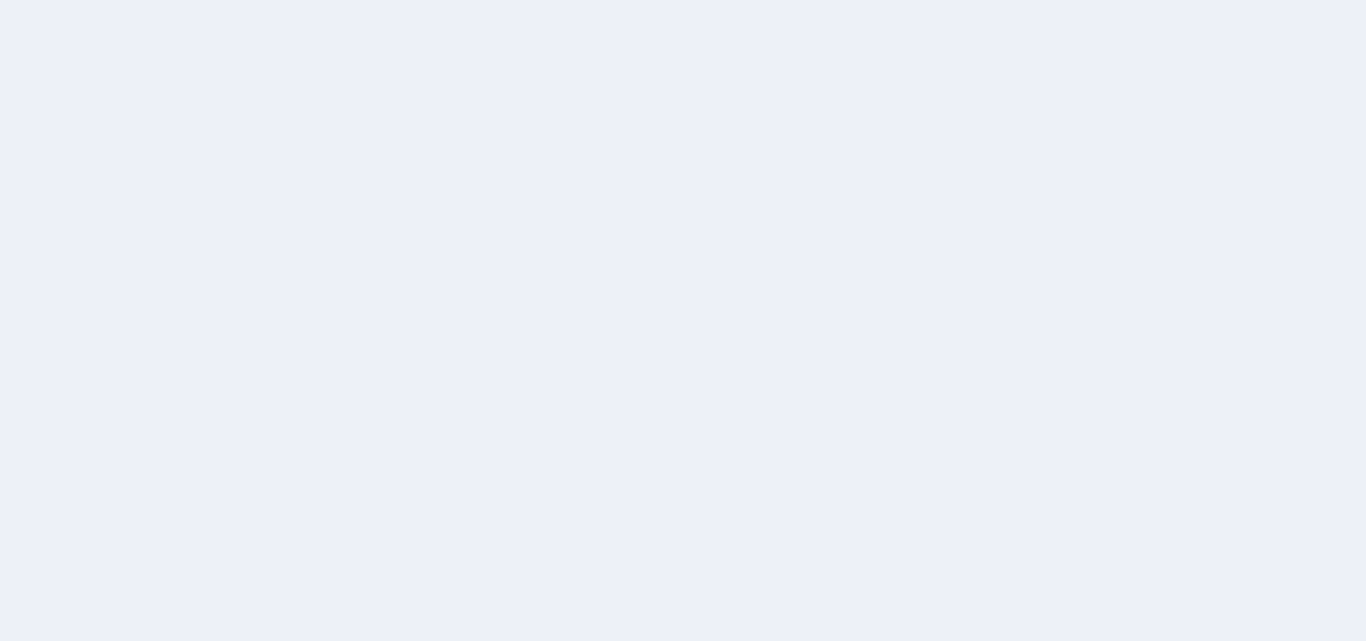 scroll, scrollTop: 0, scrollLeft: 0, axis: both 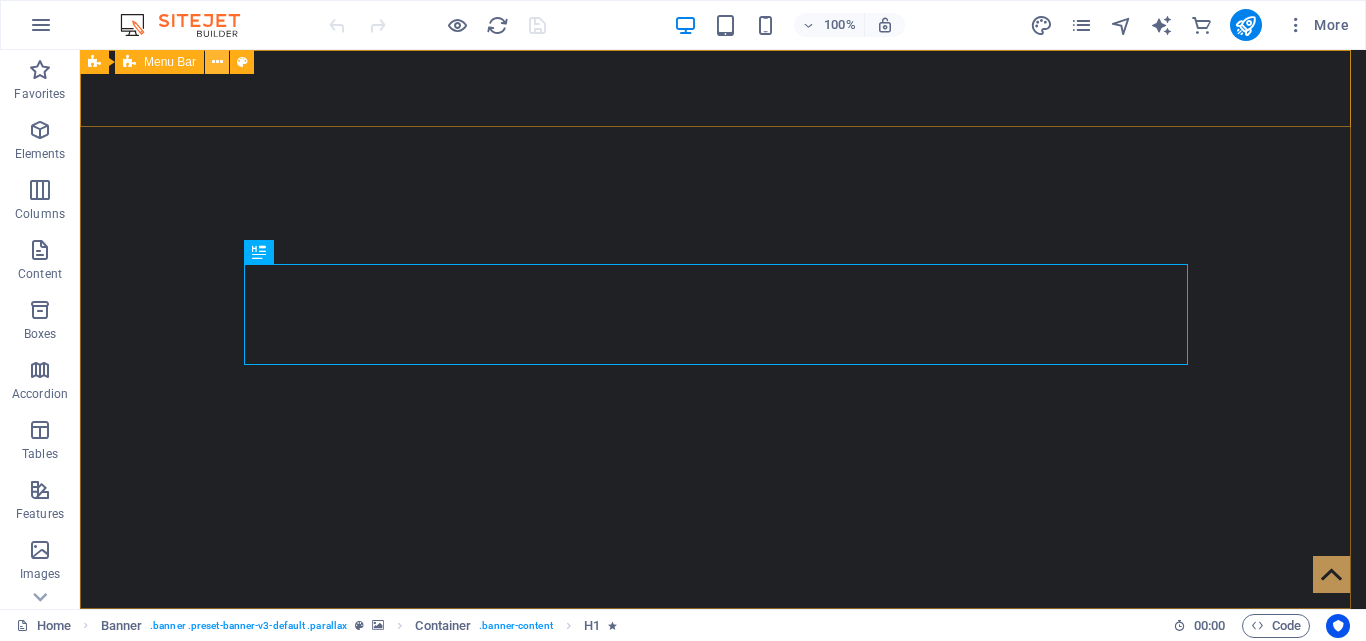 click at bounding box center [217, 62] 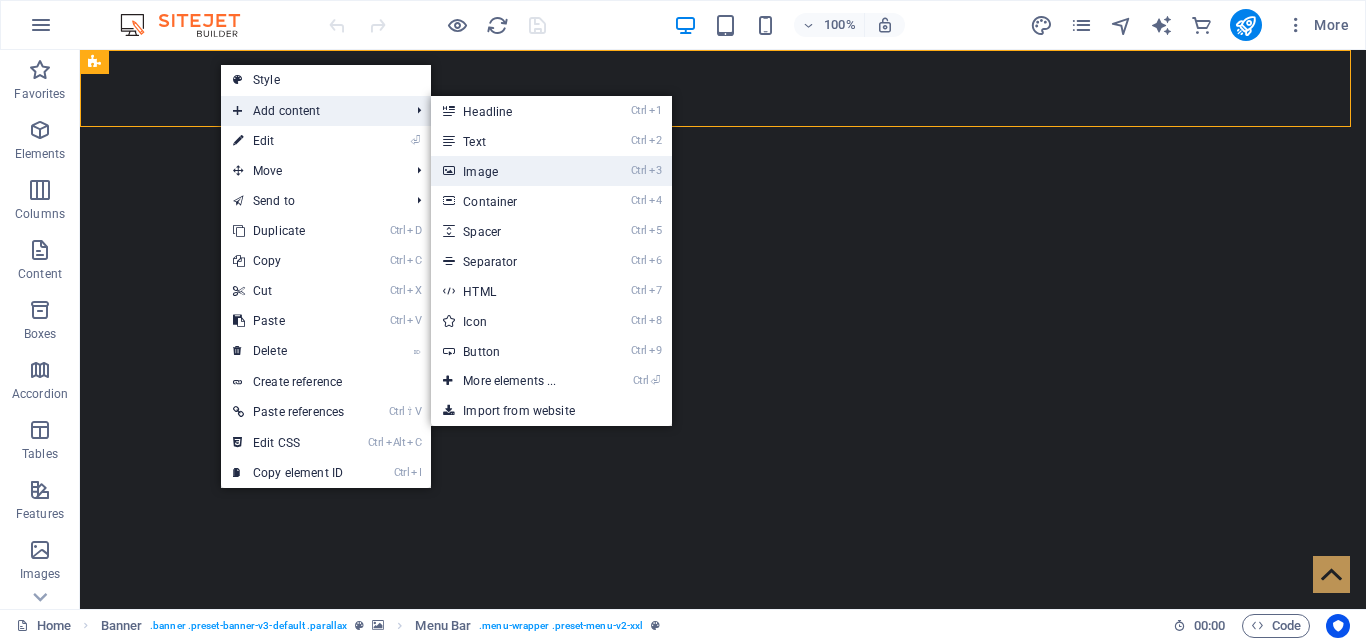 click at bounding box center [448, 171] 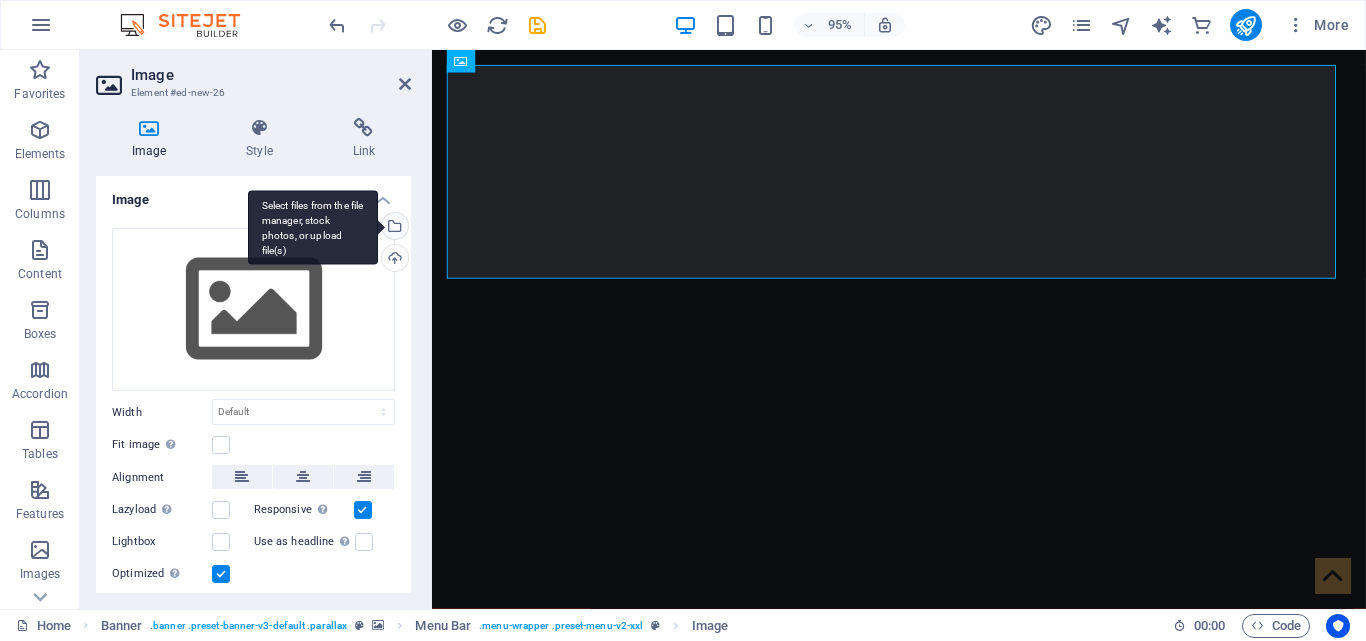 click on "Select files from the file manager, stock photos, or upload file(s)" at bounding box center (393, 228) 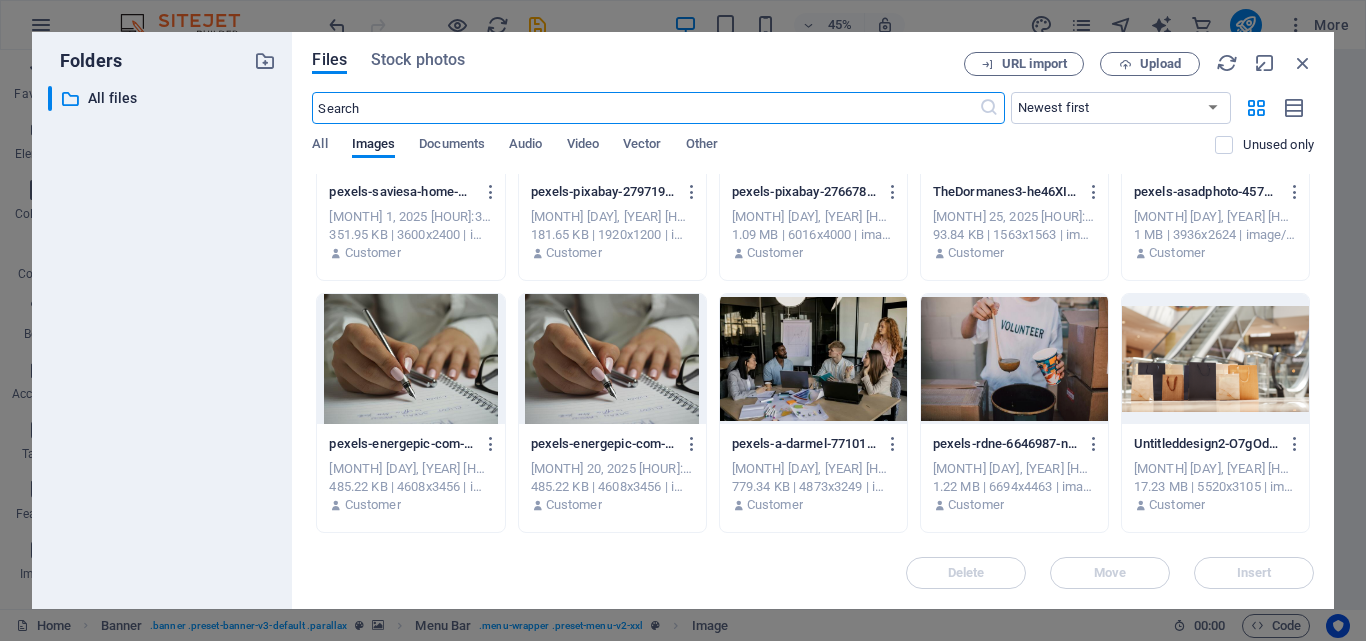 scroll, scrollTop: 1385, scrollLeft: 0, axis: vertical 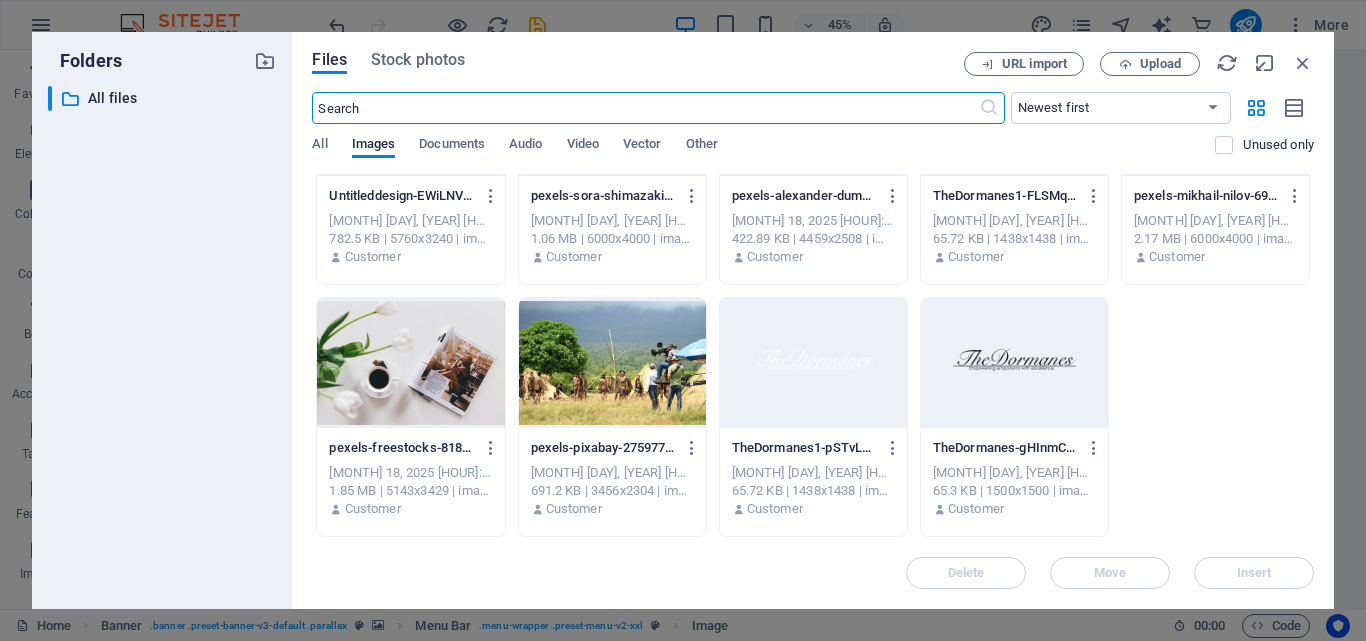 click at bounding box center (813, 363) 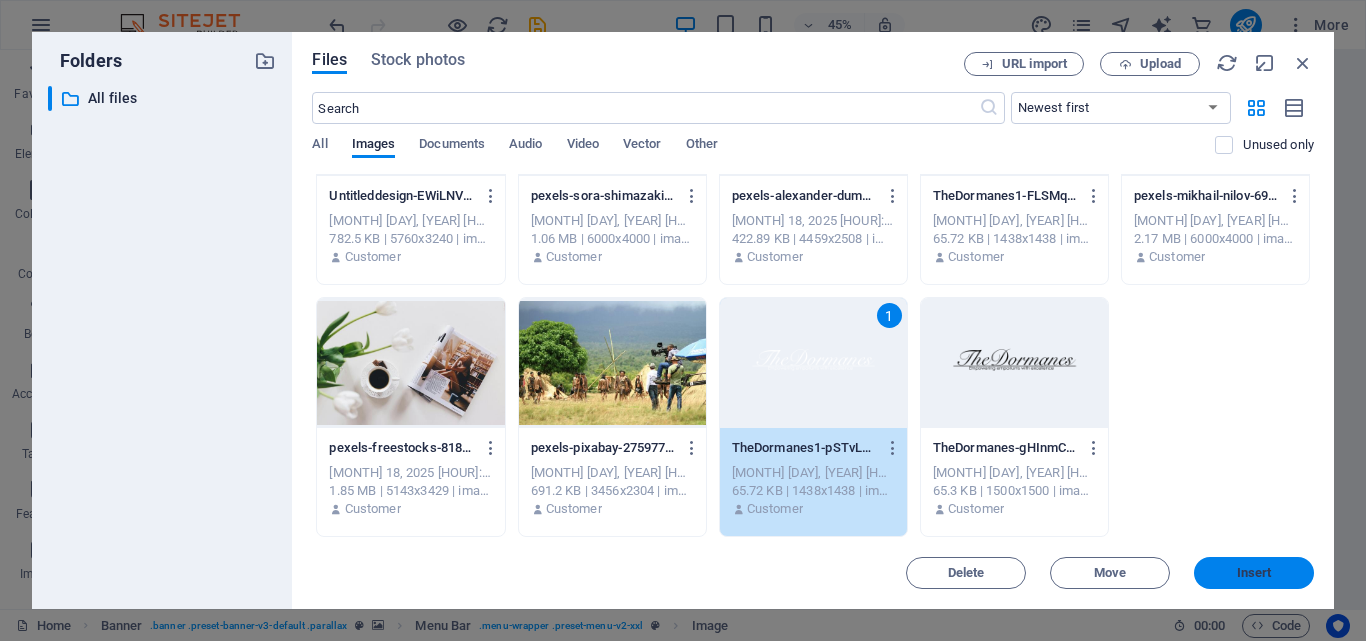 click on "Insert" at bounding box center [1254, 573] 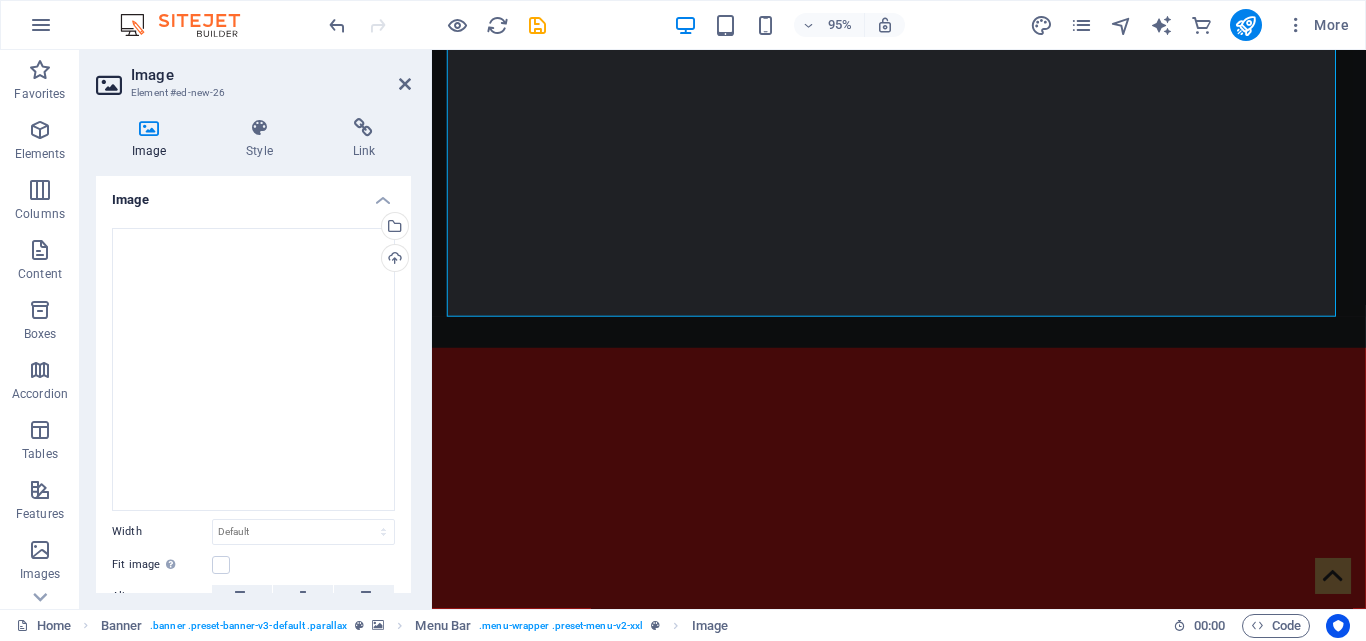scroll, scrollTop: 726, scrollLeft: 0, axis: vertical 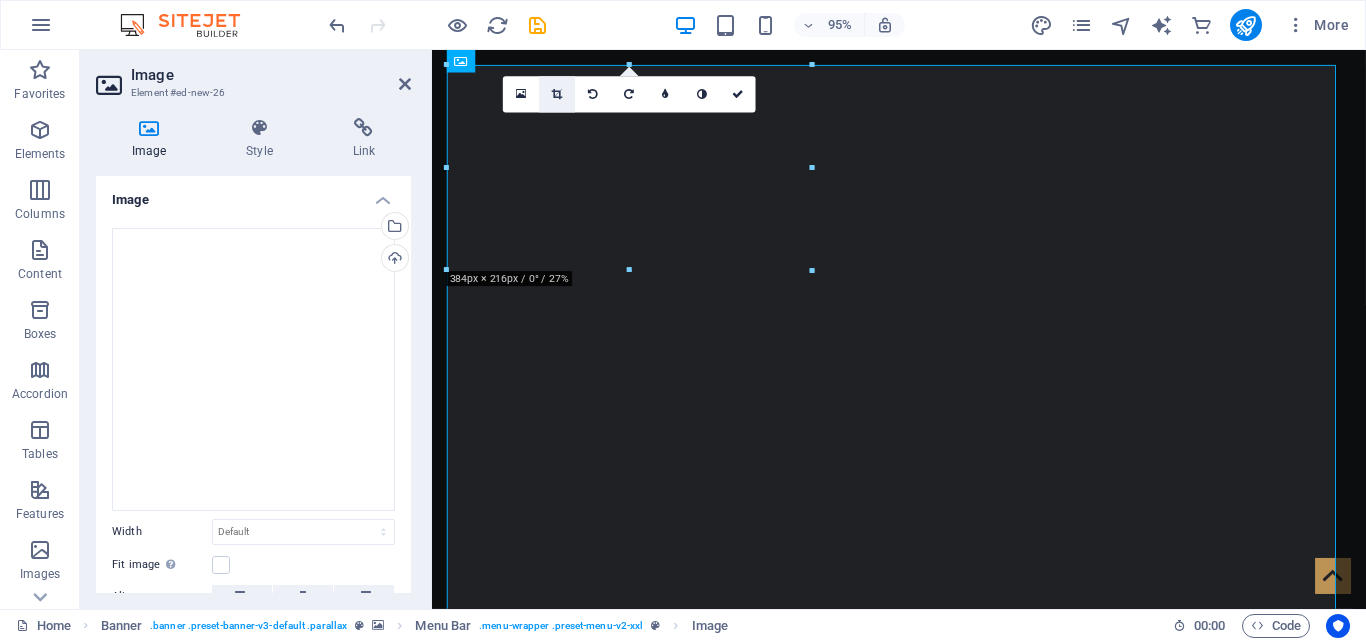 click at bounding box center [557, 94] 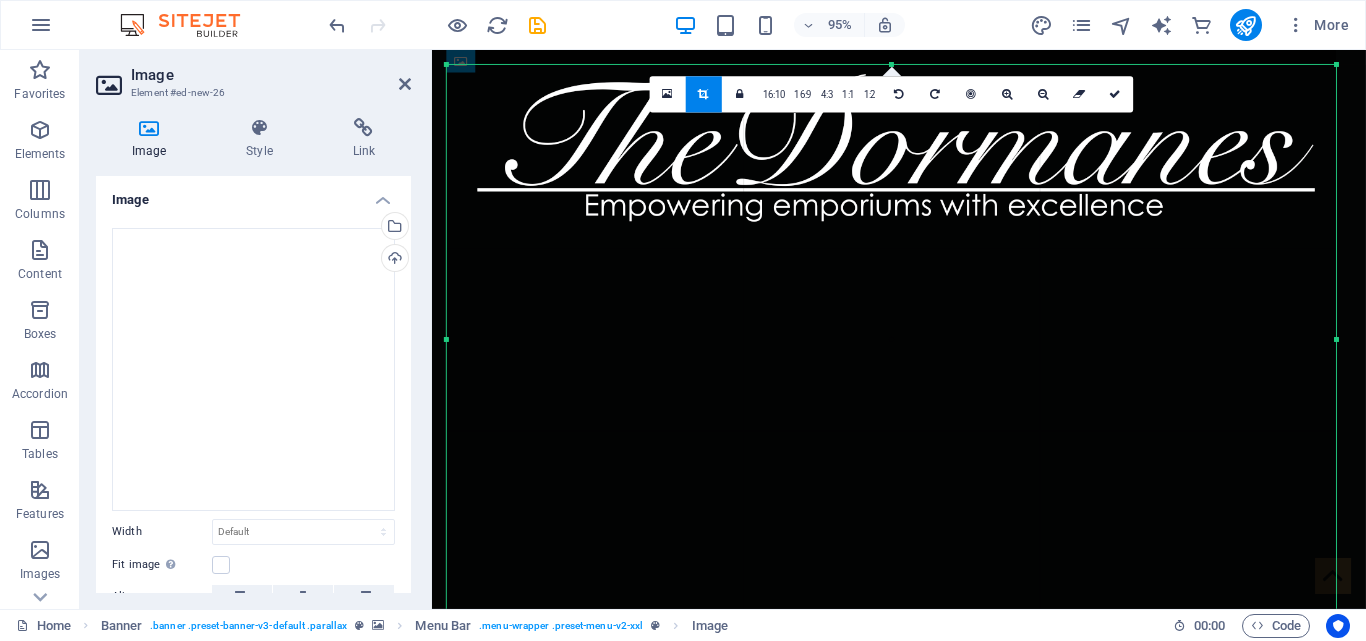 drag, startPoint x: 892, startPoint y: 65, endPoint x: 938, endPoint y: 422, distance: 359.9514 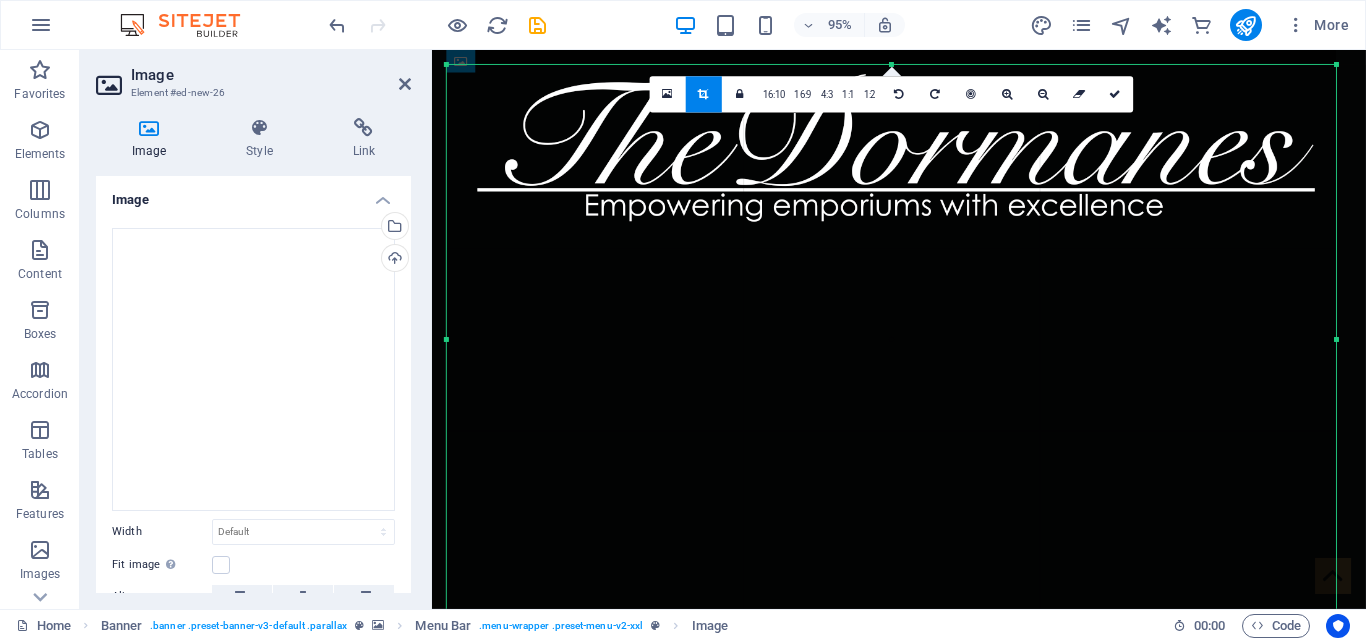 click on "180 170 160 150 140 130 120 110 100 90 80 70 60 50 40 30 20 10 0 -10 -20 -30 -40 -50 -60 -70 -80 -90 -100 -110 -120 -130 -140 -150 -160 -170 936px × 578px / 0° / 65% 16:10 16:9 4:3 1:1 1:2 0" at bounding box center [891, 339] 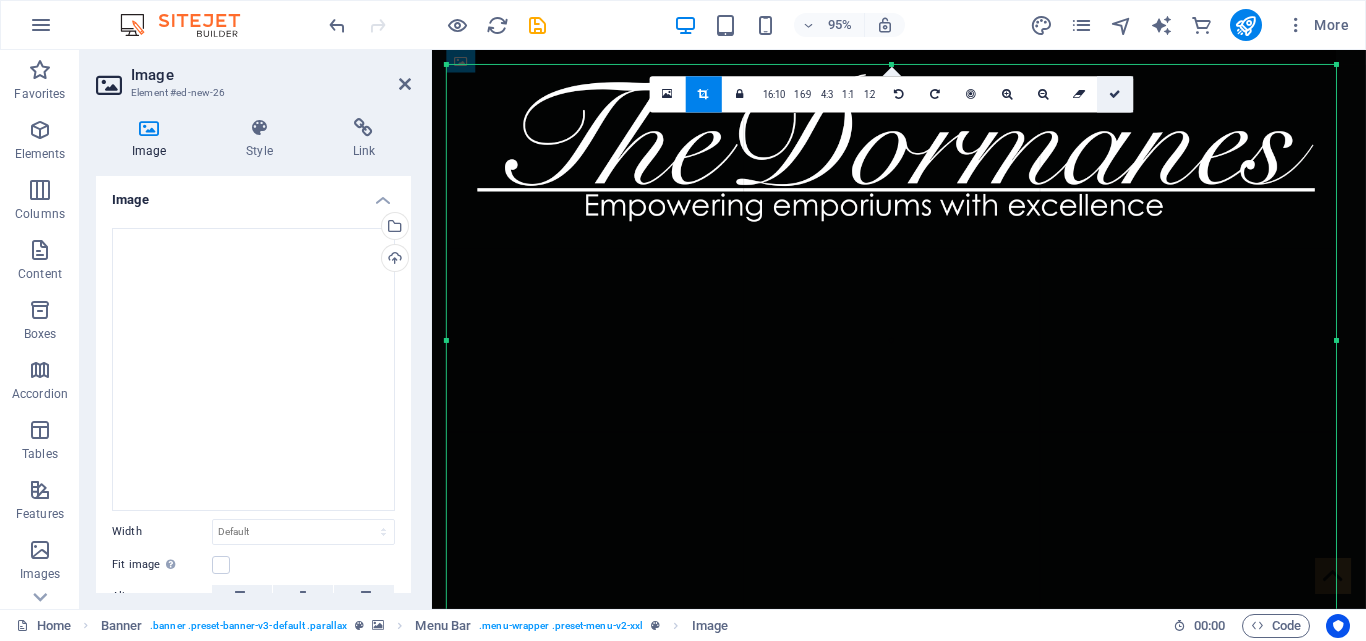 click at bounding box center [1116, 94] 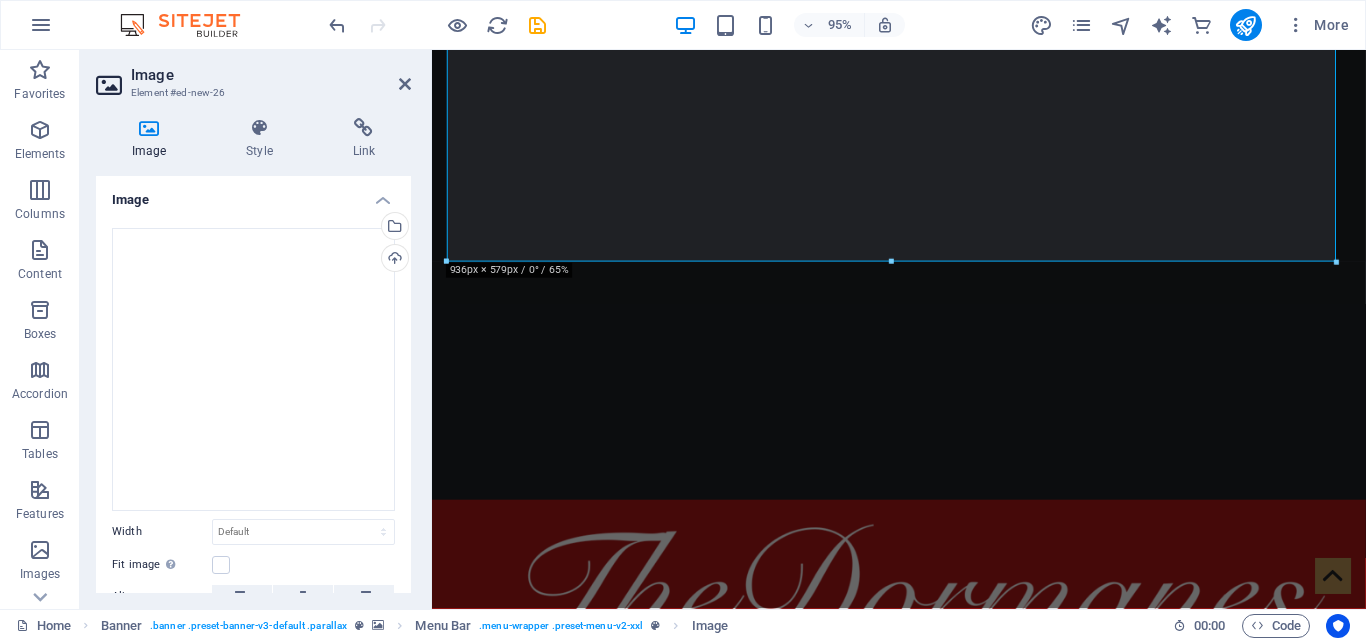 scroll, scrollTop: 321, scrollLeft: 0, axis: vertical 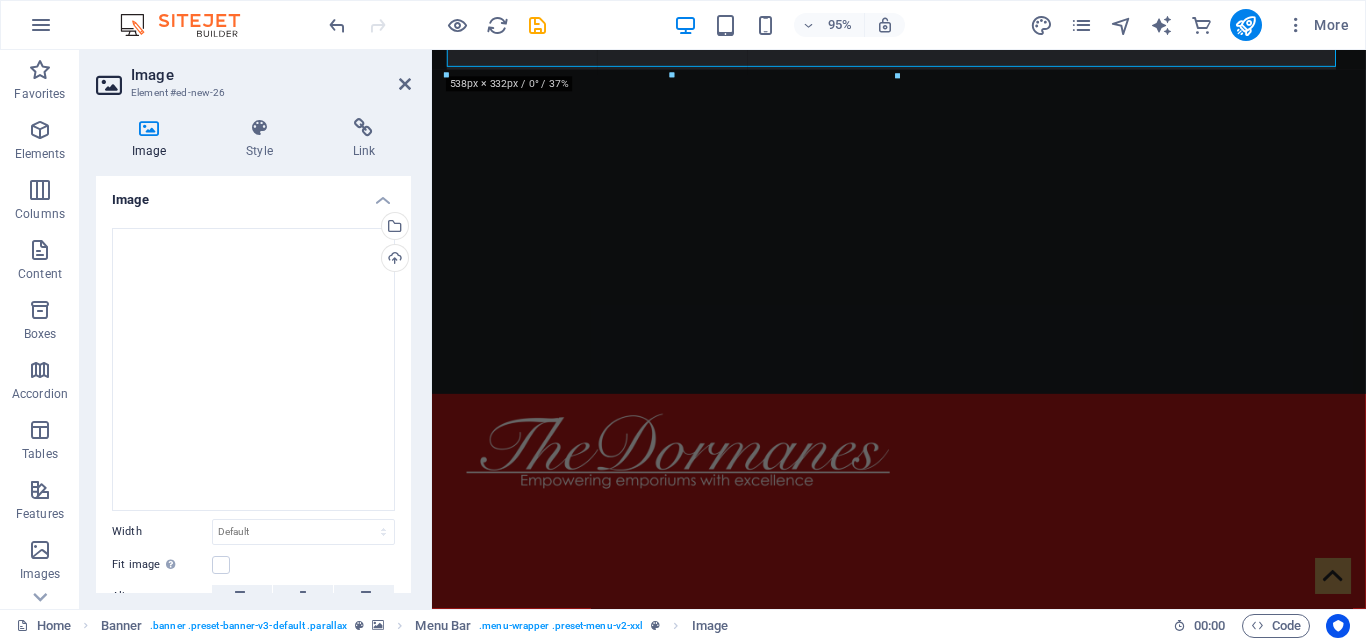drag, startPoint x: 890, startPoint y: 311, endPoint x: 517, endPoint y: 16, distance: 475.55652 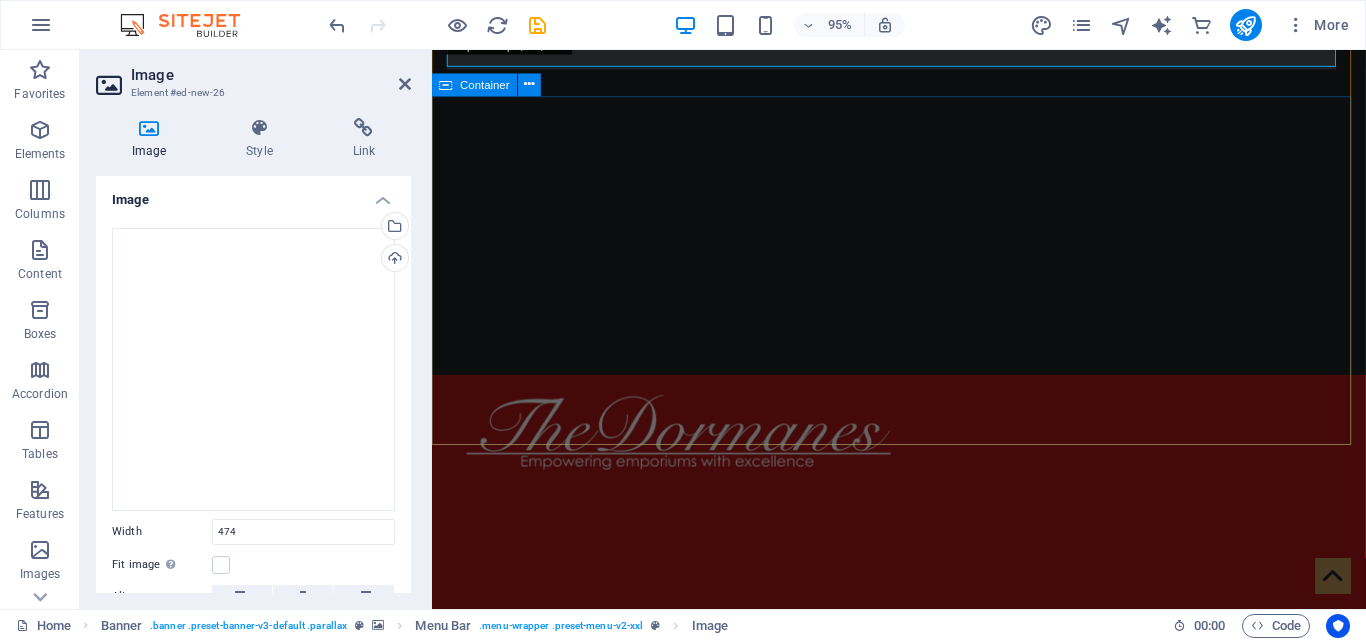 type on "474" 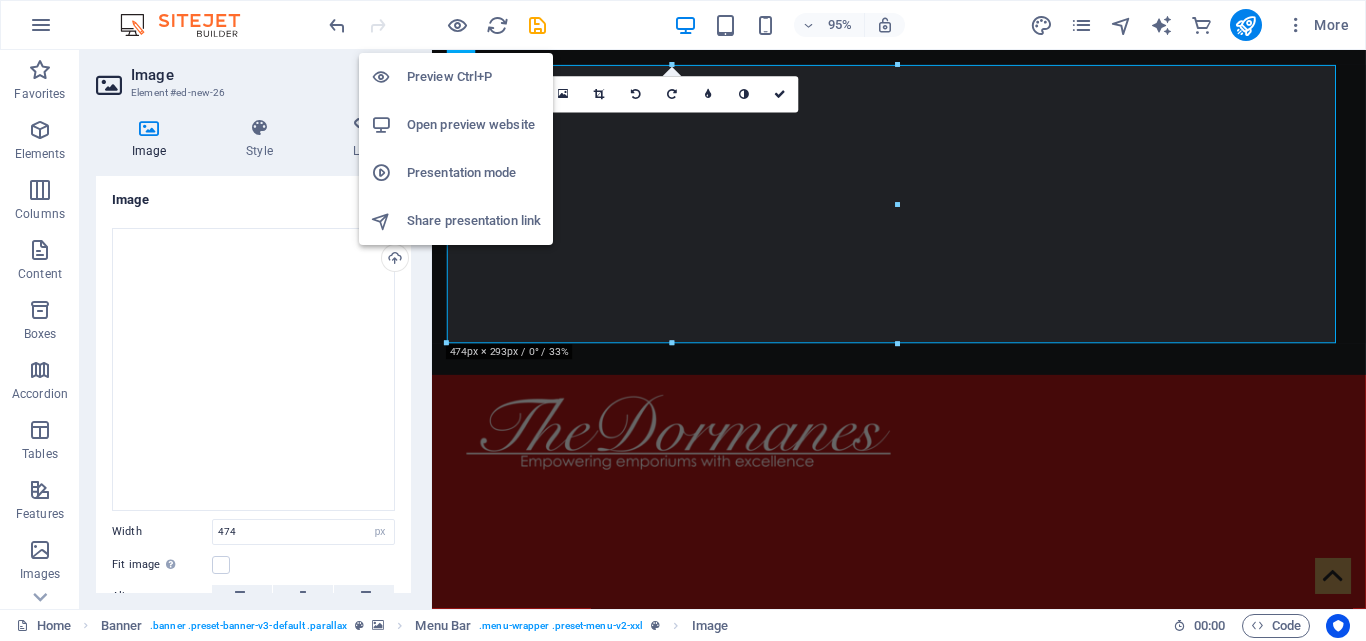 scroll, scrollTop: 0, scrollLeft: 0, axis: both 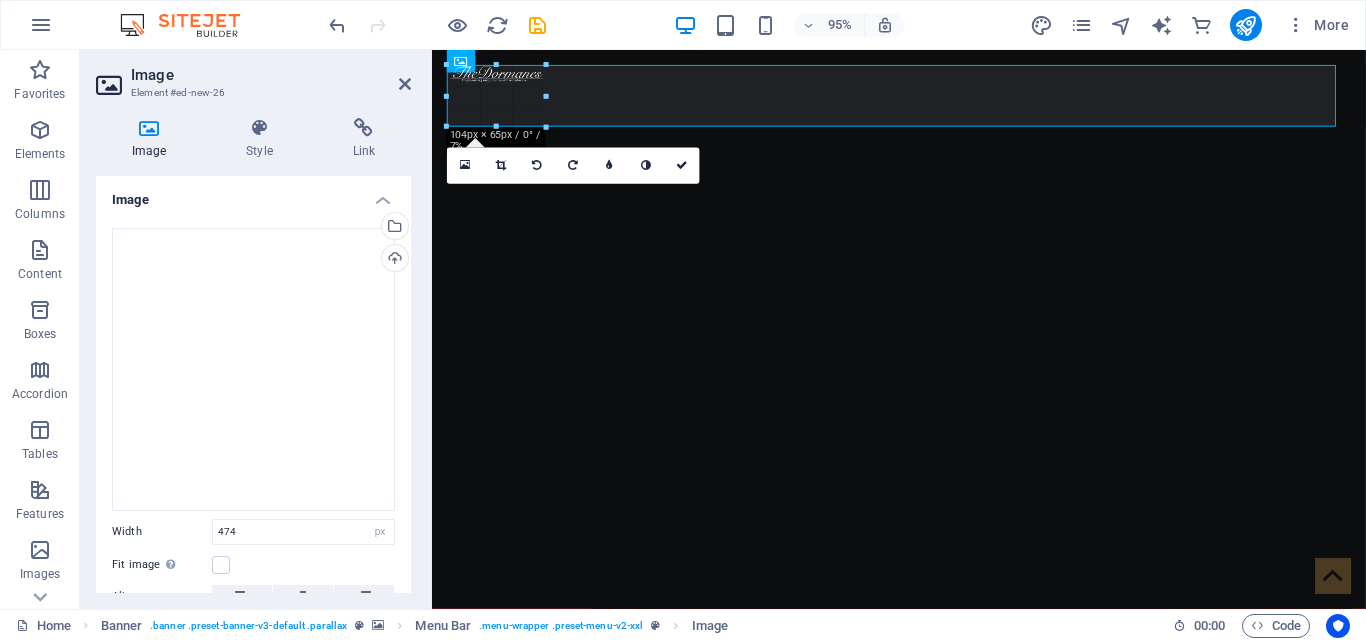 drag, startPoint x: 897, startPoint y: 203, endPoint x: 101, endPoint y: 54, distance: 809.8253 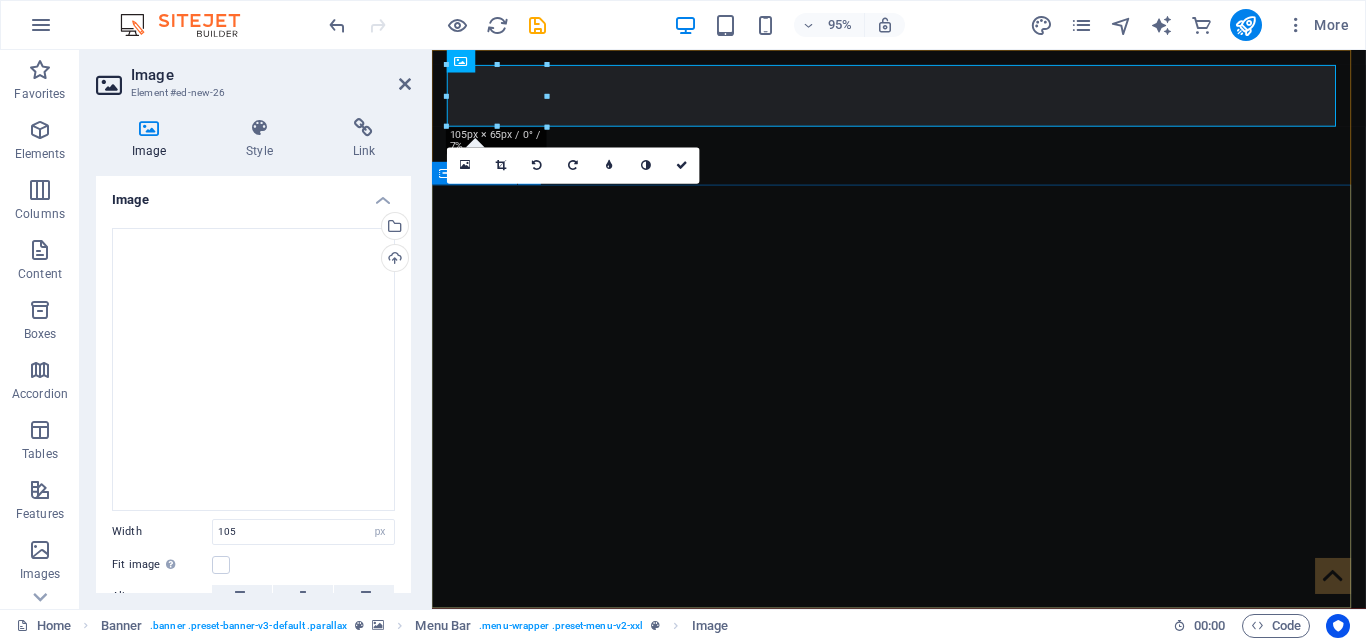 drag, startPoint x: 831, startPoint y: 197, endPoint x: 1157, endPoint y: 179, distance: 326.49655 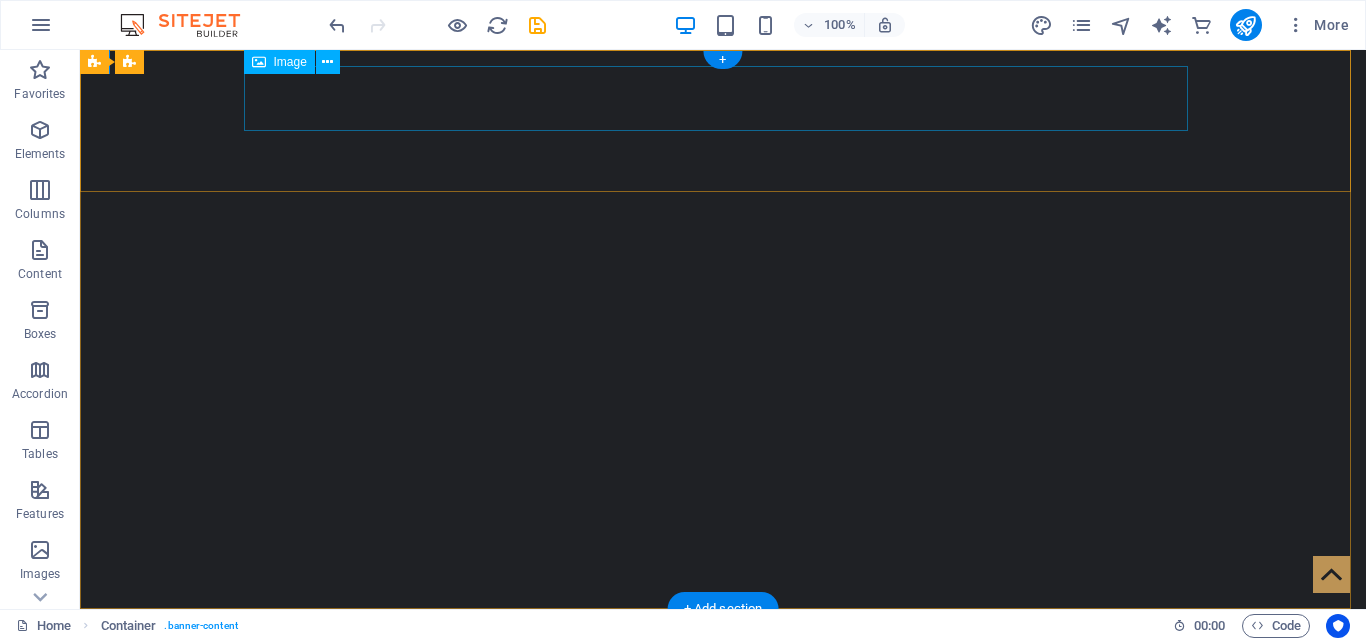 click at bounding box center [723, 657] 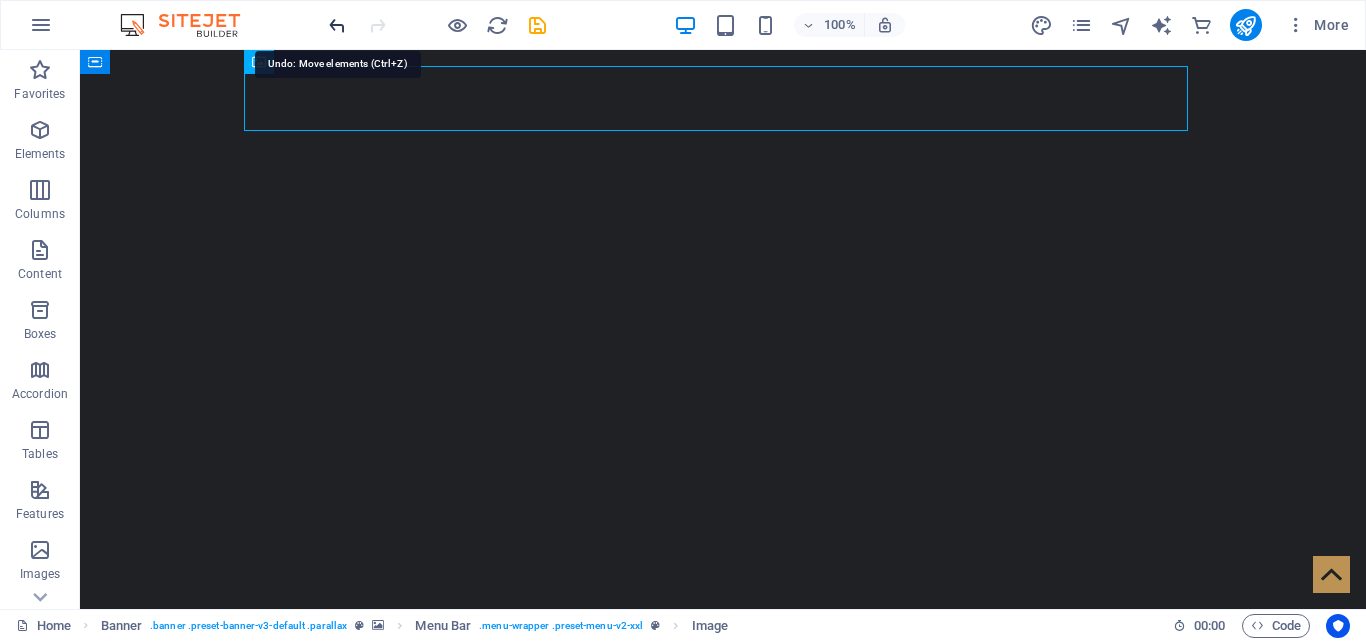 click at bounding box center (337, 25) 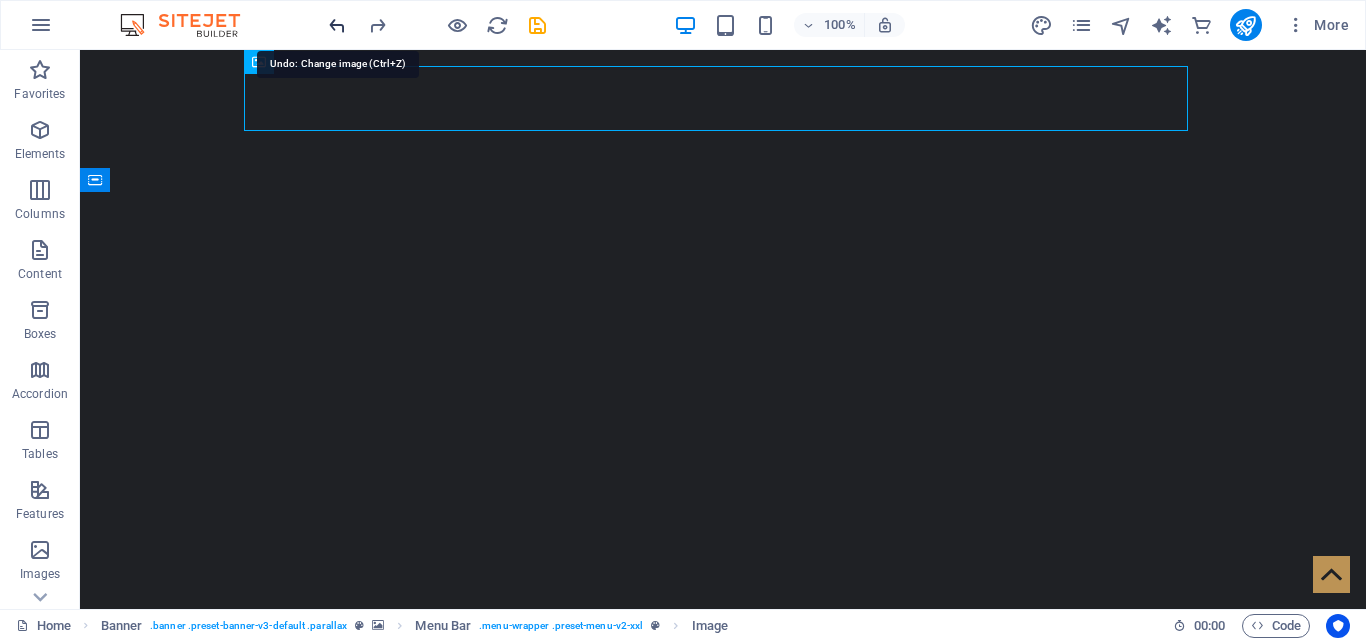 click at bounding box center [337, 25] 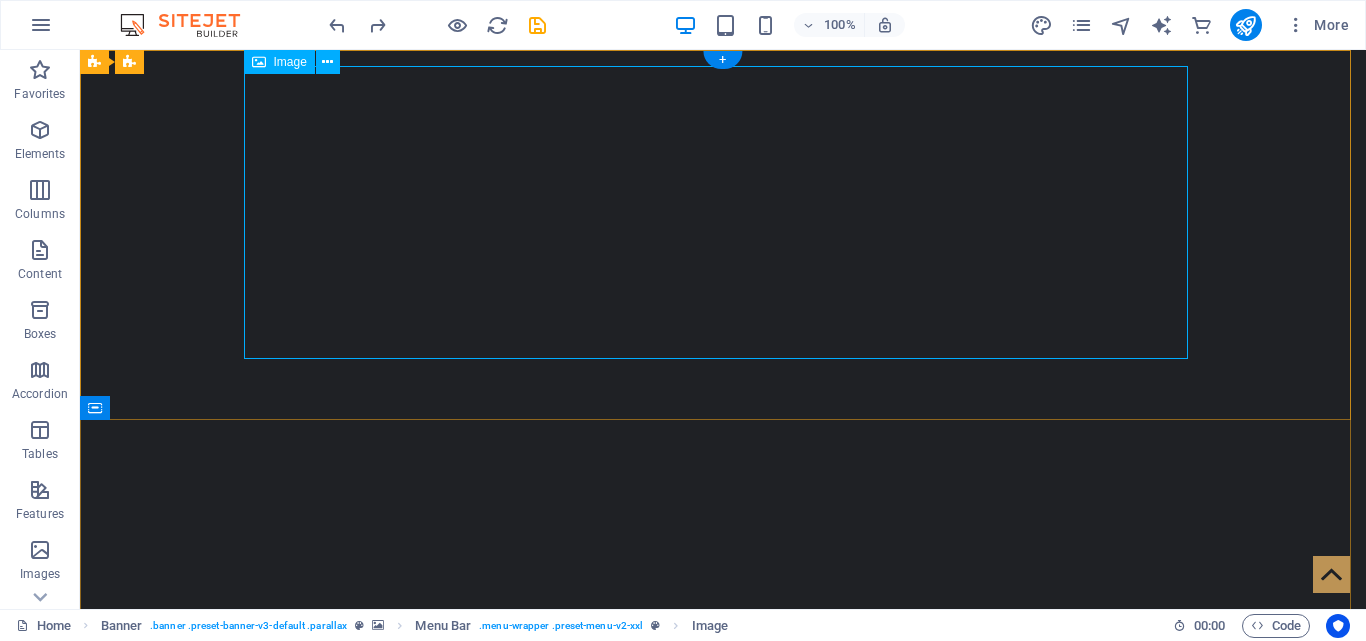 click at bounding box center [723, 771] 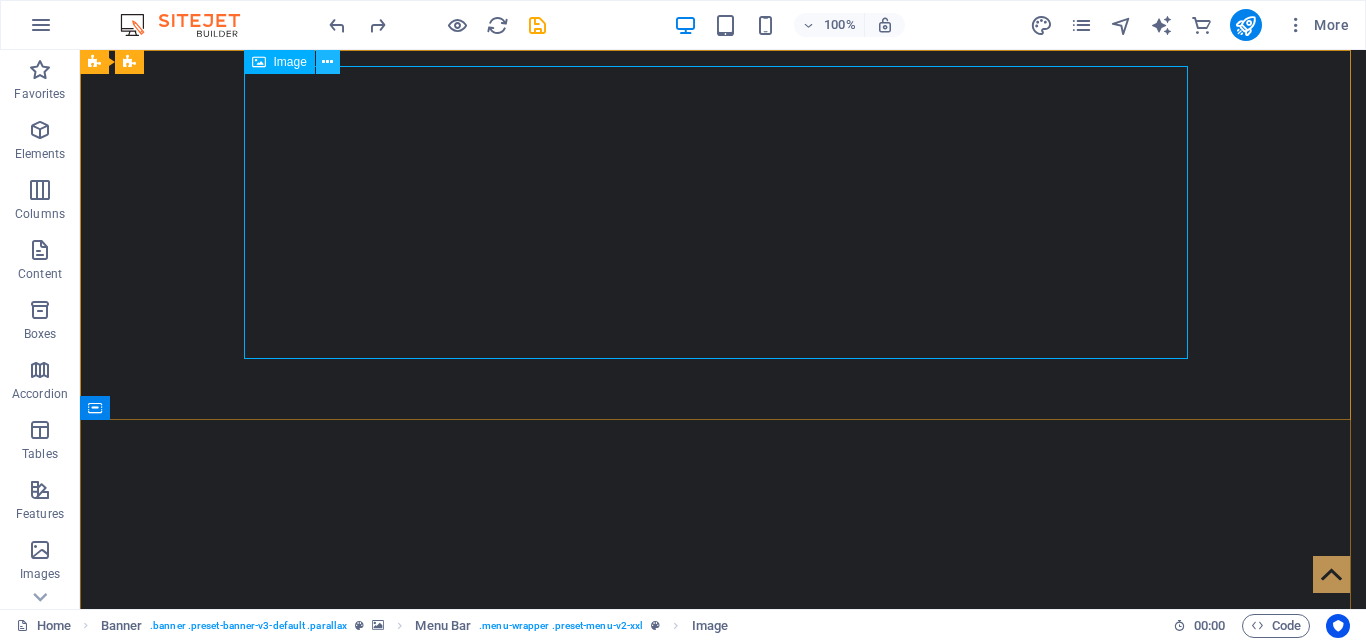 click at bounding box center [327, 62] 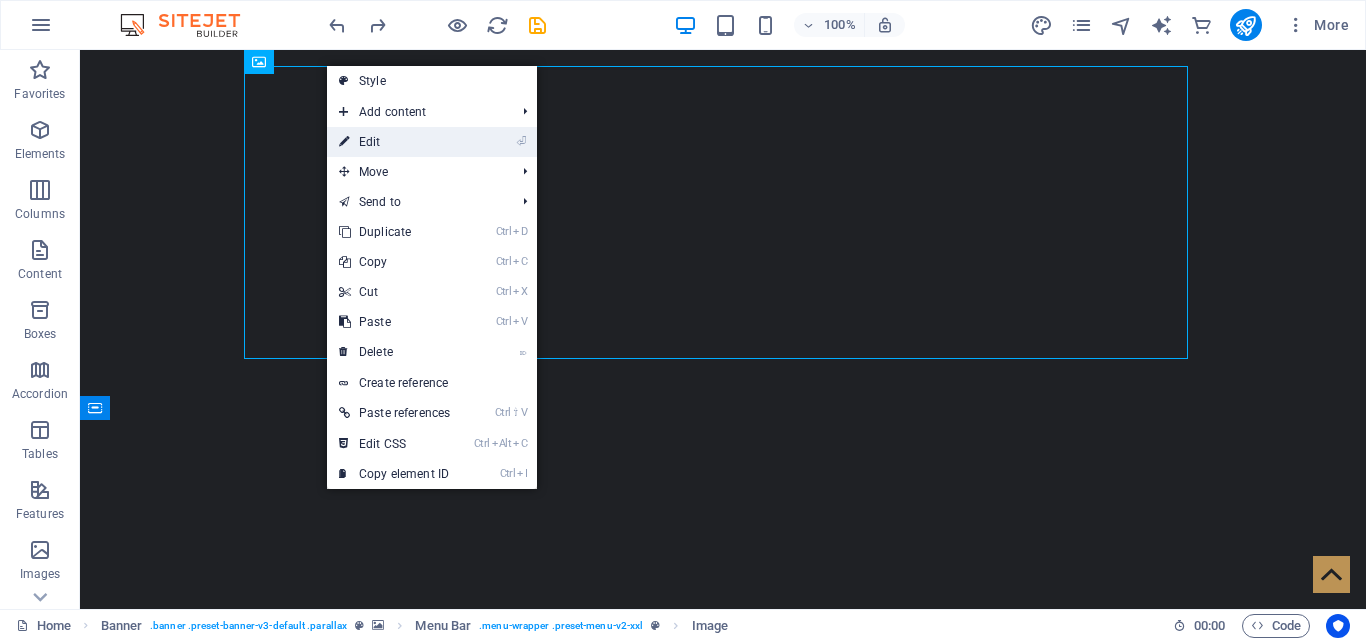 click on "⏎  Edit" at bounding box center (394, 142) 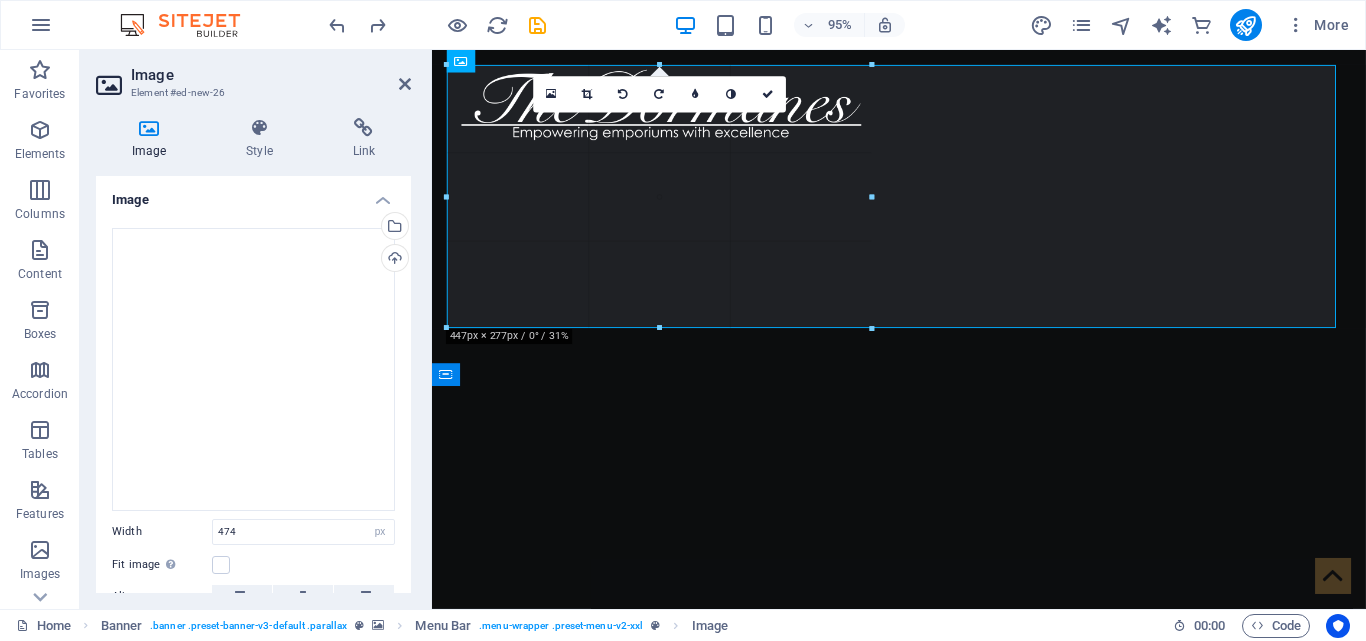 drag, startPoint x: 445, startPoint y: 342, endPoint x: 529, endPoint y: 245, distance: 128.31601 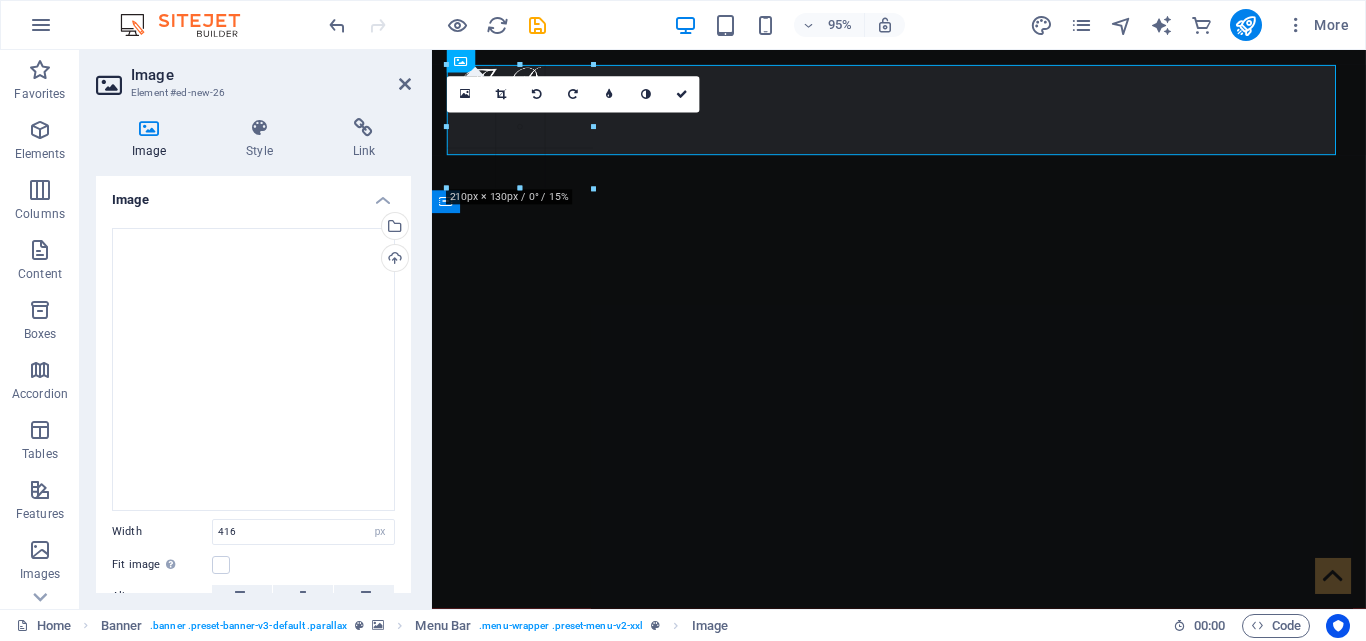 drag, startPoint x: 643, startPoint y: 307, endPoint x: 219, endPoint y: 99, distance: 472.27112 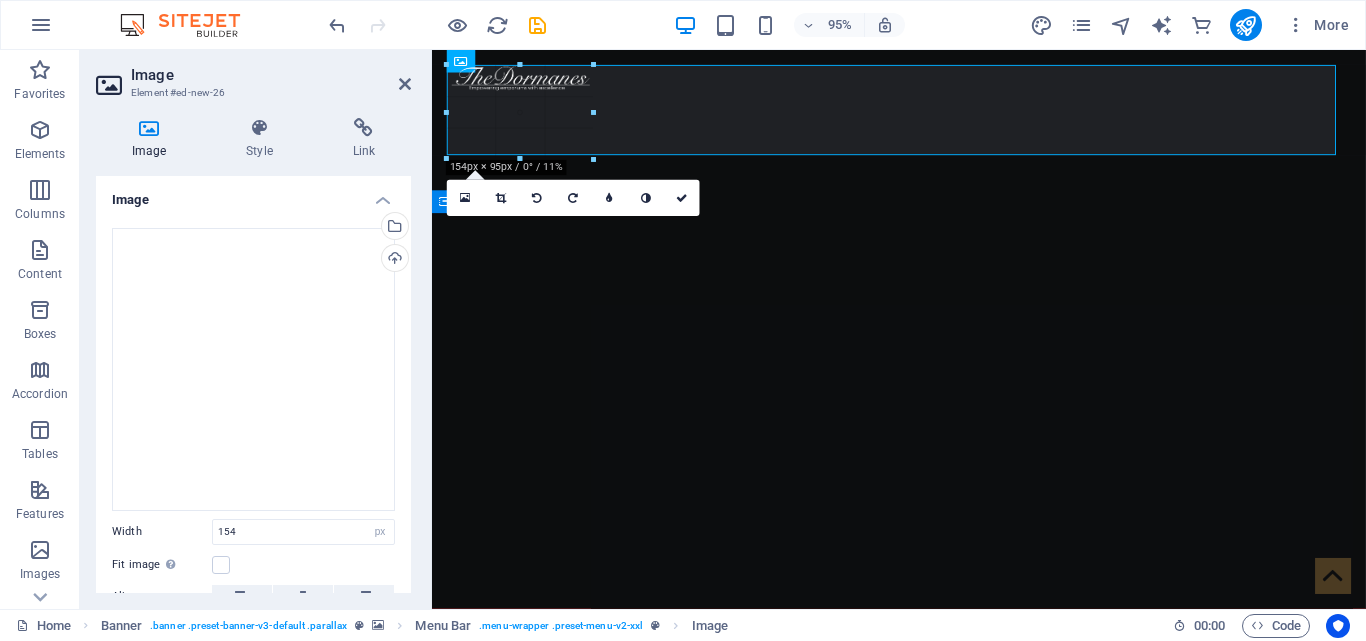 type on "156" 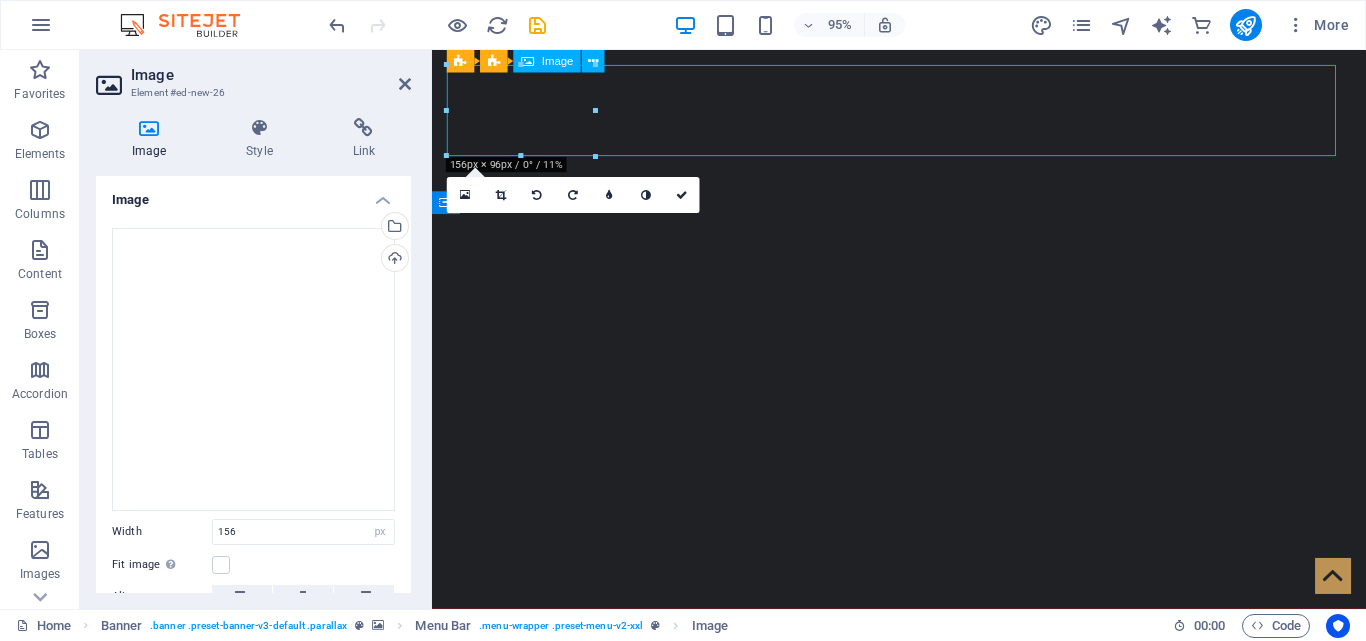 drag, startPoint x: 556, startPoint y: 129, endPoint x: 541, endPoint y: 156, distance: 30.88689 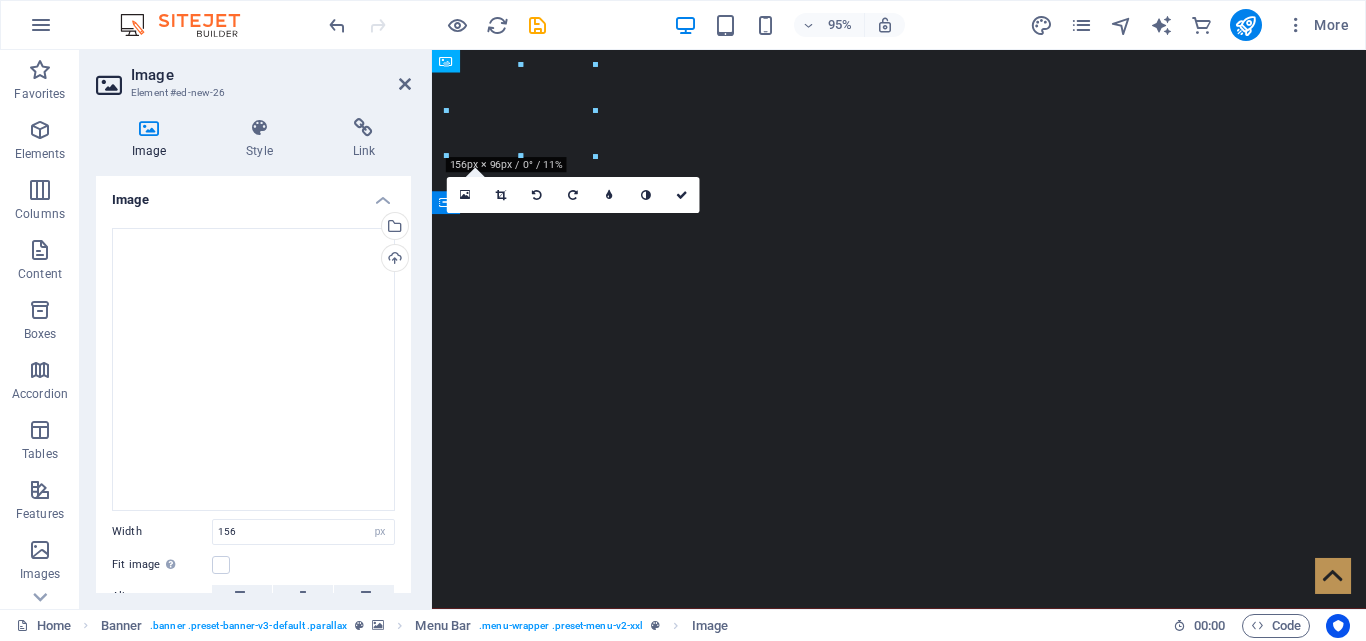 drag, startPoint x: 551, startPoint y: 103, endPoint x: 537, endPoint y: 161, distance: 59.665737 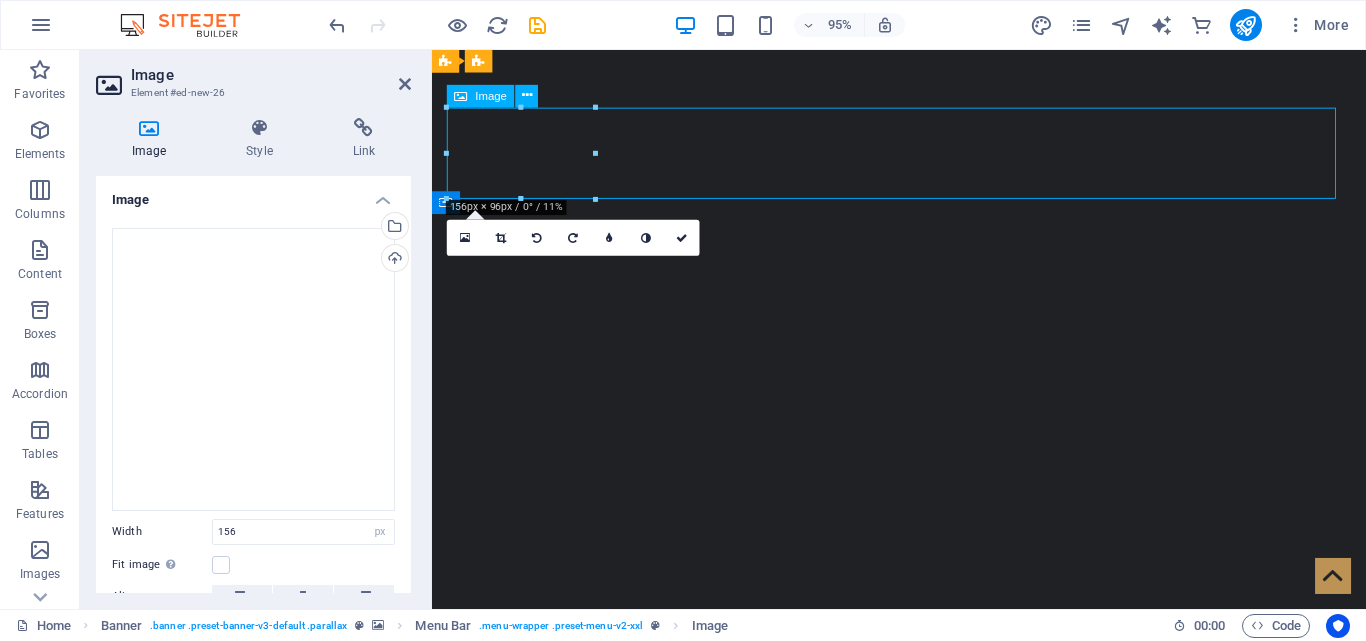 drag, startPoint x: 537, startPoint y: 152, endPoint x: 534, endPoint y: 137, distance: 15.297058 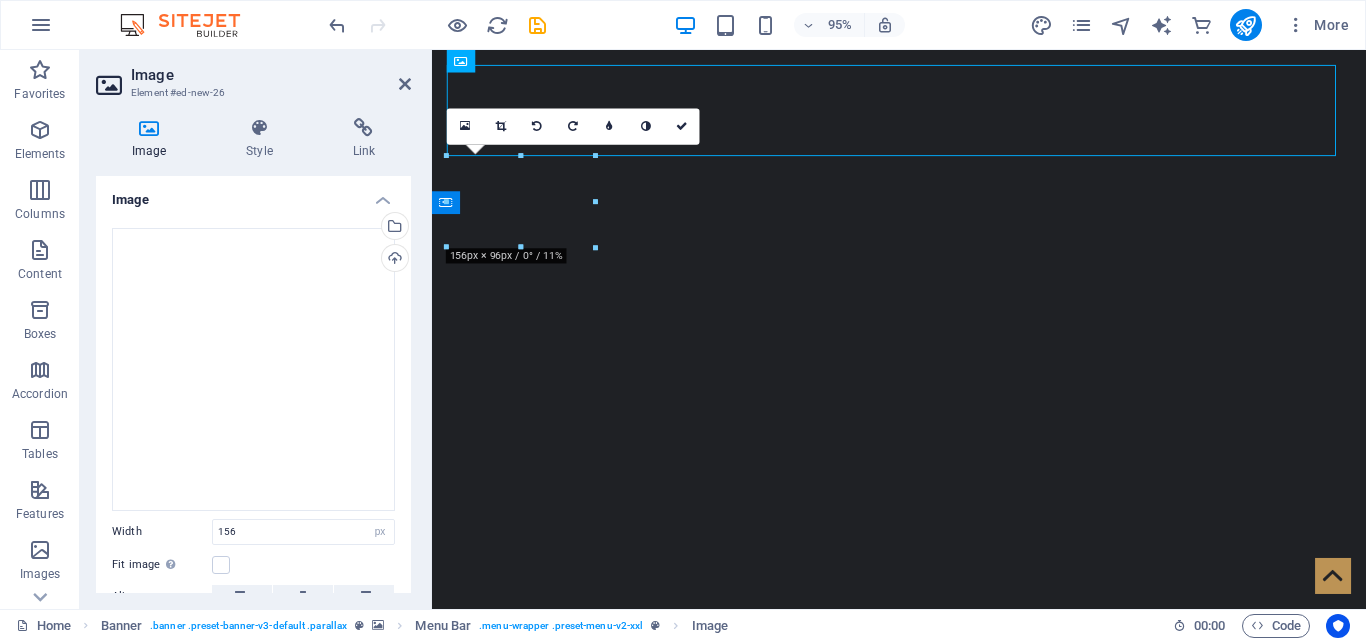 drag, startPoint x: 548, startPoint y: 83, endPoint x: 1203, endPoint y: 95, distance: 655.1099 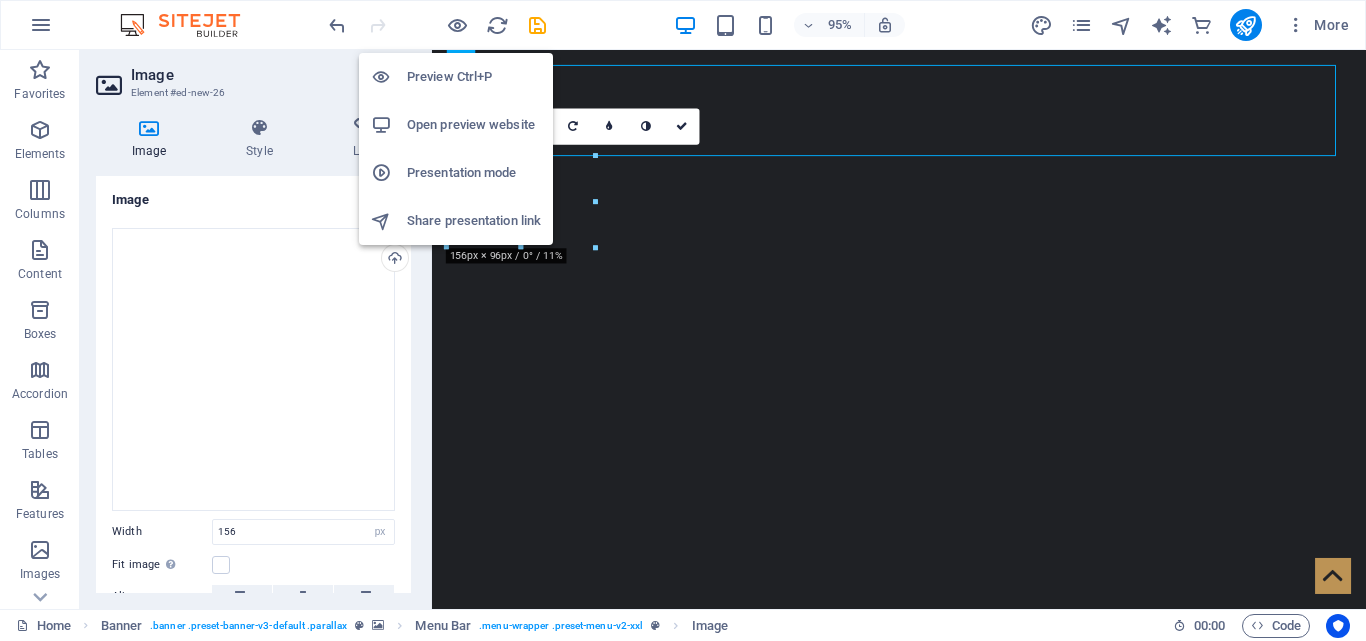 click on "Preview Ctrl+P" at bounding box center (474, 77) 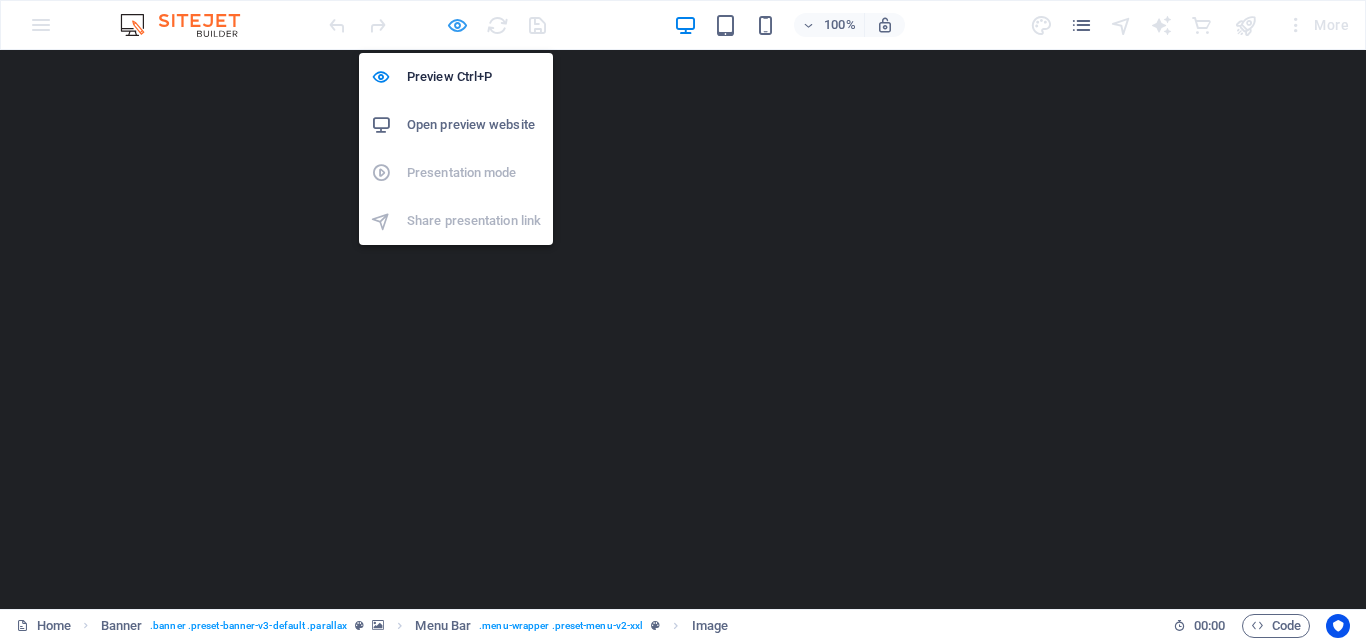 click at bounding box center [457, 25] 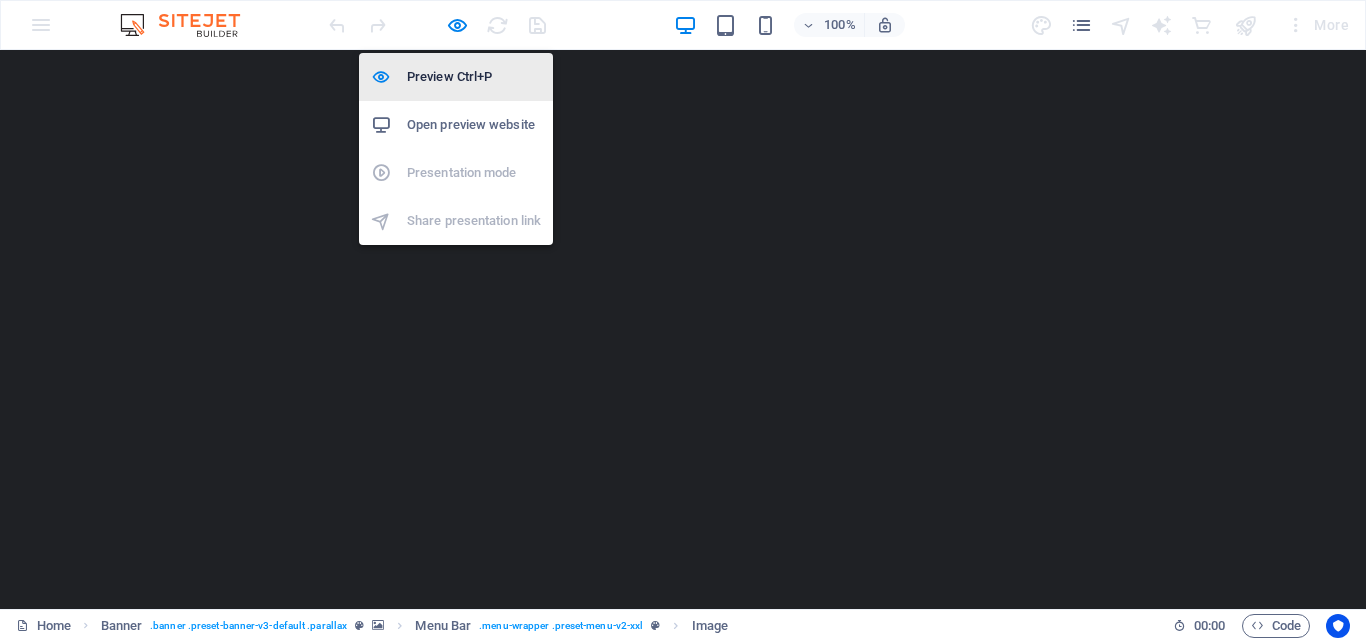 click at bounding box center (457, 25) 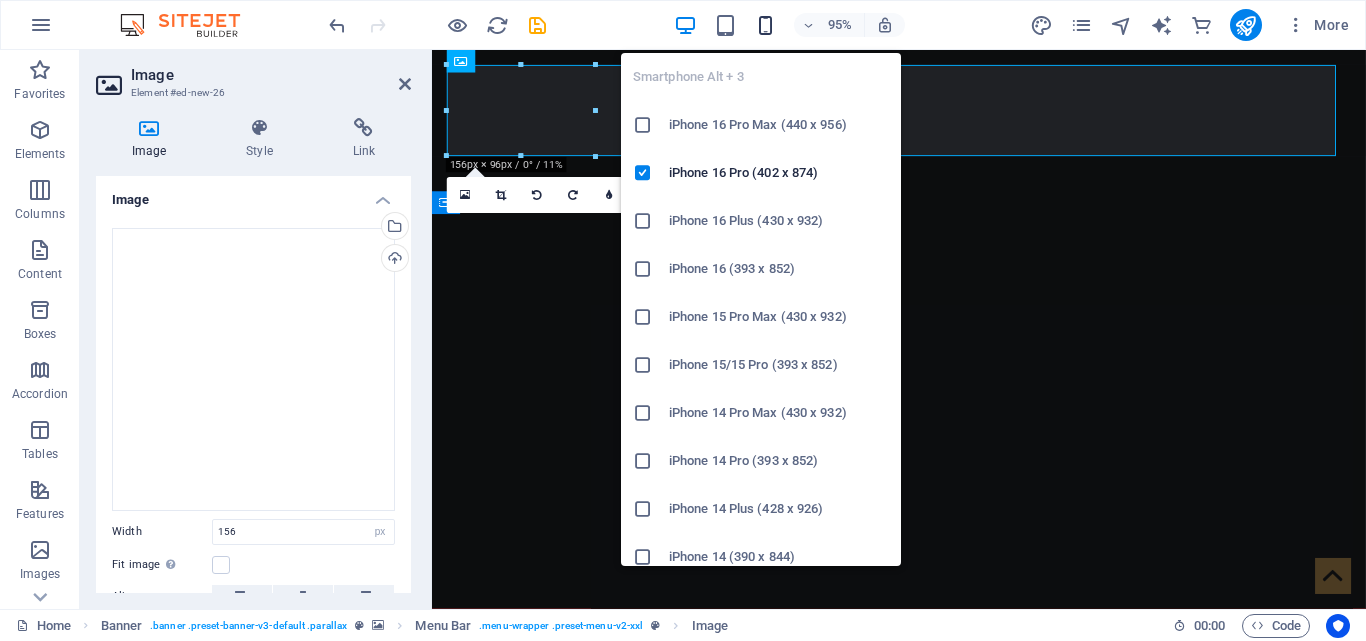 click at bounding box center (765, 25) 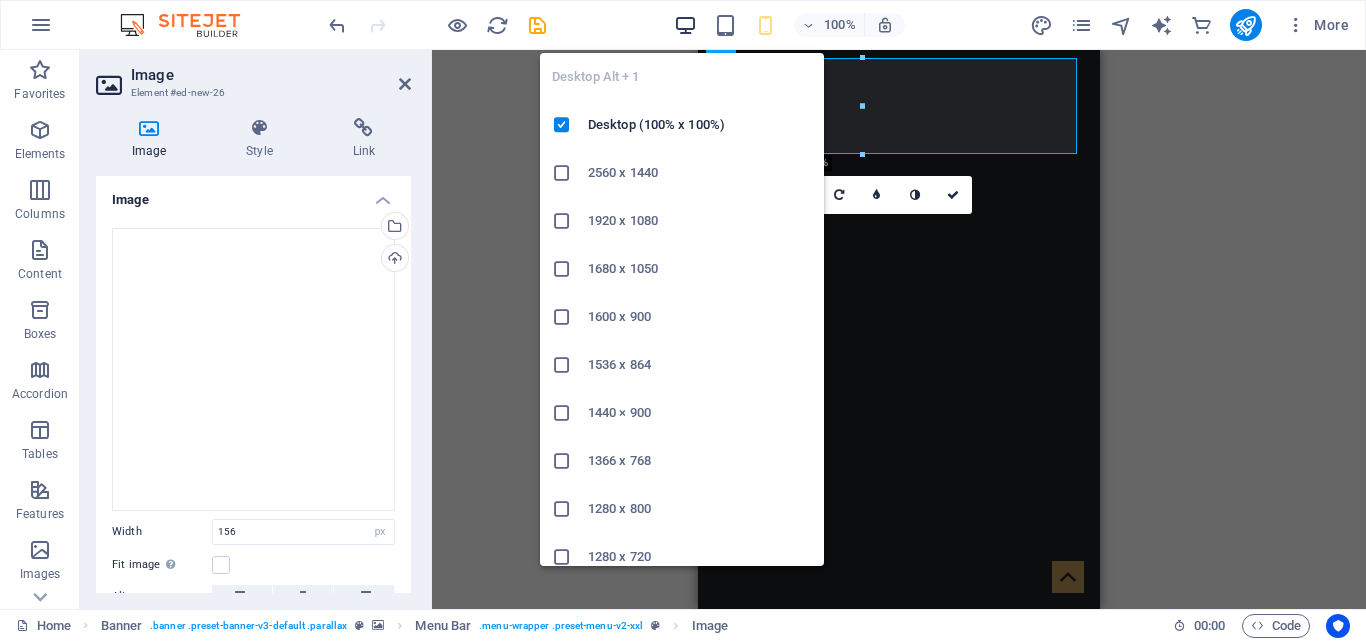 click at bounding box center [685, 25] 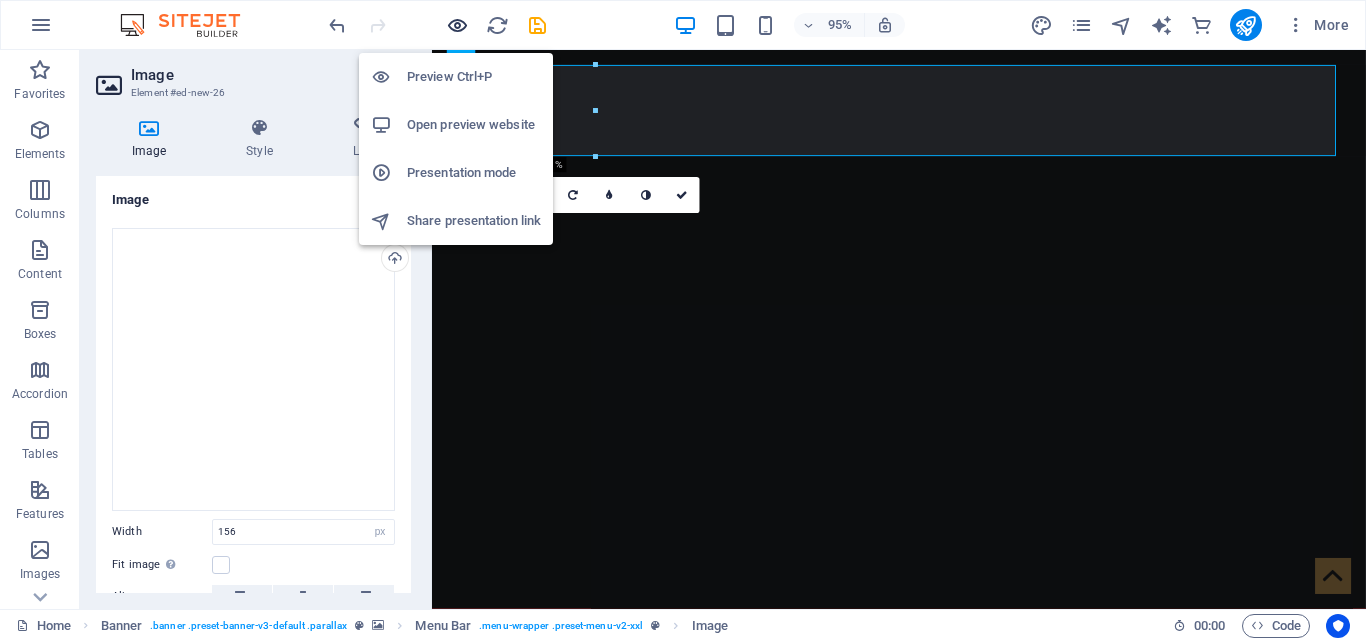 click at bounding box center [457, 25] 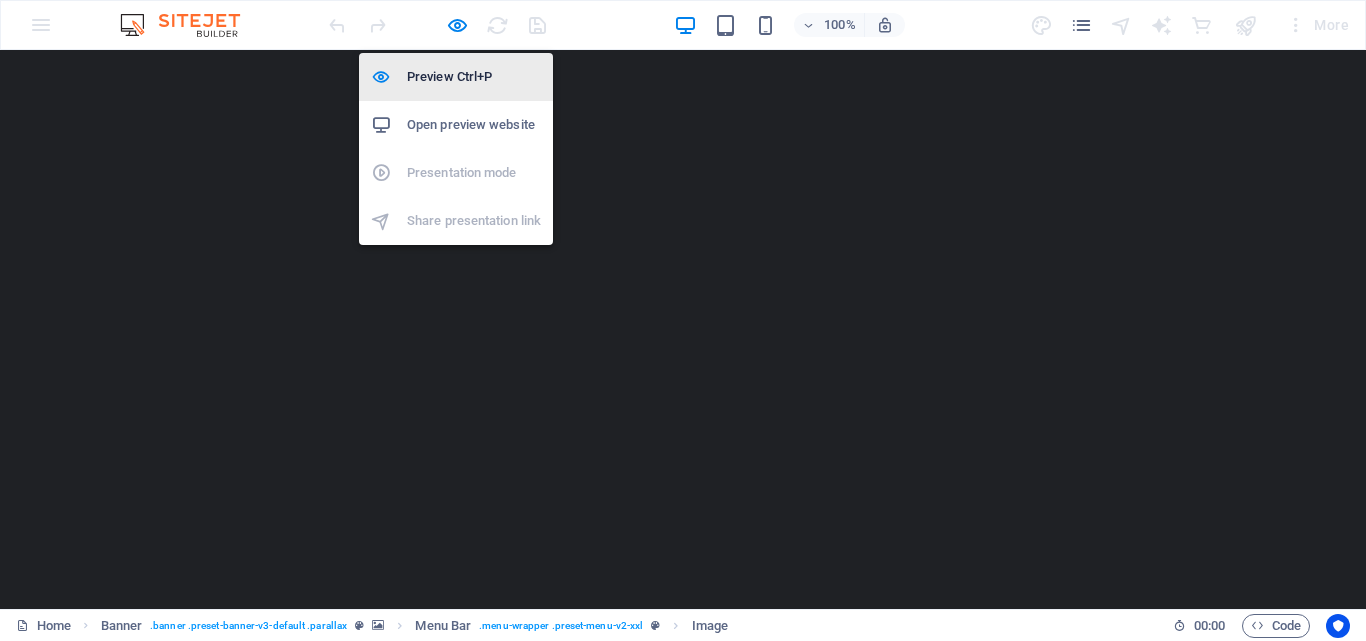 click on "Preview Ctrl+P" at bounding box center (474, 77) 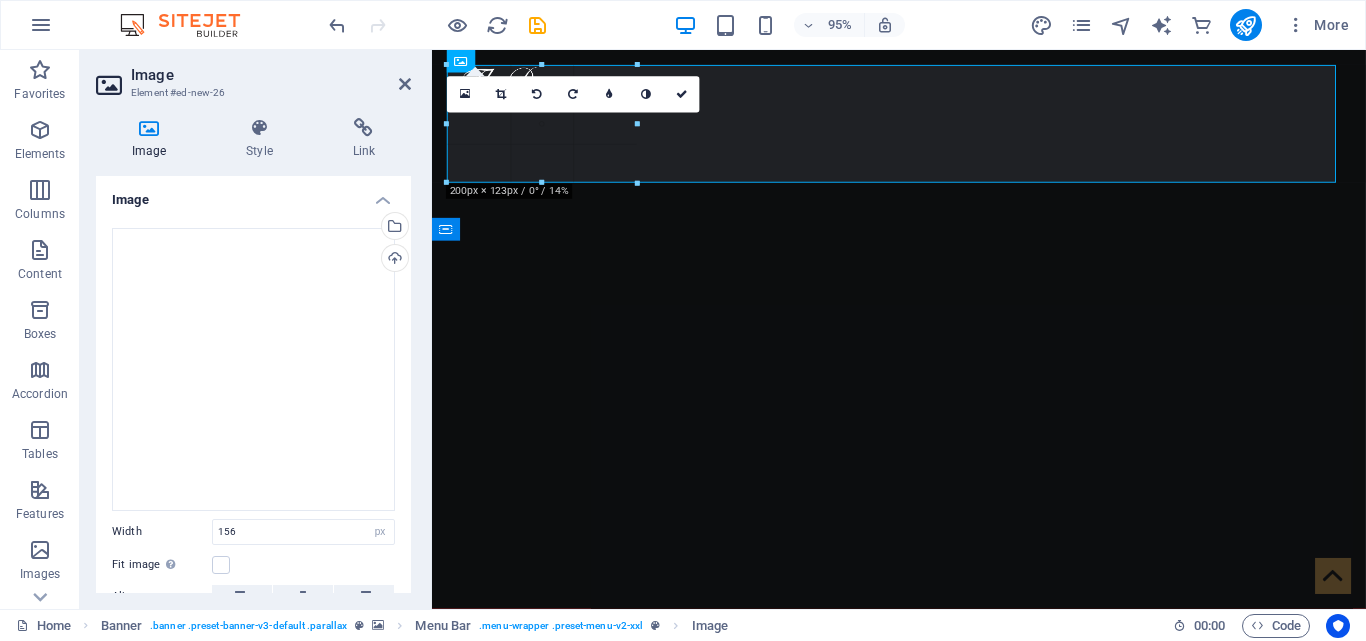 drag, startPoint x: 598, startPoint y: 110, endPoint x: 643, endPoint y: 133, distance: 50.537113 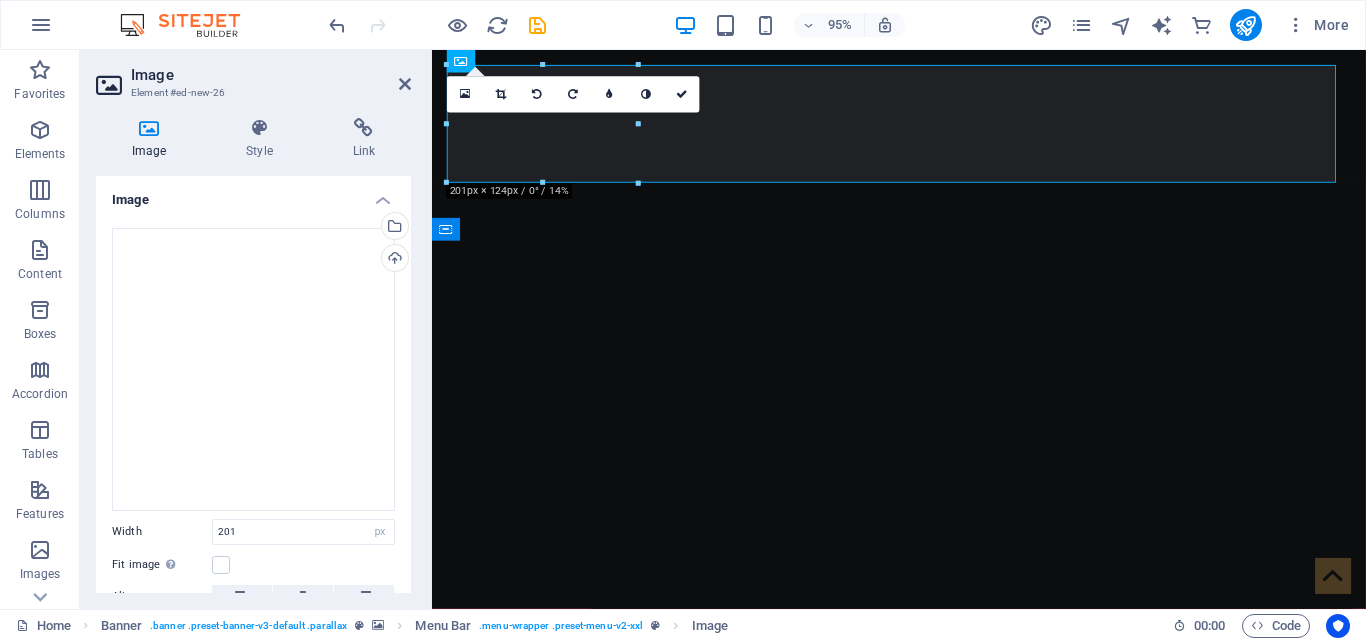 click on "16:10 16:9 4:3 1:1 1:2 0" at bounding box center [573, 95] 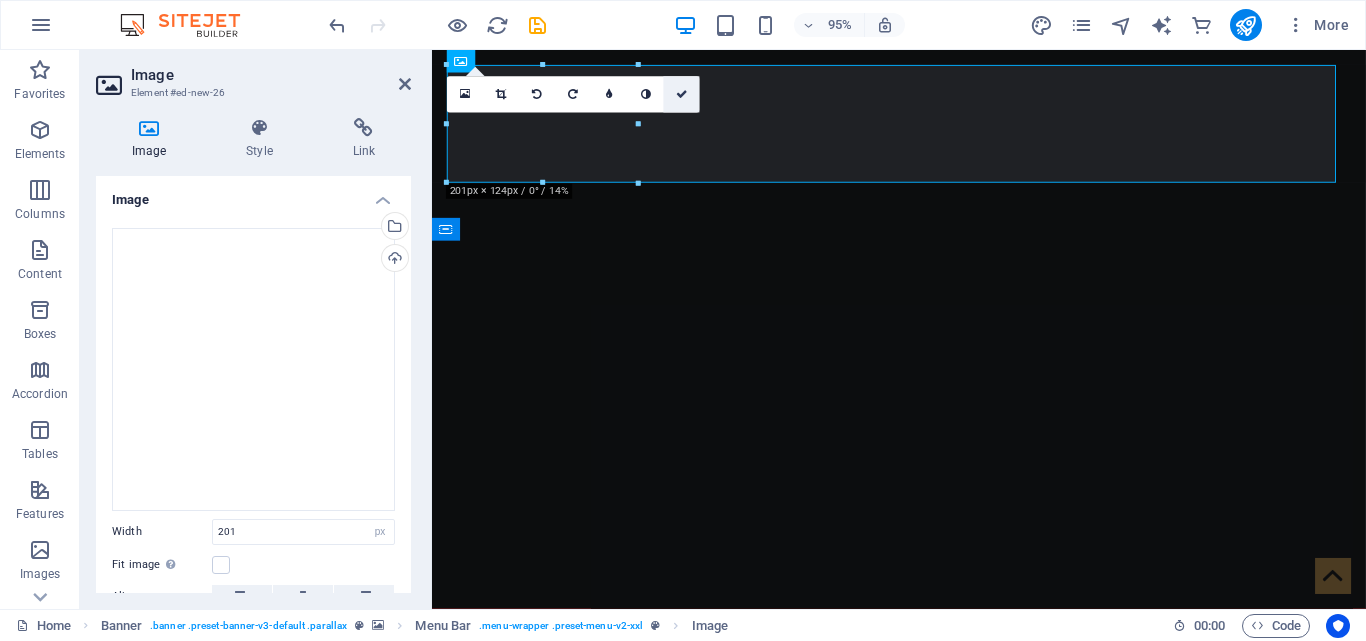 click at bounding box center (682, 94) 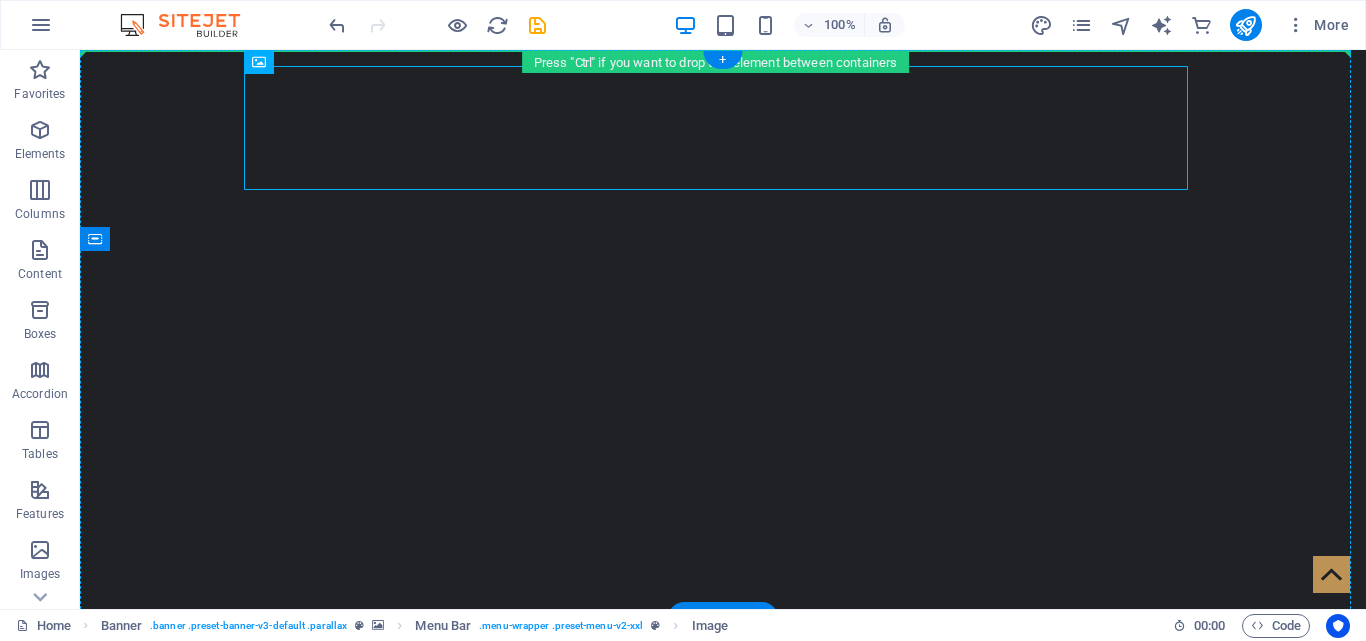 drag, startPoint x: 385, startPoint y: 101, endPoint x: 184, endPoint y: 216, distance: 231.57288 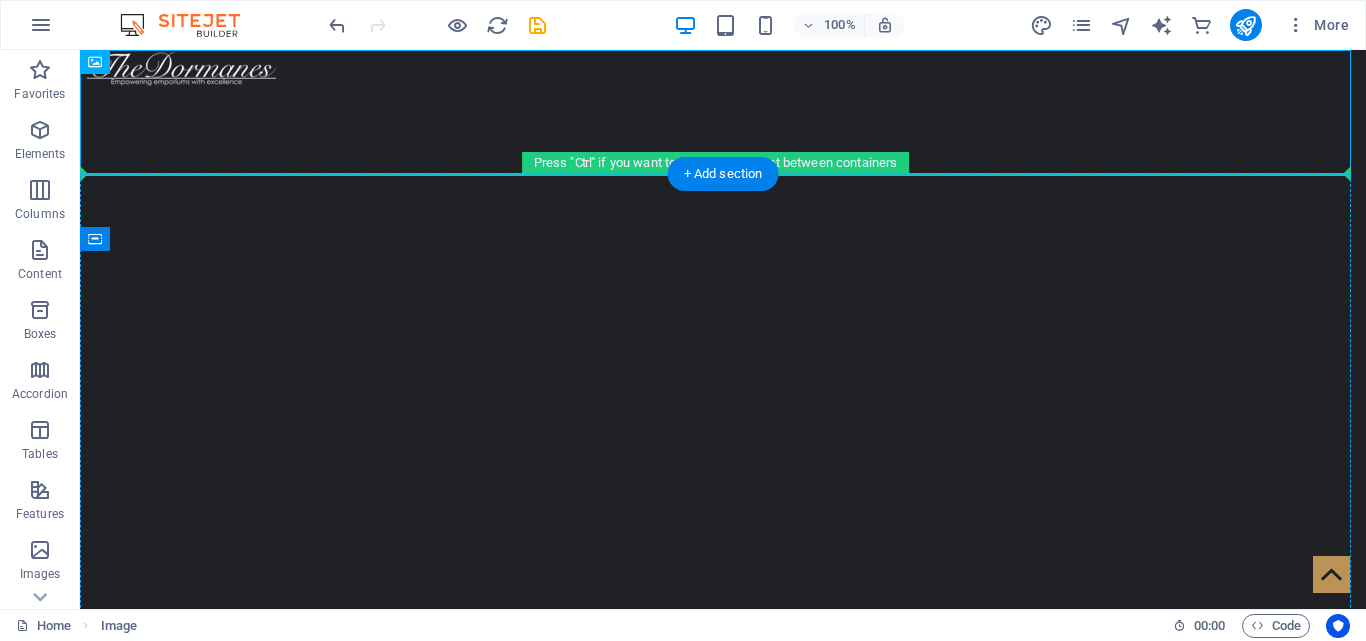drag, startPoint x: 236, startPoint y: 81, endPoint x: 199, endPoint y: 205, distance: 129.40247 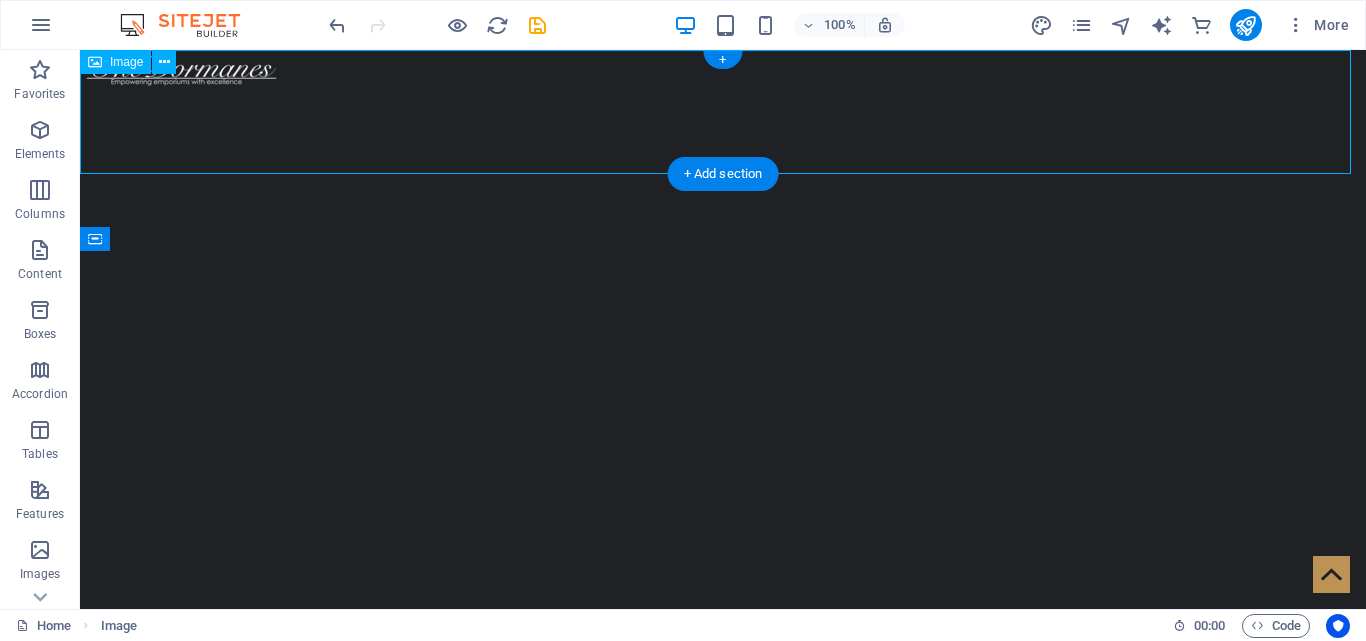 click at bounding box center [723, 112] 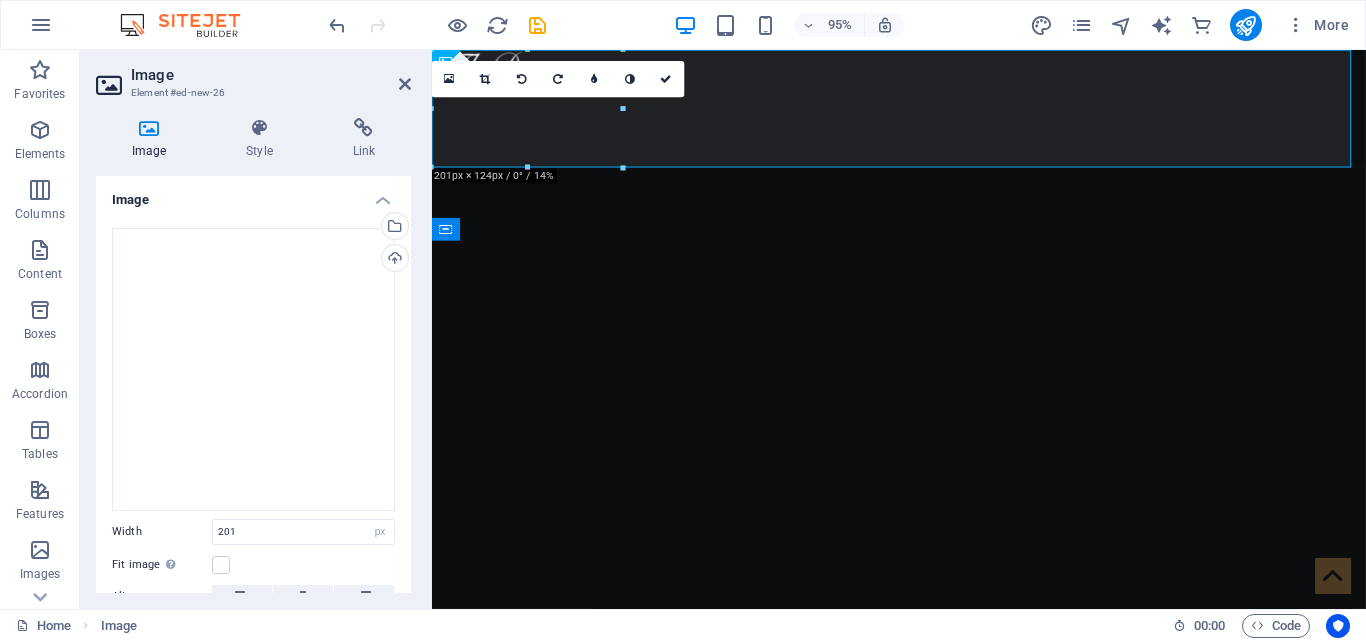 drag, startPoint x: 123, startPoint y: 19, endPoint x: 202, endPoint y: 91, distance: 106.887794 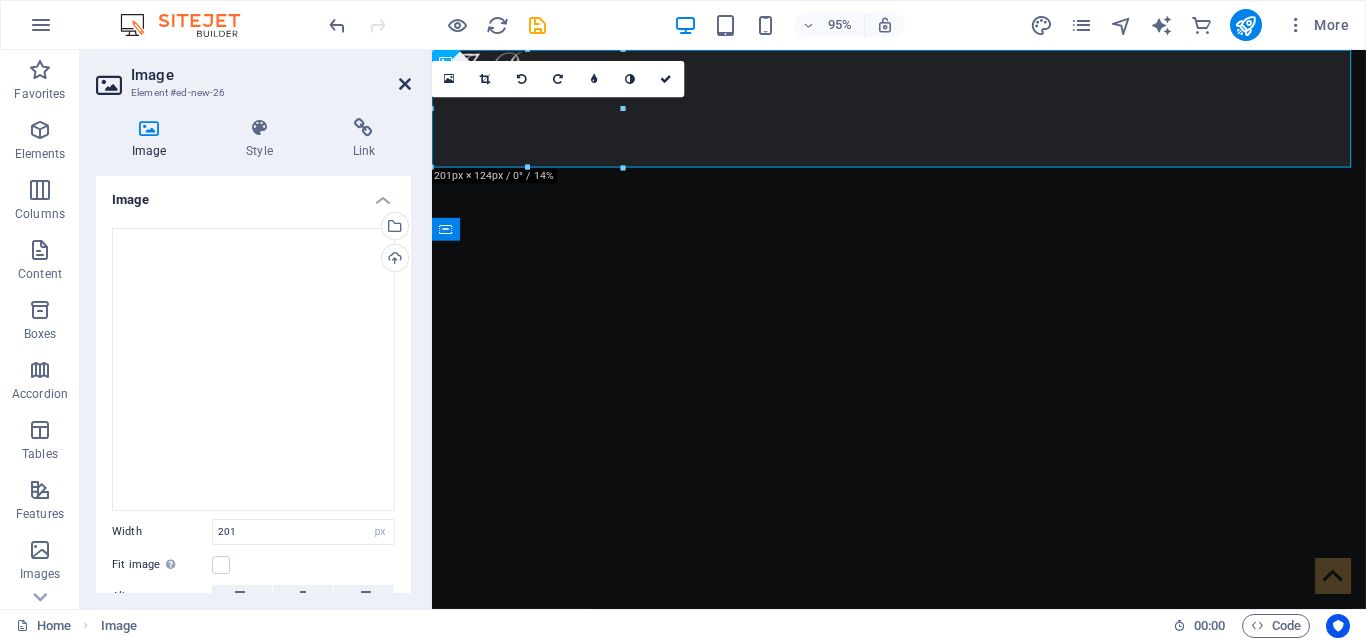 click at bounding box center [405, 84] 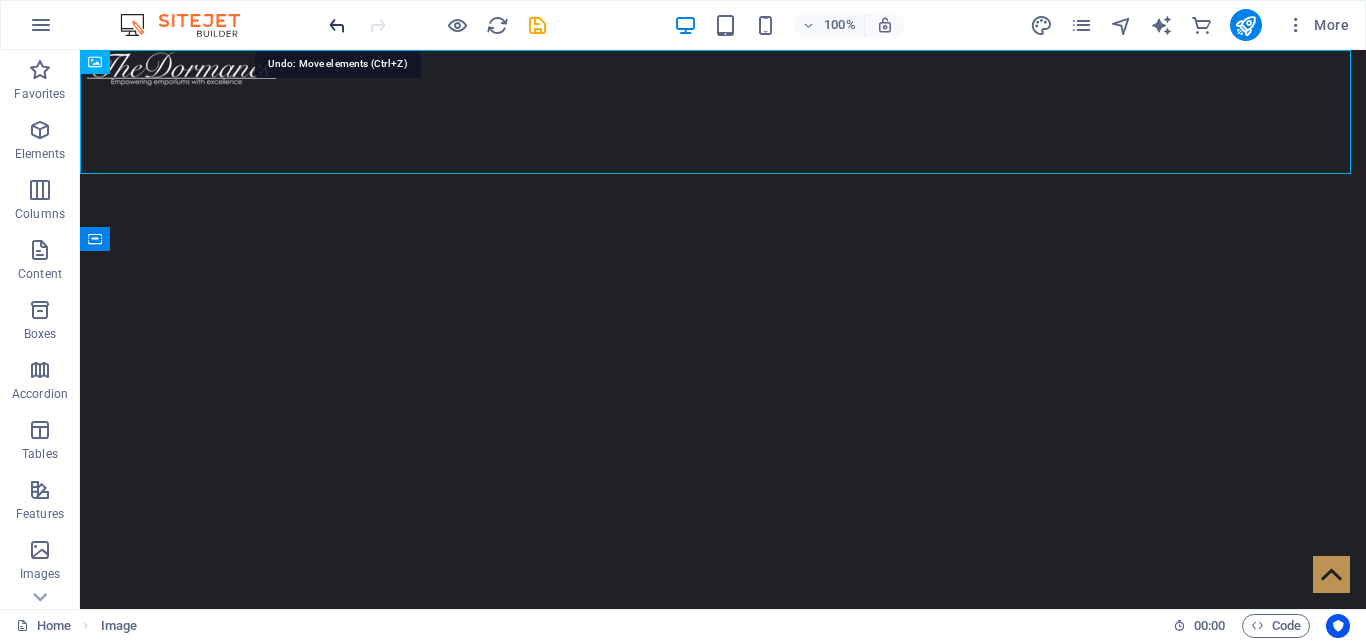 click at bounding box center (337, 25) 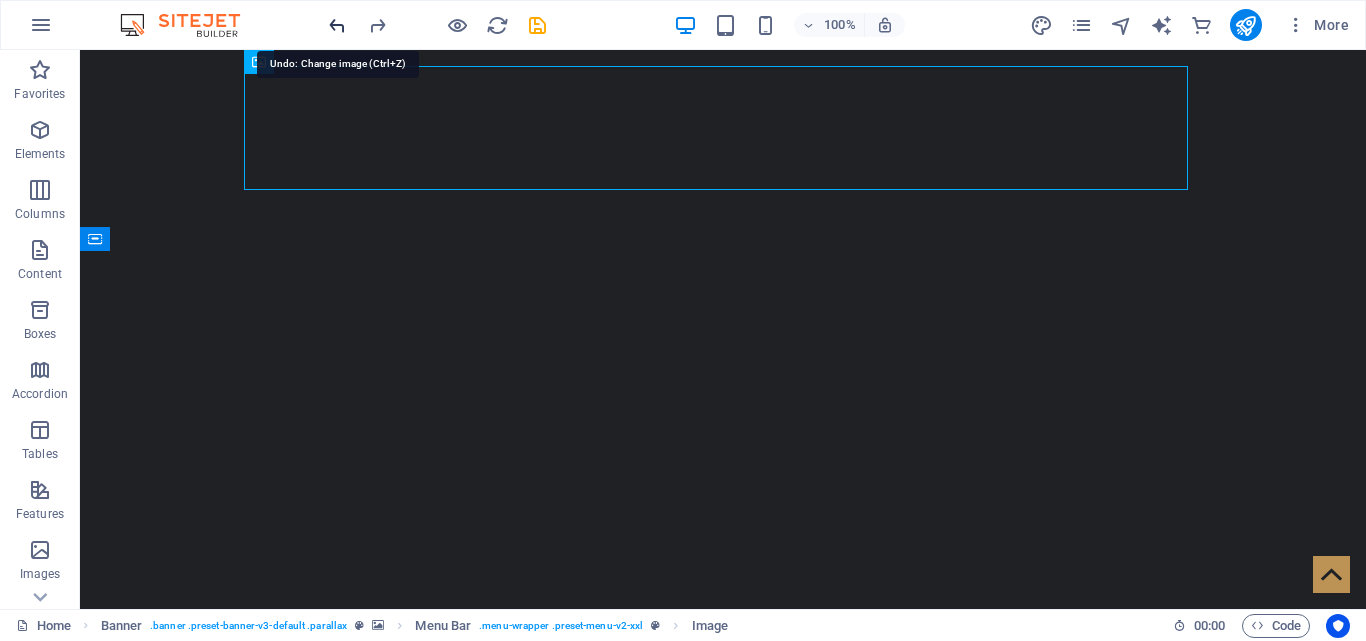 click at bounding box center [337, 25] 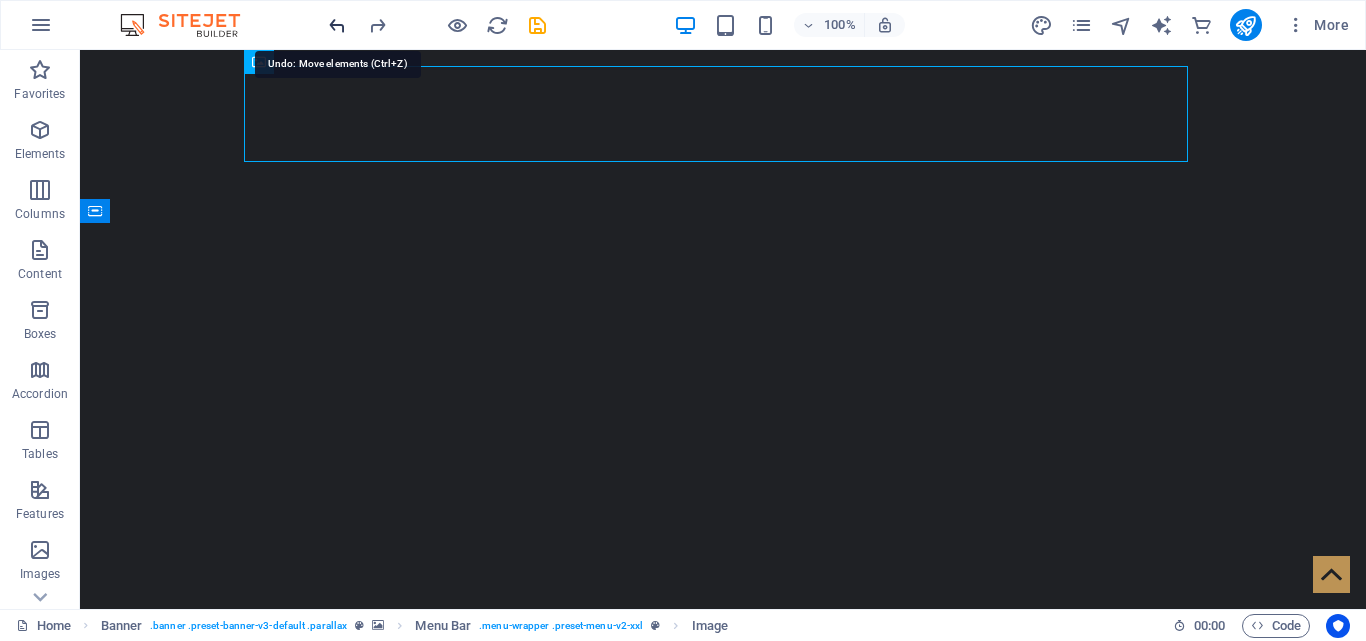 click at bounding box center [337, 25] 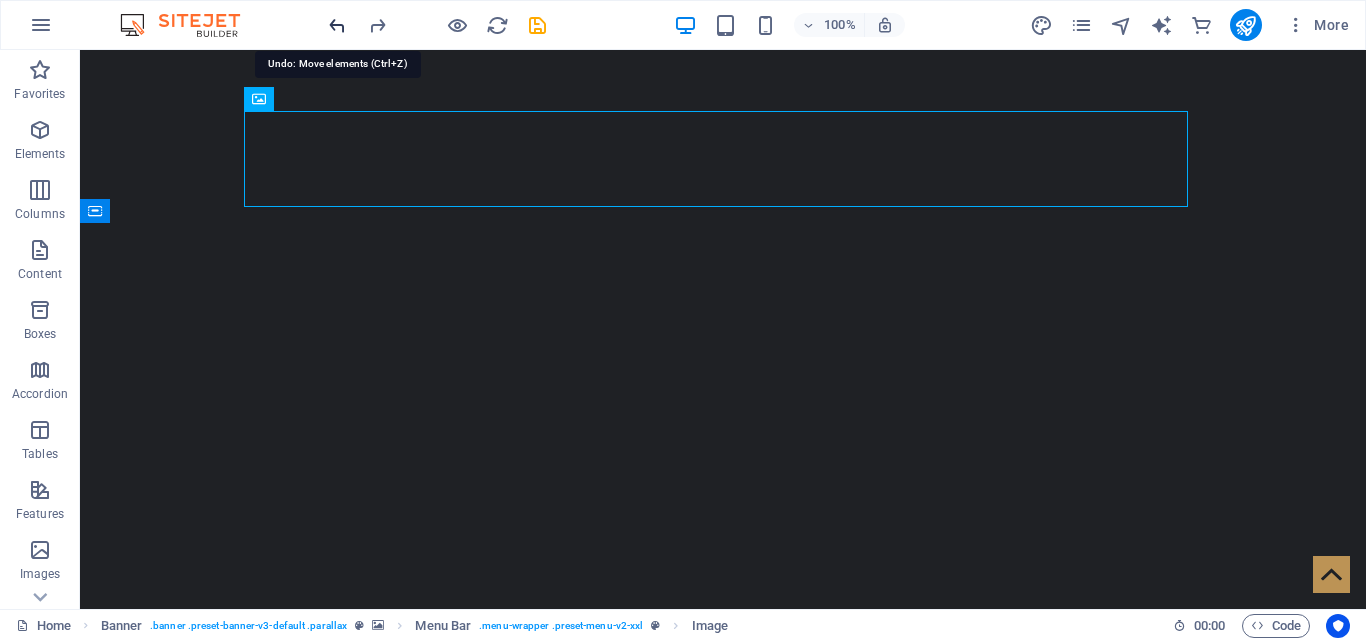 click at bounding box center [337, 25] 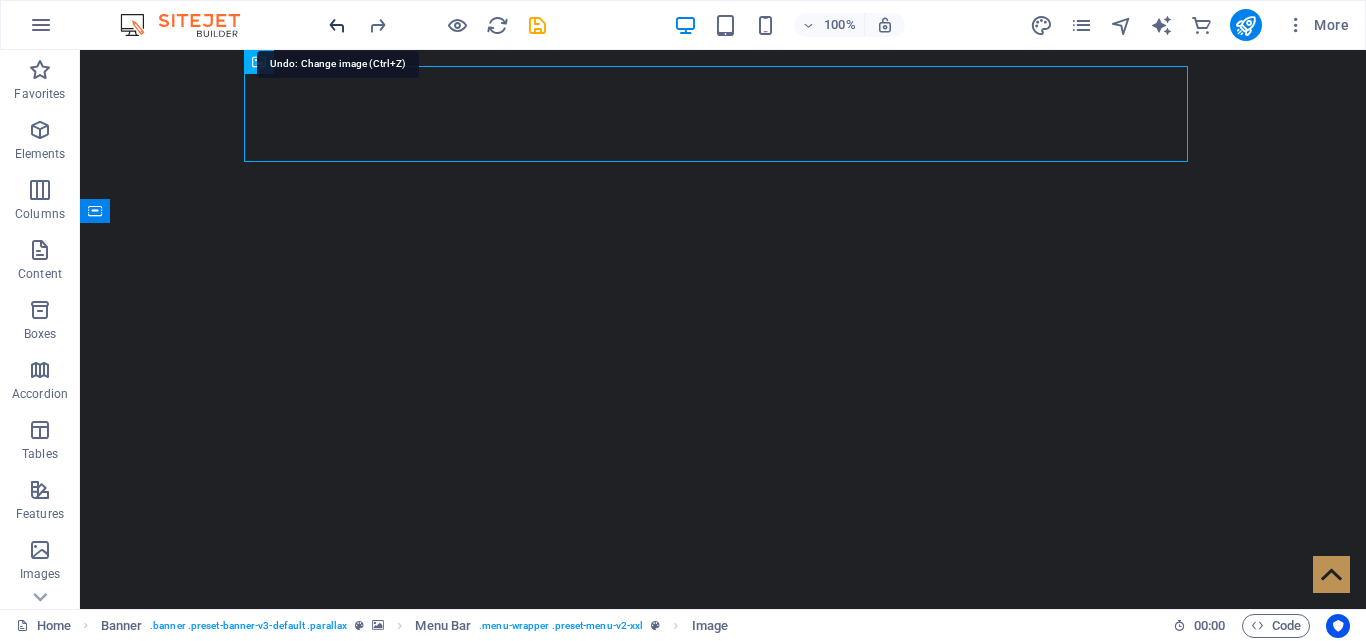 click at bounding box center (337, 25) 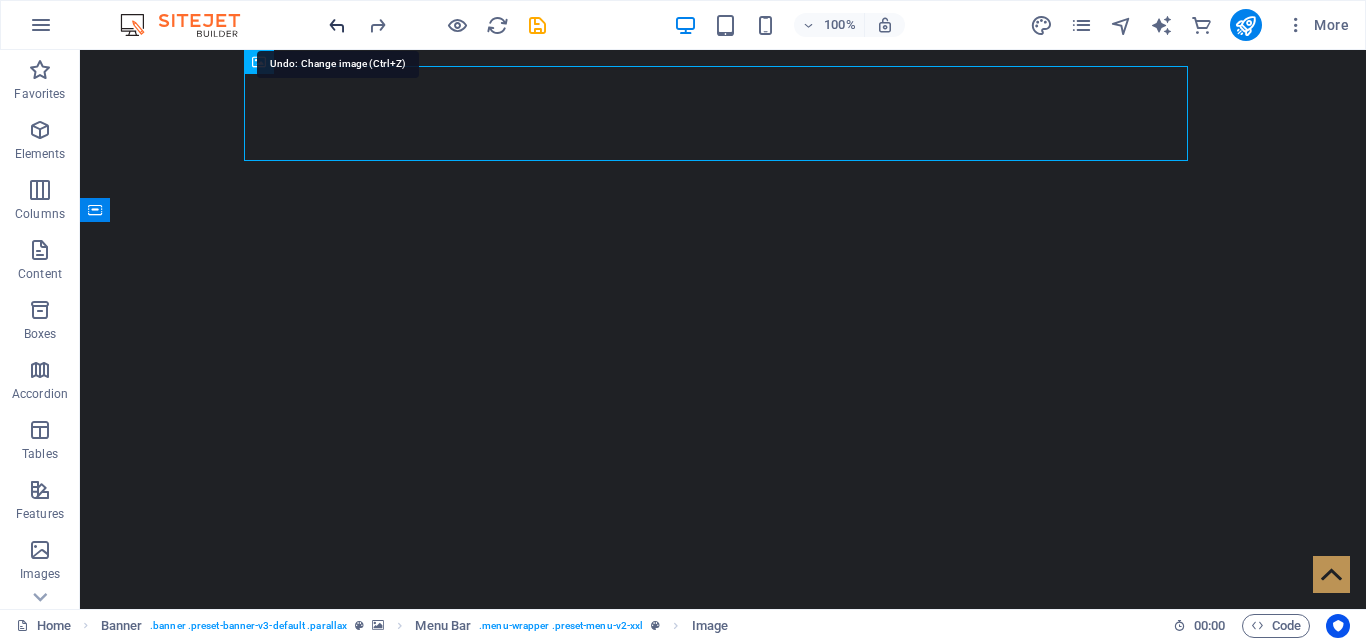 click at bounding box center [337, 25] 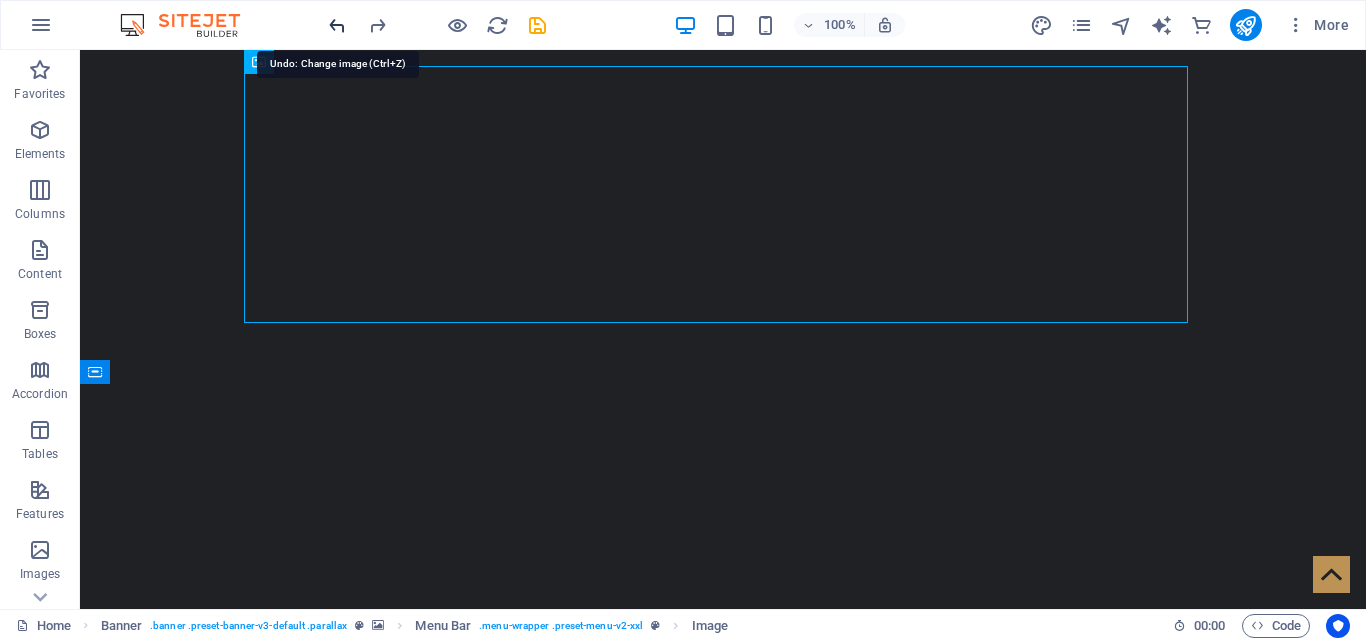 click at bounding box center [337, 25] 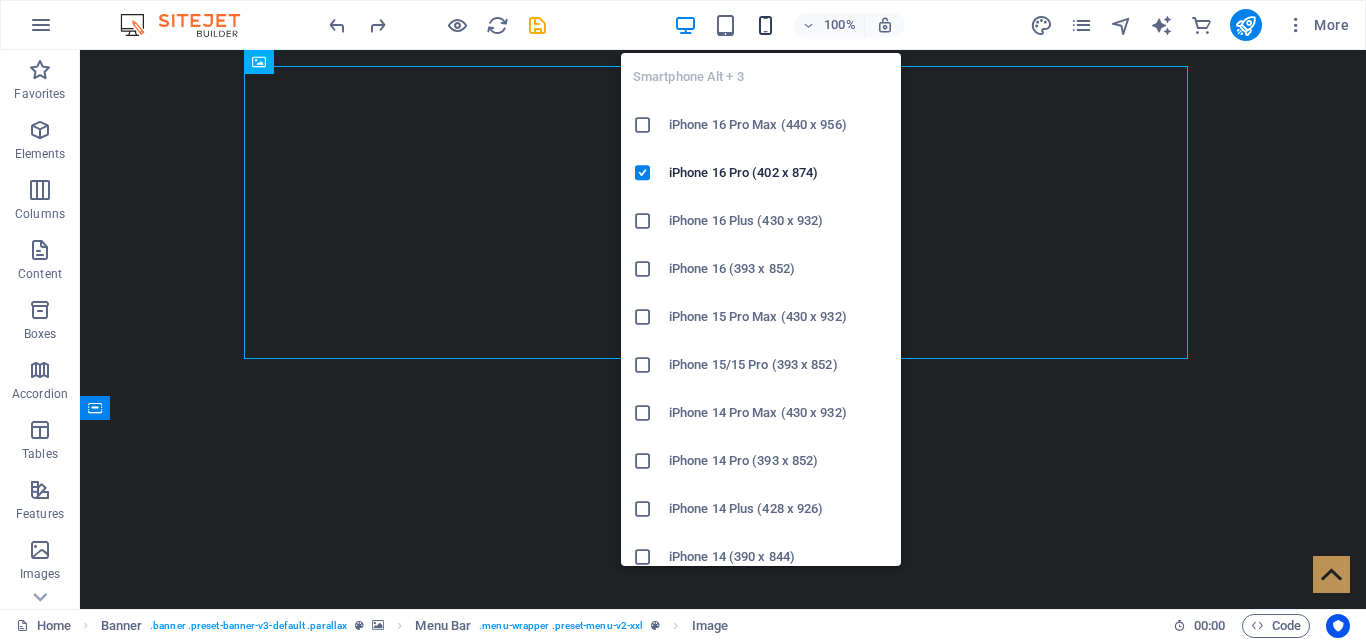 click at bounding box center (765, 25) 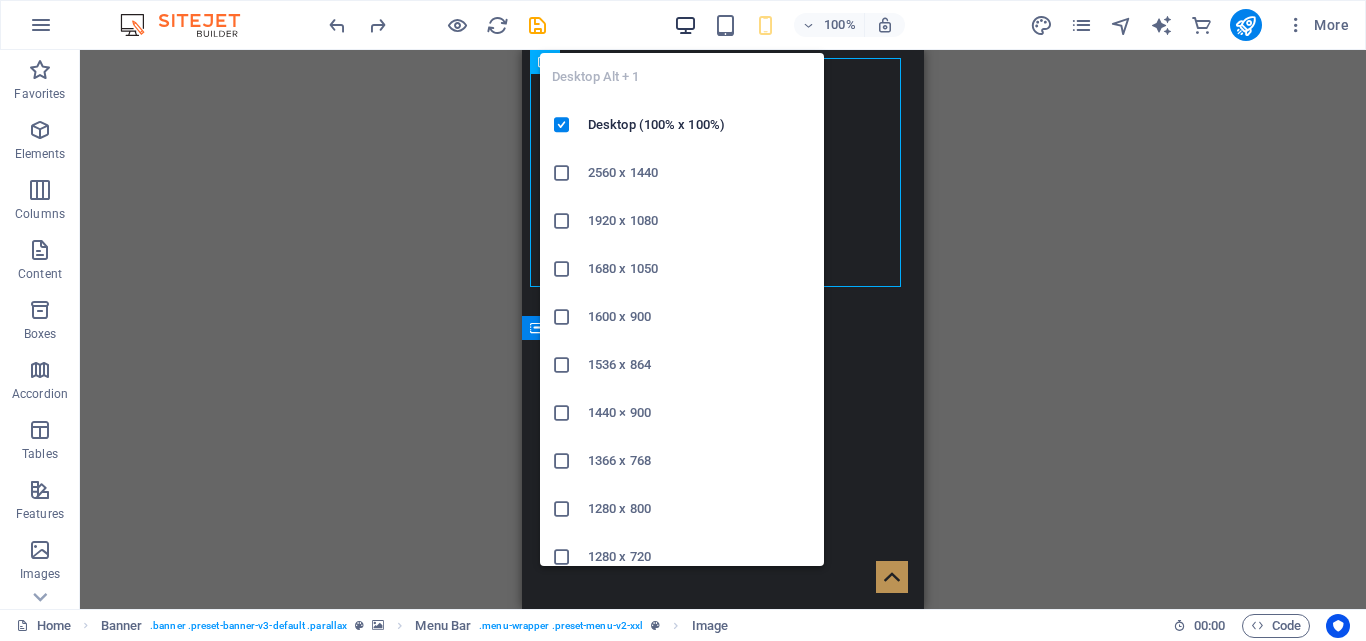 click at bounding box center (685, 25) 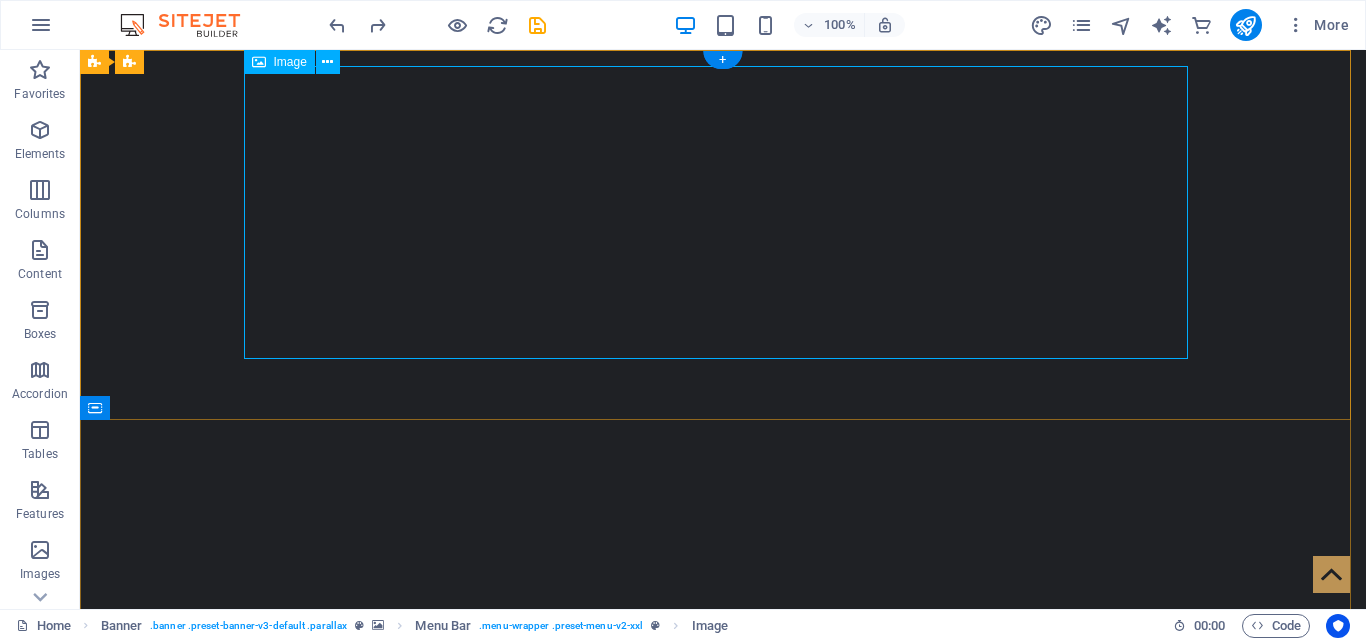 click at bounding box center [723, 843] 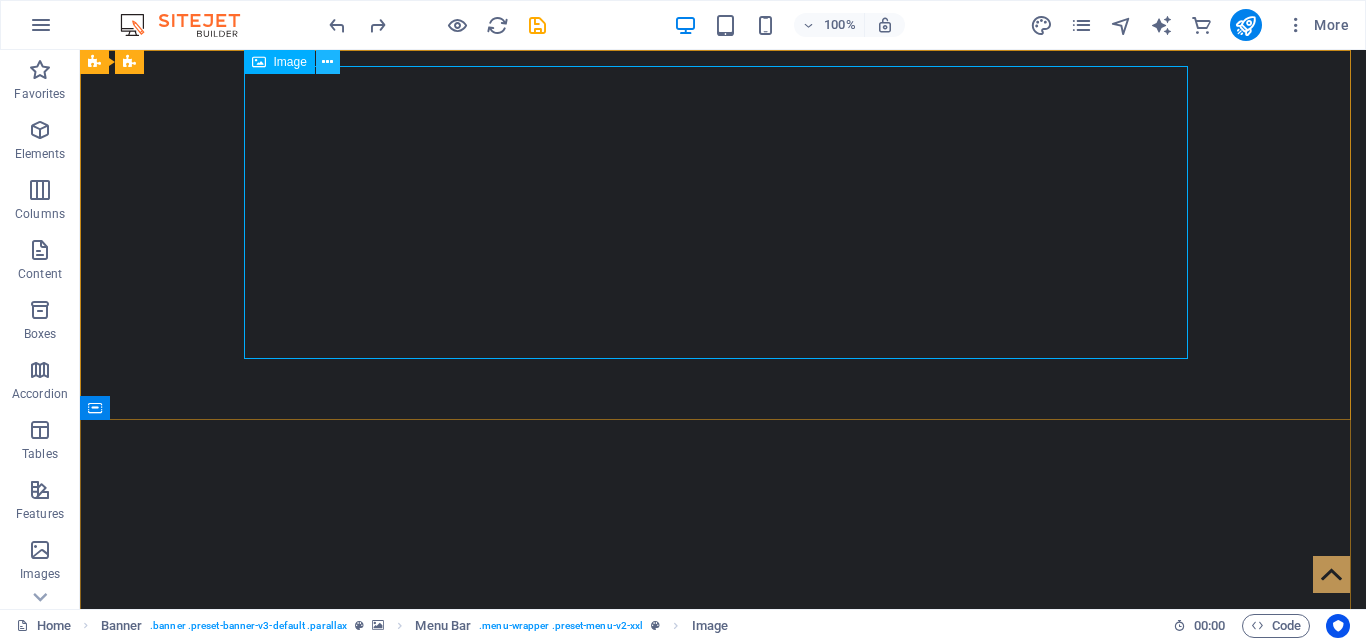 click at bounding box center (327, 62) 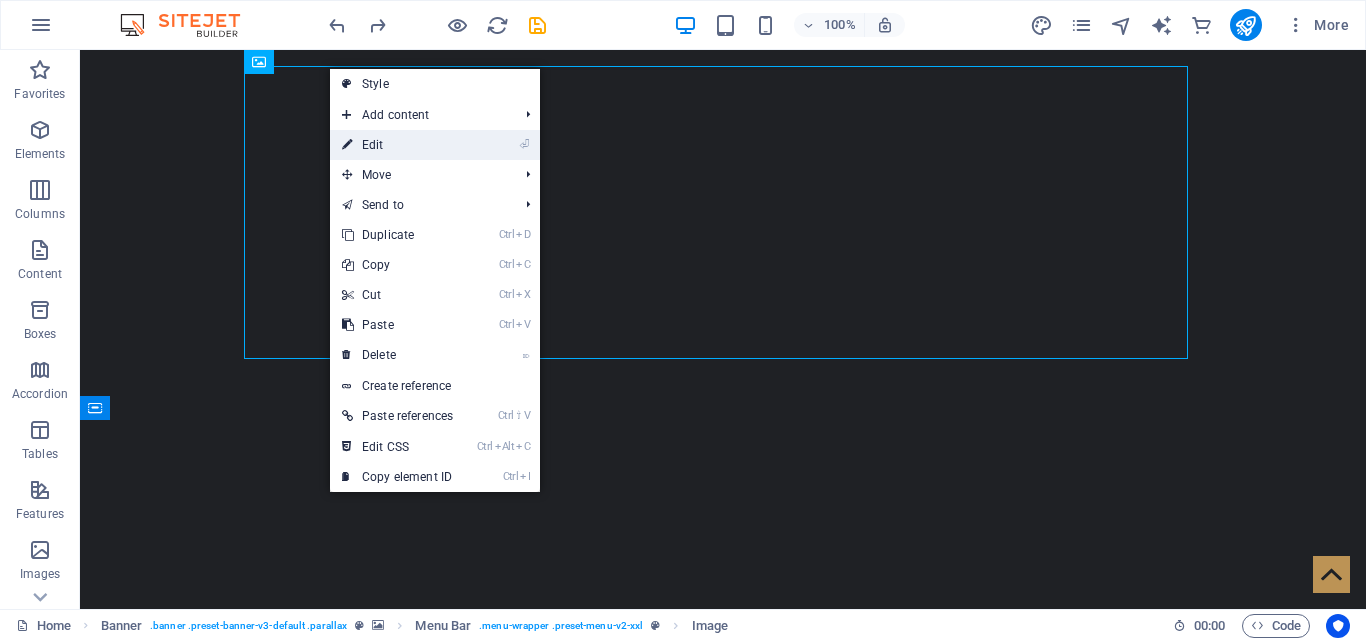 click on "⏎  Edit" at bounding box center (397, 145) 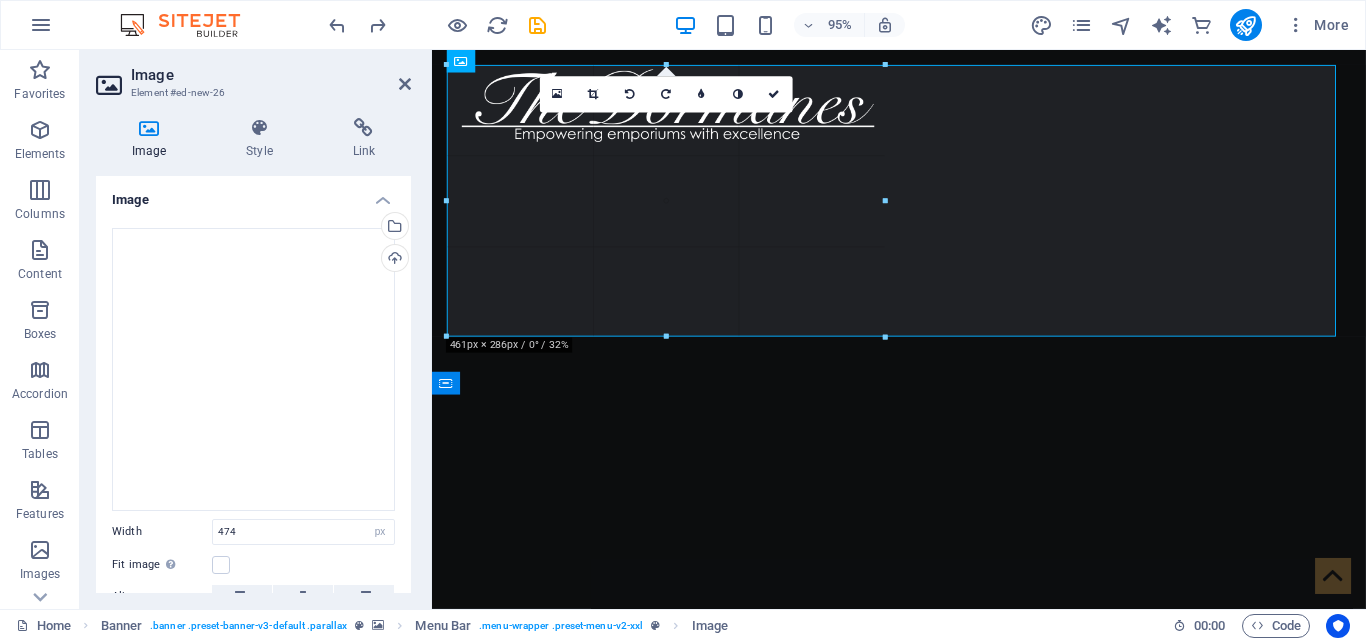 drag, startPoint x: 445, startPoint y: 344, endPoint x: 459, endPoint y: 313, distance: 34.0147 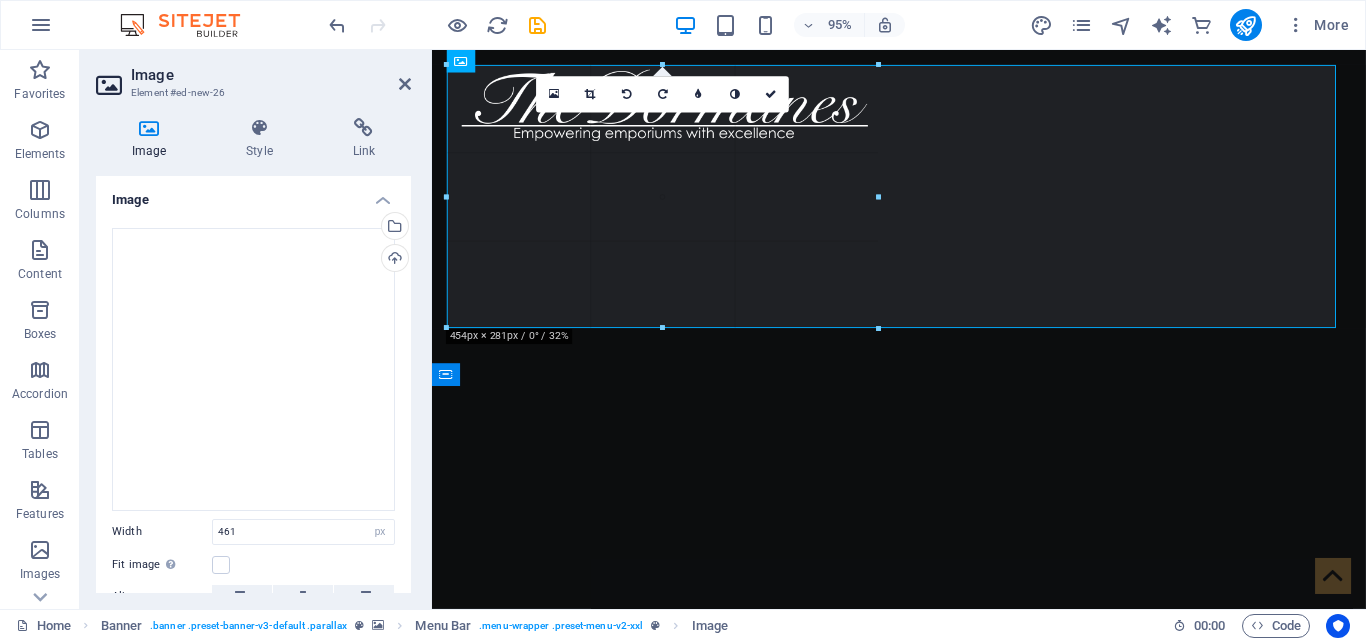 drag, startPoint x: 887, startPoint y: 200, endPoint x: 873, endPoint y: 195, distance: 14.866069 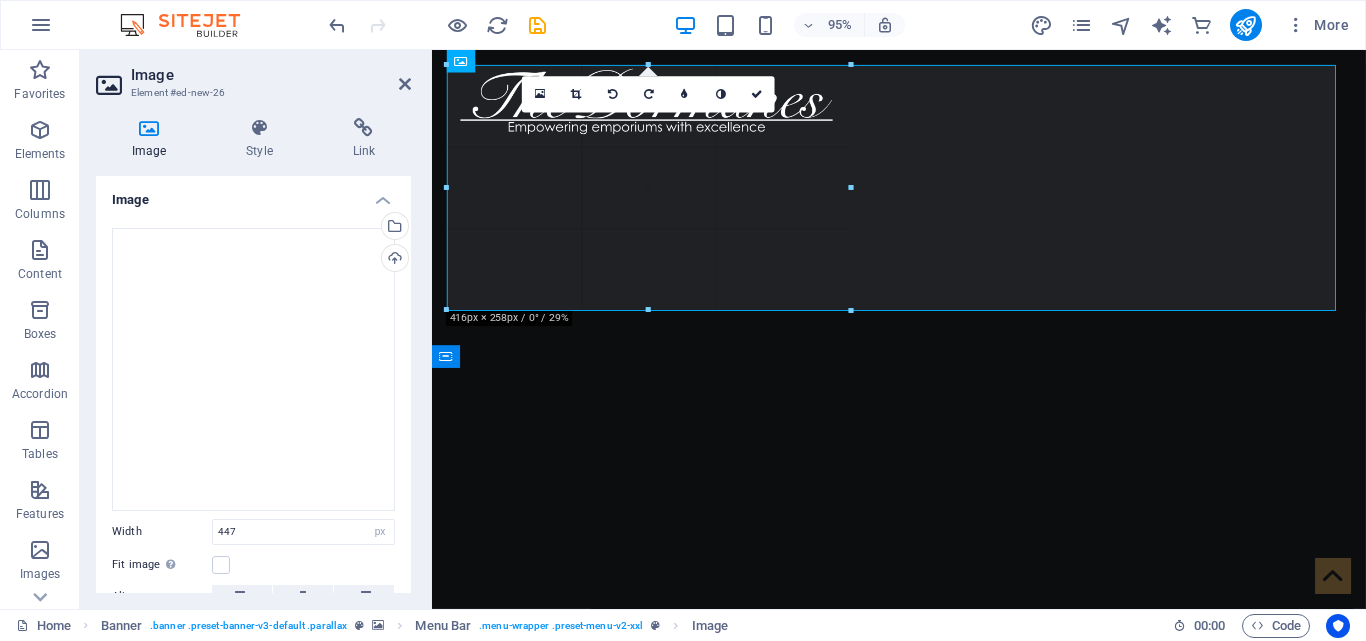 drag, startPoint x: 658, startPoint y: 325, endPoint x: 669, endPoint y: 312, distance: 17.029387 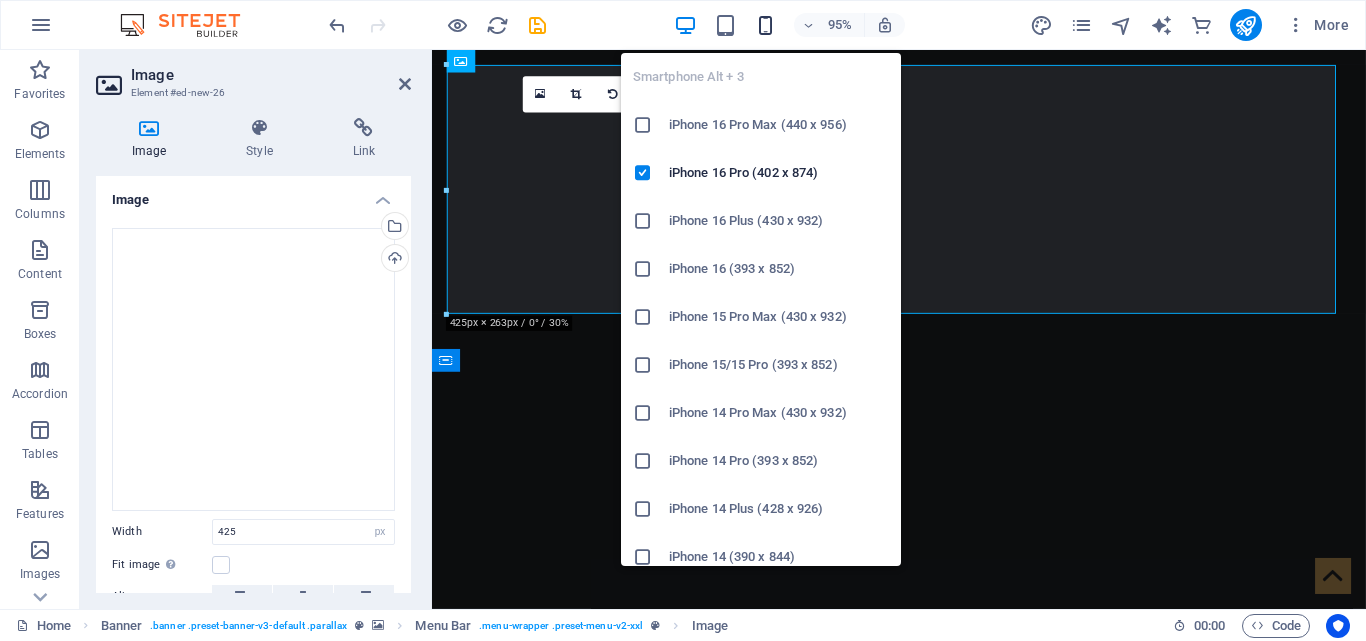 click at bounding box center (765, 25) 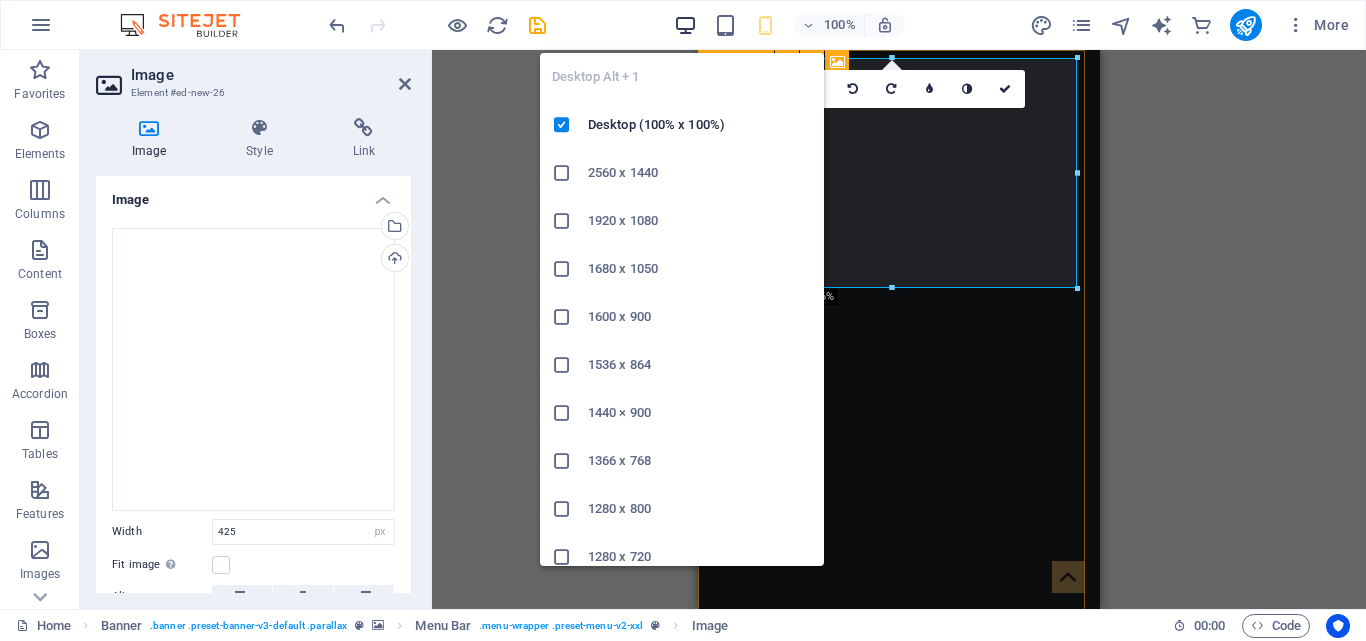 click at bounding box center (685, 25) 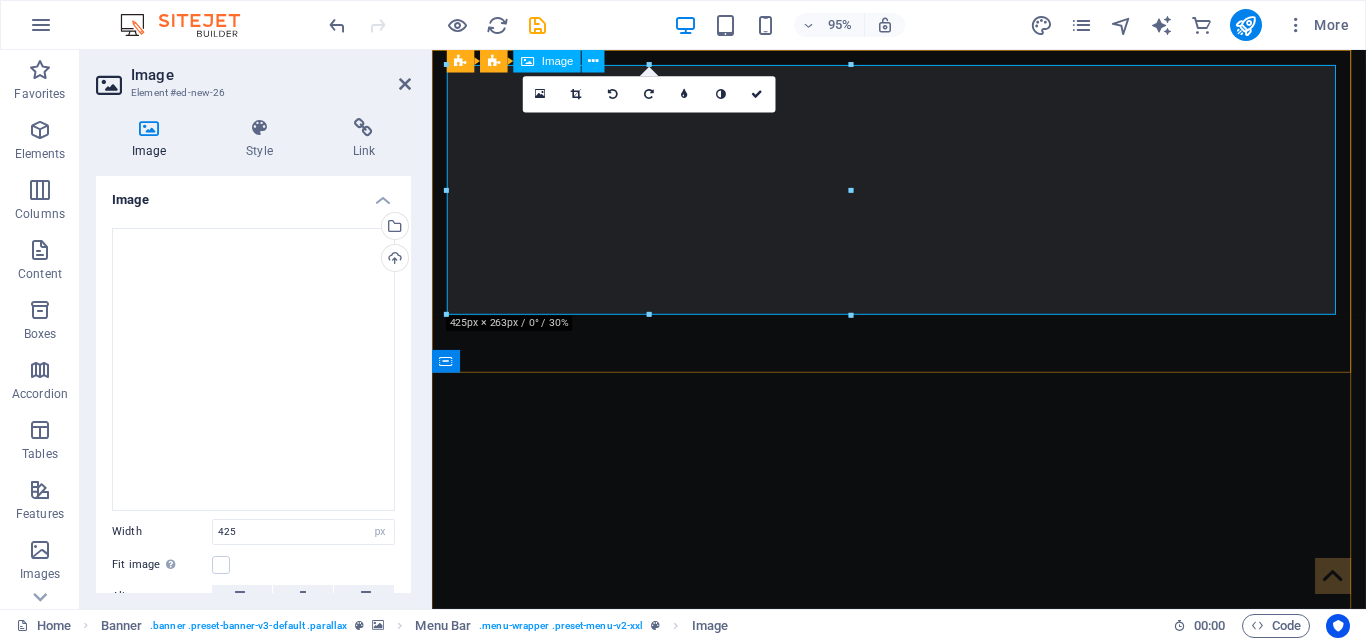 click at bounding box center [924, 845] 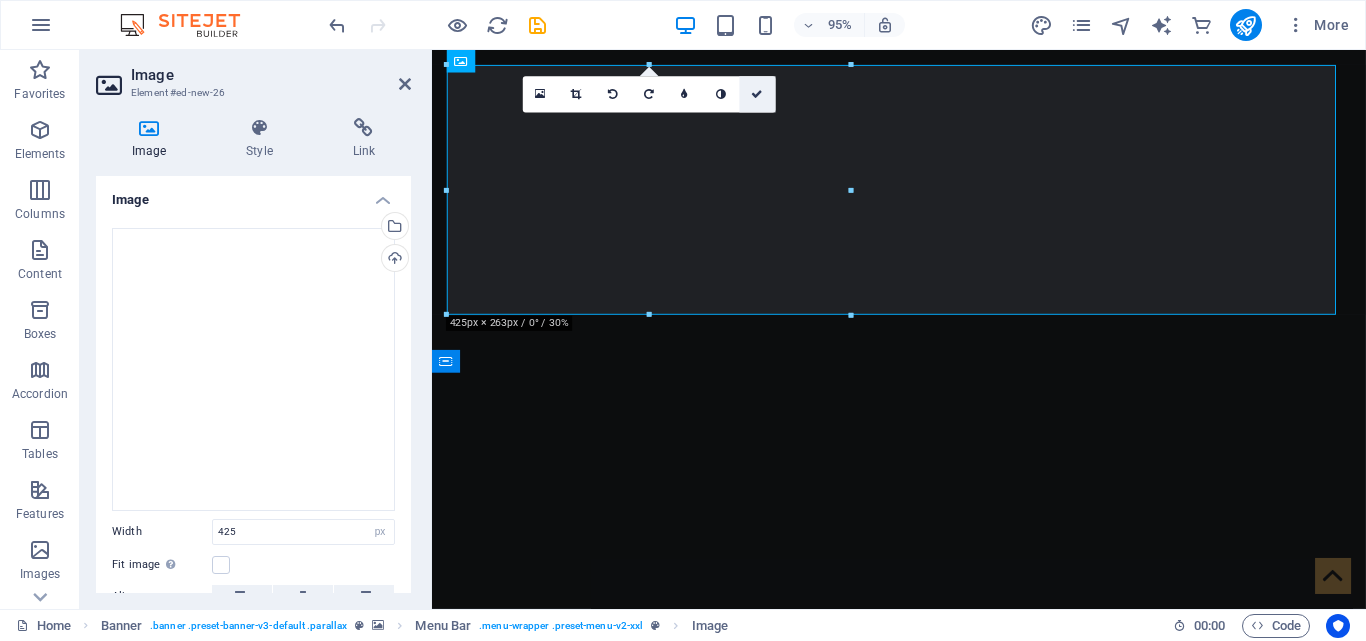 click at bounding box center [758, 94] 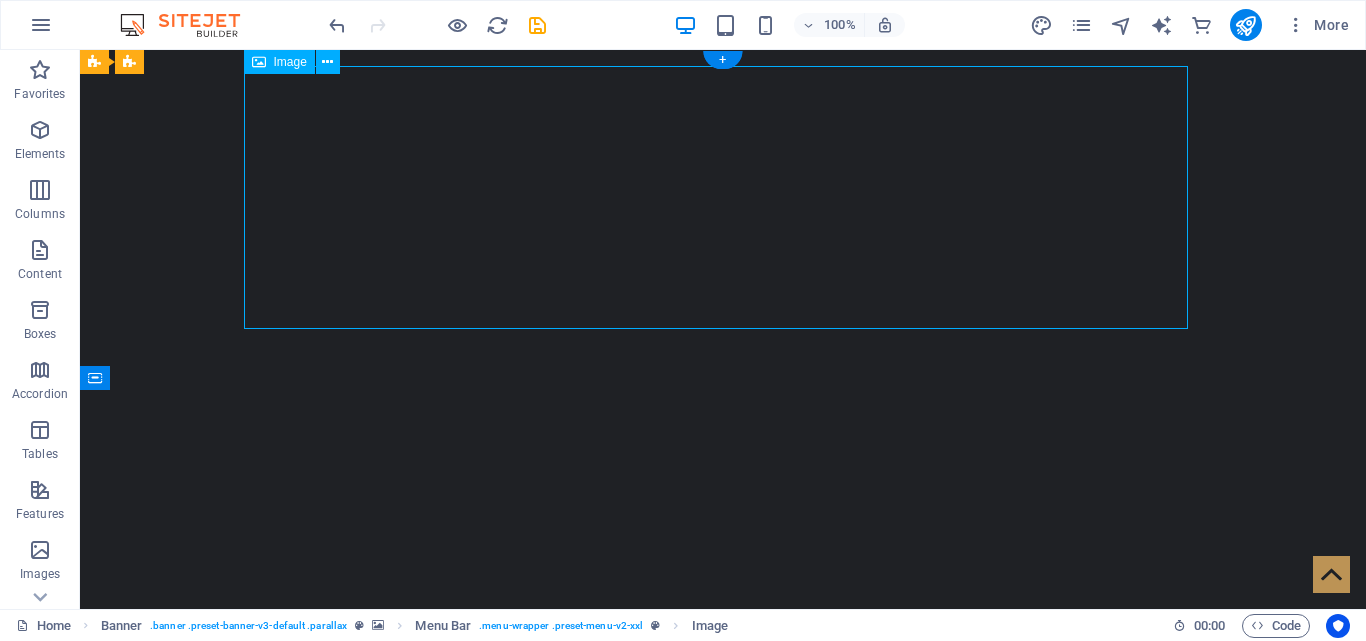 drag, startPoint x: 622, startPoint y: 115, endPoint x: 586, endPoint y: 194, distance: 86.815895 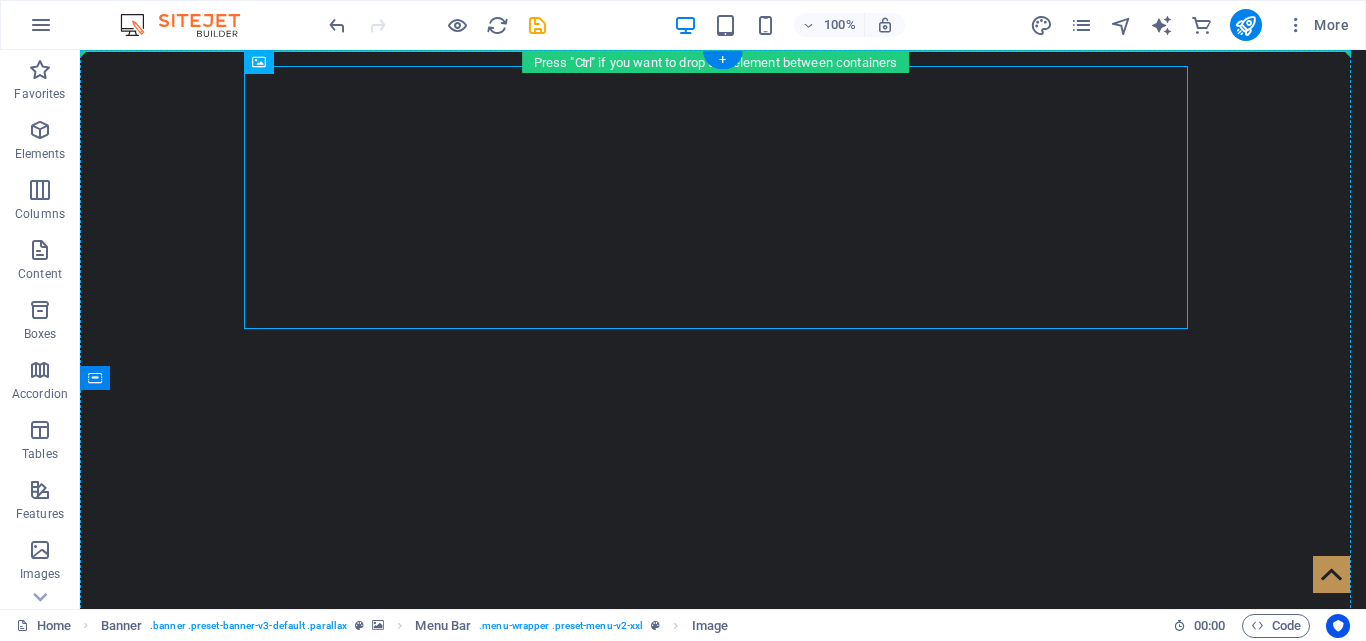 drag, startPoint x: 578, startPoint y: 251, endPoint x: 642, endPoint y: 390, distance: 153.02614 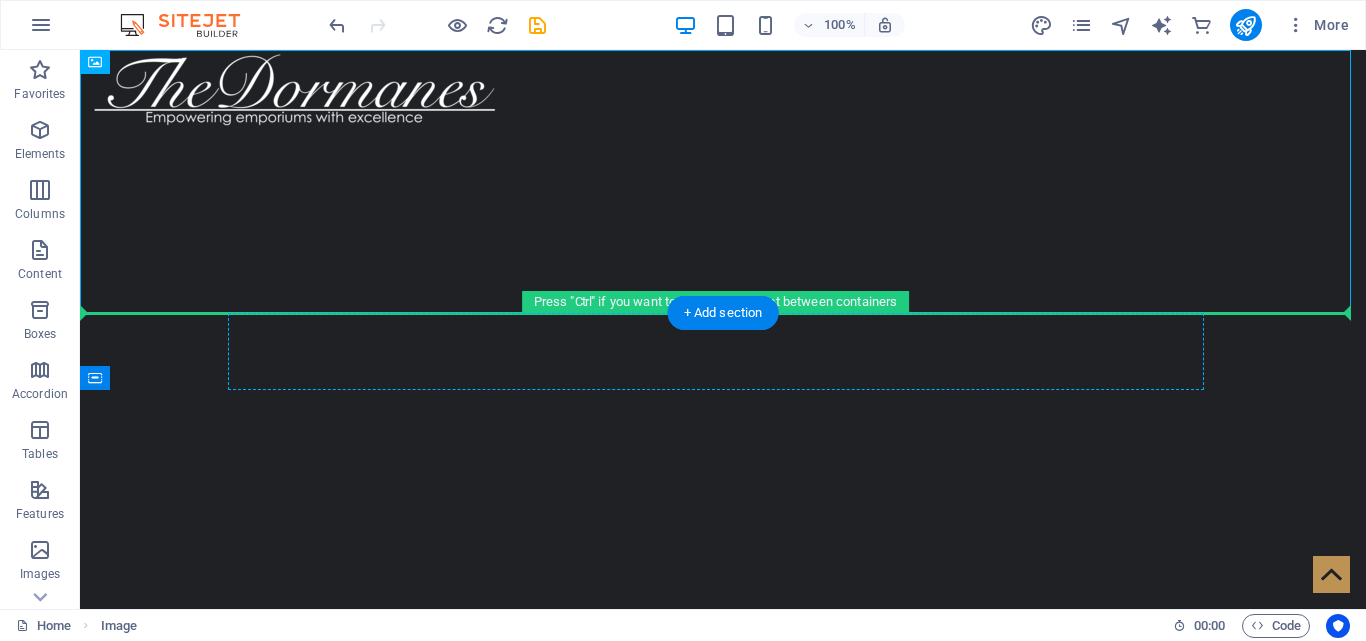 drag, startPoint x: 444, startPoint y: 150, endPoint x: 426, endPoint y: 344, distance: 194.83327 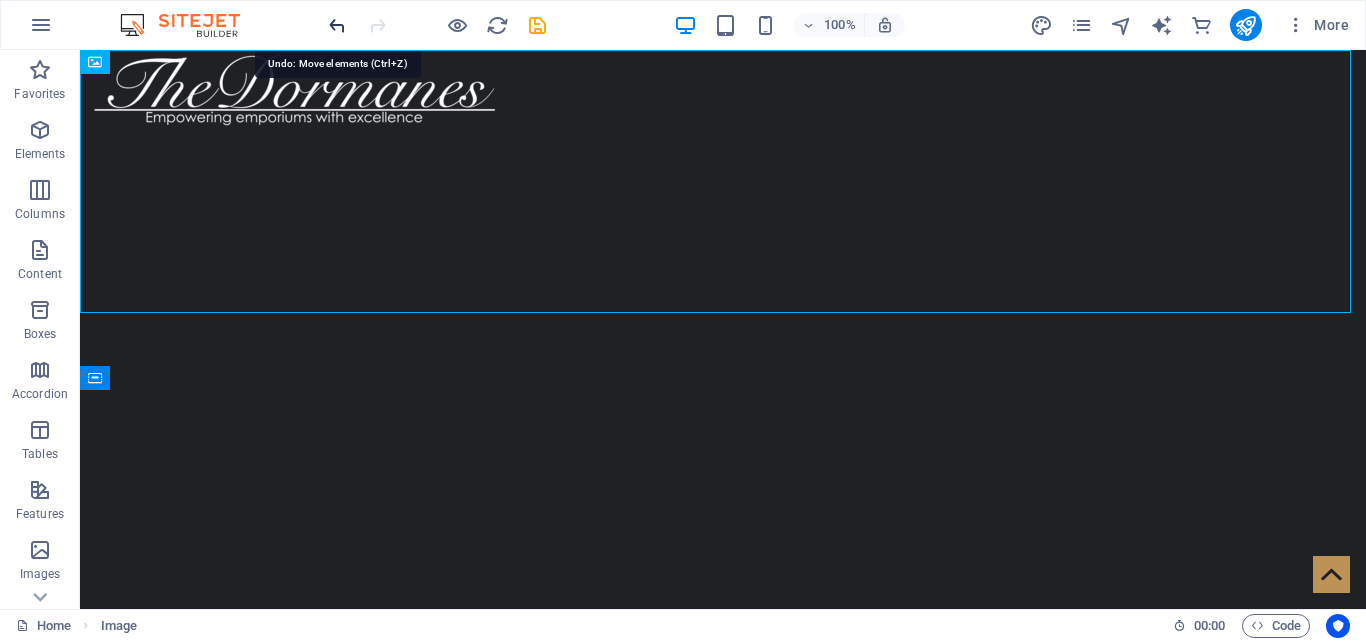 click at bounding box center (337, 25) 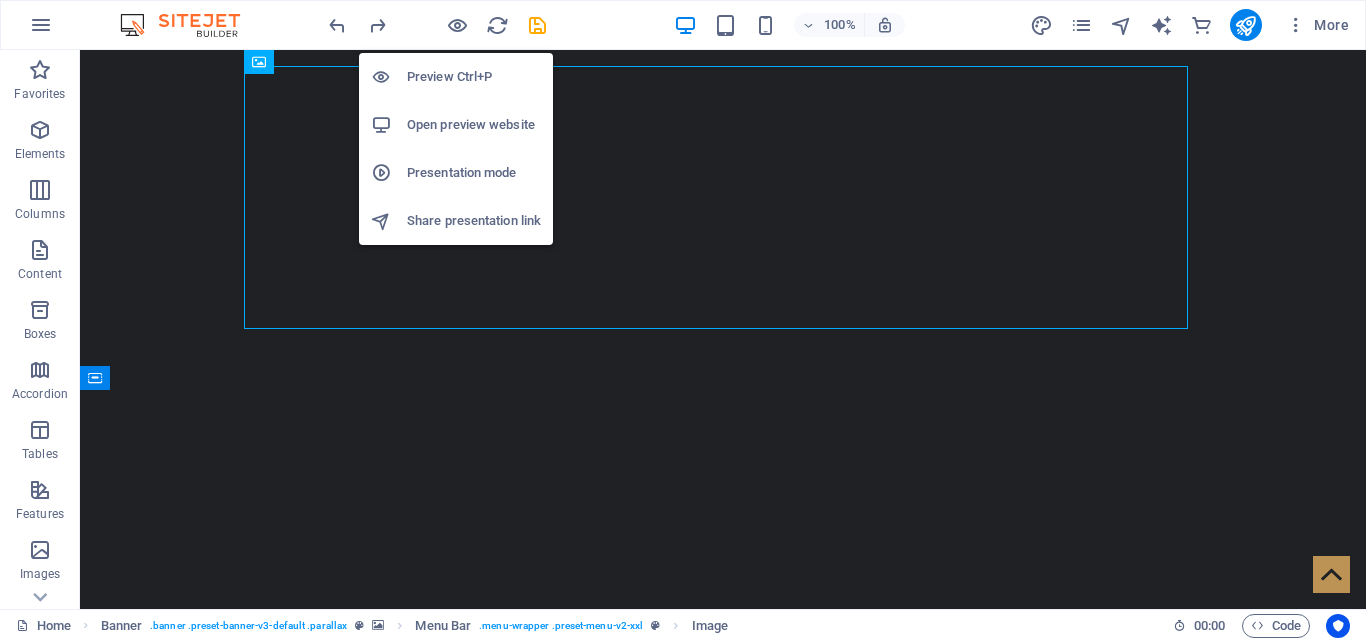 click on "Preview Ctrl+P" at bounding box center (474, 77) 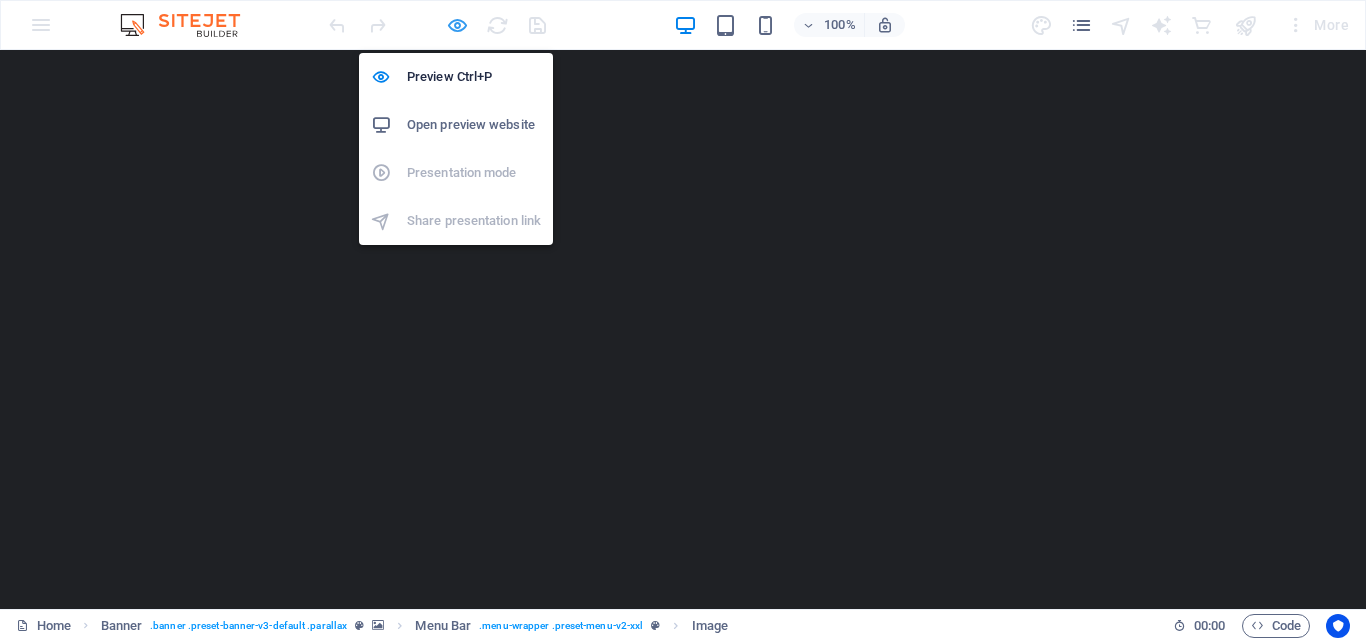 click at bounding box center [457, 25] 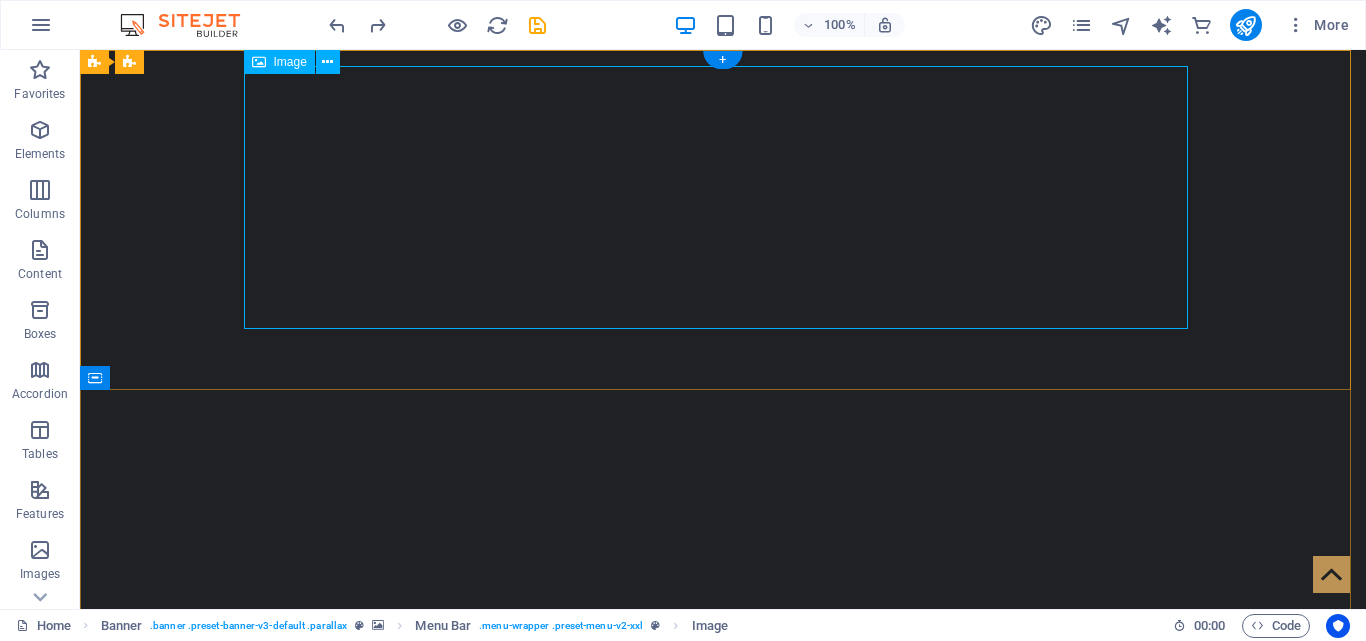 click at bounding box center [723, 831] 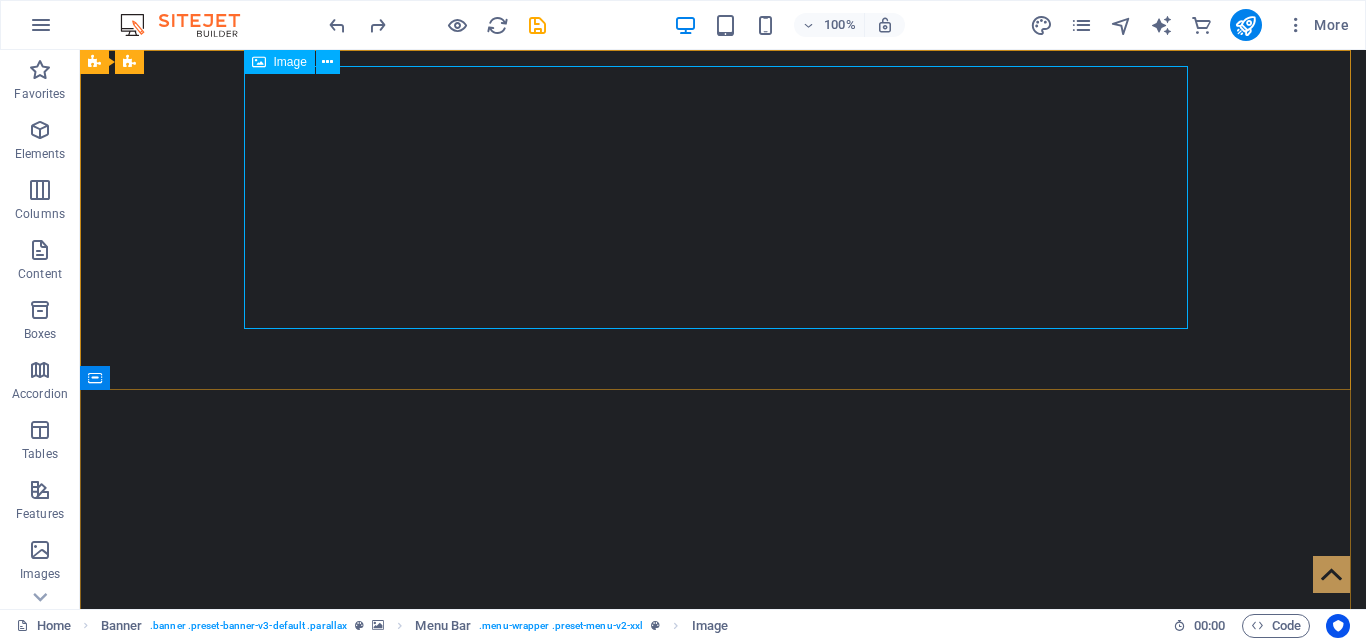 click on "Image" at bounding box center (290, 62) 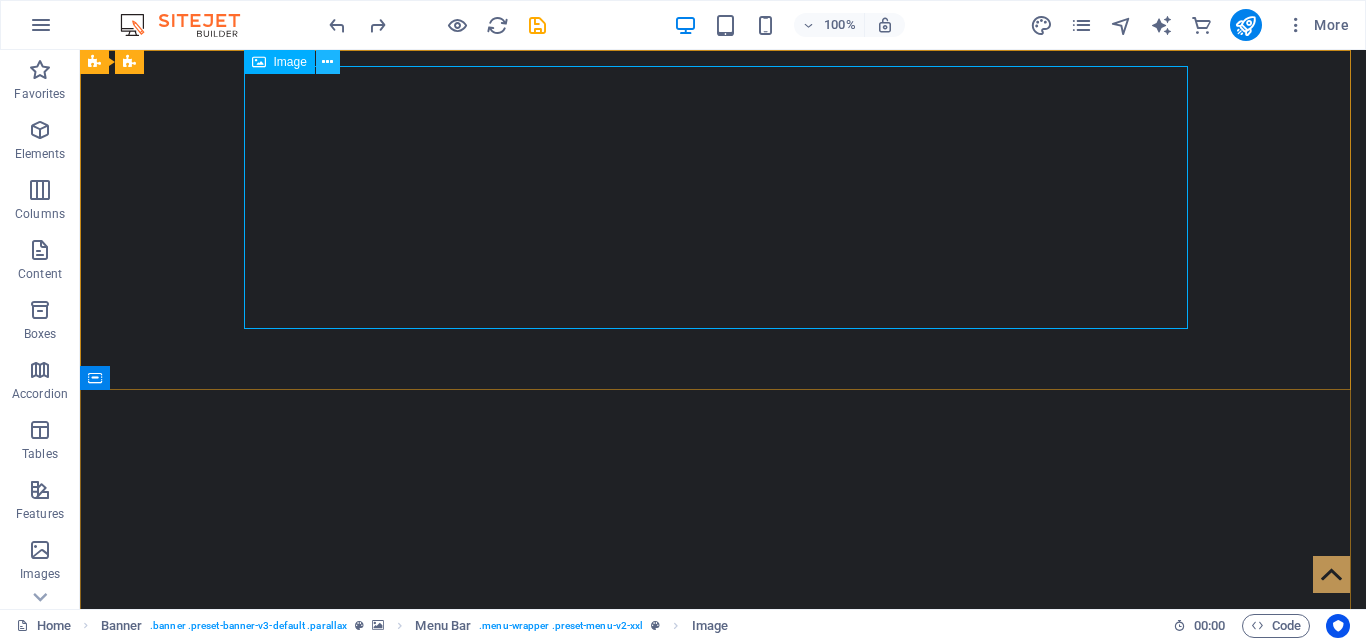 click at bounding box center [327, 62] 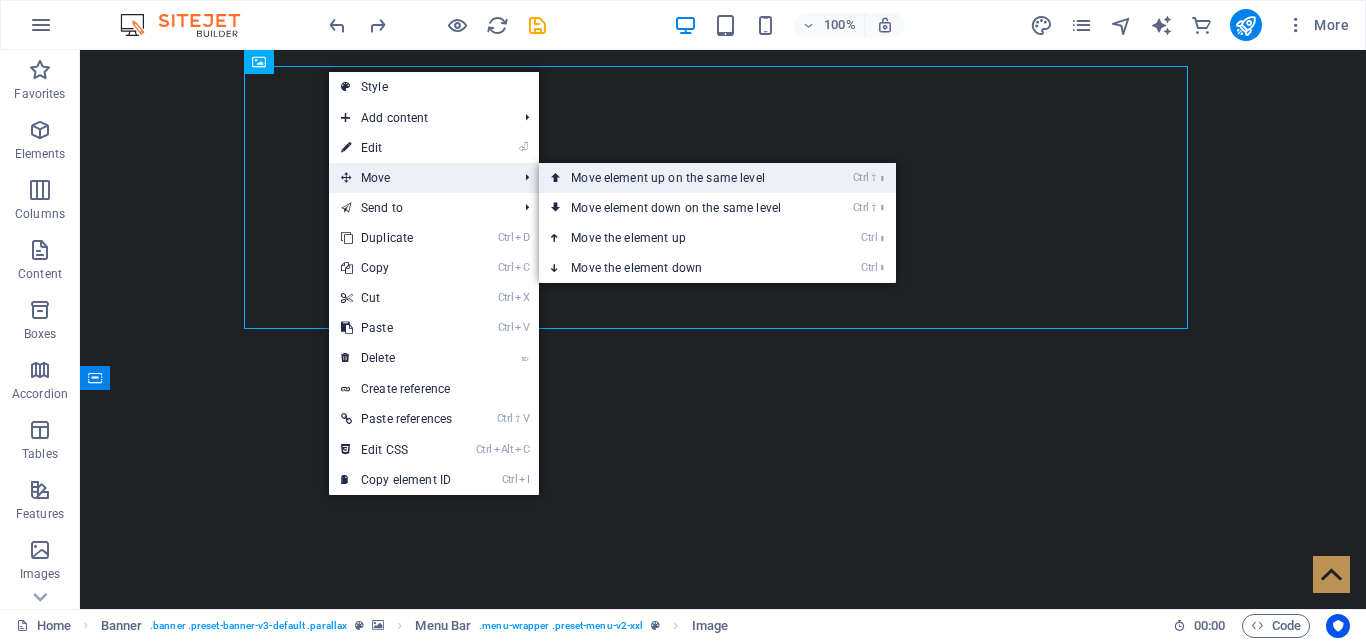 click on "Ctrl ⇧ ⬆  Move element up on the same level" at bounding box center (680, 178) 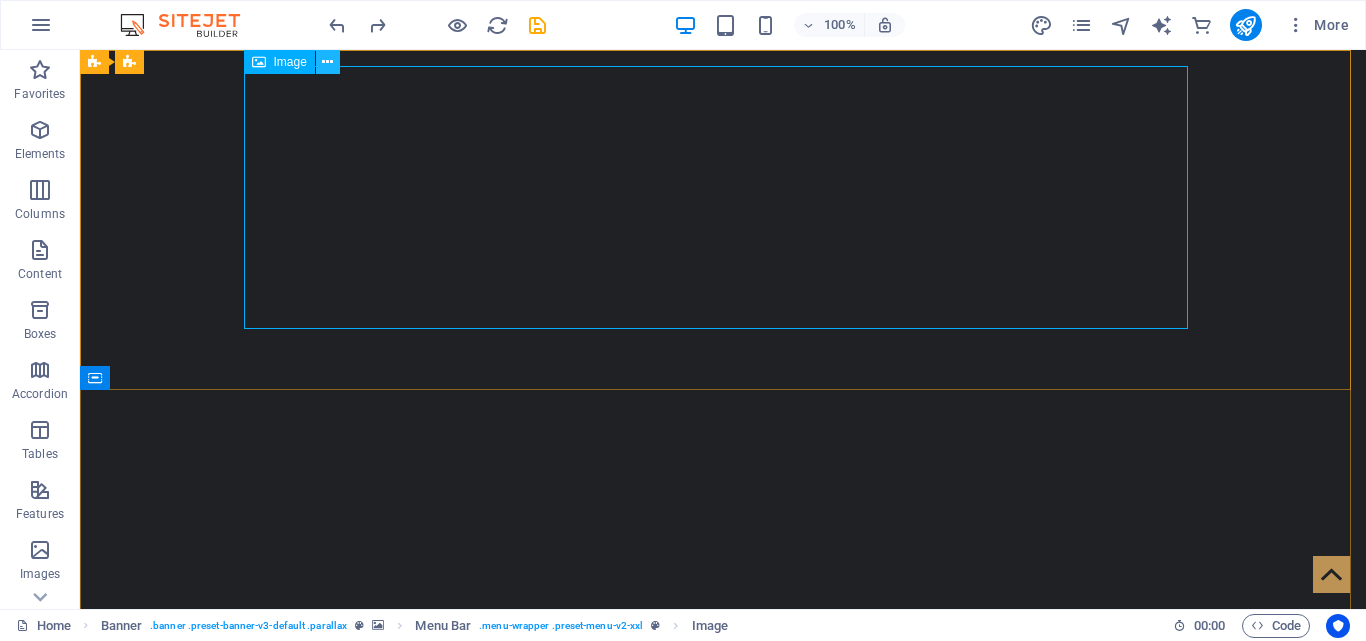 click at bounding box center [327, 62] 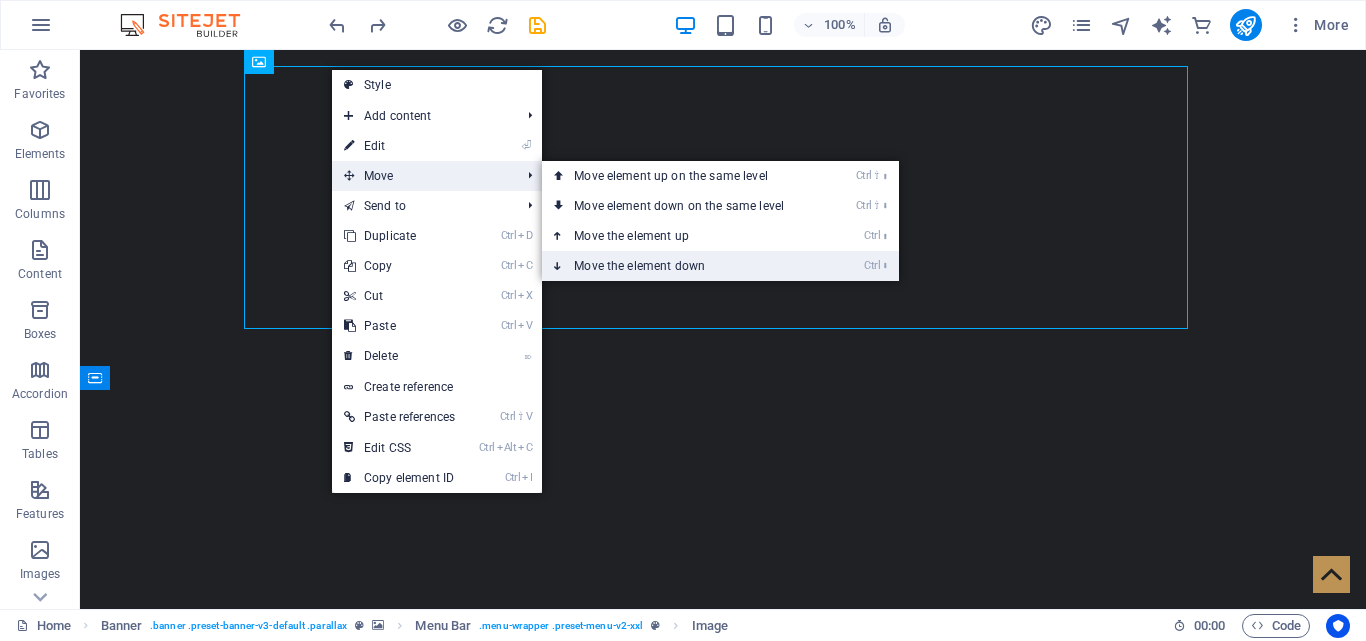 click on "Ctrl ⬇  Move the element down" at bounding box center [683, 266] 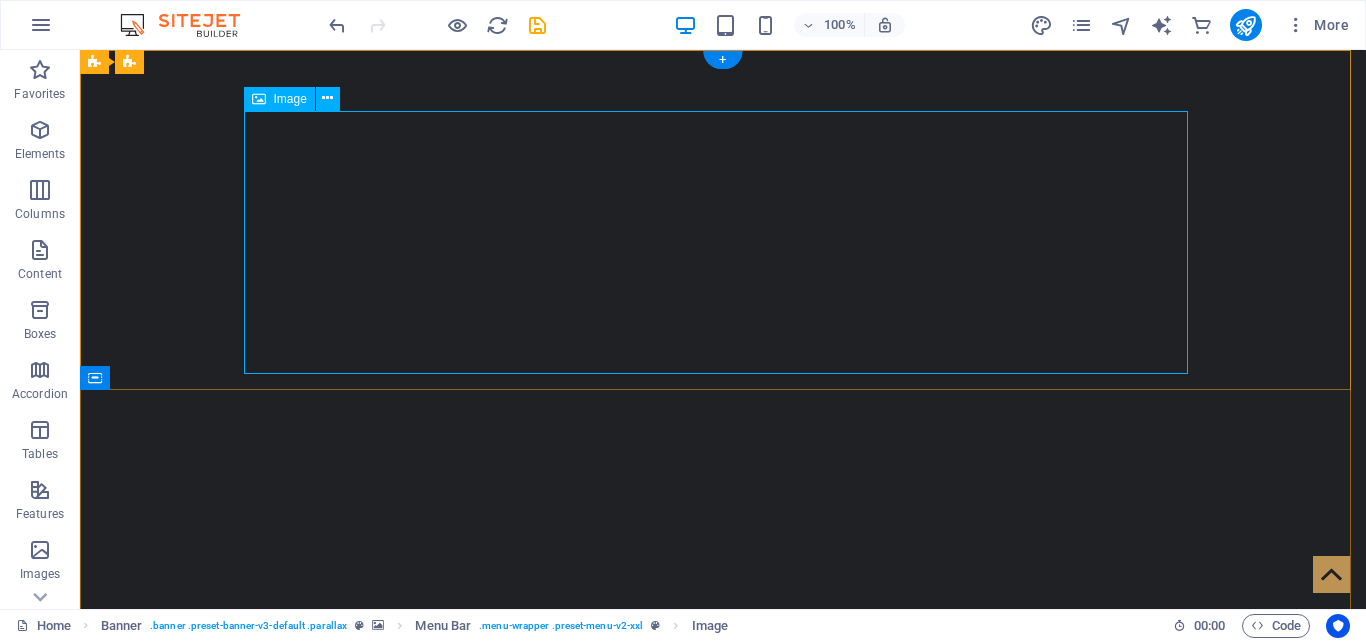 click at bounding box center [723, 876] 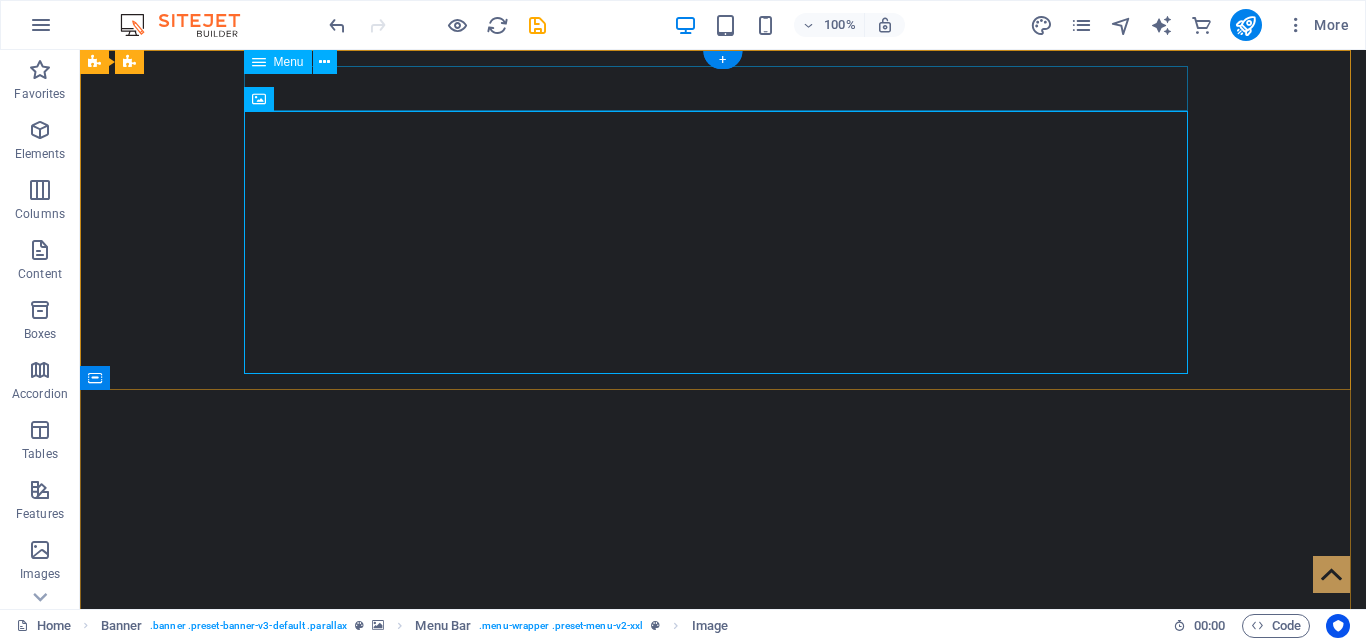 click on "Home Services Magazine Shop Careers About us Contact" at bounding box center [723, 722] 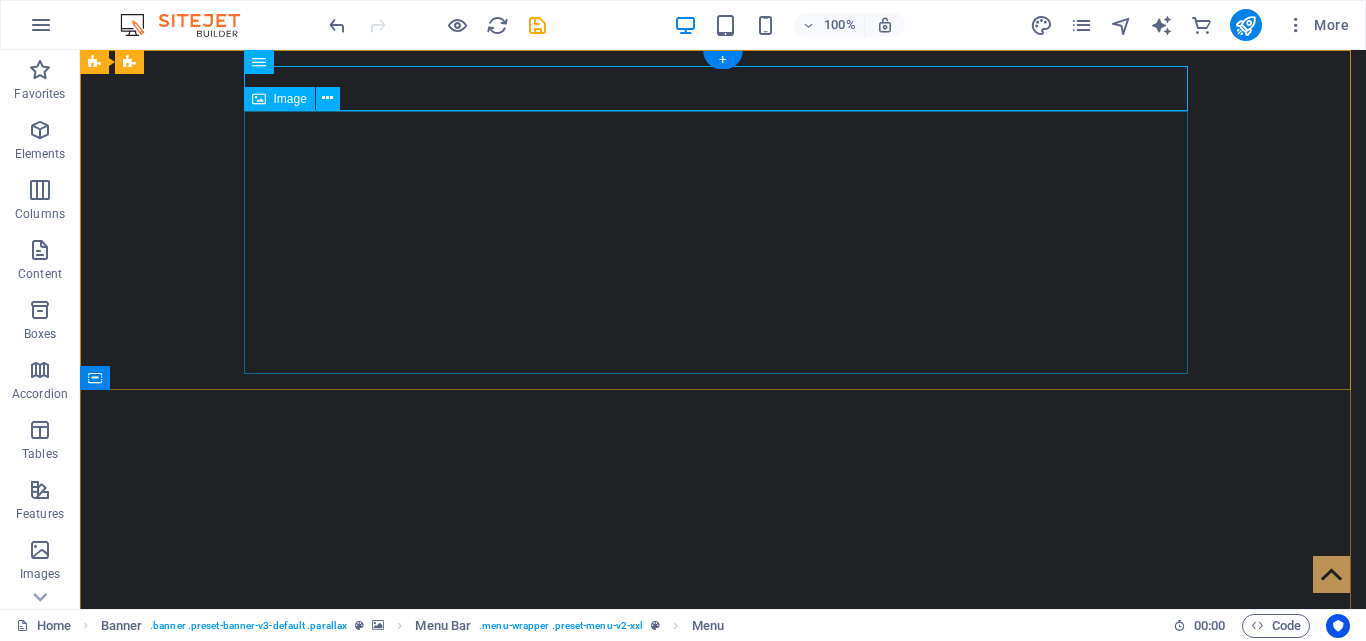 click at bounding box center (723, 876) 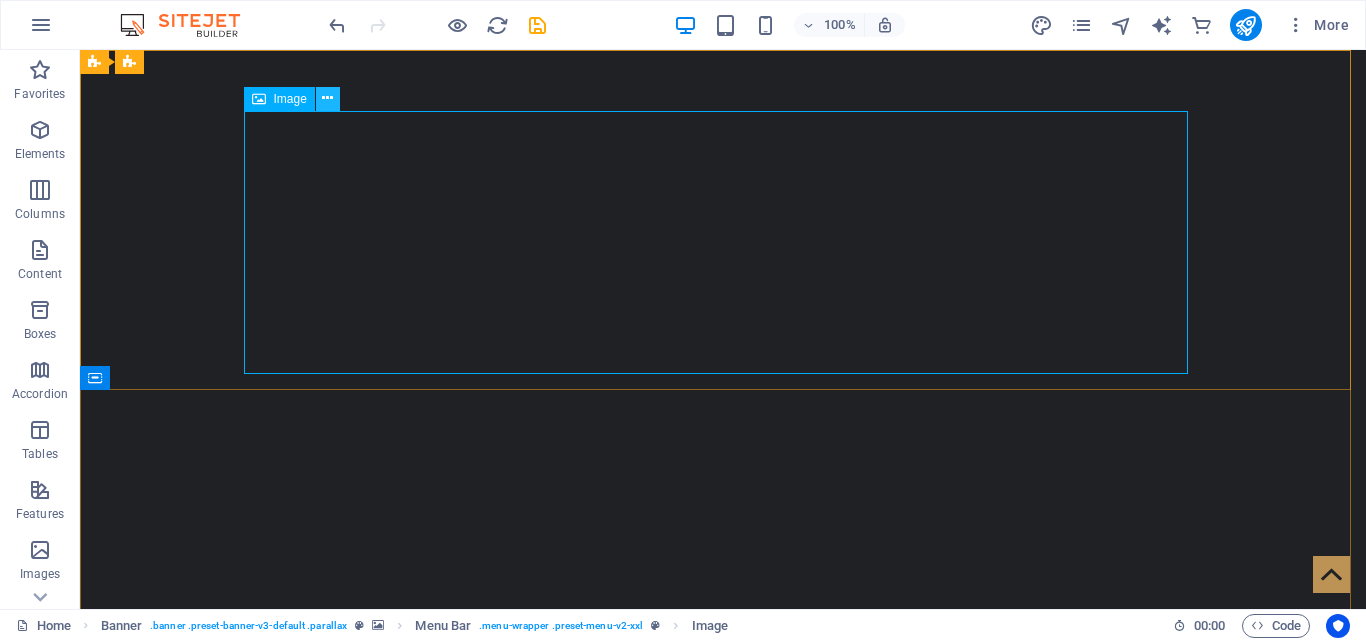 click at bounding box center [327, 98] 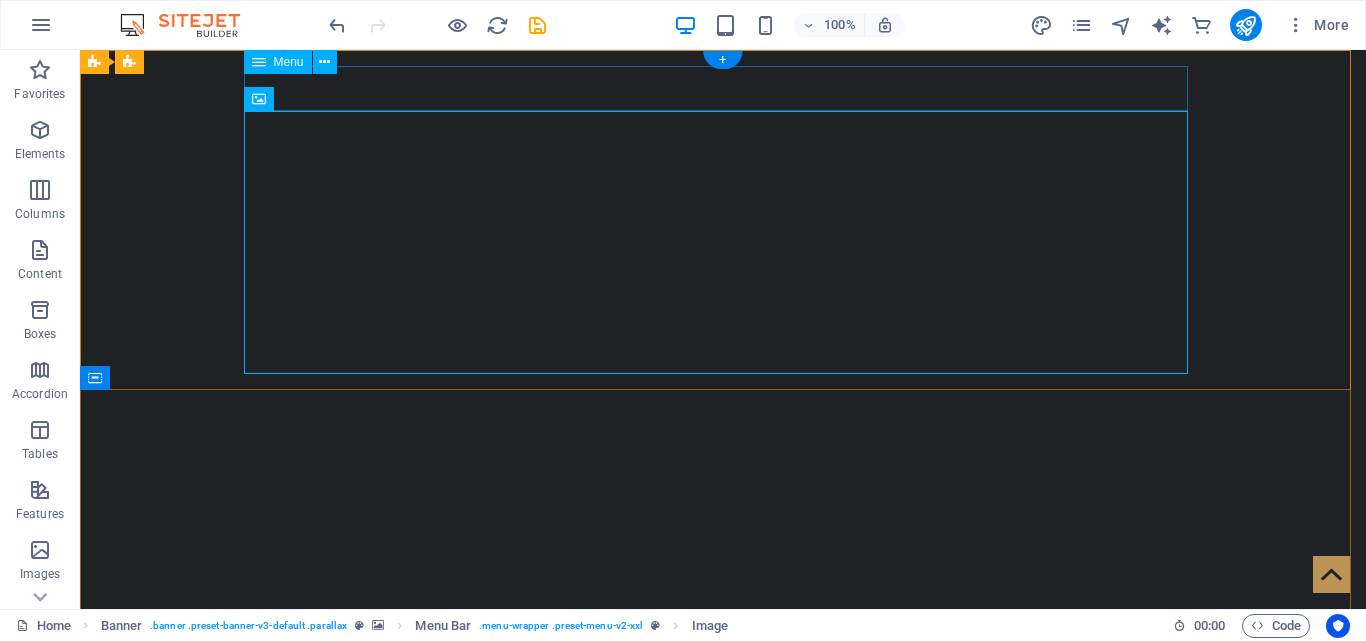 click on "Home Services Magazine Shop Careers About us Contact" at bounding box center [723, 722] 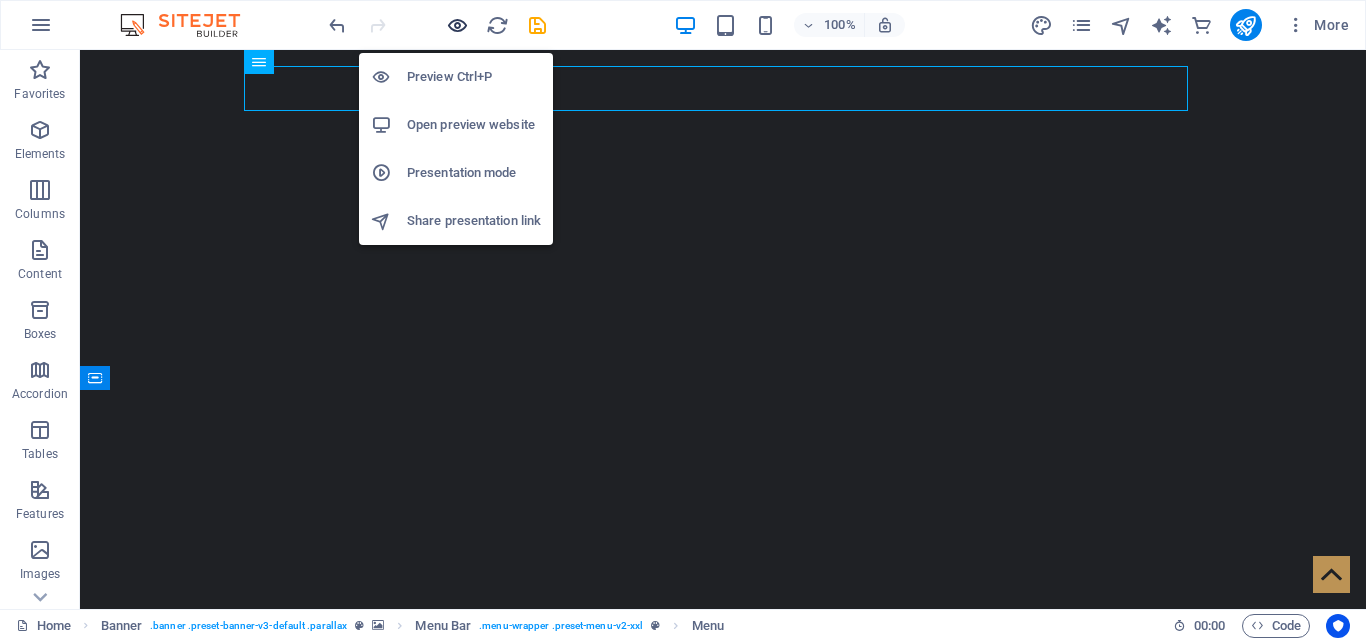 click at bounding box center (457, 25) 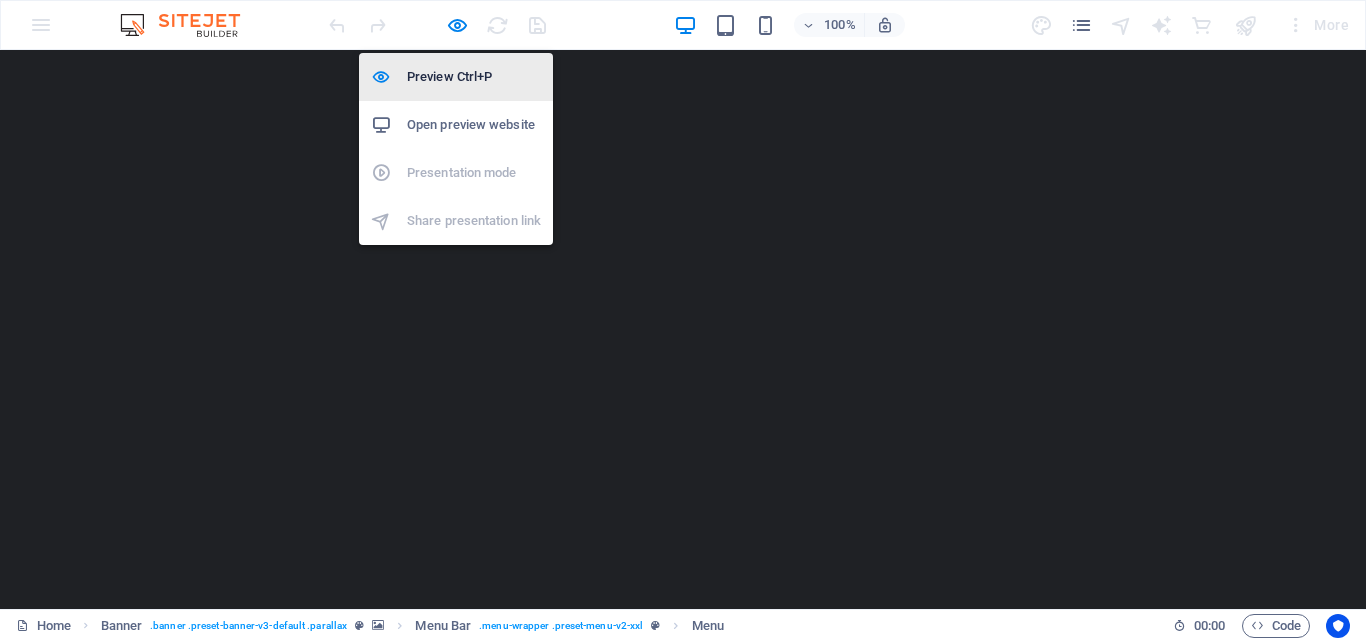 click on "Preview Ctrl+P" at bounding box center (474, 77) 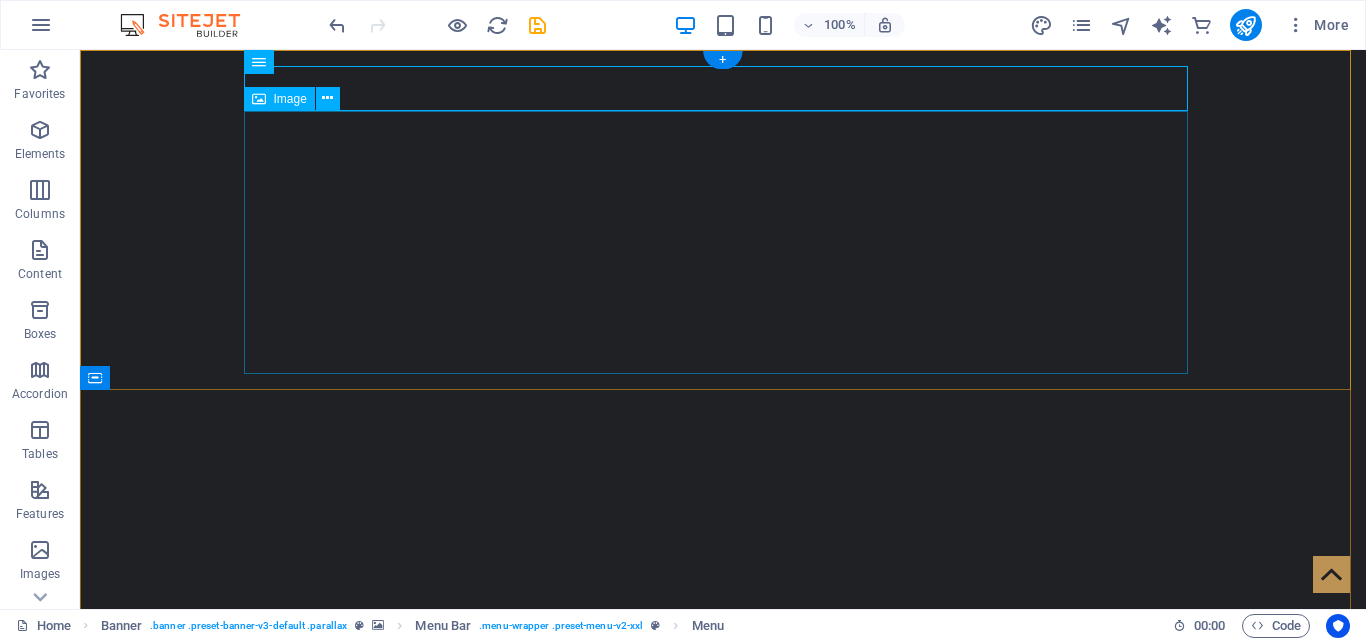 click at bounding box center (723, 876) 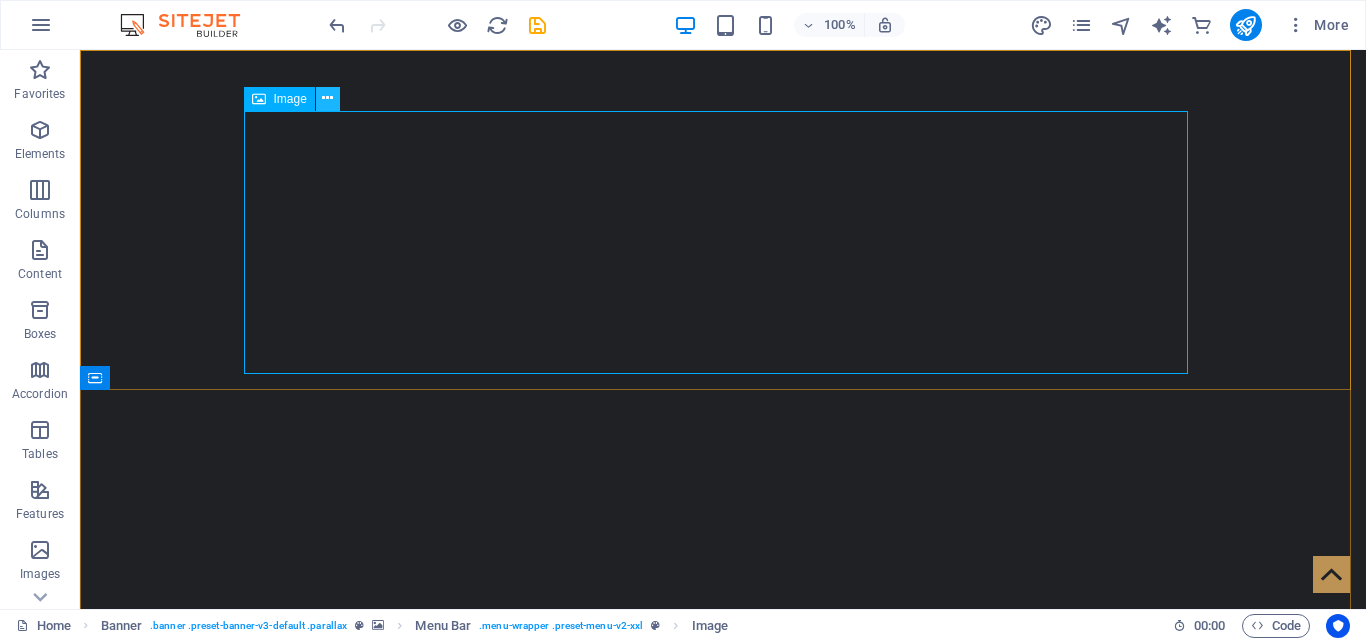 click at bounding box center (327, 98) 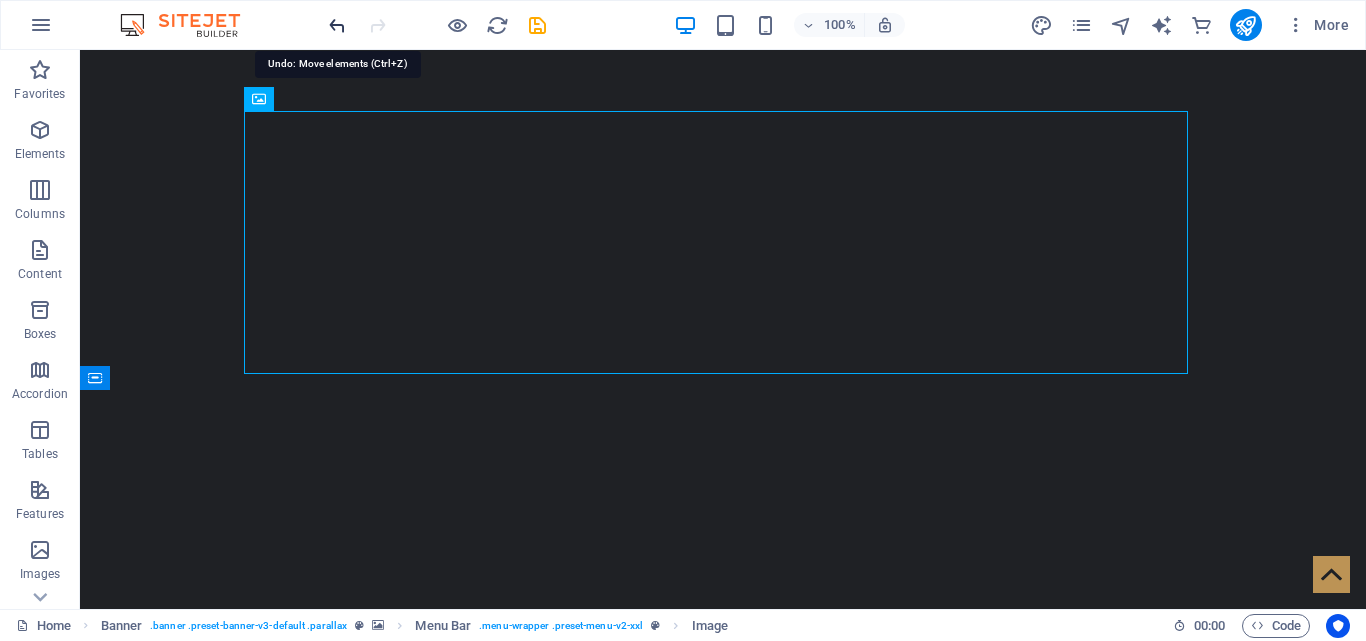 click at bounding box center (337, 25) 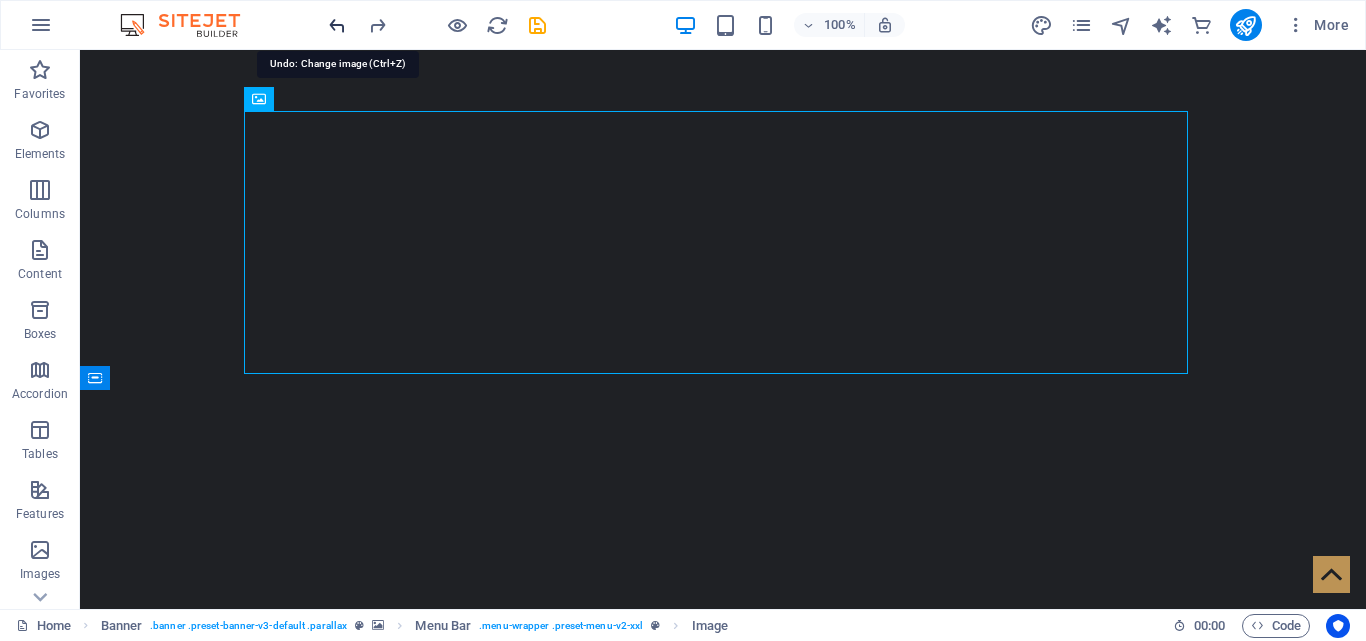click at bounding box center [337, 25] 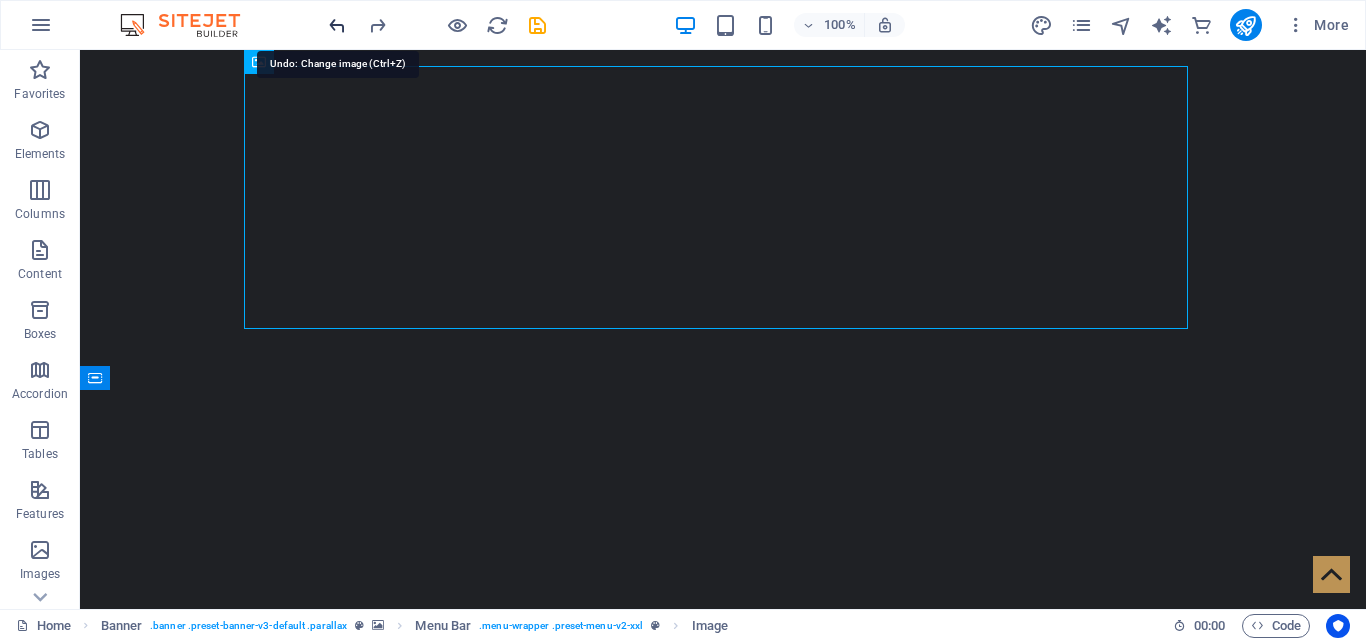 click at bounding box center (337, 25) 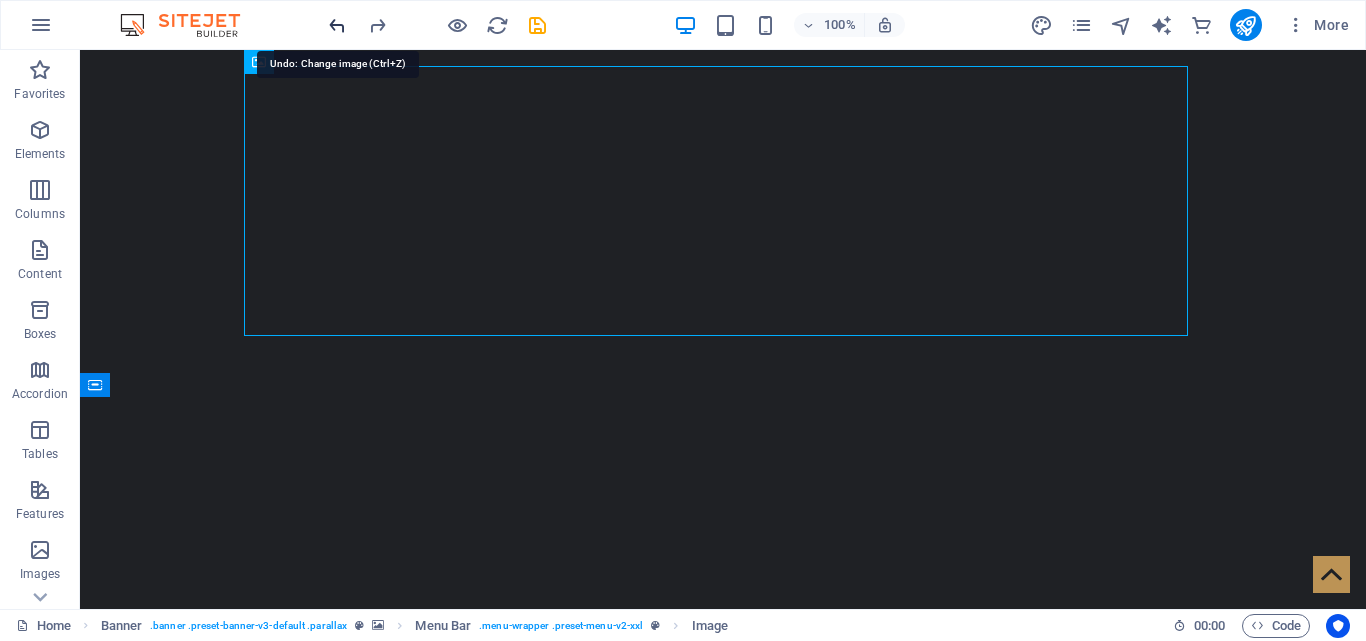 click at bounding box center (337, 25) 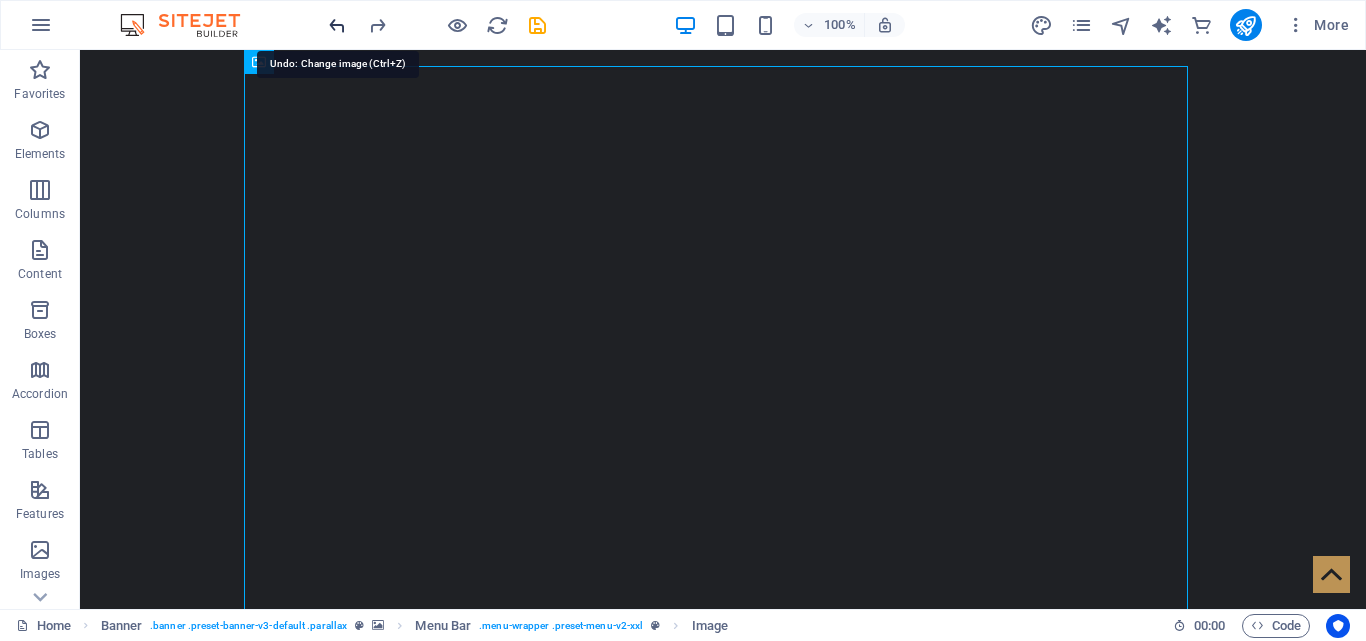 click at bounding box center [337, 25] 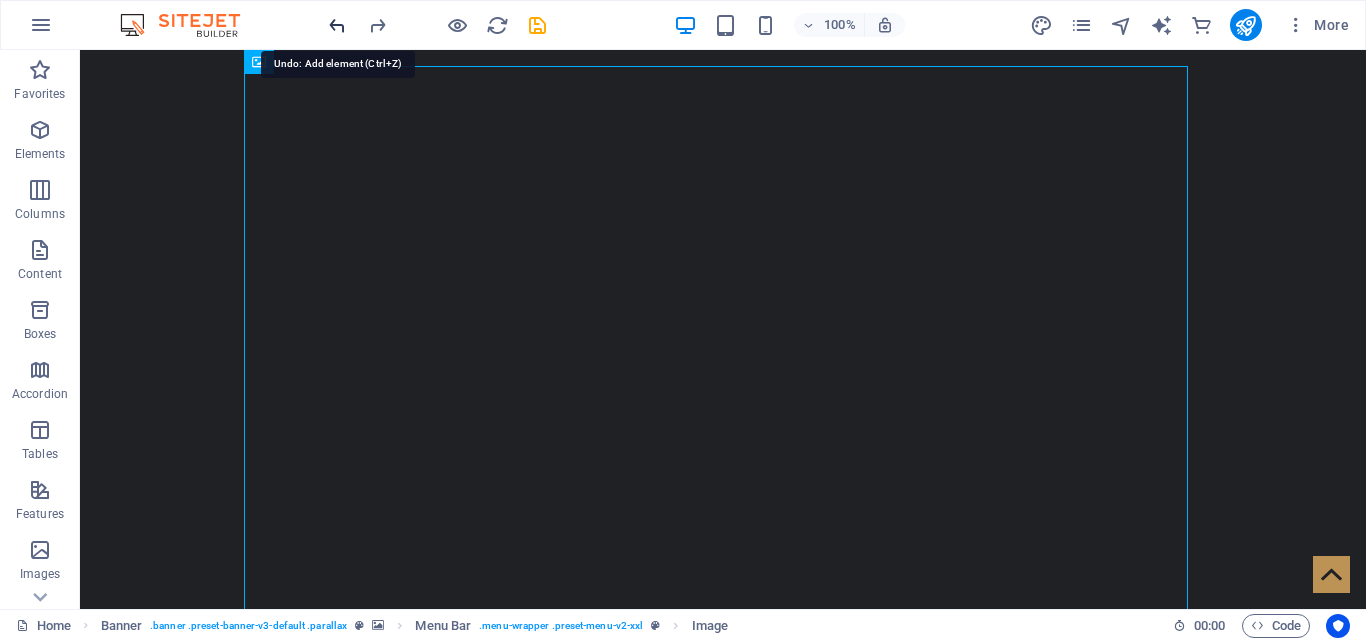 click at bounding box center [337, 25] 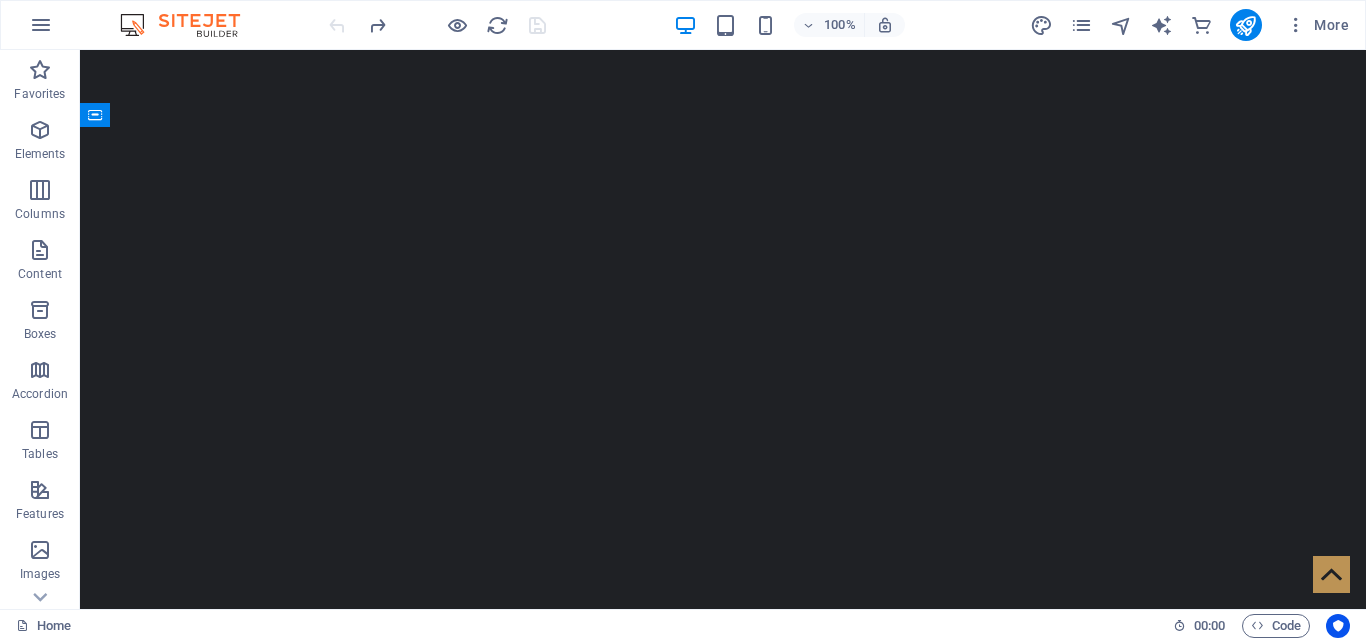 click at bounding box center (437, 25) 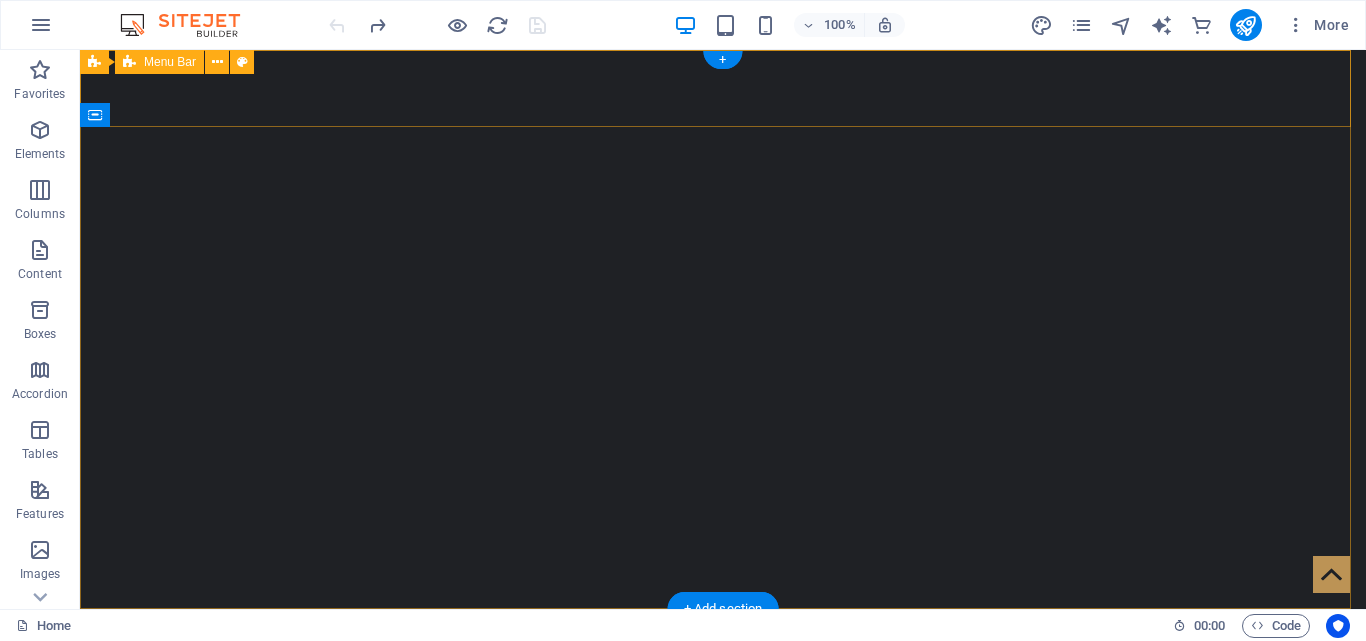 click on "Home Services Magazine Shop Careers About us Contact" at bounding box center (723, 647) 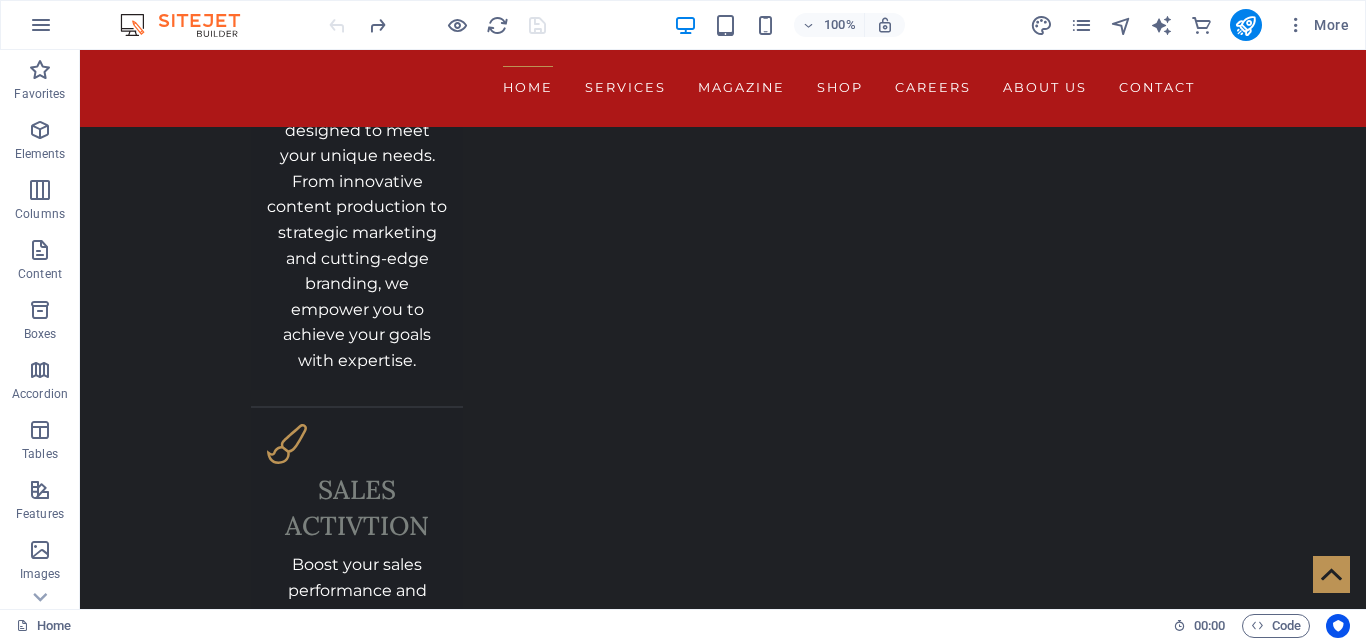 scroll, scrollTop: 4702, scrollLeft: 0, axis: vertical 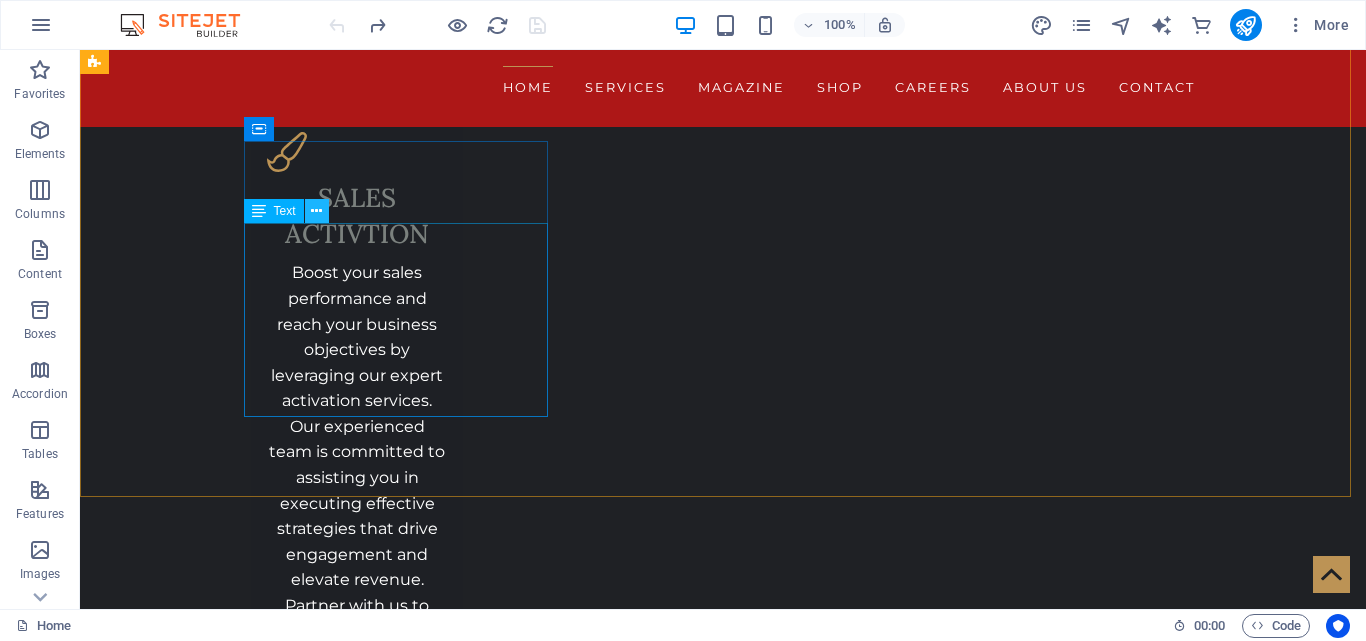 click at bounding box center (316, 211) 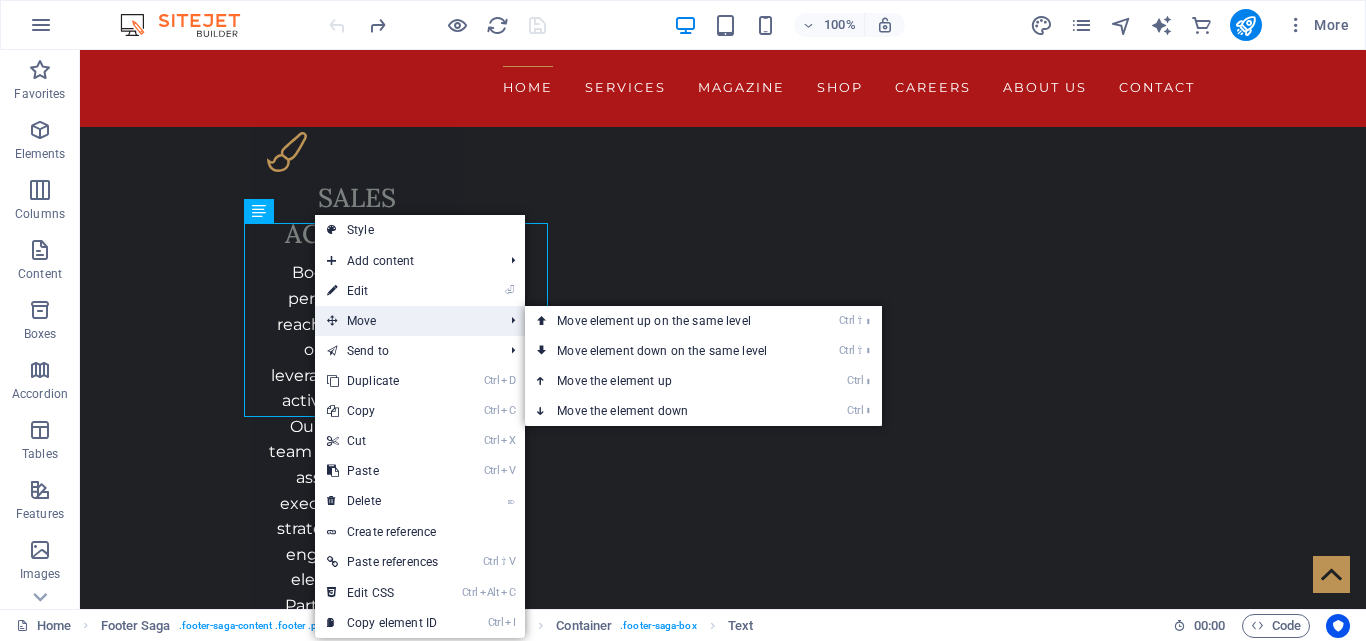 click on "Move" at bounding box center [405, 321] 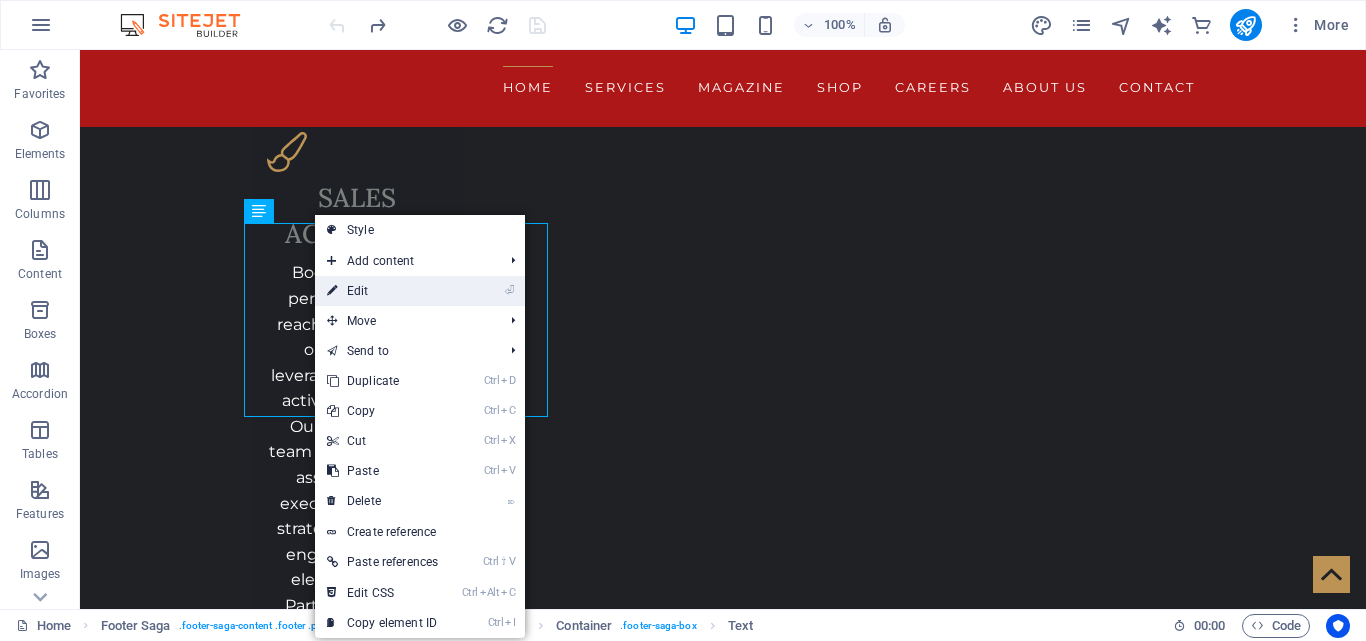 click on "⏎  Edit" at bounding box center [382, 291] 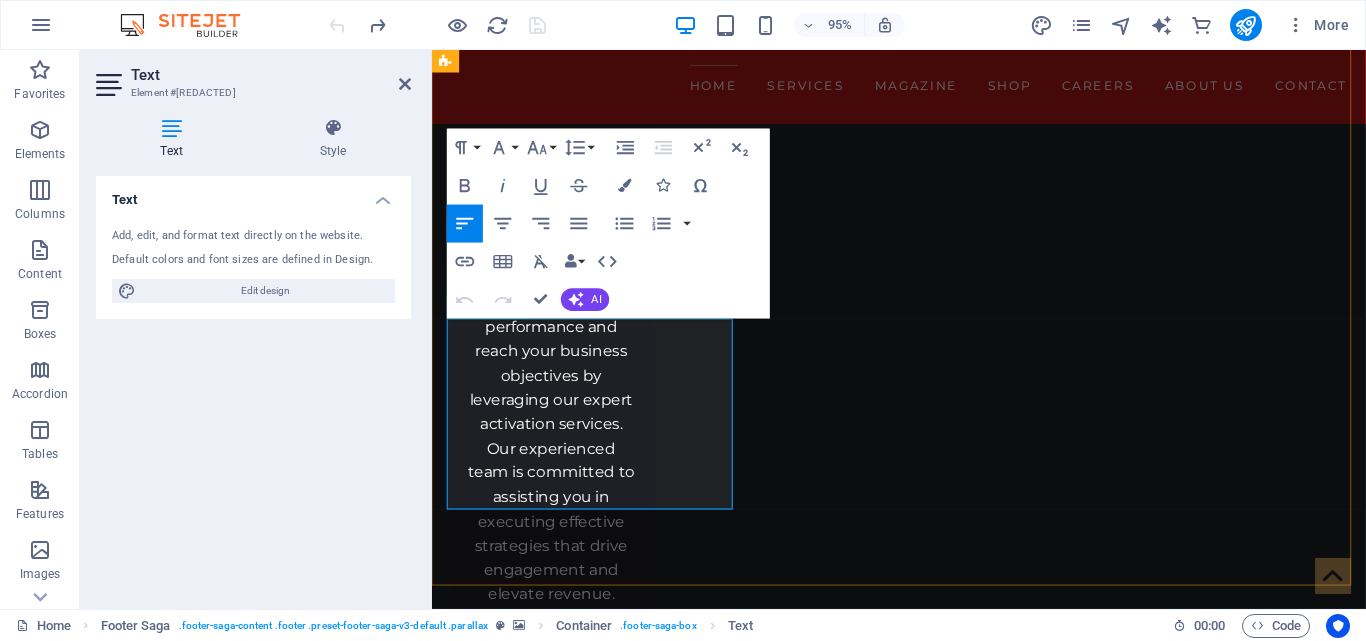 scroll, scrollTop: 4613, scrollLeft: 0, axis: vertical 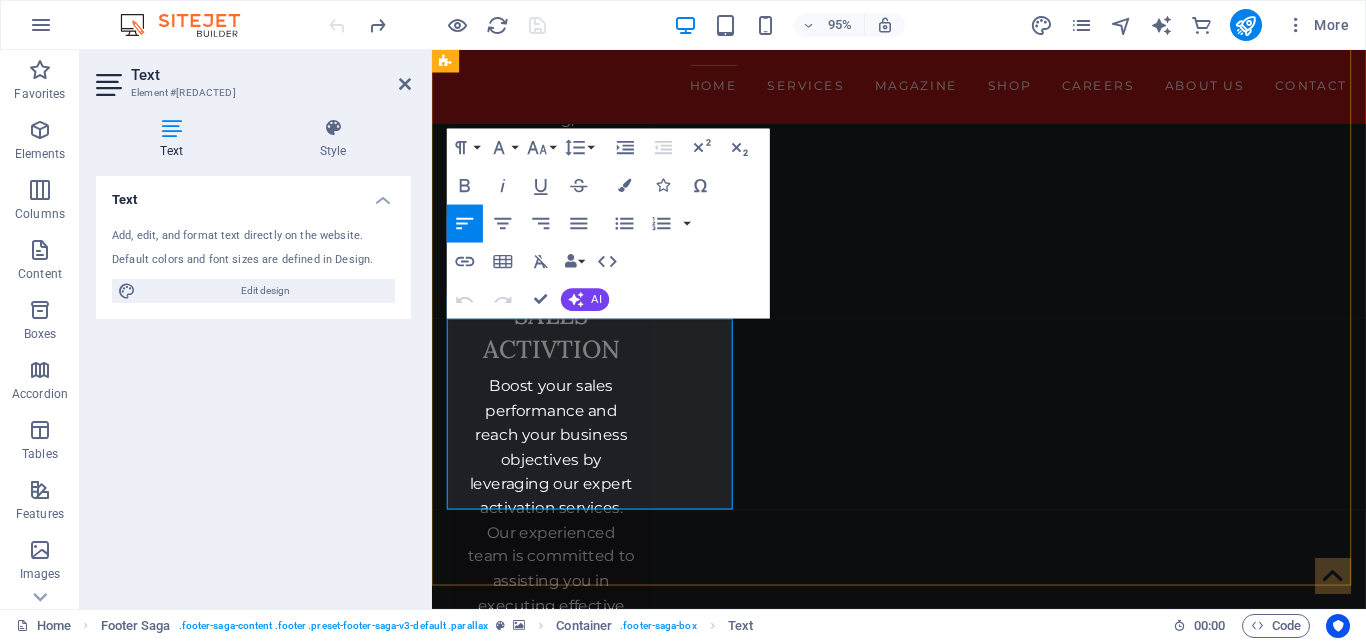 click on "Sun" at bounding box center (610, 12169) 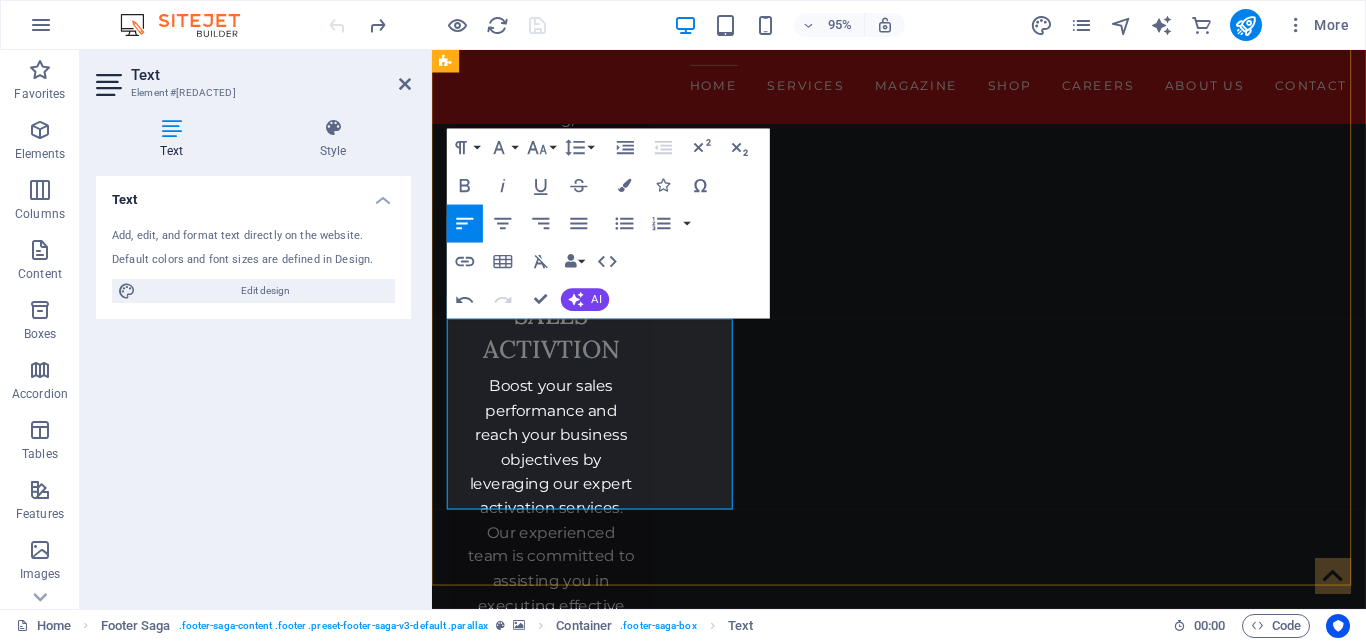 click on "CLOSED" at bounding box center (1082, 12212) 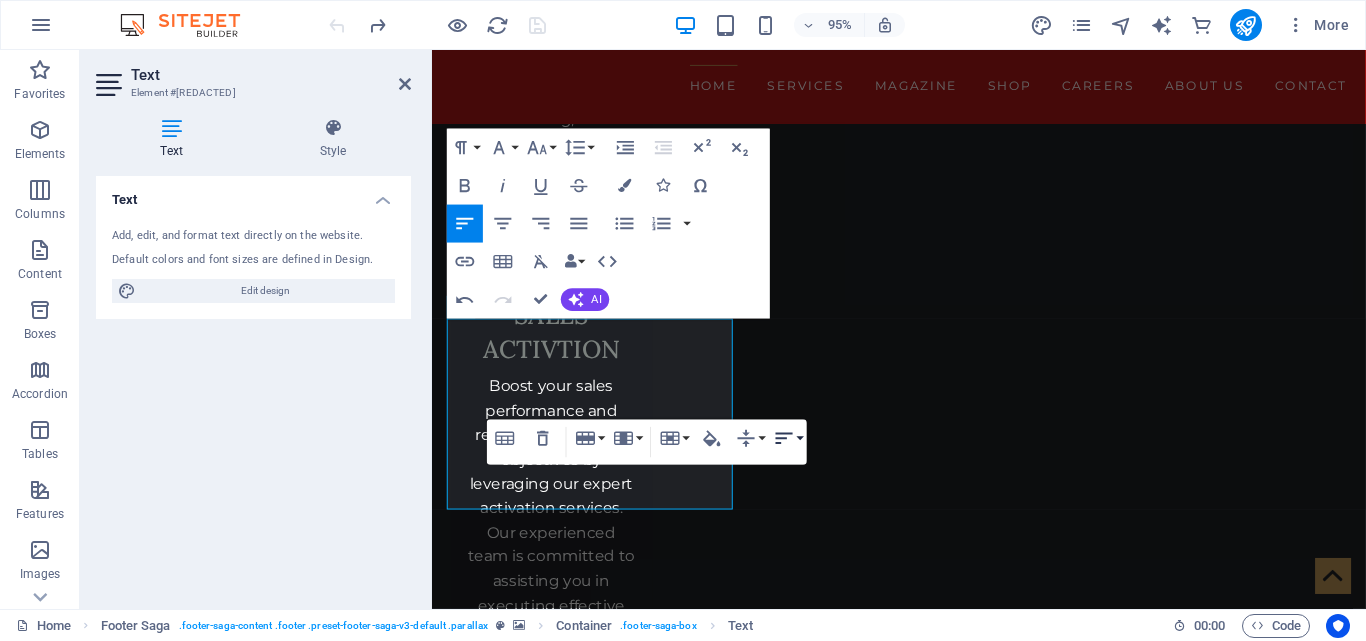 click 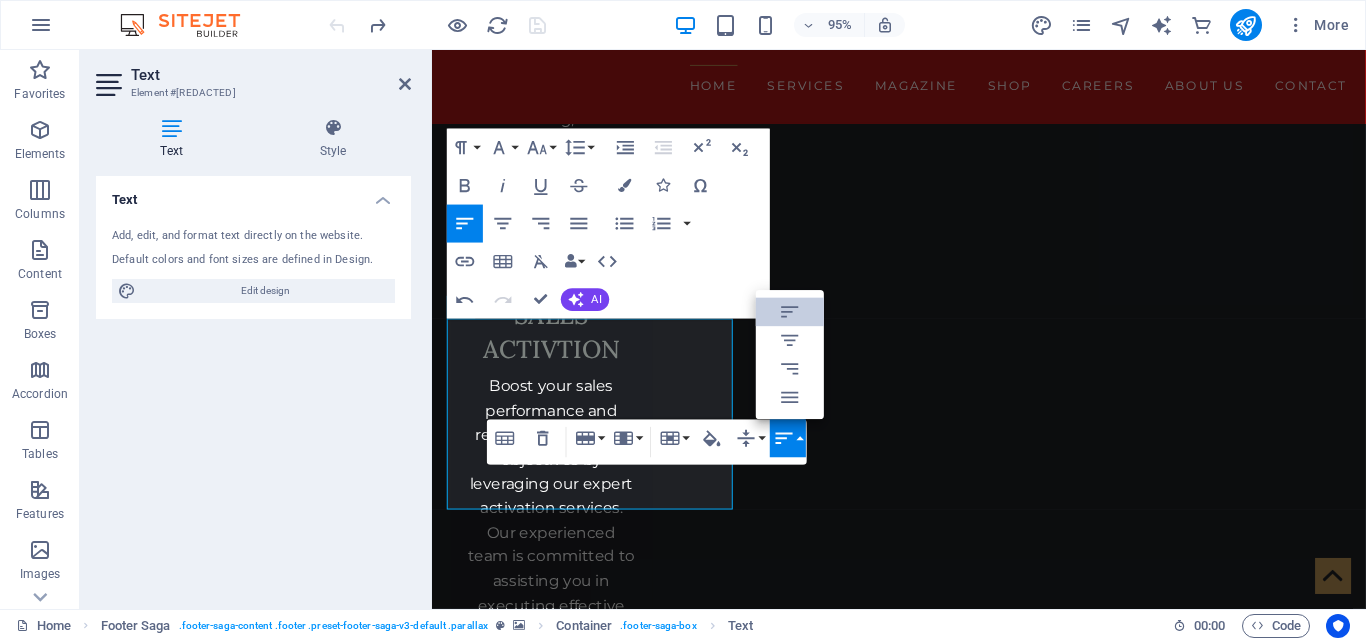 scroll, scrollTop: 0, scrollLeft: 0, axis: both 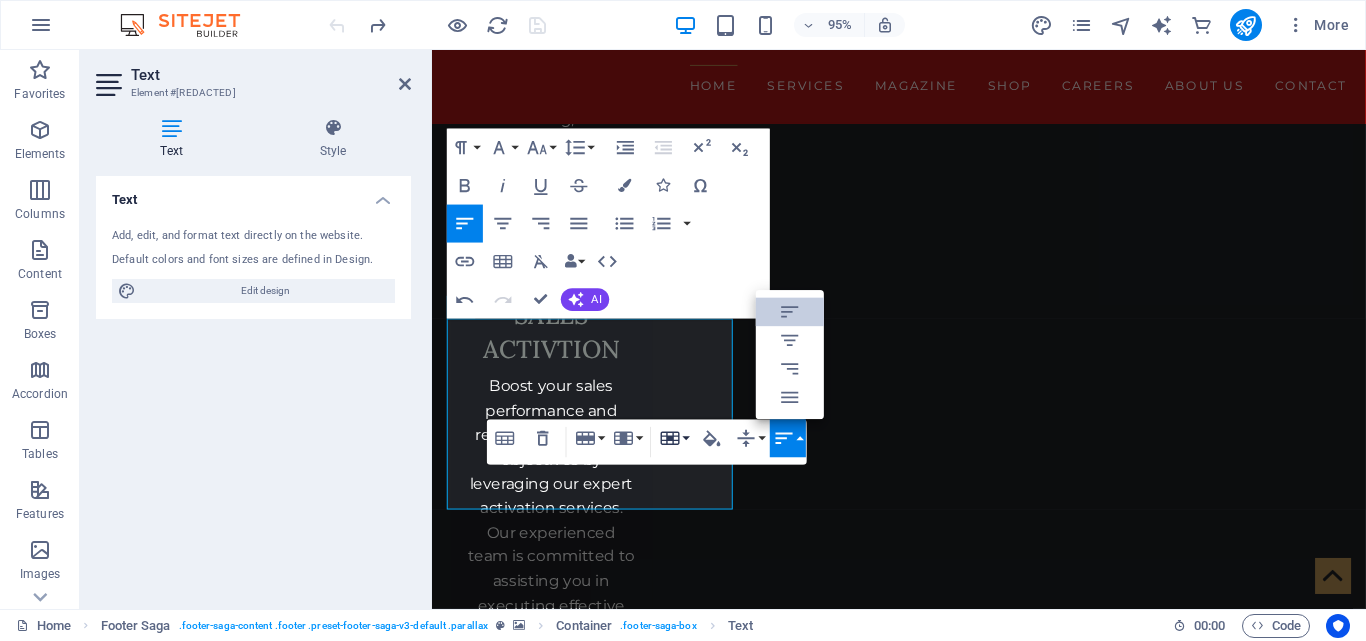 click 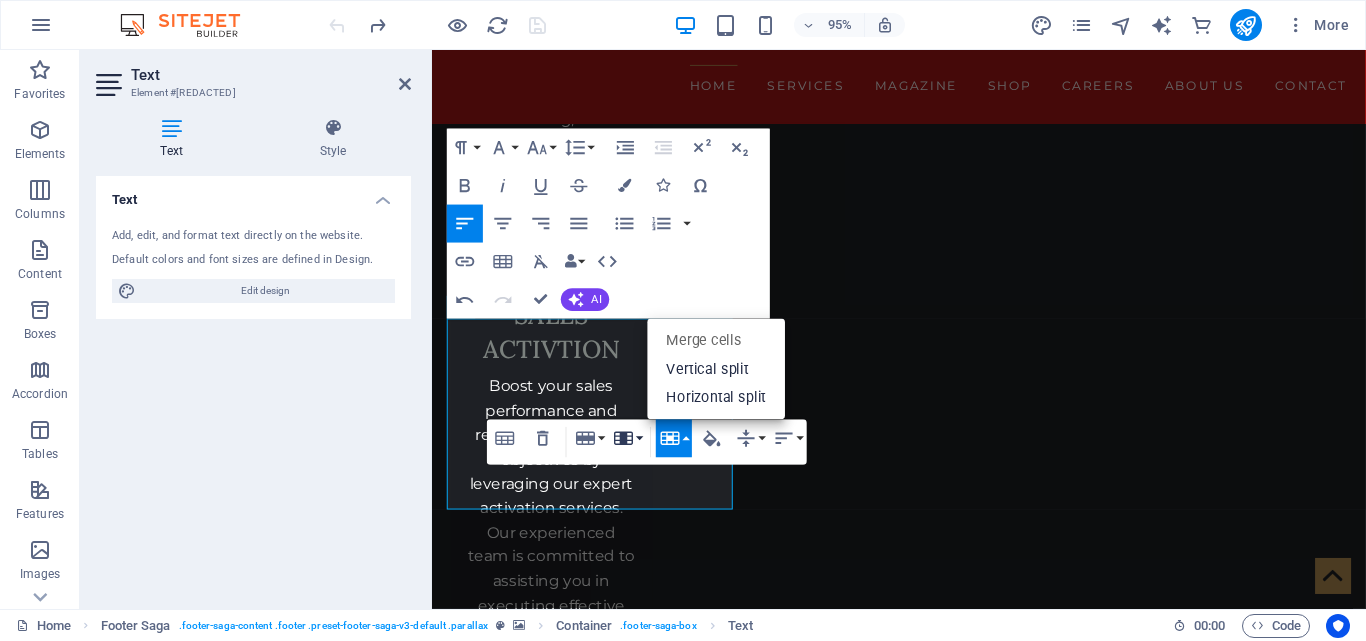click 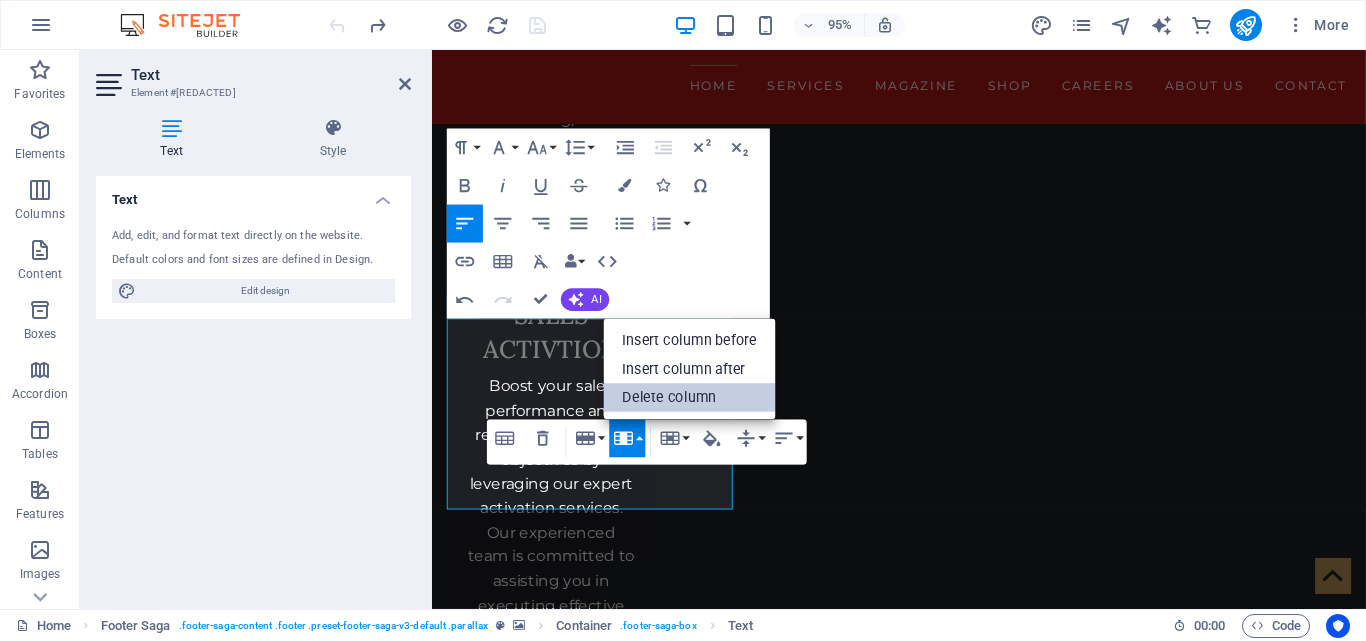 click on "Delete column" at bounding box center [690, 397] 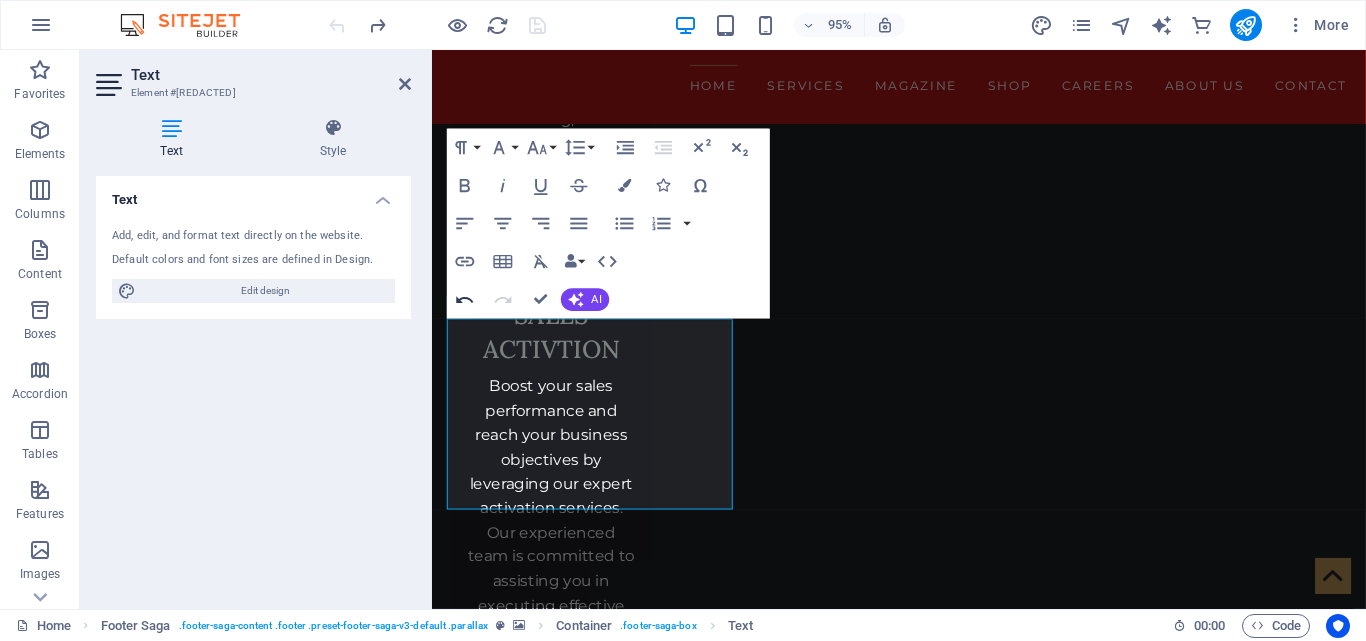 click 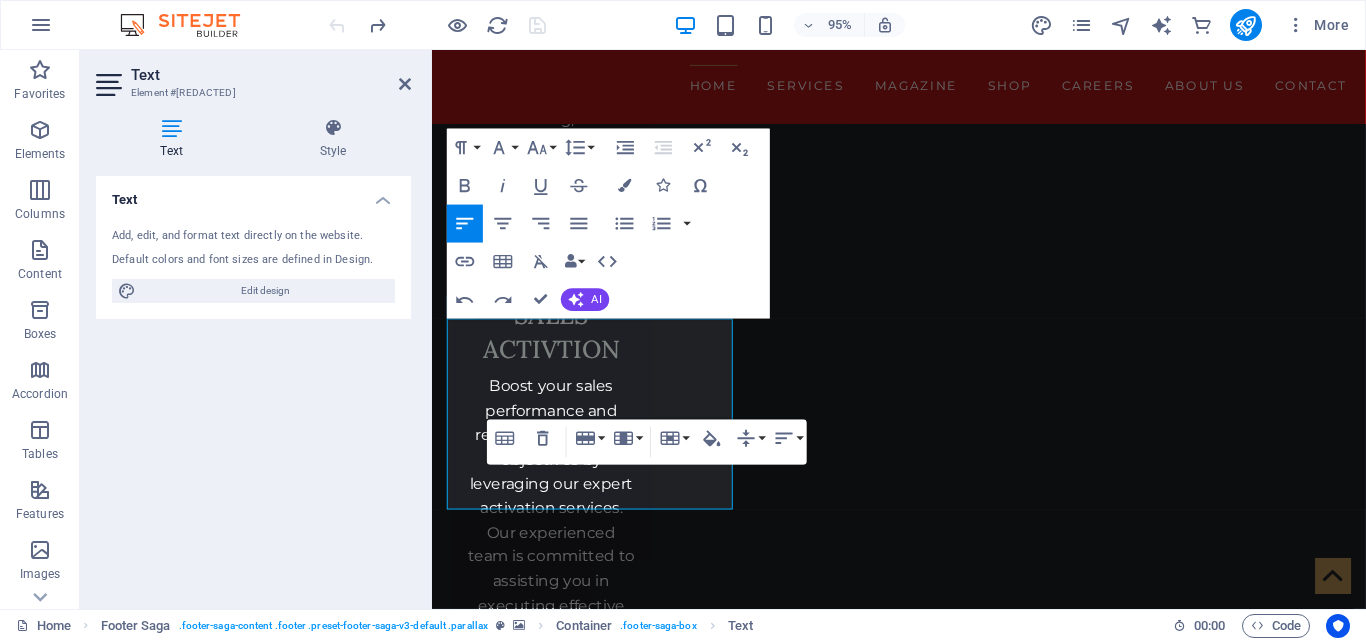 click at bounding box center [923, 9251] 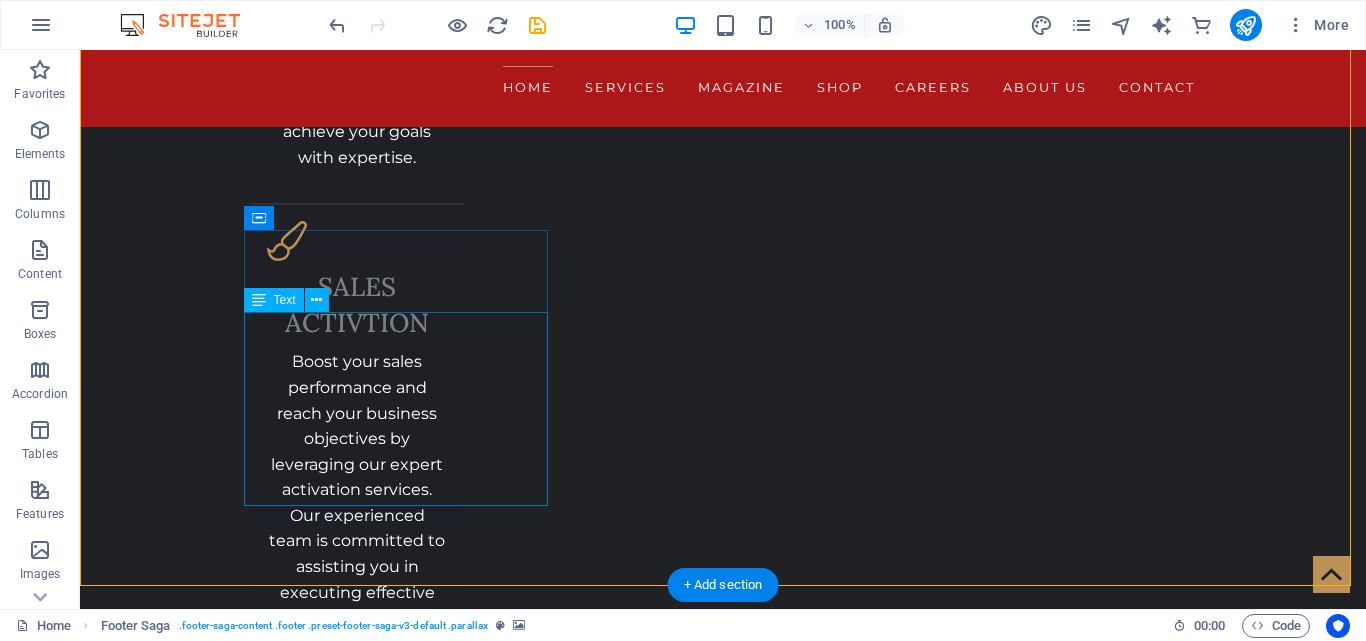 click on "Mon 09:00 - 14:30 Tue 09:00 - 16:00 Wed 09:00 - 16:00 Thu 09:00 - 16:00 Fri 09:00 - 14:00 Sat CLOSED" at bounding box center [568, 12800] 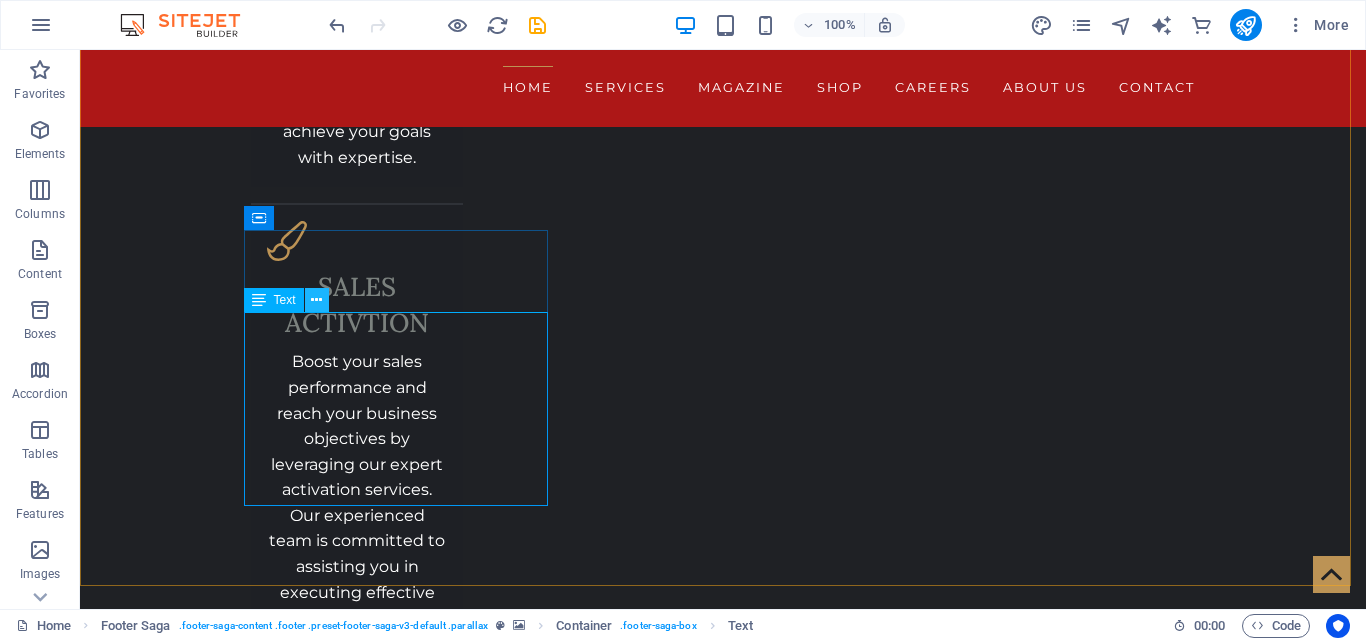 click at bounding box center [316, 300] 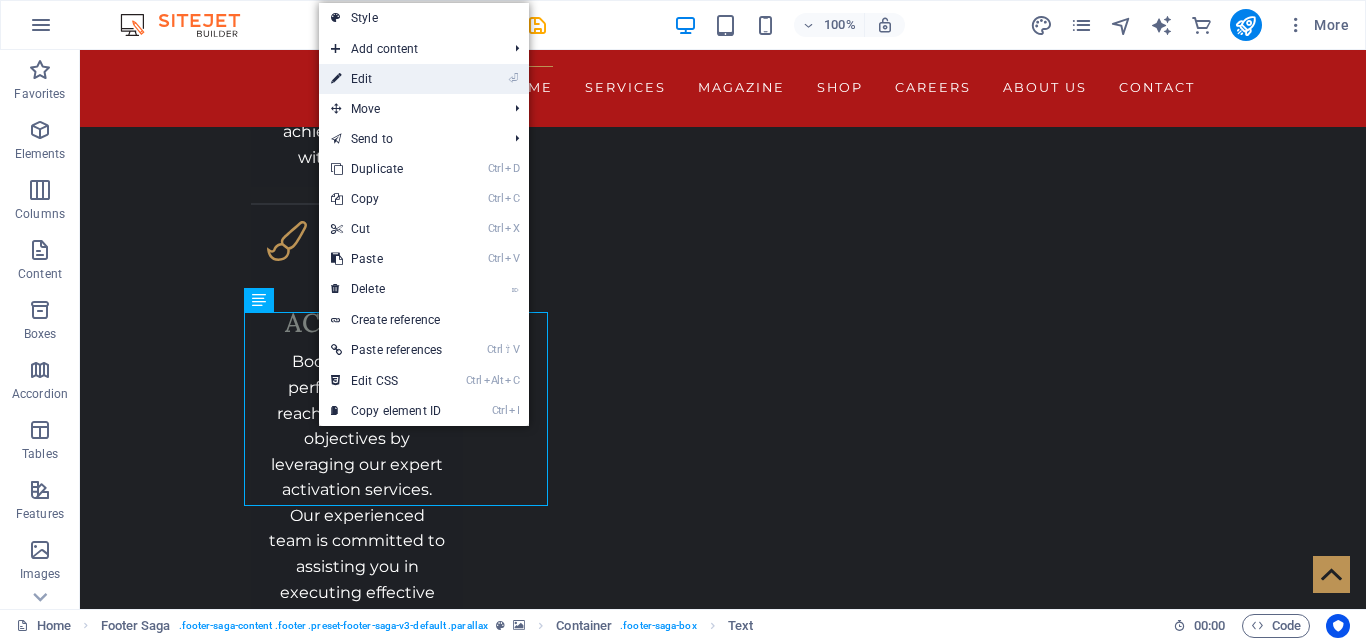 click on "⏎  Edit" at bounding box center [386, 79] 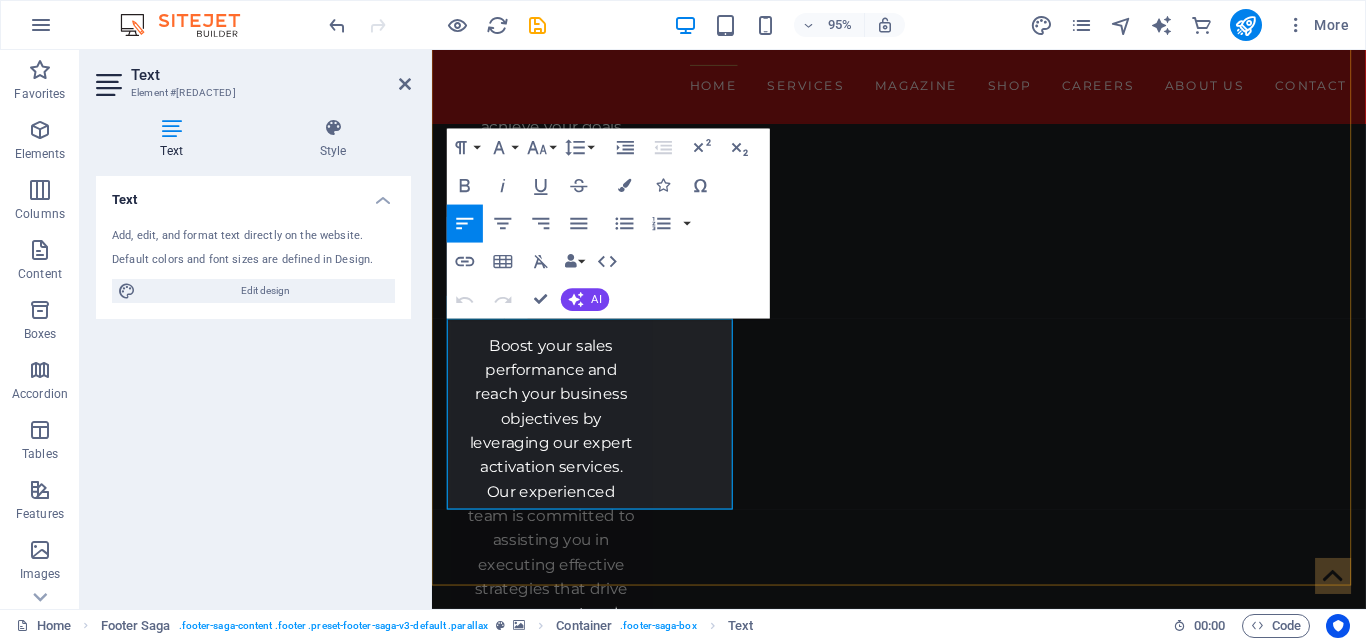 click on "CLOSED" at bounding box center (1082, 12128) 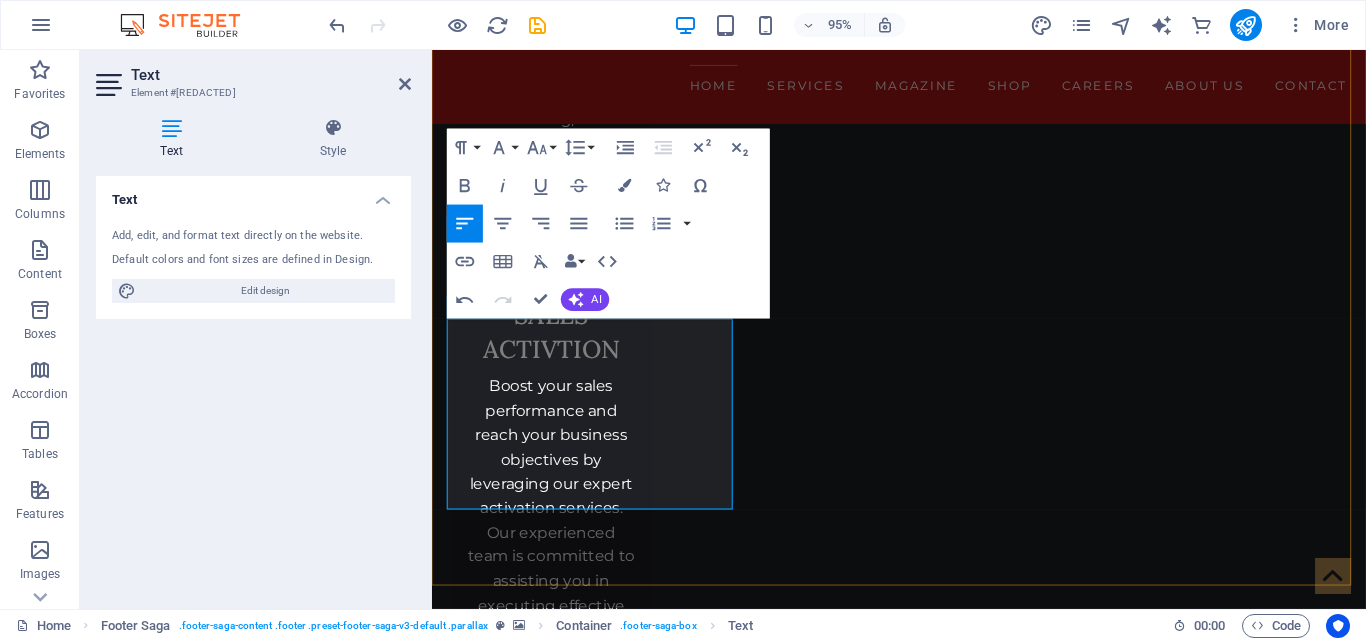 click on "Sat" at bounding box center (610, 12184) 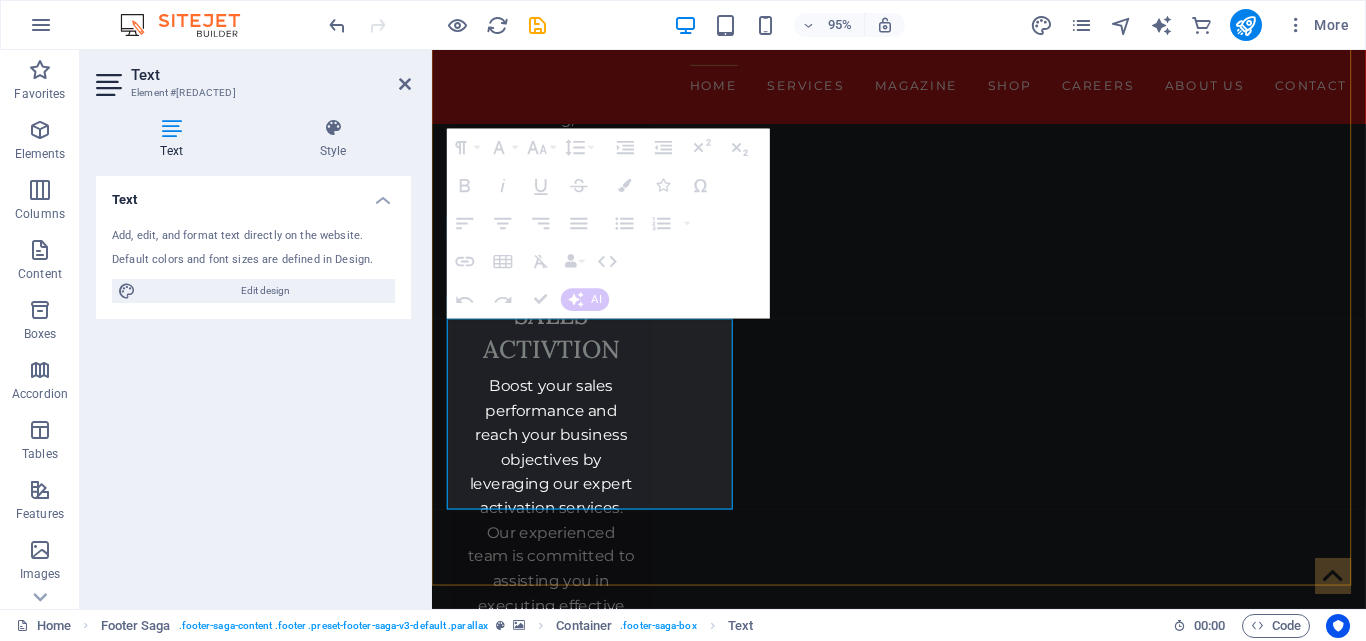 click at bounding box center [535, -4463] 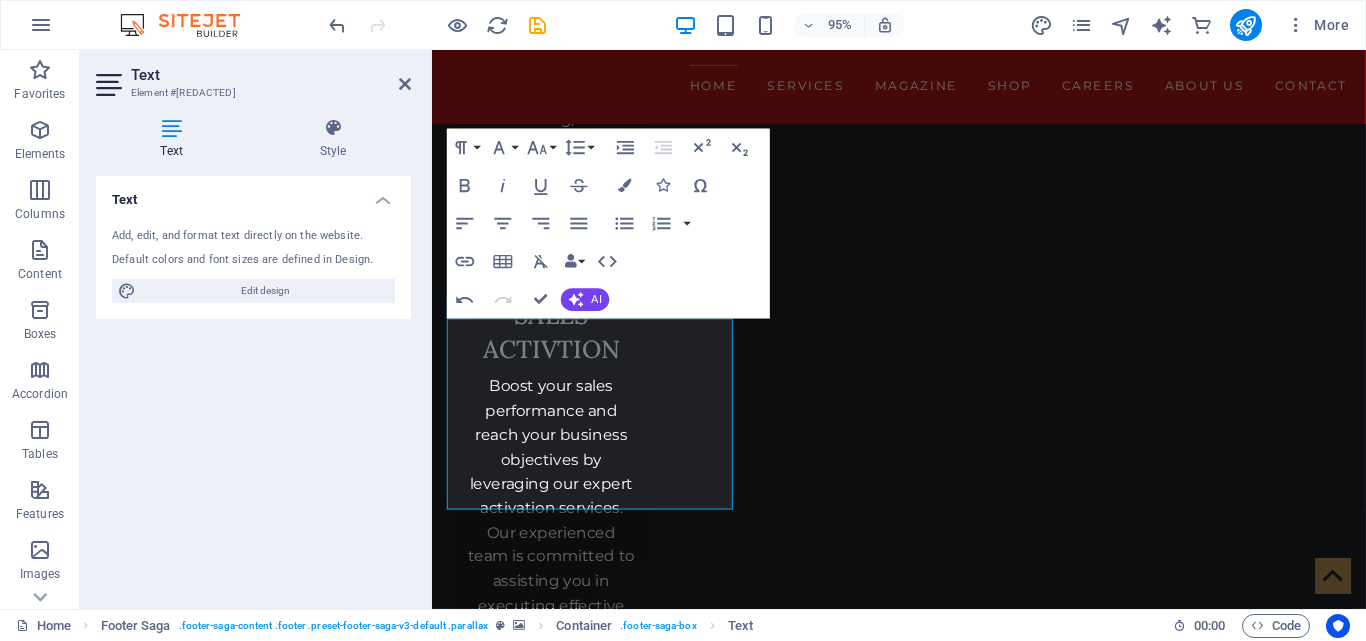 click at bounding box center (923, 9251) 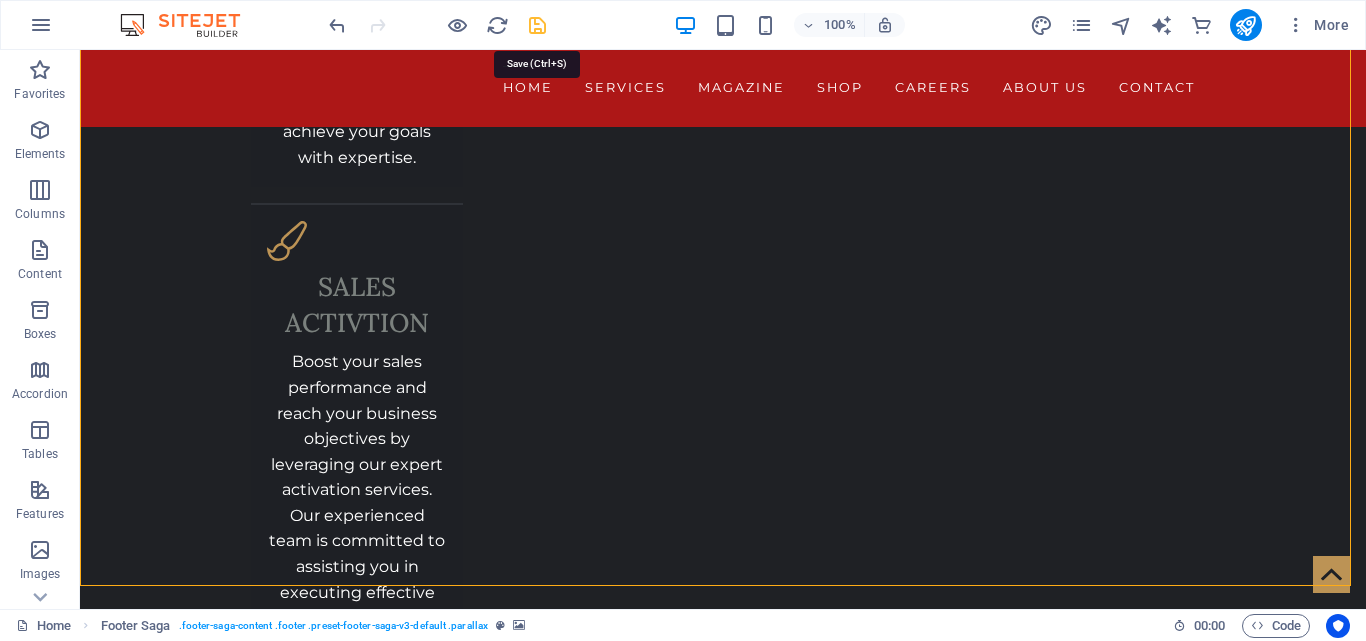 click at bounding box center (537, 25) 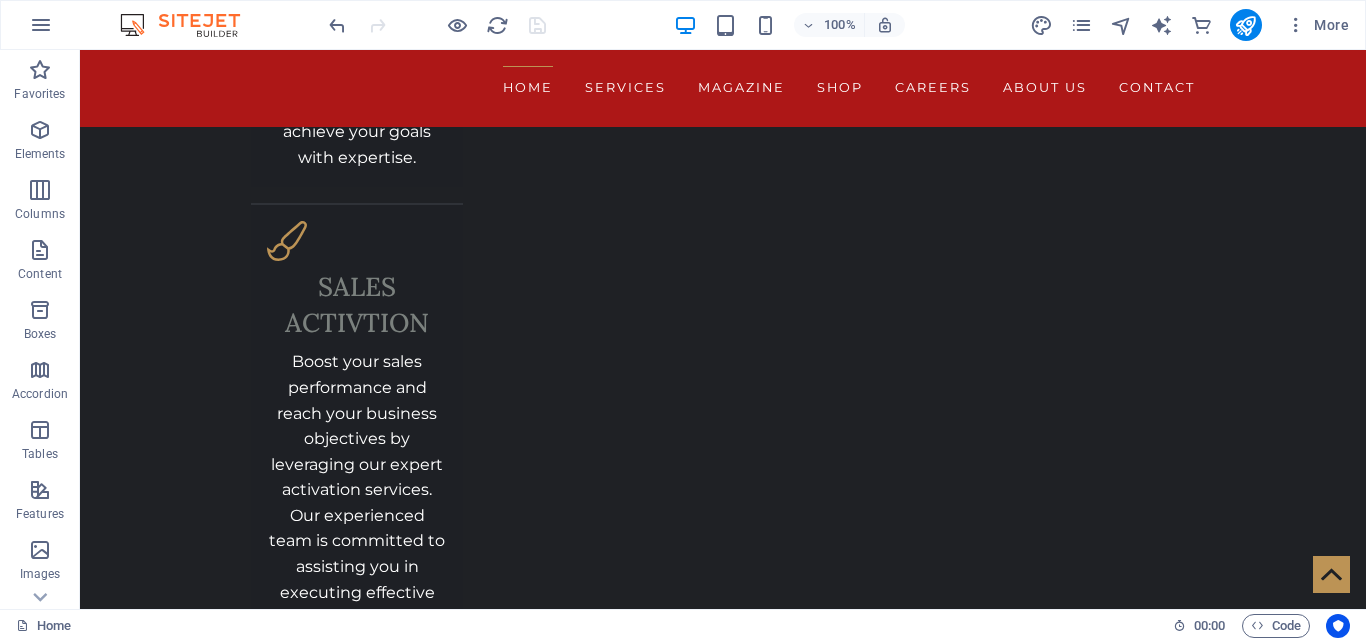 scroll, scrollTop: 4702, scrollLeft: 0, axis: vertical 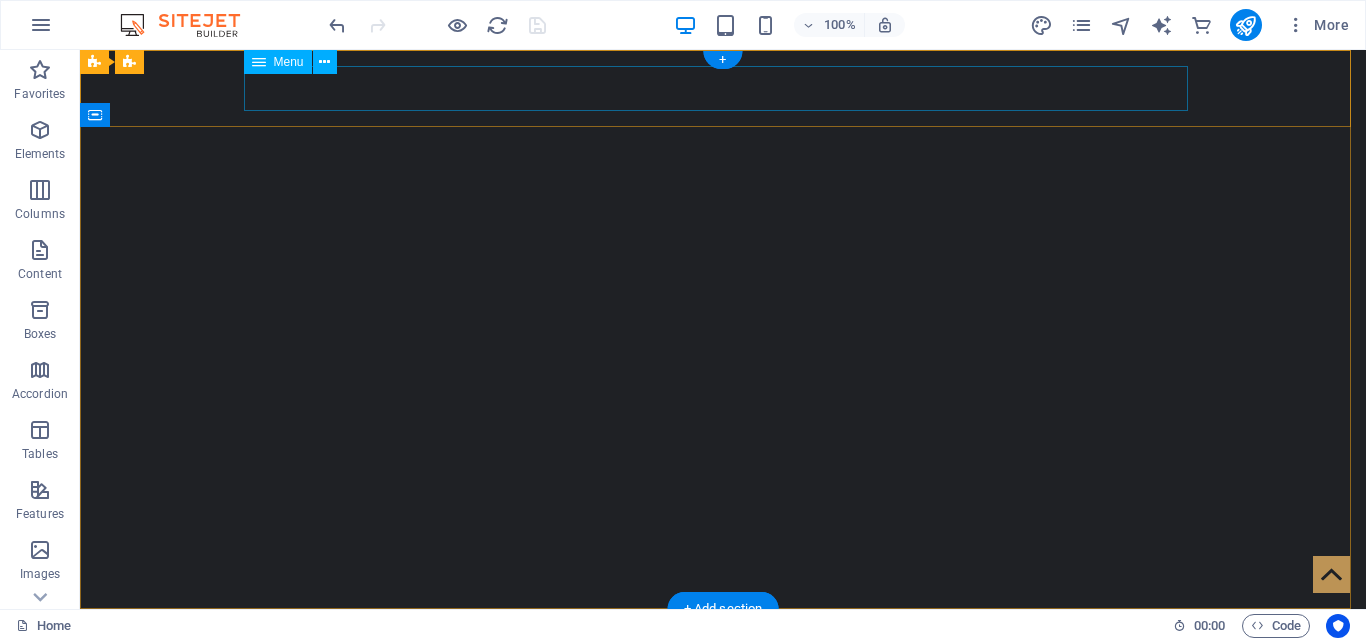 click on "Home Services Magazine Shop Careers About us Contact" at bounding box center (723, 647) 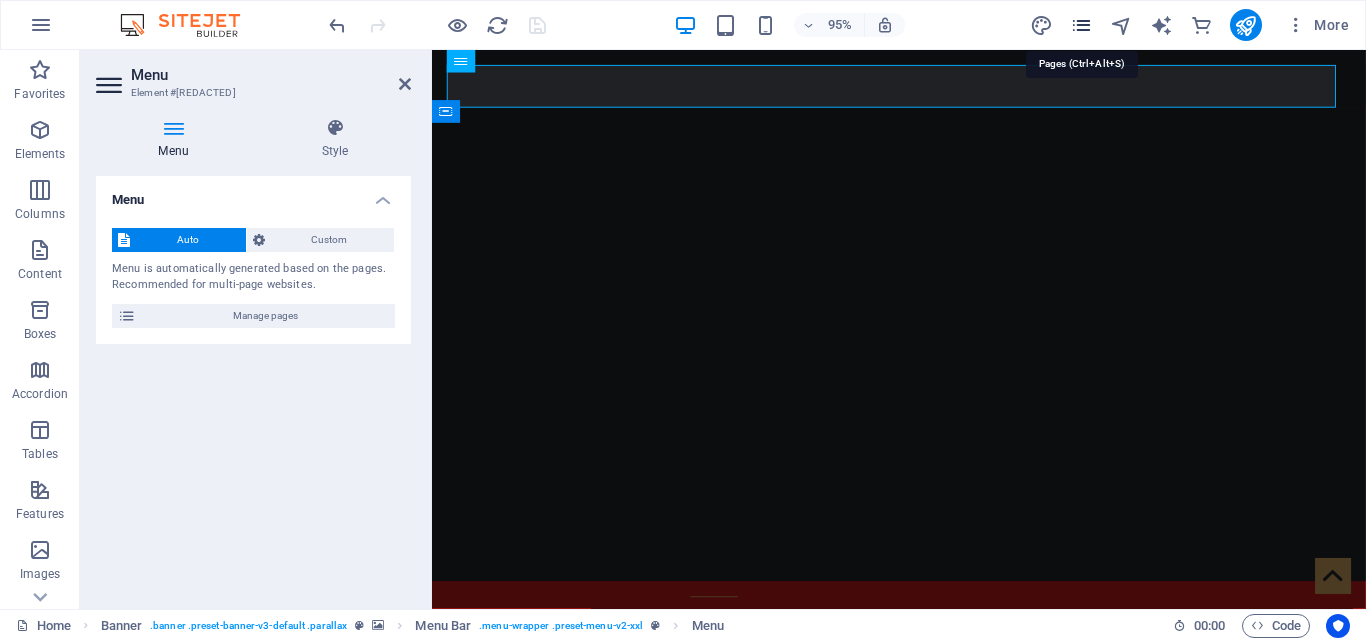click at bounding box center (1081, 25) 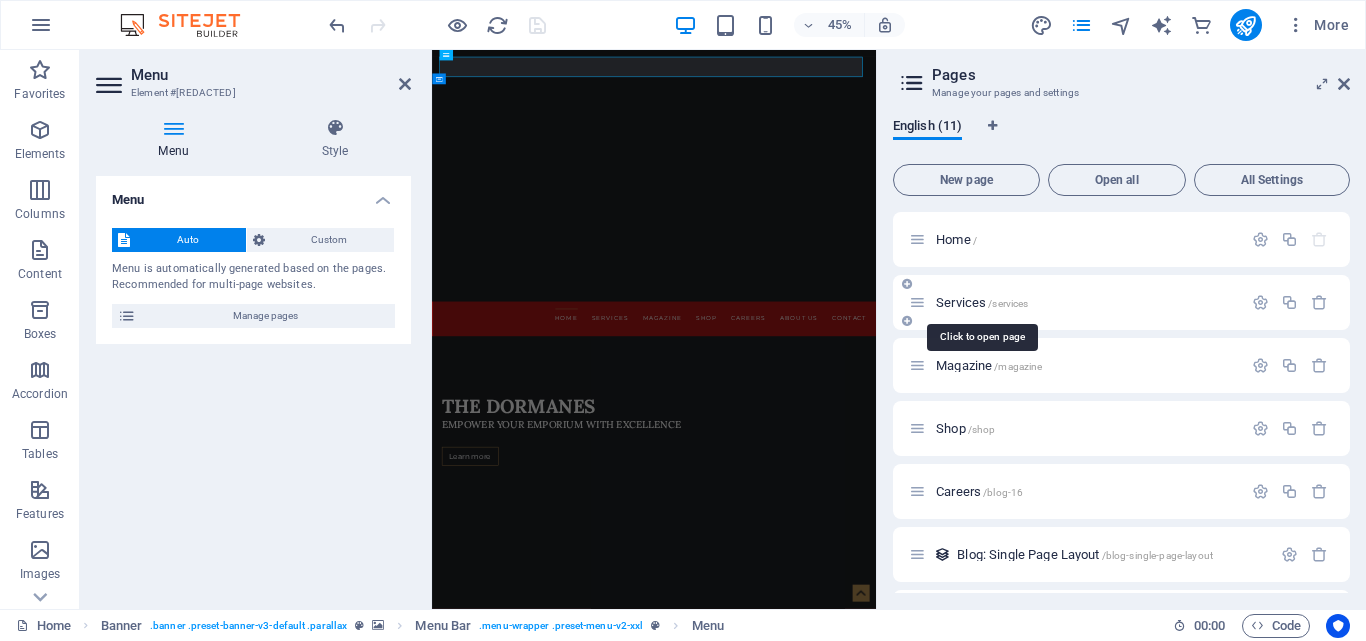 click on "Services /services" at bounding box center (982, 302) 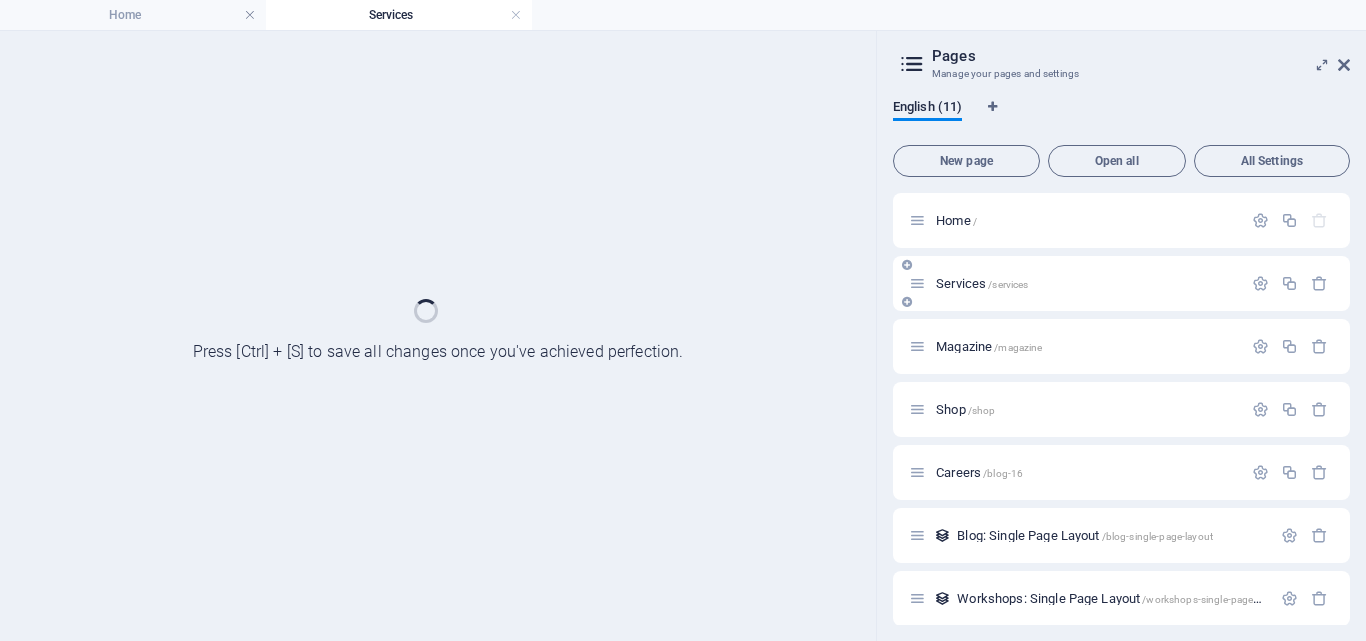 click on "Services /services" at bounding box center [1121, 283] 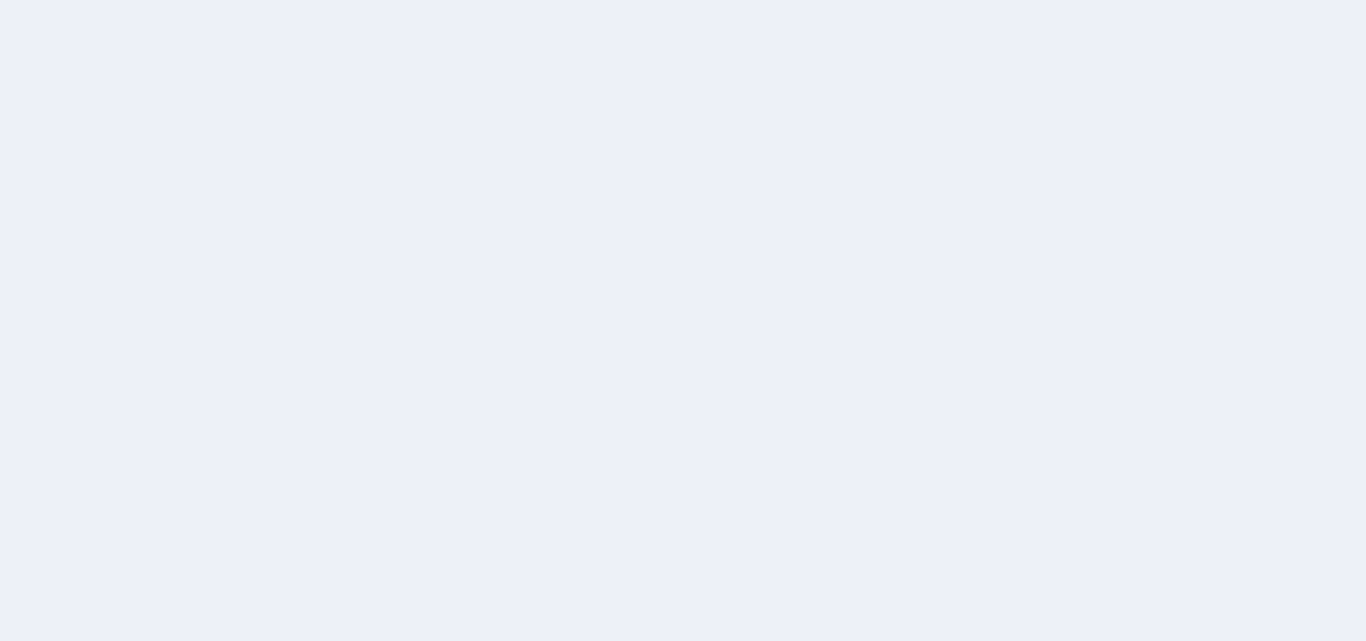 scroll, scrollTop: 0, scrollLeft: 0, axis: both 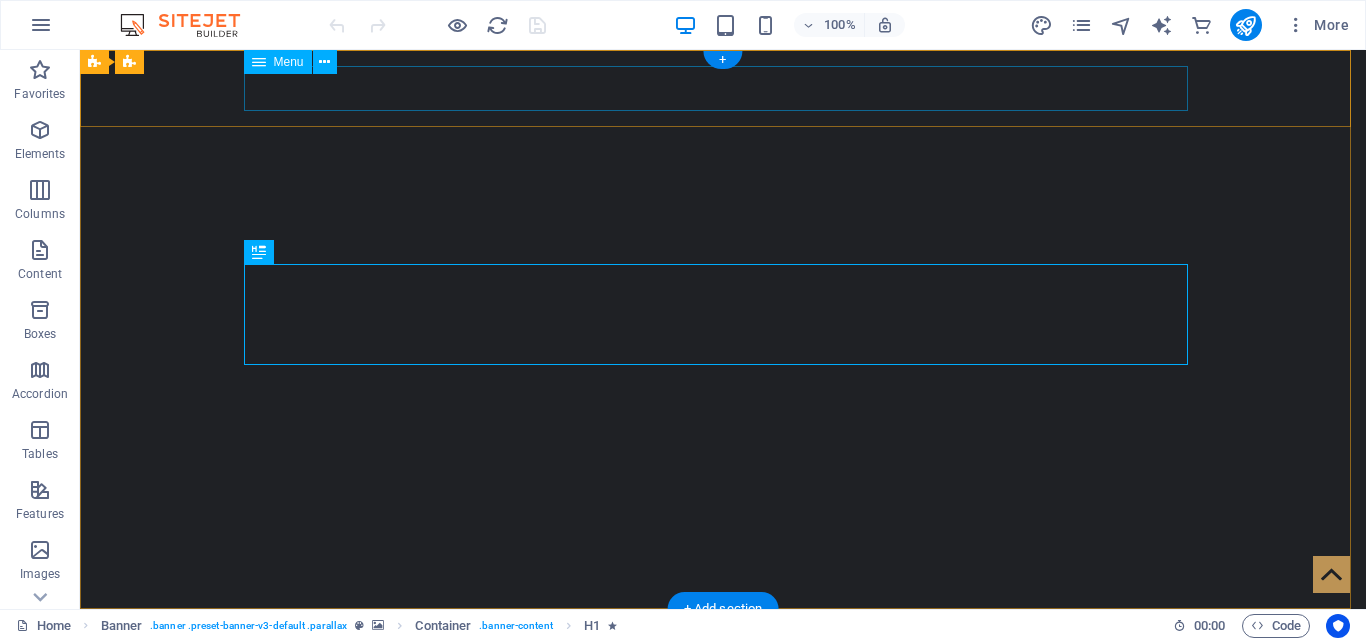 click on "Home Services Magazine Shop Careers About us Contact" at bounding box center [723, 647] 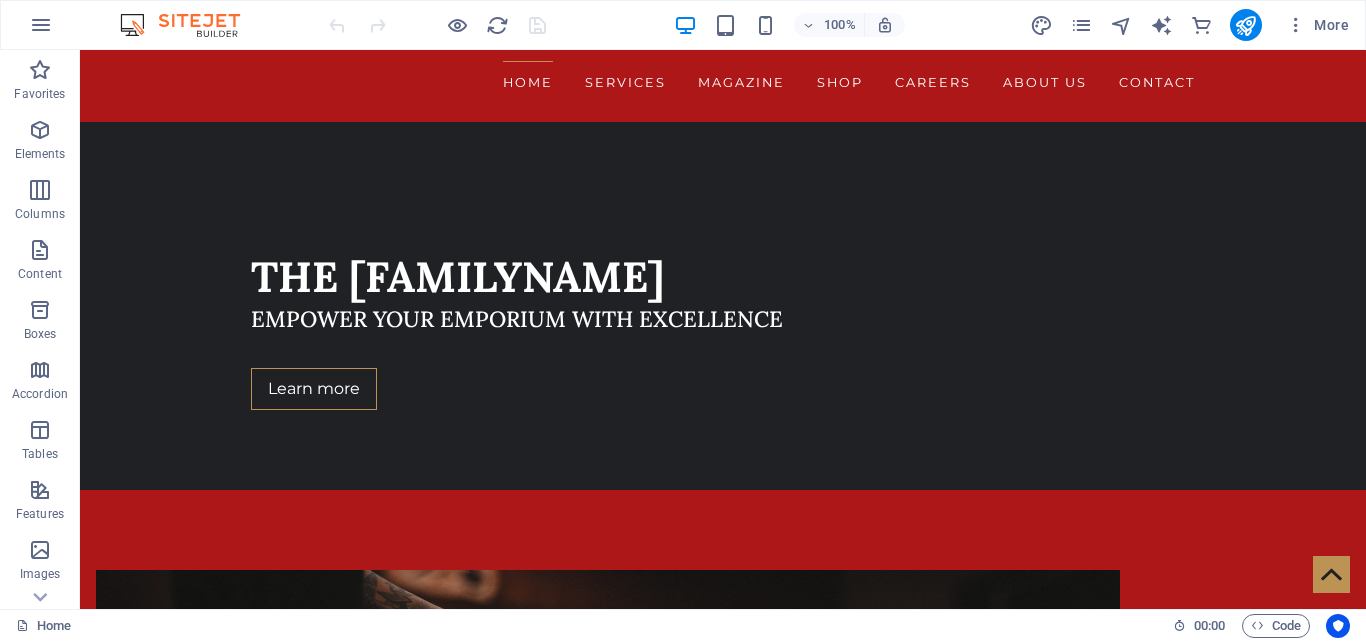 scroll, scrollTop: 534, scrollLeft: 0, axis: vertical 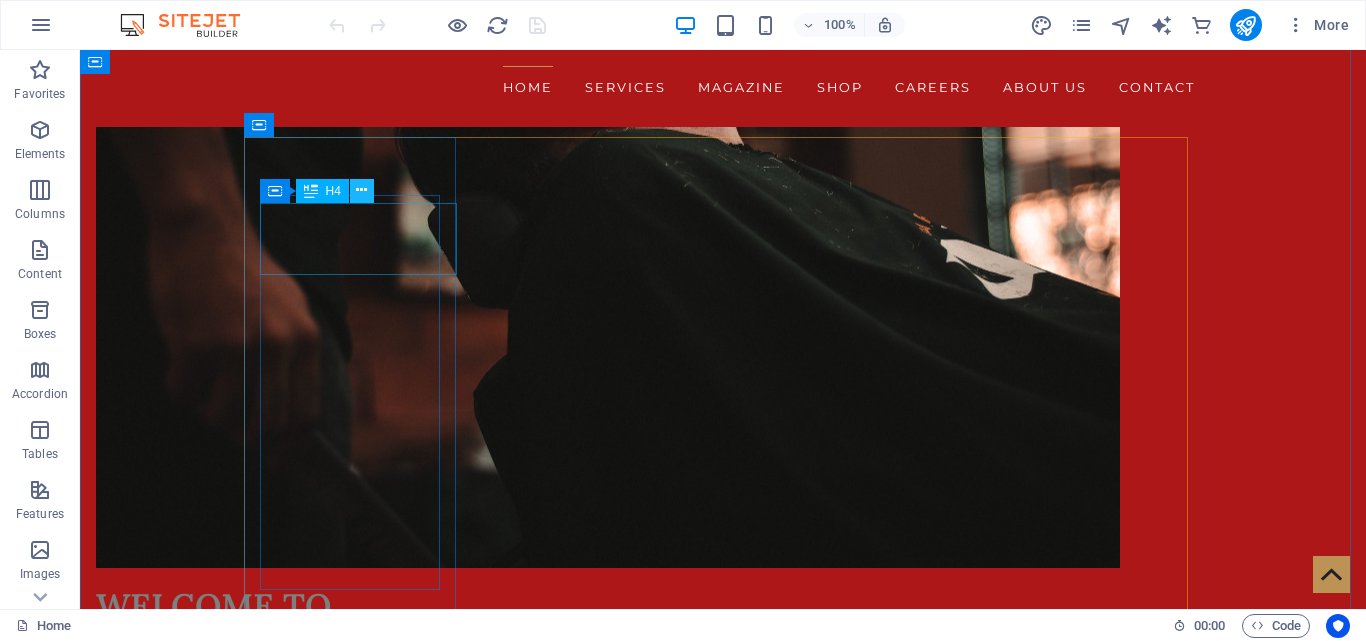 click at bounding box center (361, 190) 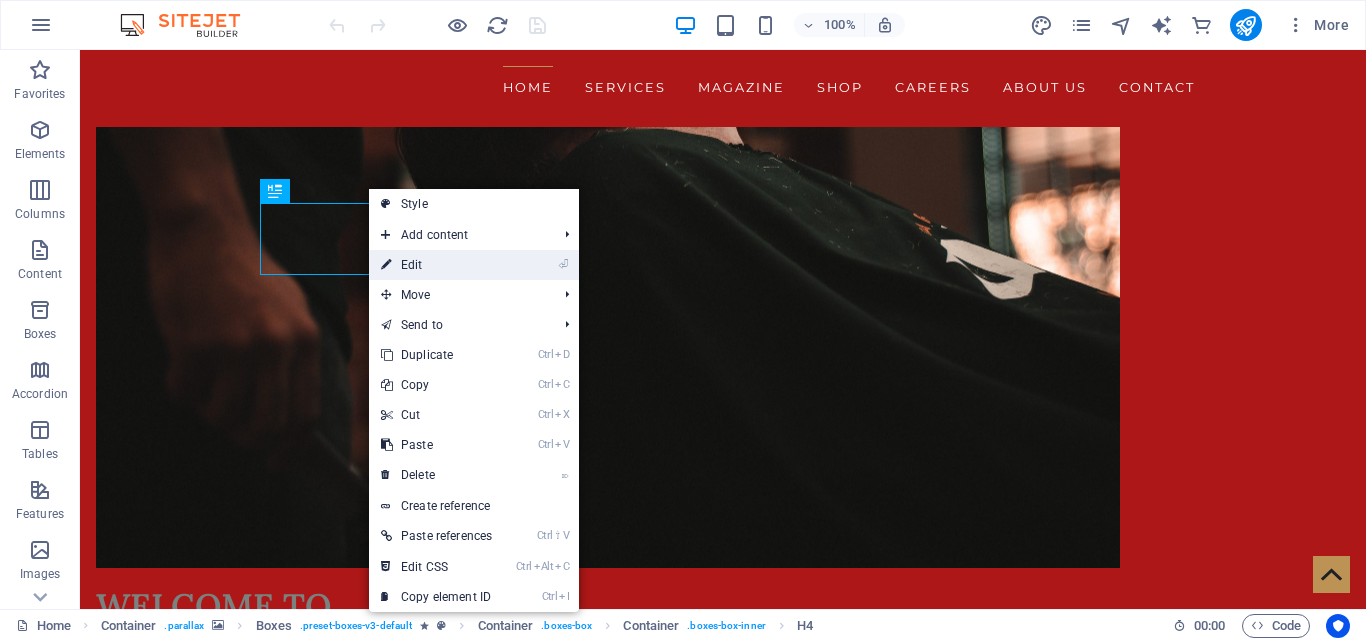 click on "⏎  Edit" at bounding box center (436, 265) 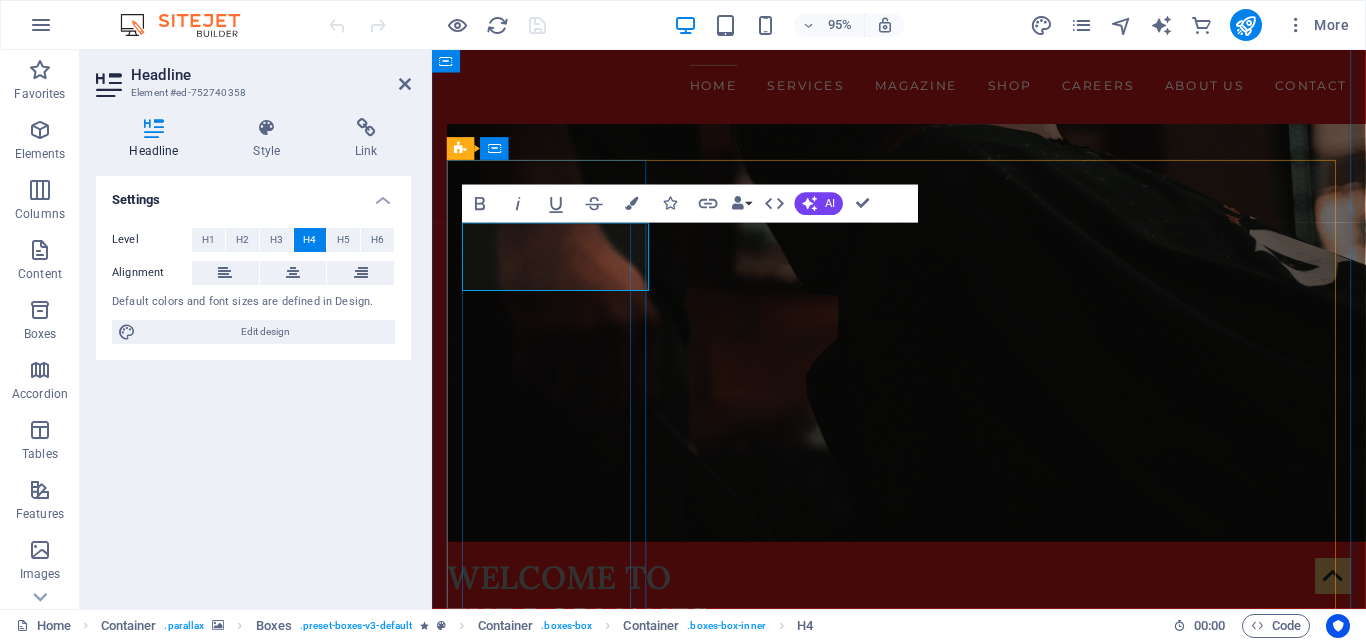 click on "Brand development" at bounding box center [558, 2179] 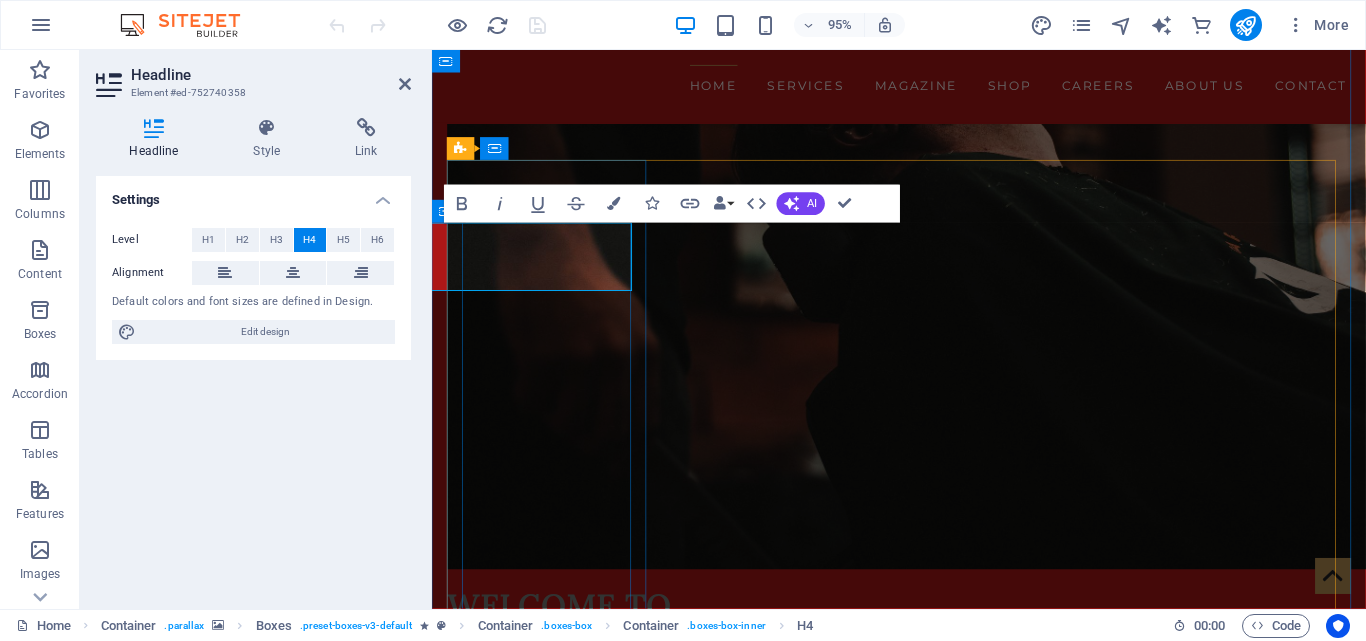 scroll, scrollTop: 0, scrollLeft: 19, axis: horizontal 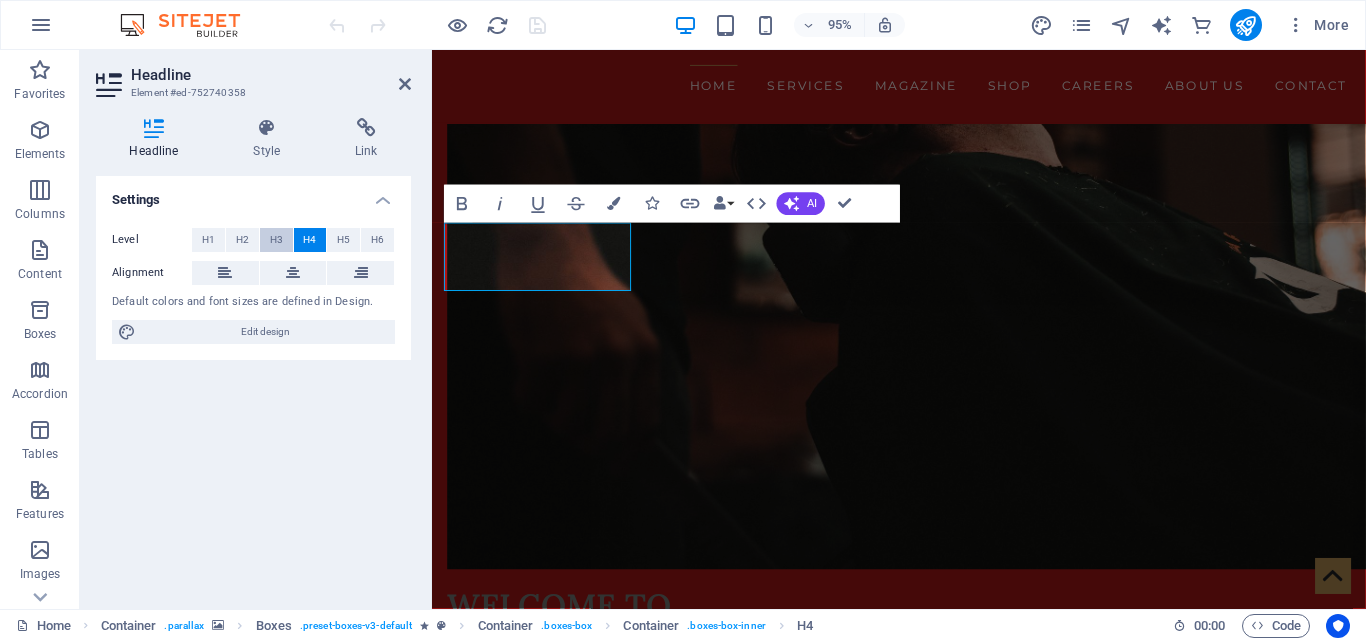 click on "H3" at bounding box center [276, 240] 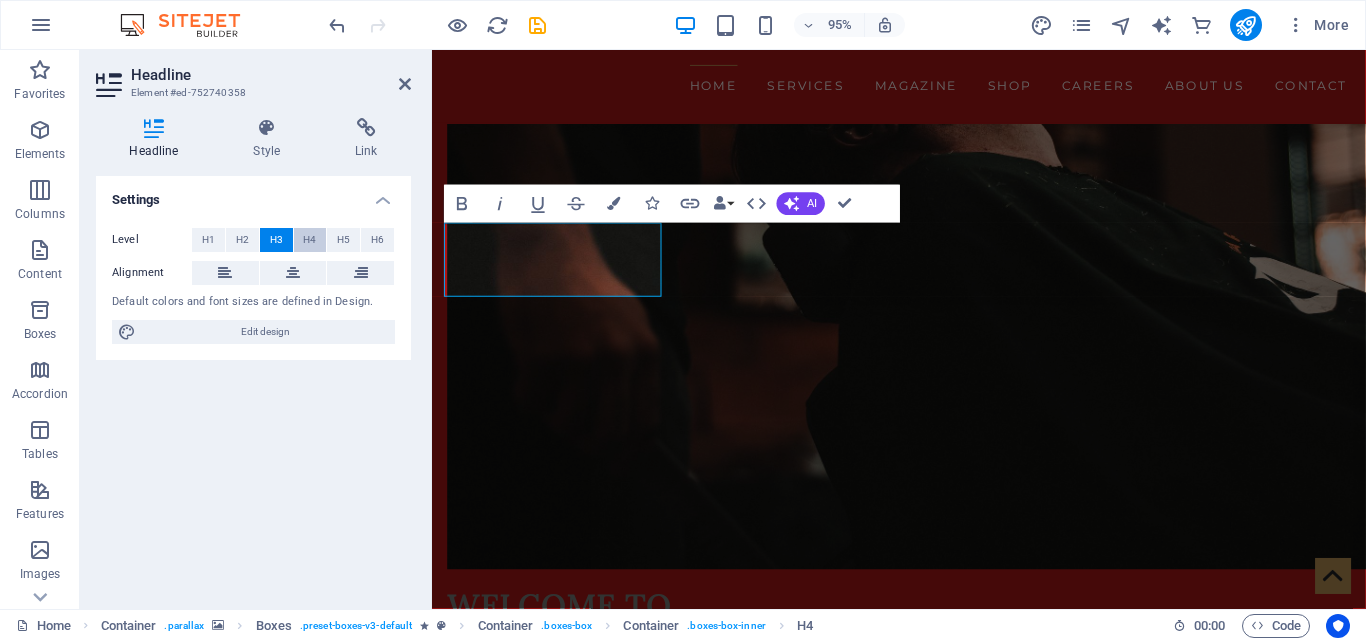 click on "H4" at bounding box center (309, 240) 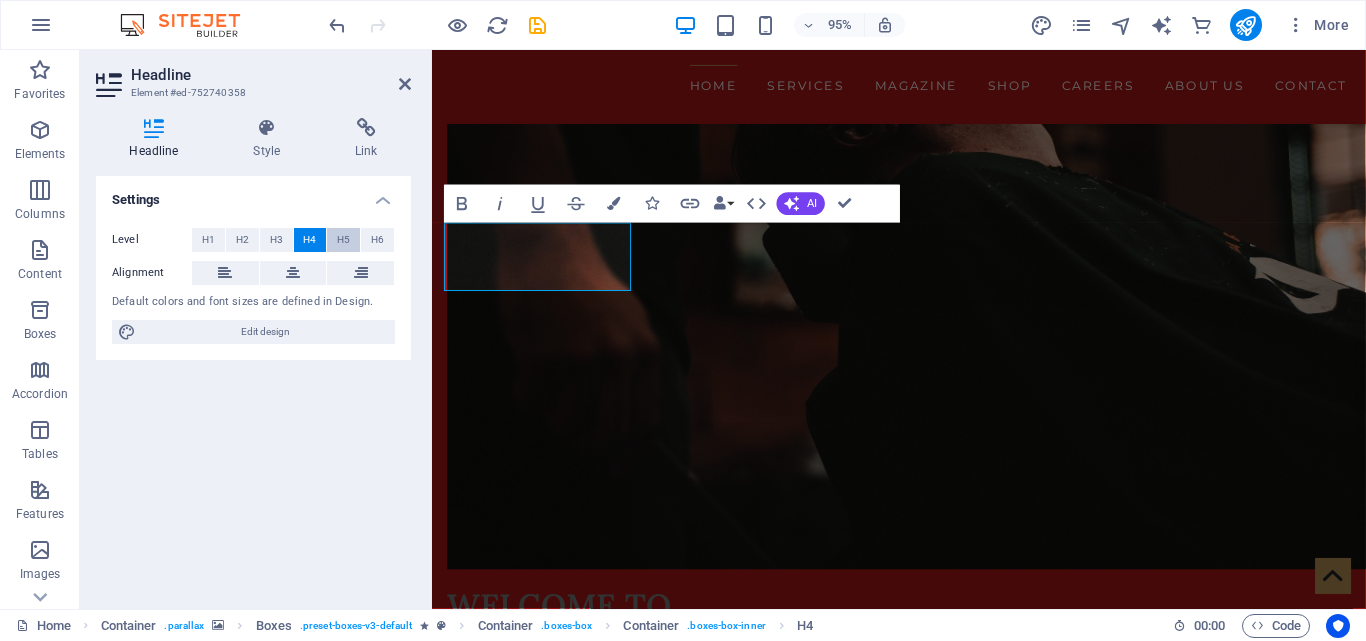 click on "H5" at bounding box center (343, 240) 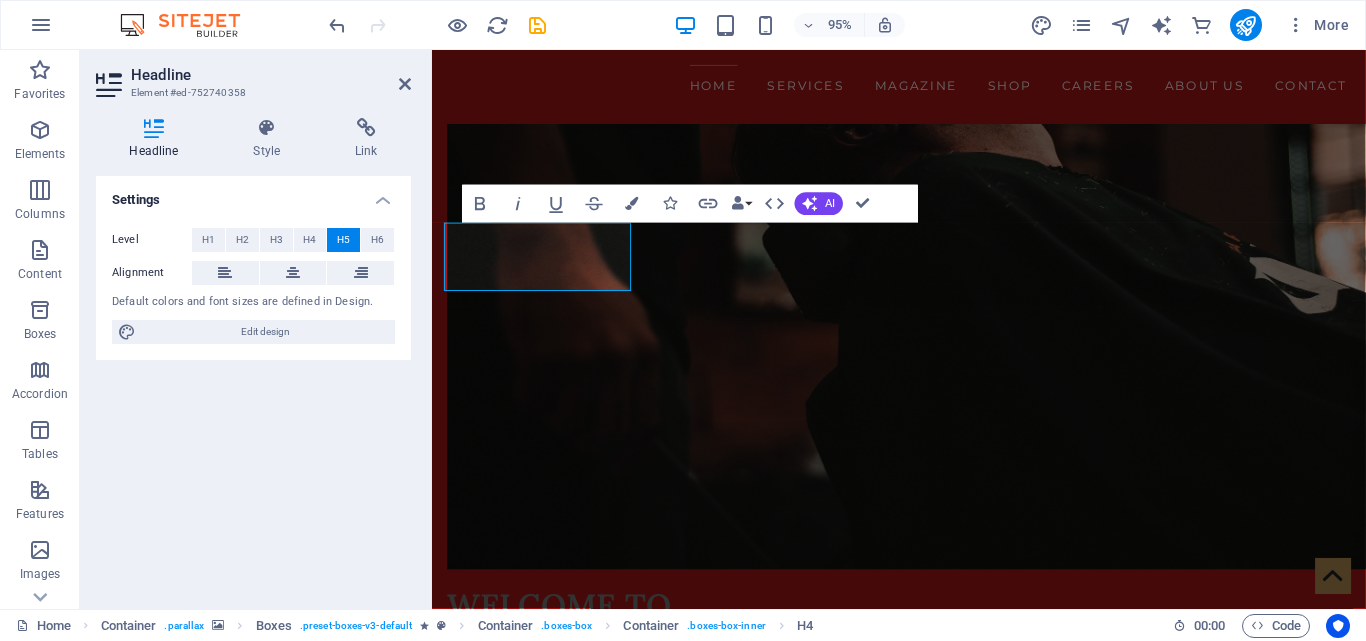 scroll, scrollTop: 0, scrollLeft: 0, axis: both 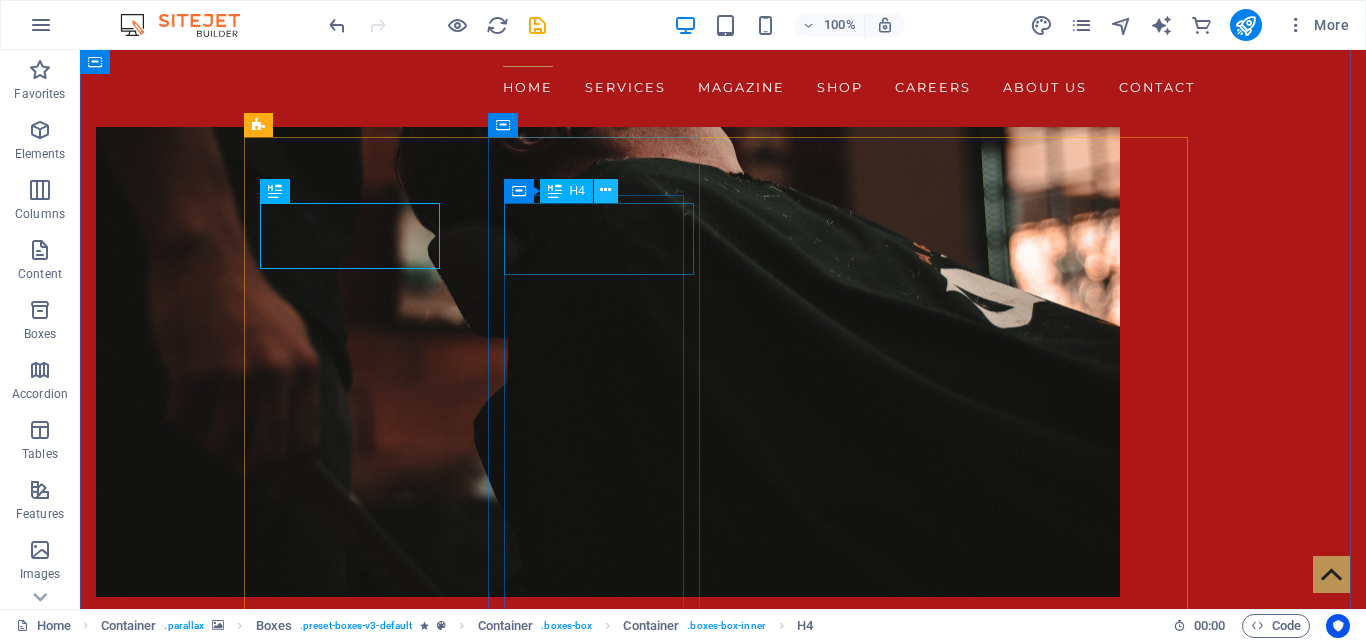 click at bounding box center [605, 190] 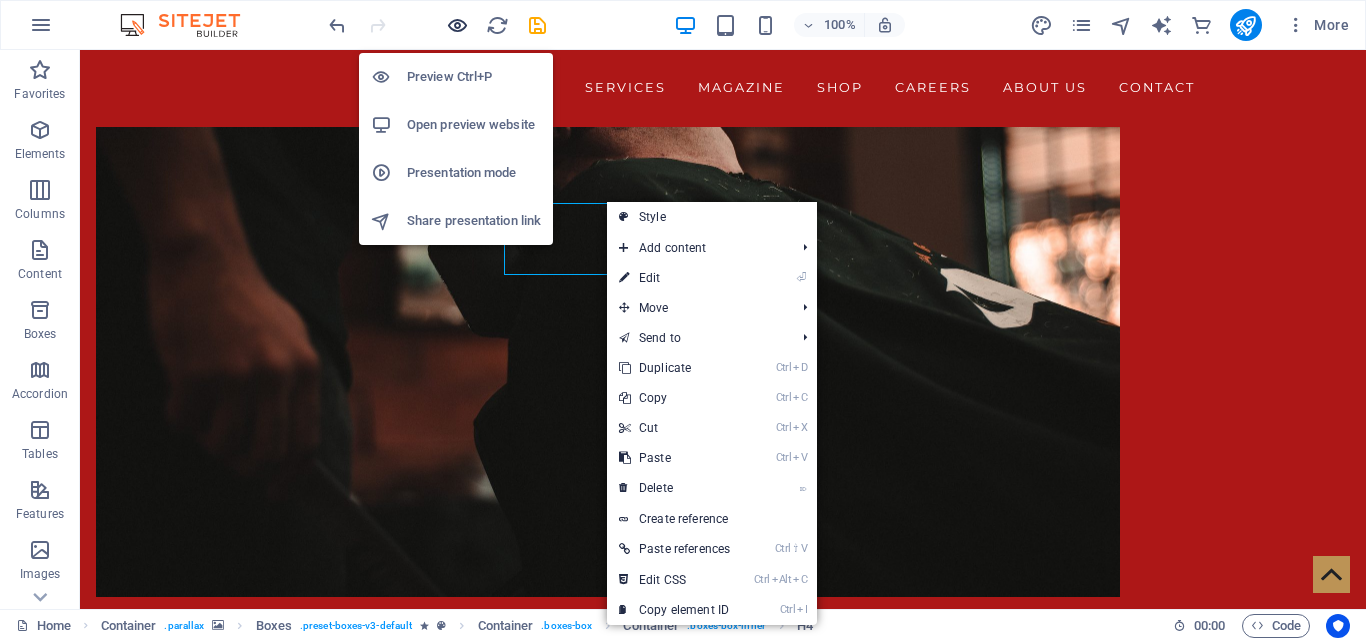 click at bounding box center [457, 25] 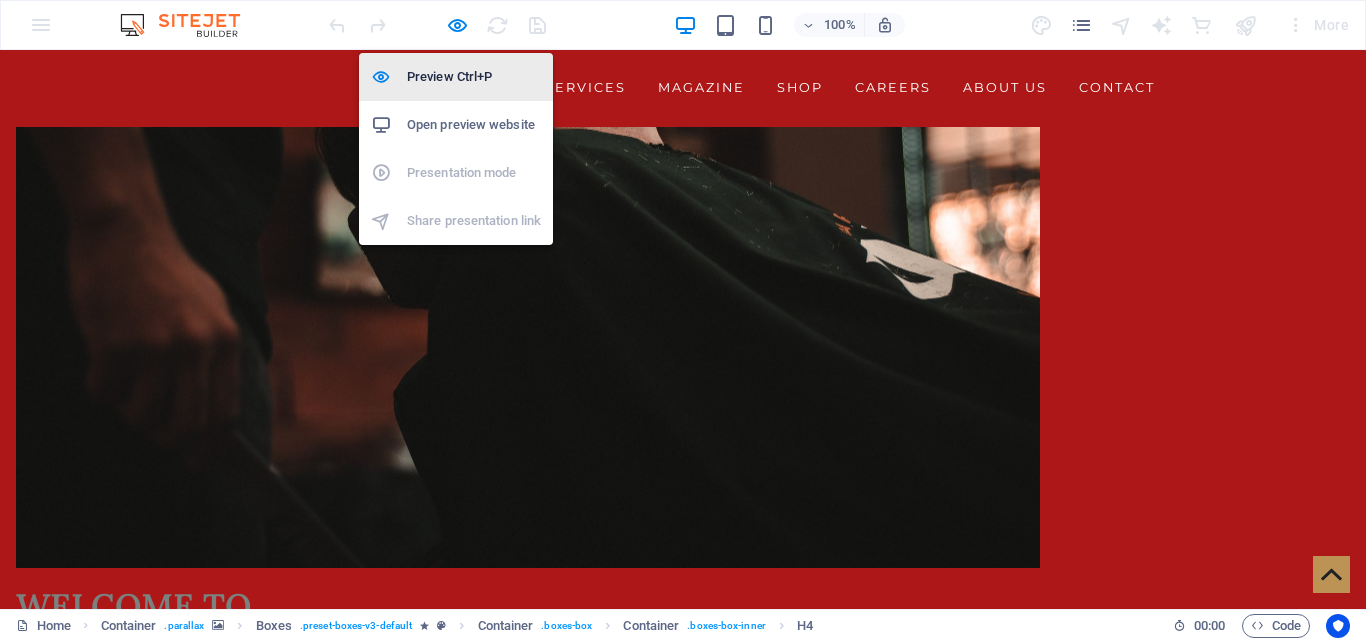 click on "Preview Ctrl+P" at bounding box center (474, 77) 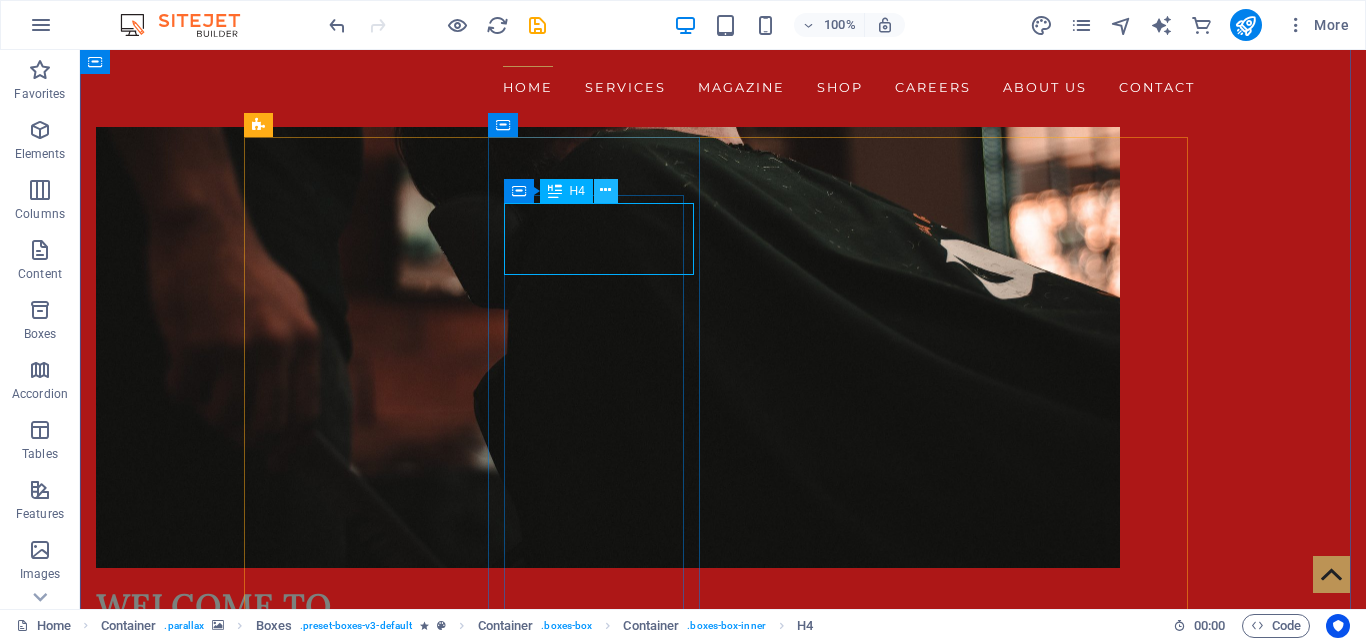 click at bounding box center [605, 190] 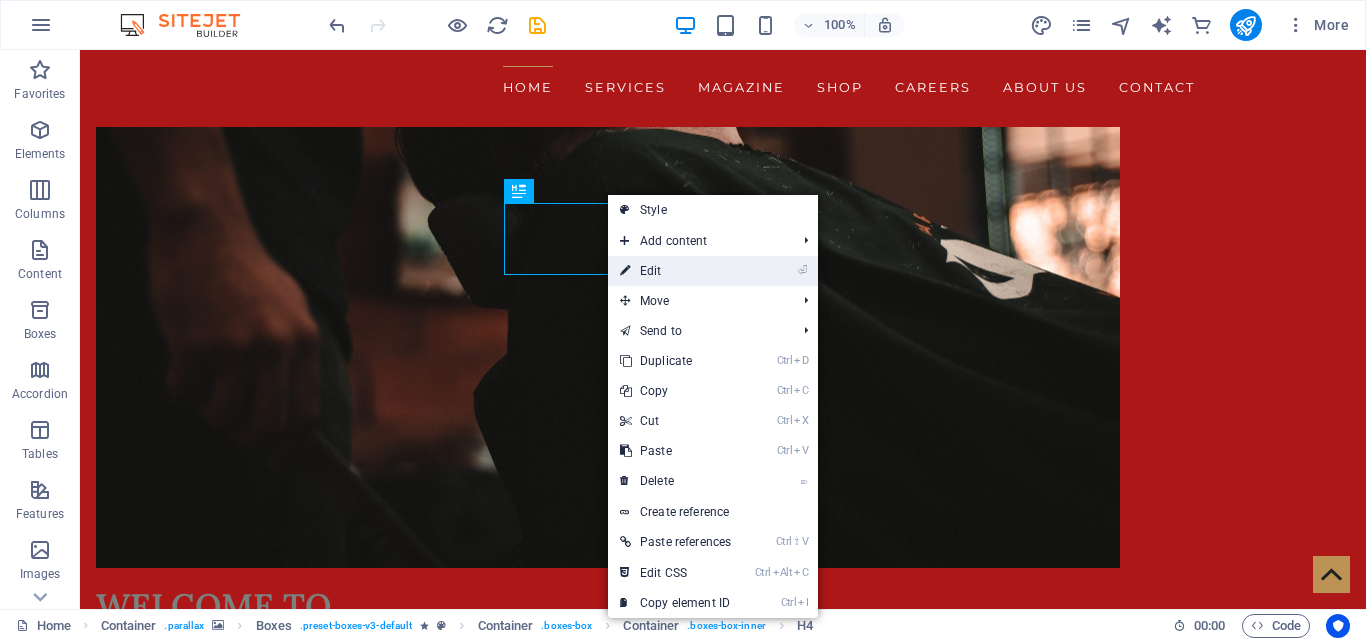click on "⏎  Edit" at bounding box center (675, 271) 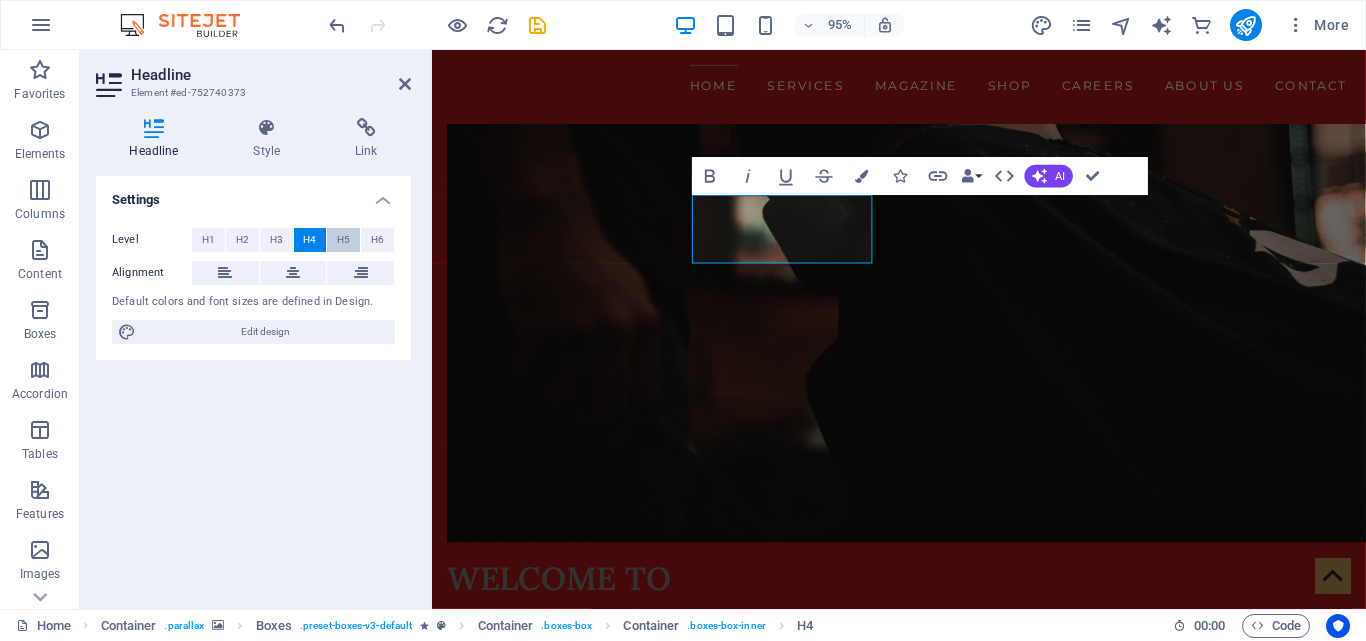 click on "H5" at bounding box center [343, 240] 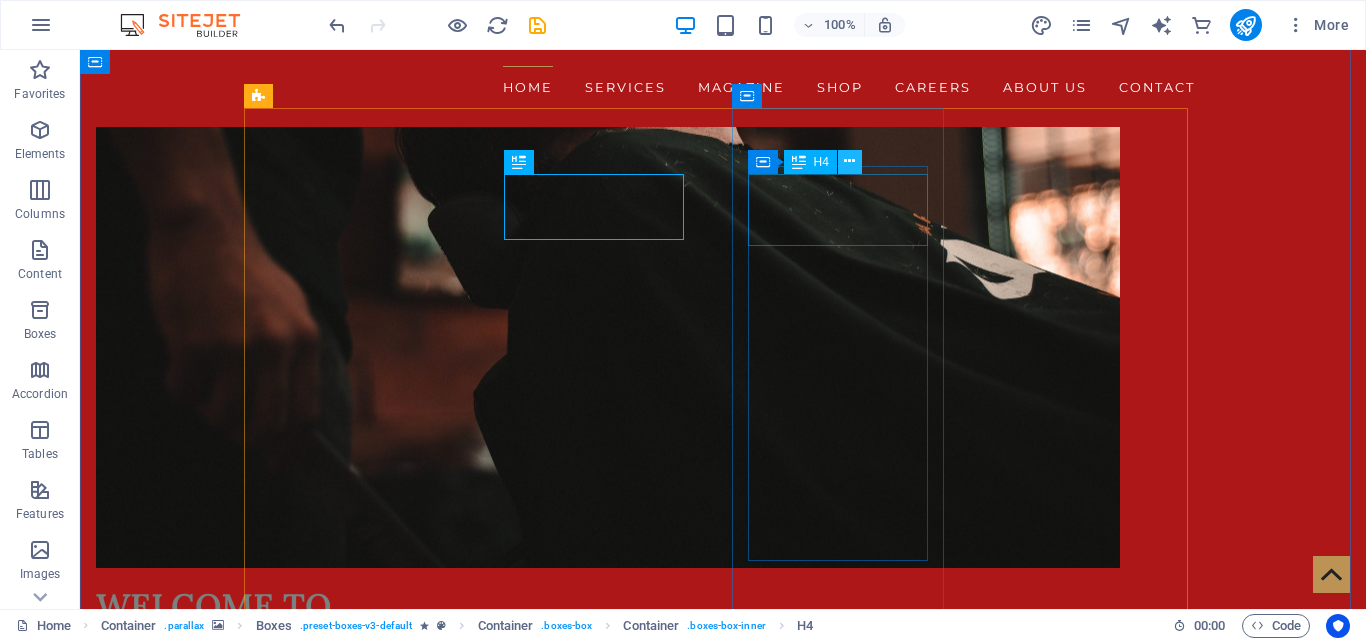 click at bounding box center (849, 161) 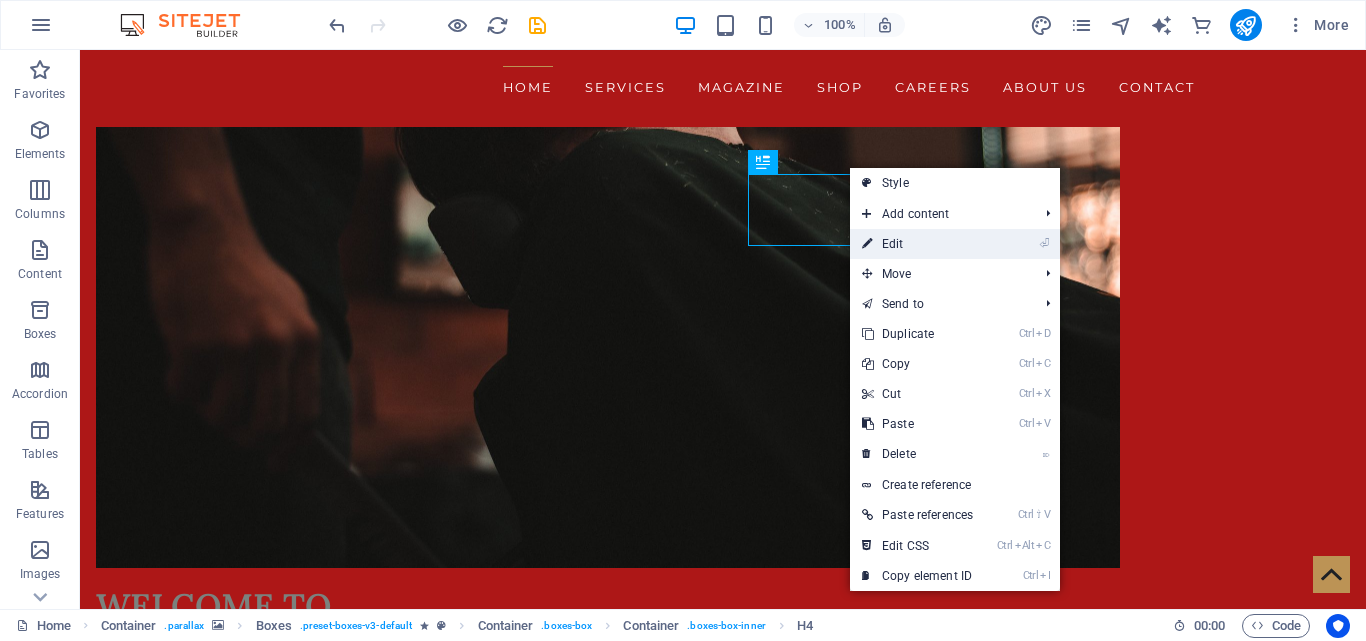 click at bounding box center (867, 244) 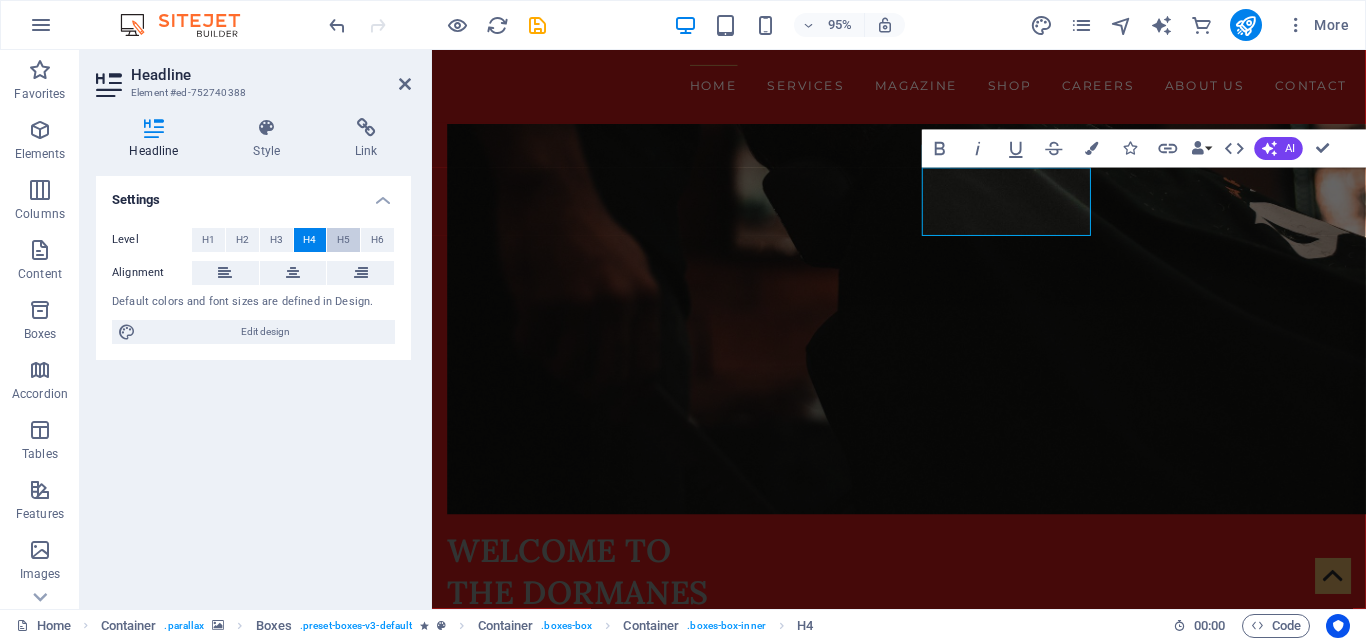 click on "H5" at bounding box center (343, 240) 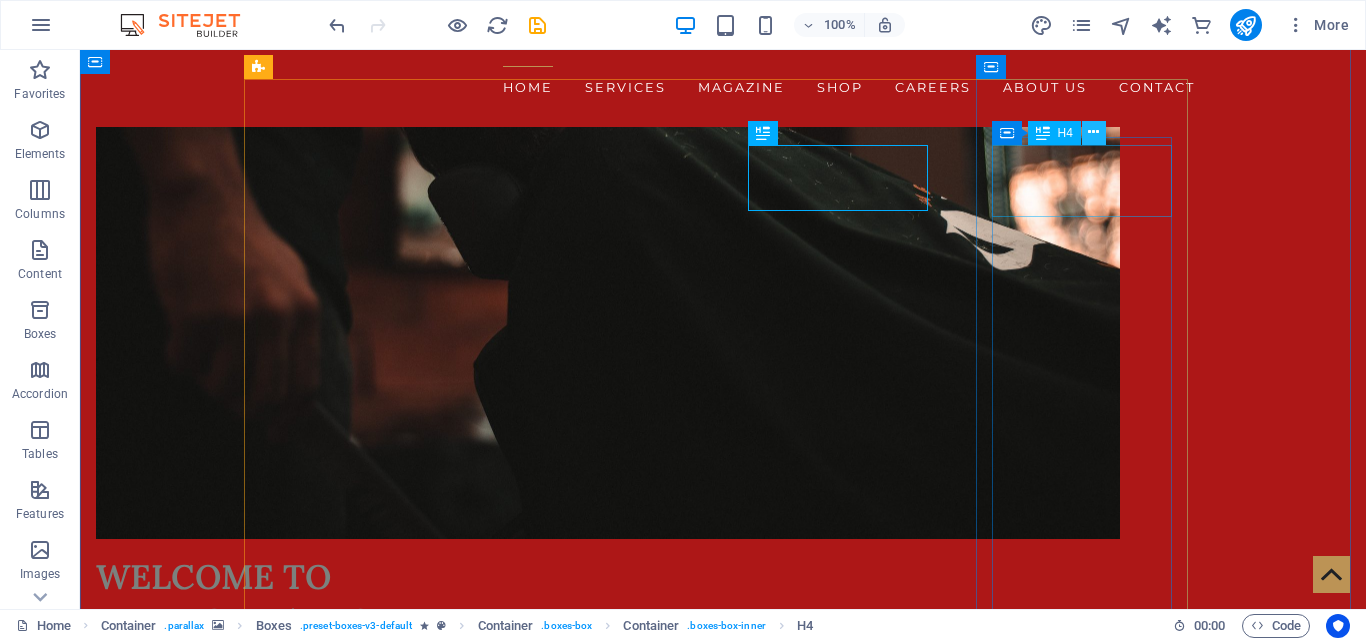 click at bounding box center (1093, 132) 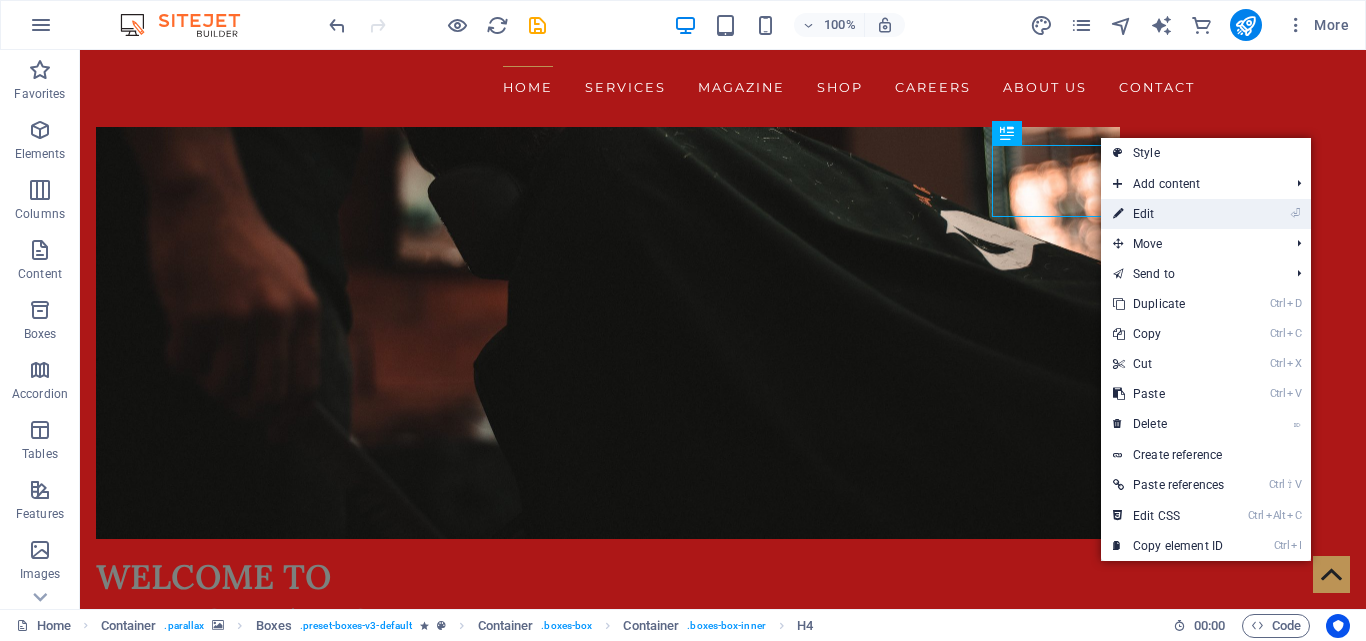 click on "⏎" at bounding box center [1295, 214] 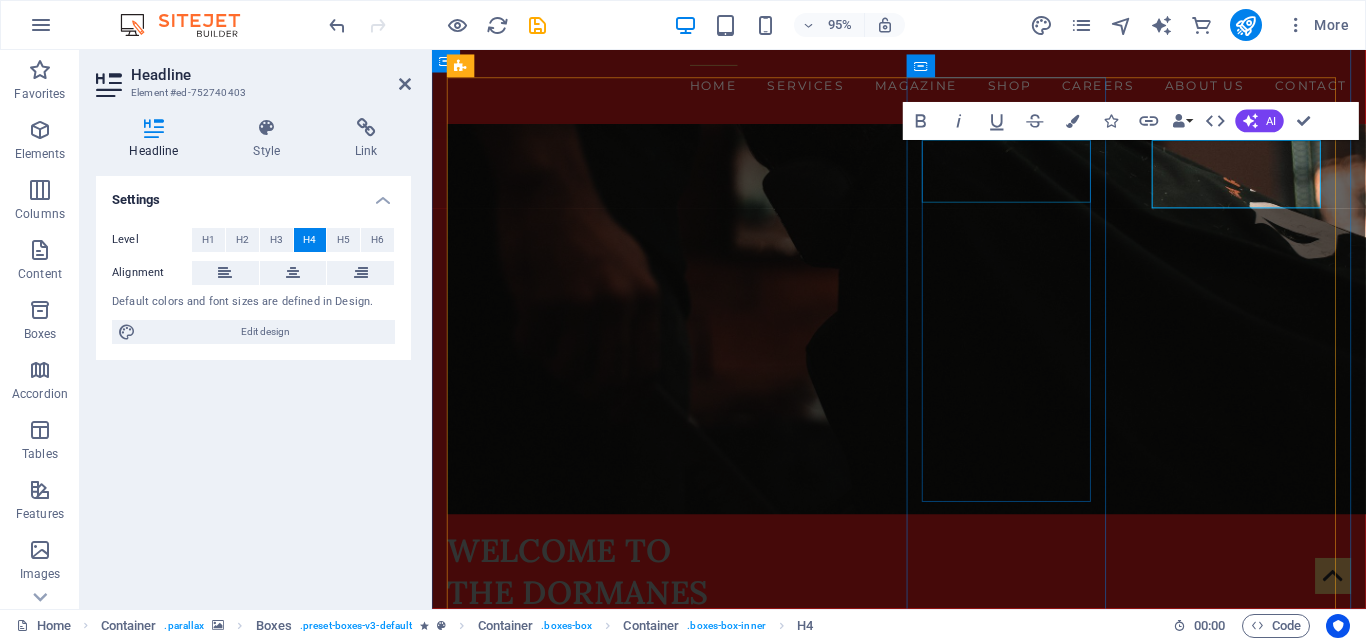 scroll, scrollTop: 1335, scrollLeft: 0, axis: vertical 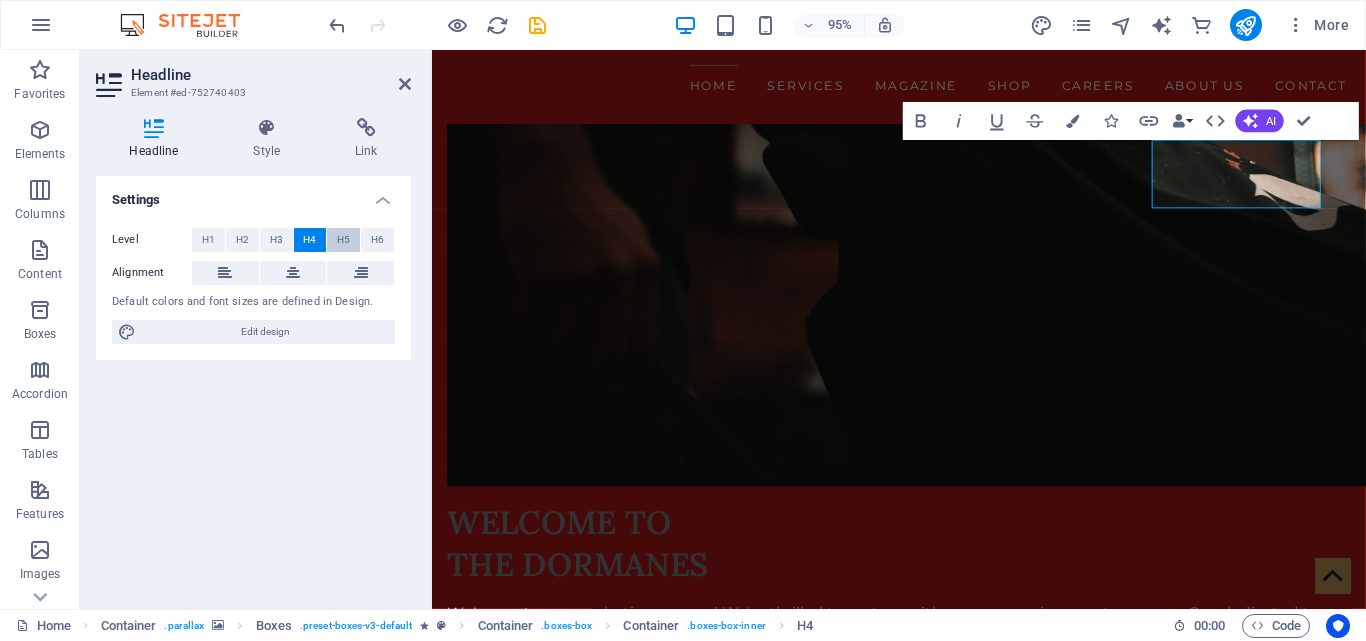 click on "H5" at bounding box center [343, 240] 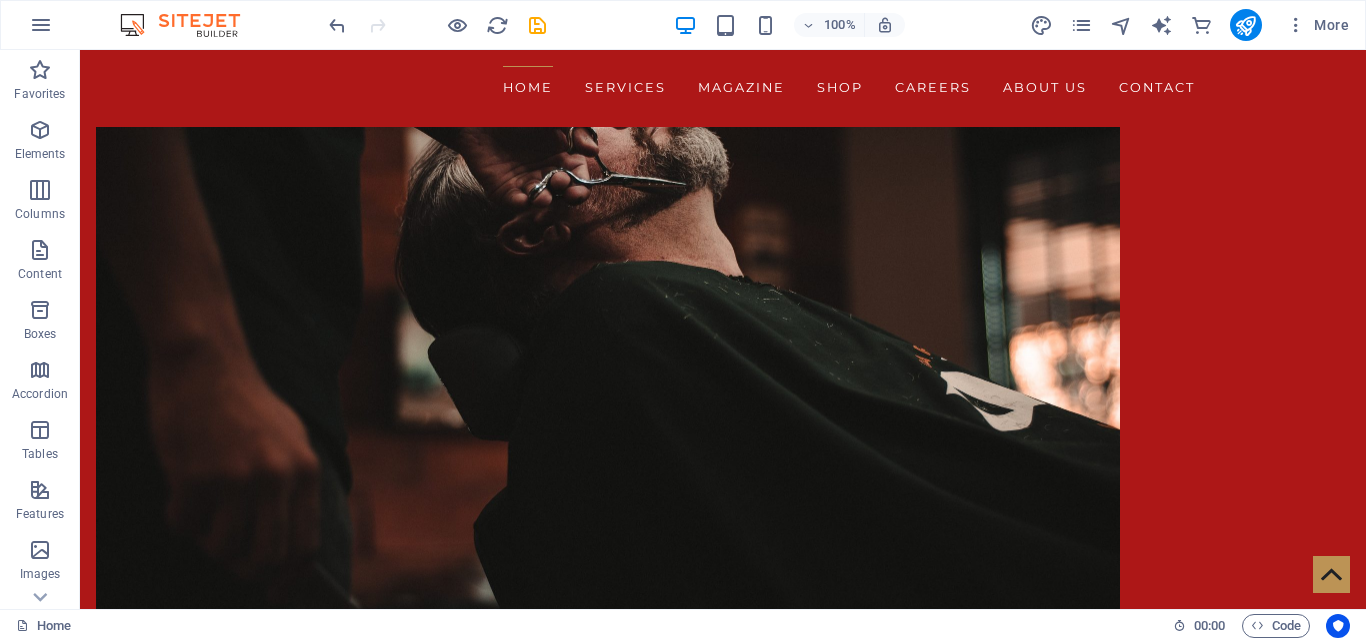 scroll, scrollTop: 1126, scrollLeft: 0, axis: vertical 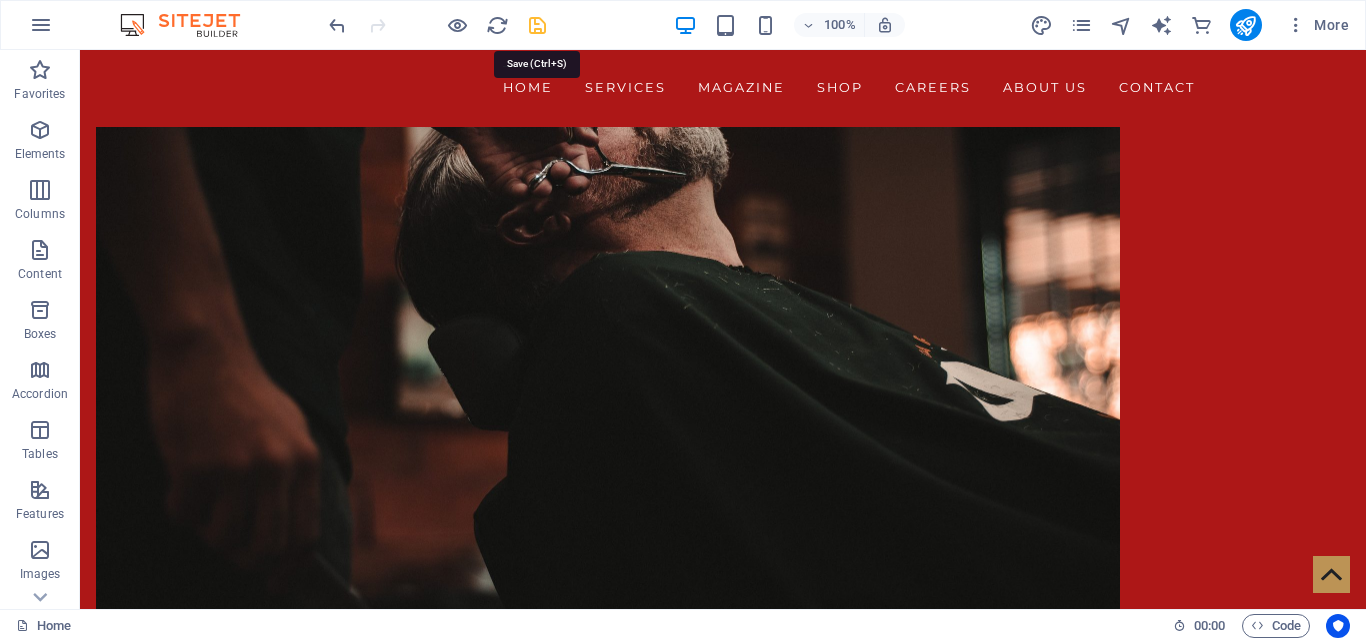 click at bounding box center (537, 25) 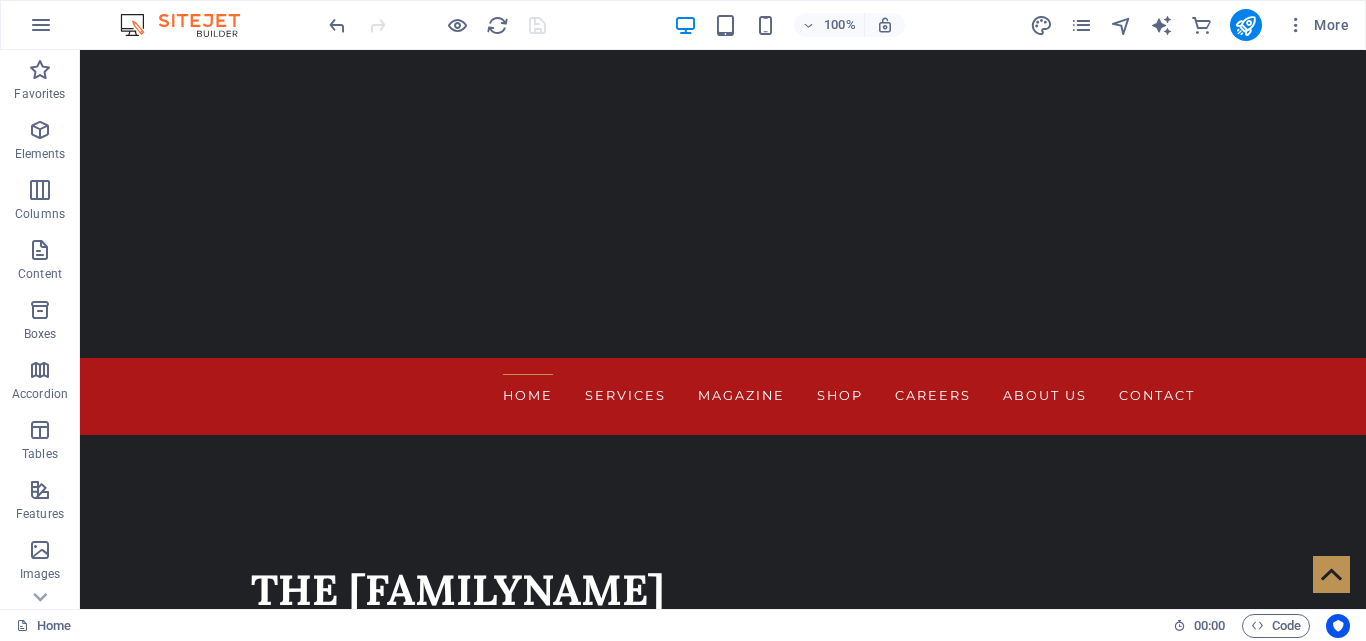 scroll, scrollTop: 0, scrollLeft: 0, axis: both 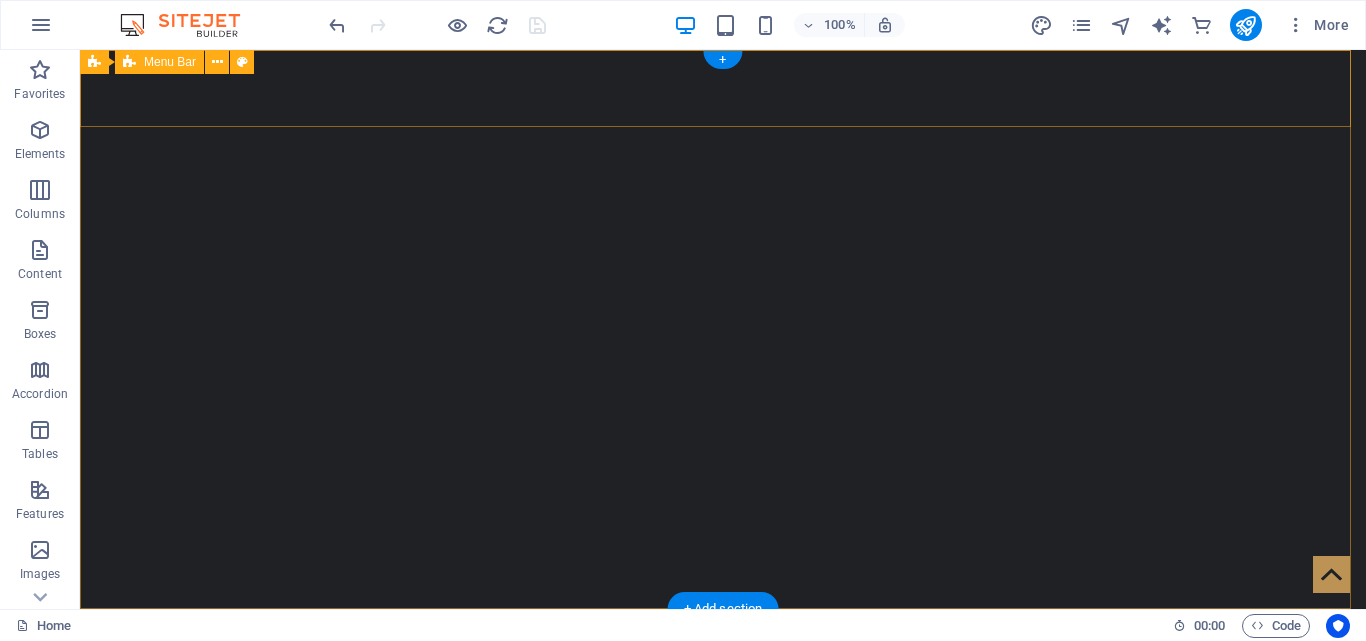 click on "Home Services Magazine Shop Careers About us Contact" at bounding box center (723, 647) 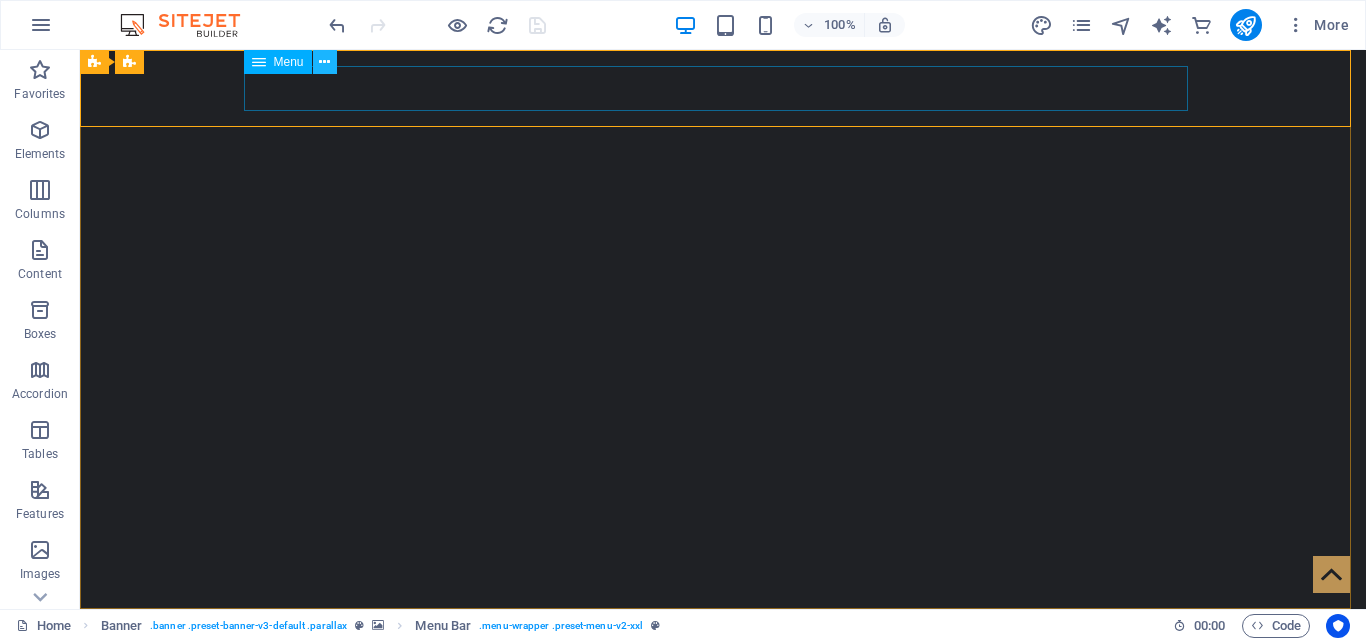 click at bounding box center [324, 62] 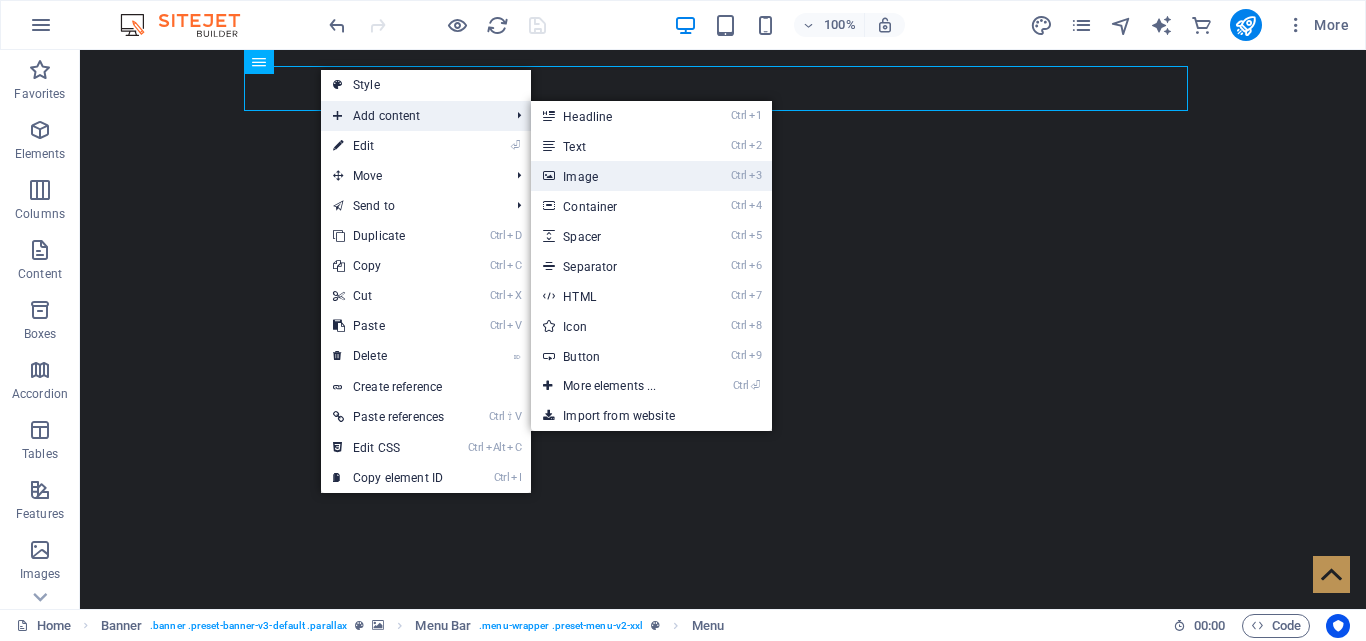 click on "Ctrl 3  Image" at bounding box center (613, 176) 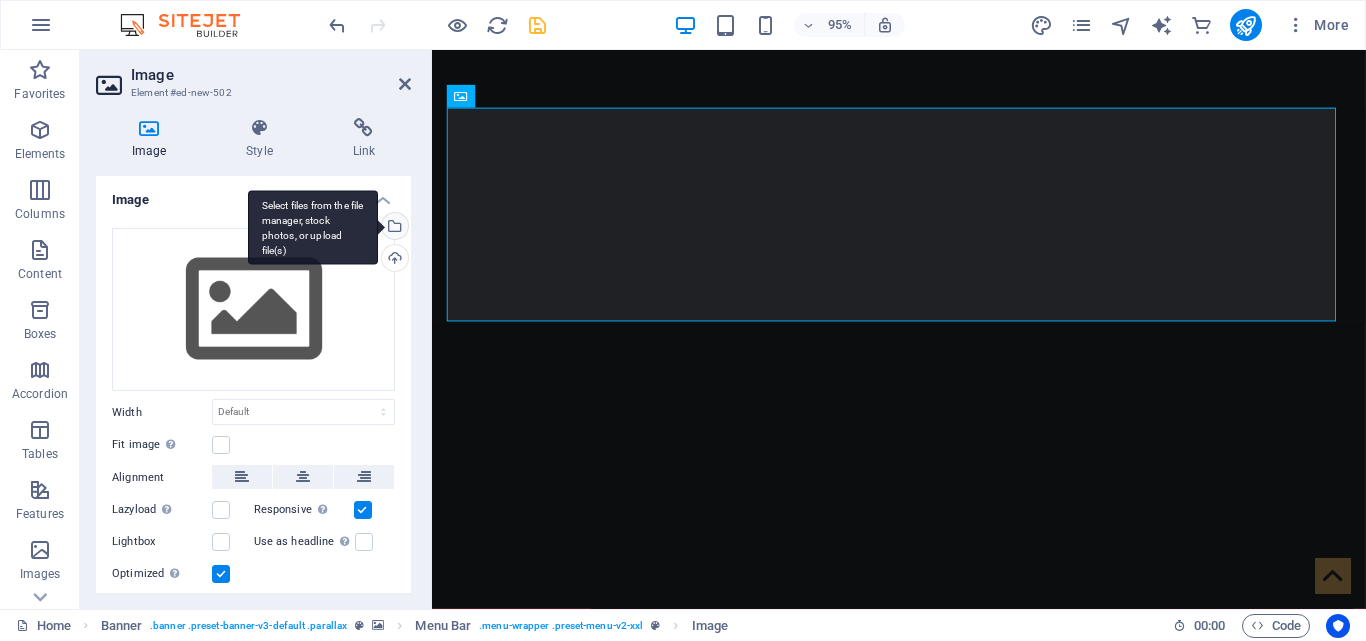 click on "Select files from the file manager, stock photos, or upload file(s)" at bounding box center [393, 228] 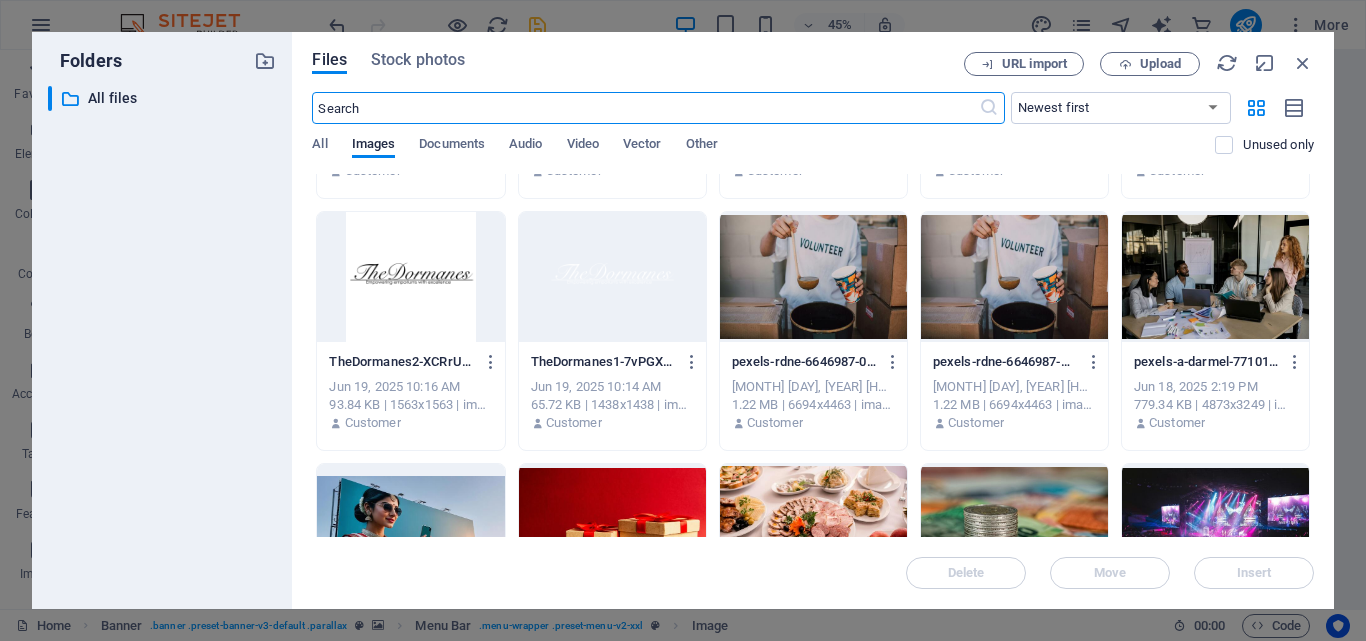 scroll, scrollTop: 1743, scrollLeft: 0, axis: vertical 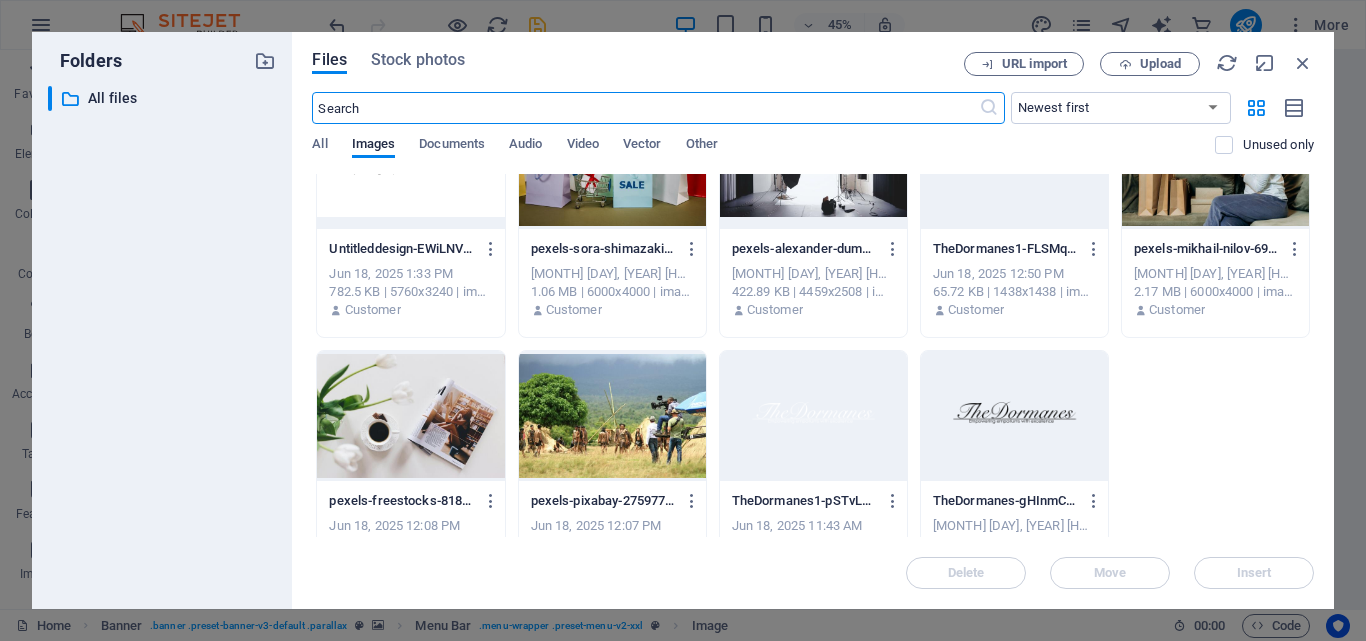 click at bounding box center [813, 416] 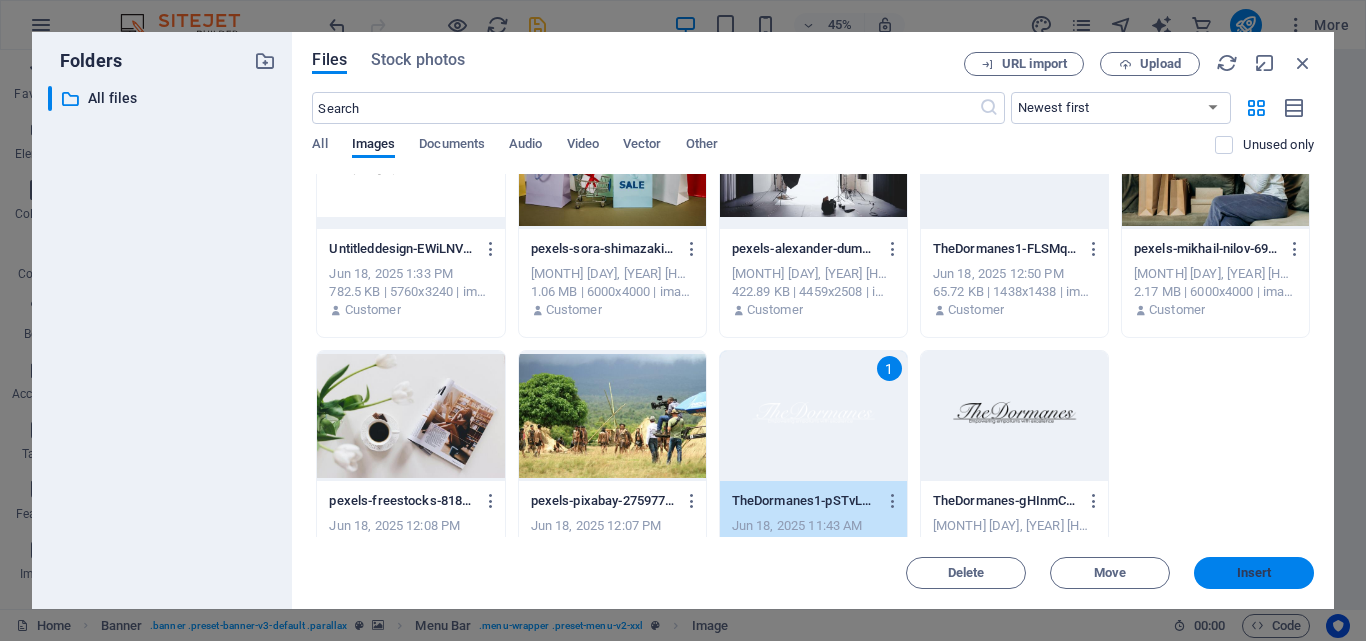 click on "Insert" at bounding box center [1254, 573] 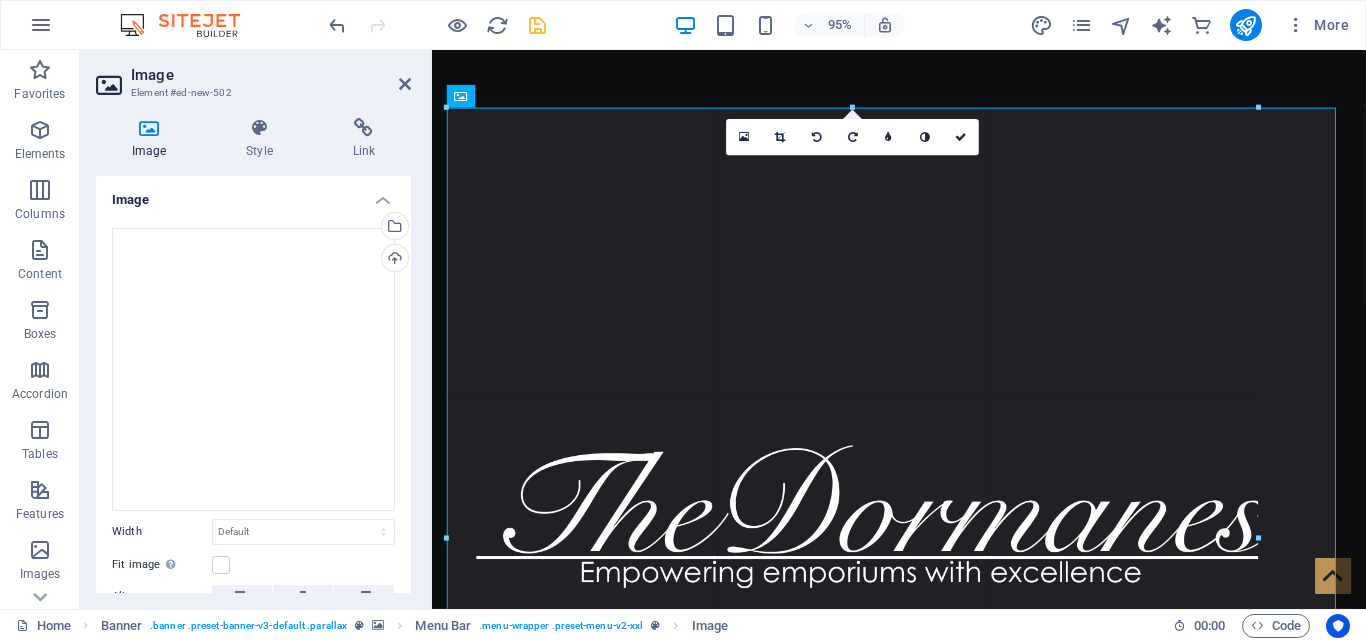 drag, startPoint x: 891, startPoint y: 108, endPoint x: 892, endPoint y: 190, distance: 82.006096 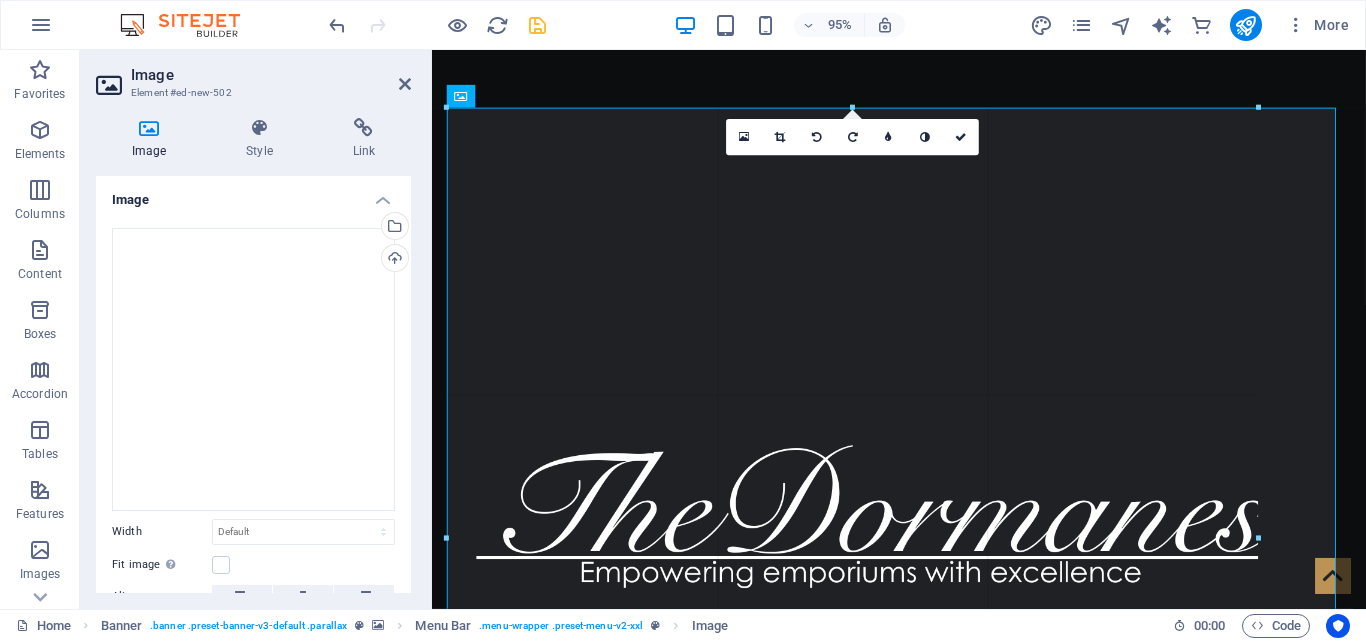 type on "854" 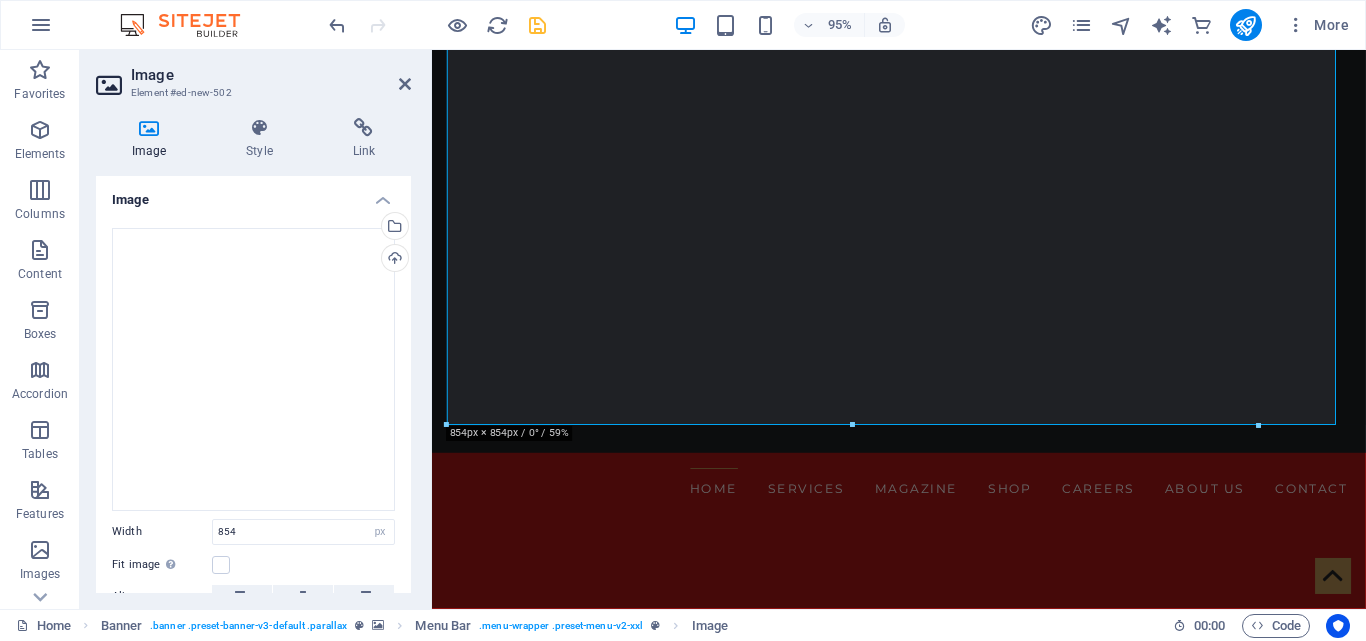 scroll, scrollTop: 521, scrollLeft: 0, axis: vertical 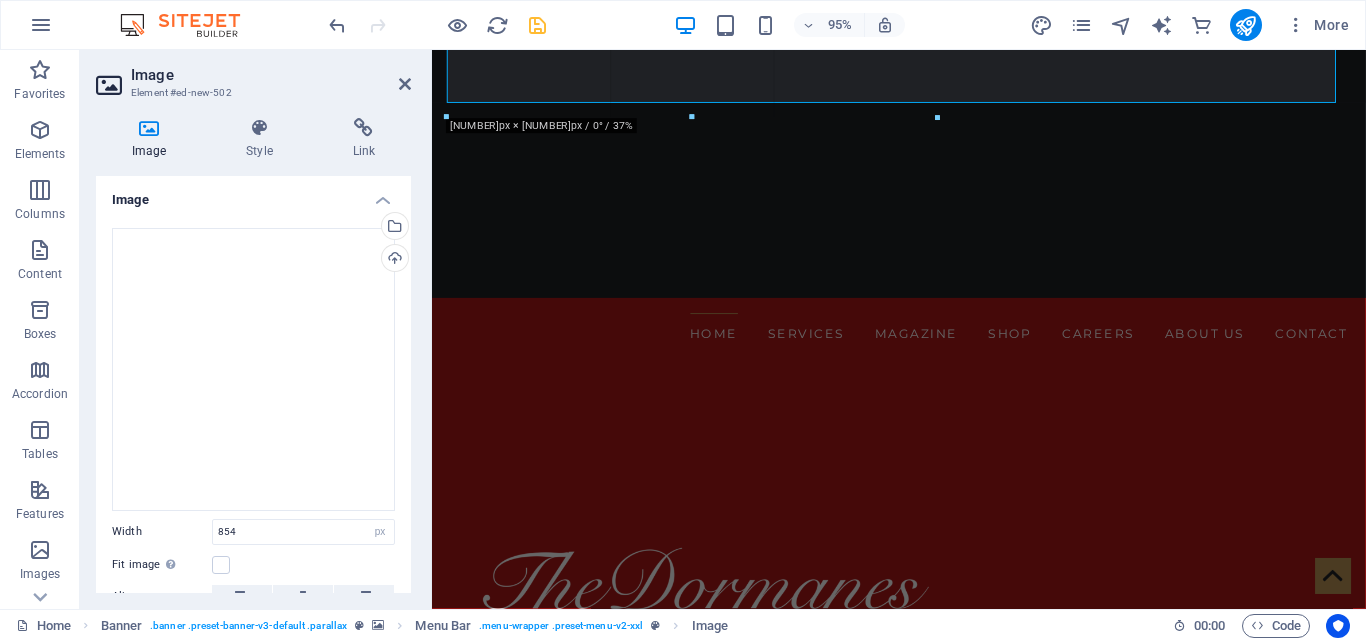 drag, startPoint x: 853, startPoint y: 424, endPoint x: 725, endPoint y: 37, distance: 407.61868 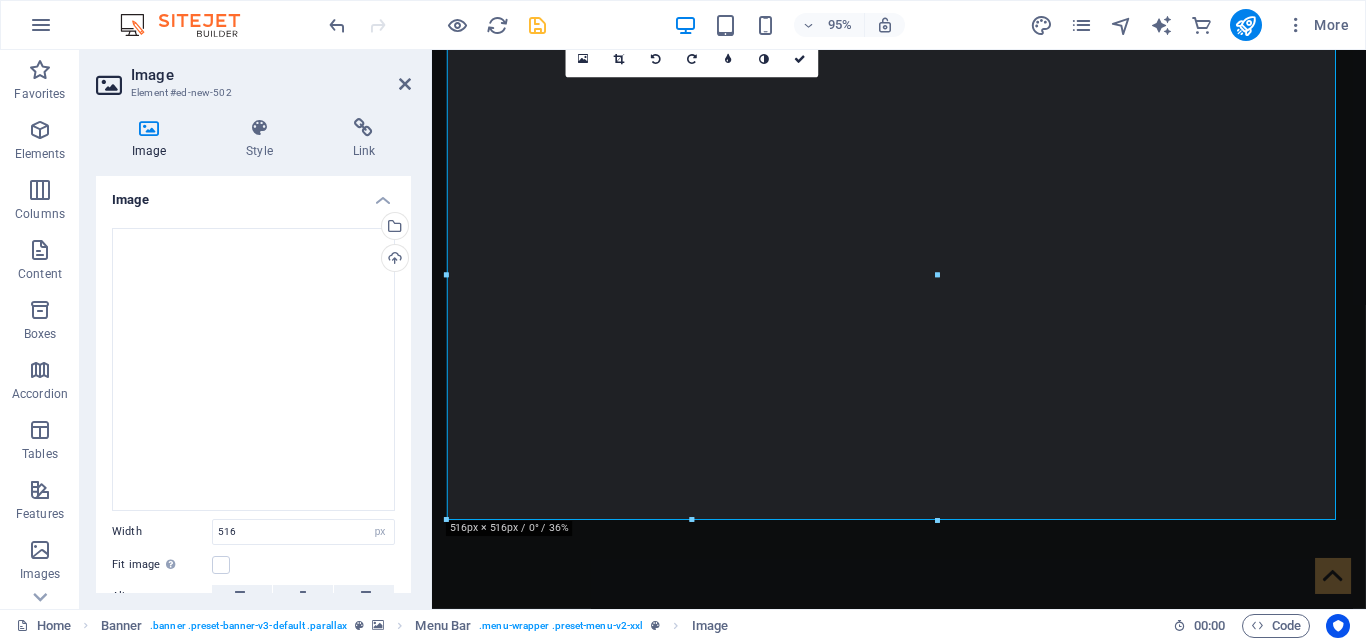 scroll, scrollTop: 82, scrollLeft: 0, axis: vertical 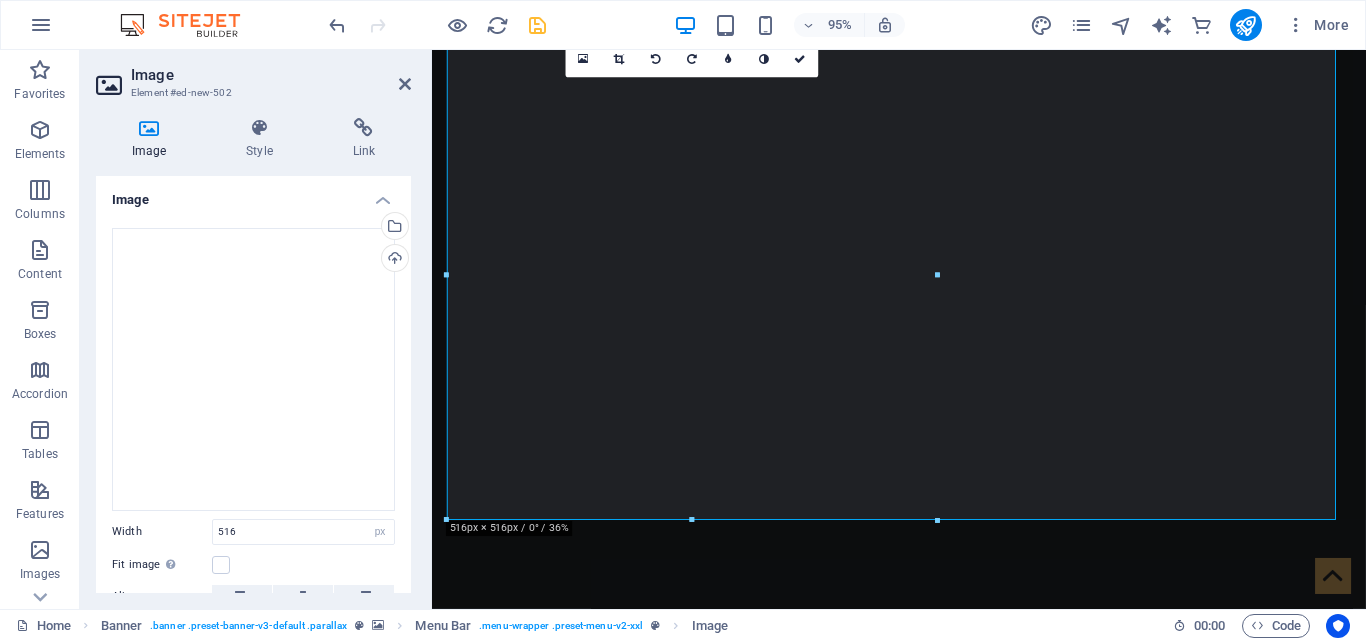 drag, startPoint x: 935, startPoint y: 524, endPoint x: 933, endPoint y: 514, distance: 10.198039 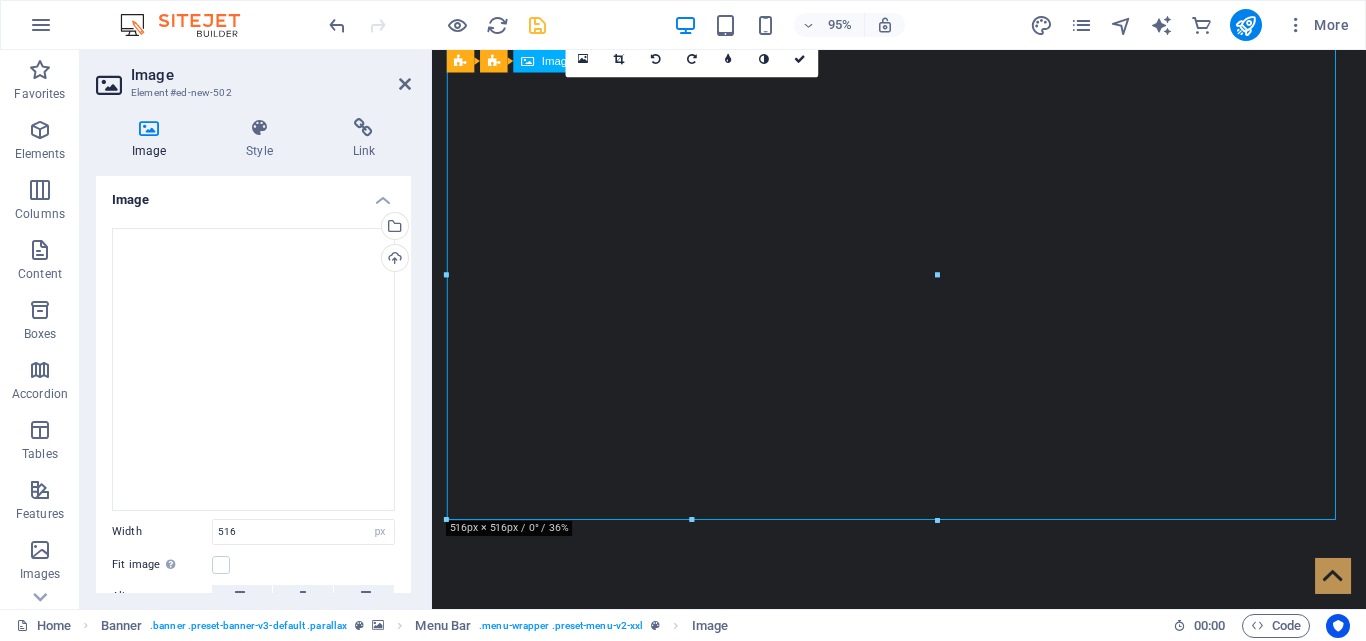 drag, startPoint x: 928, startPoint y: 478, endPoint x: 793, endPoint y: 348, distance: 187.41664 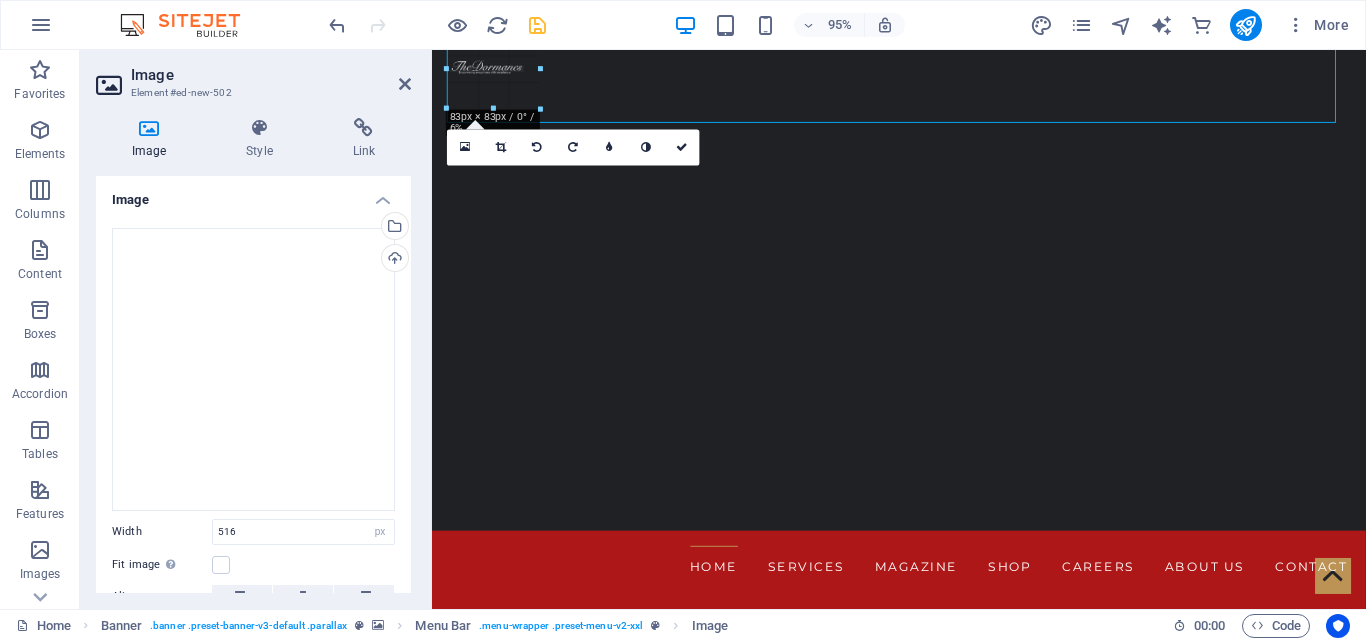drag, startPoint x: 689, startPoint y: 519, endPoint x: 699, endPoint y: 101, distance: 418.1196 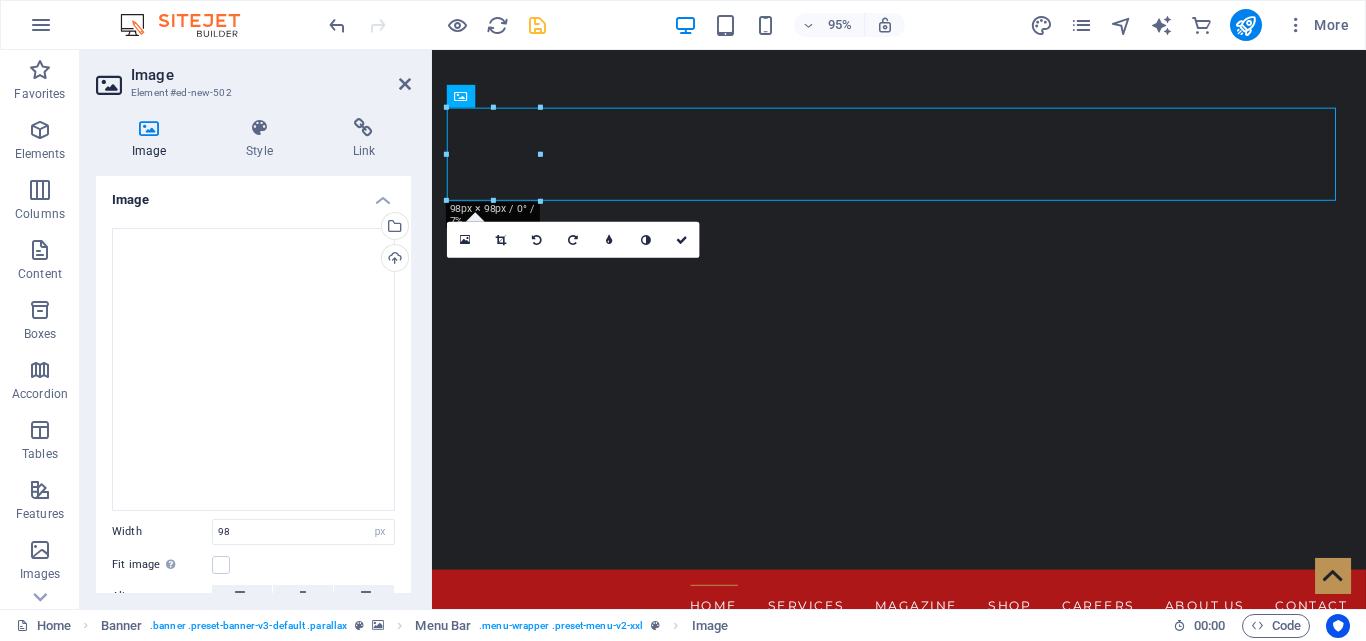 scroll, scrollTop: 0, scrollLeft: 0, axis: both 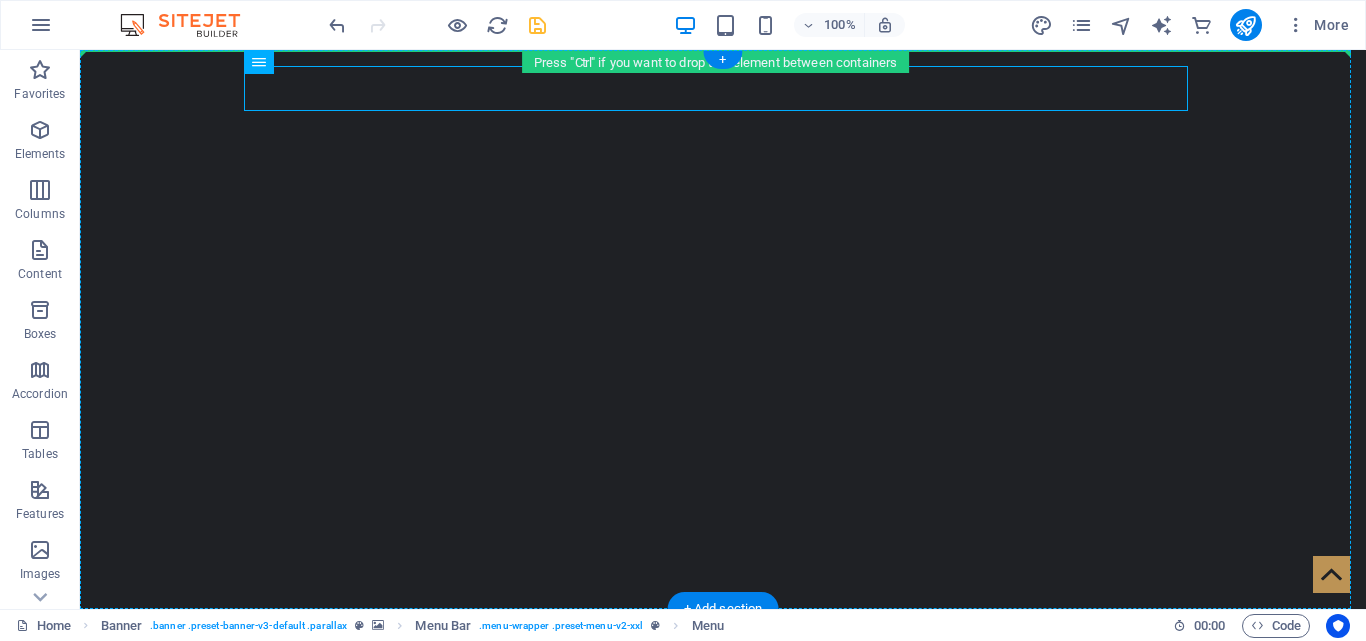 drag, startPoint x: 883, startPoint y: 80, endPoint x: 1188, endPoint y: 117, distance: 307.23605 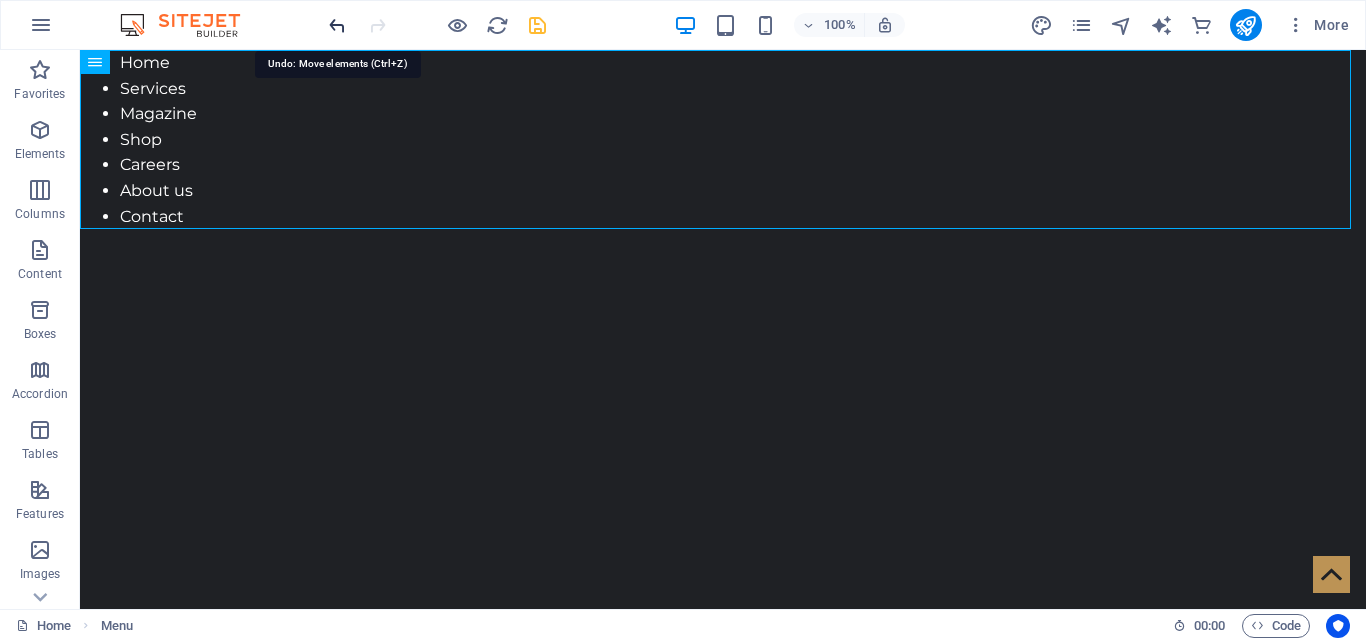 click at bounding box center [337, 25] 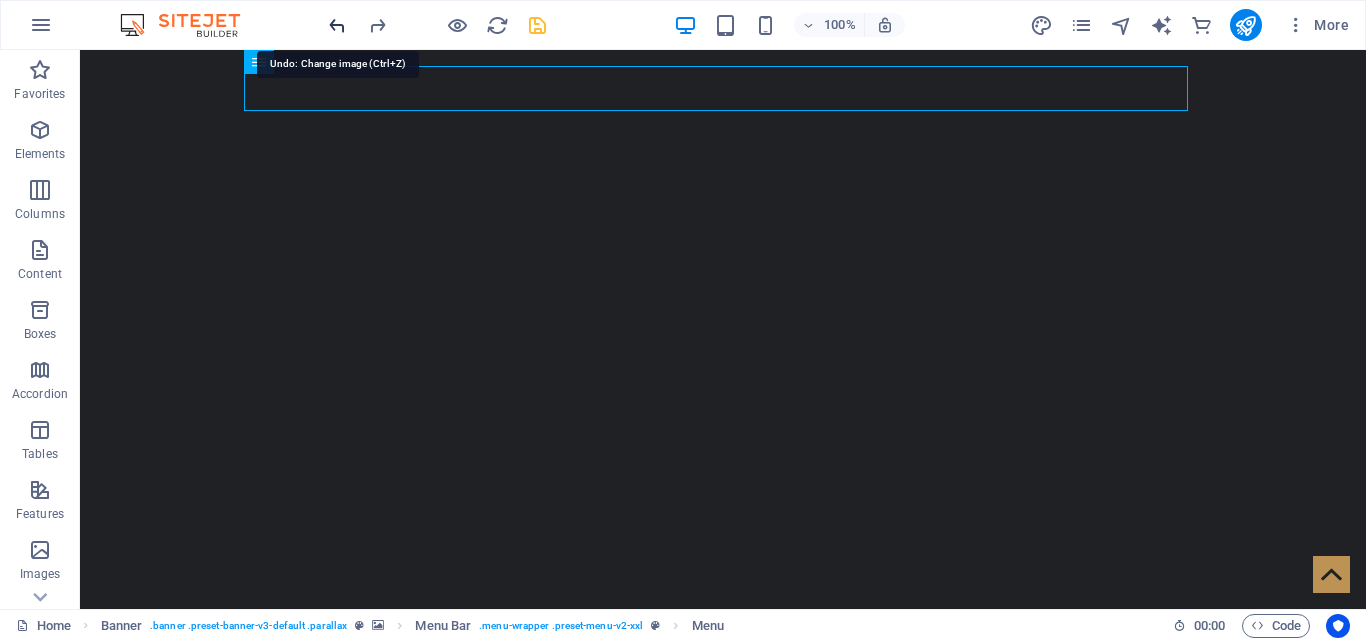 click at bounding box center (337, 25) 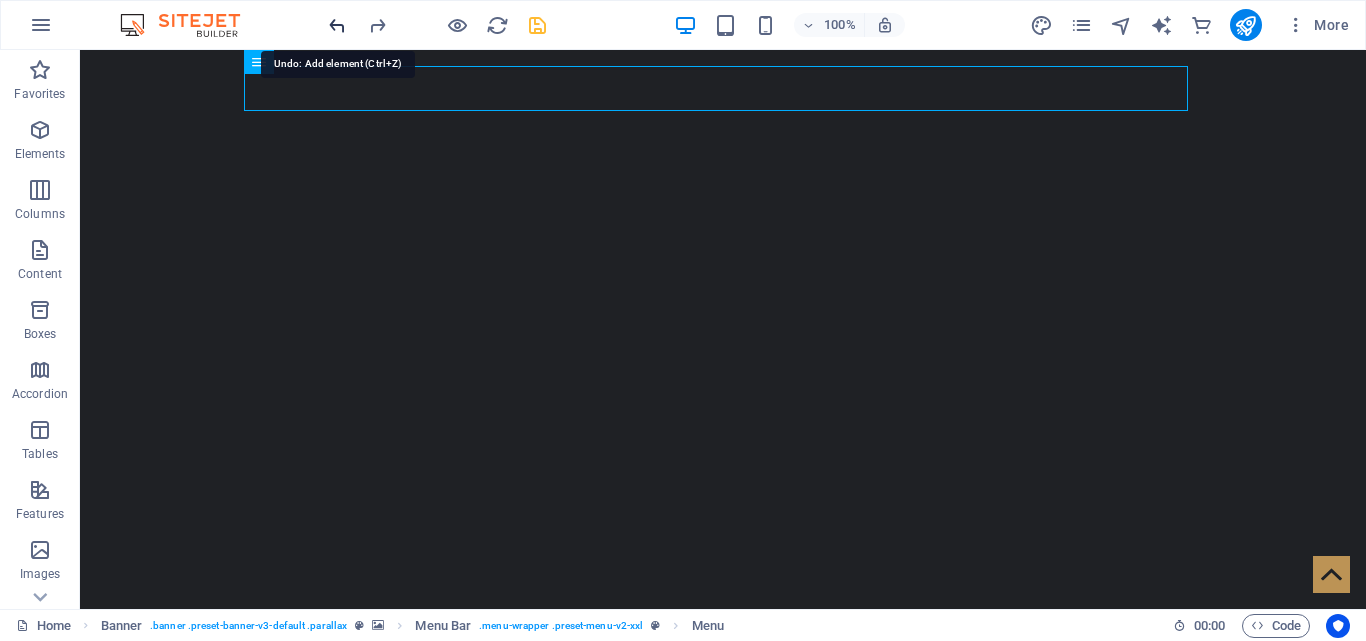 click at bounding box center [337, 25] 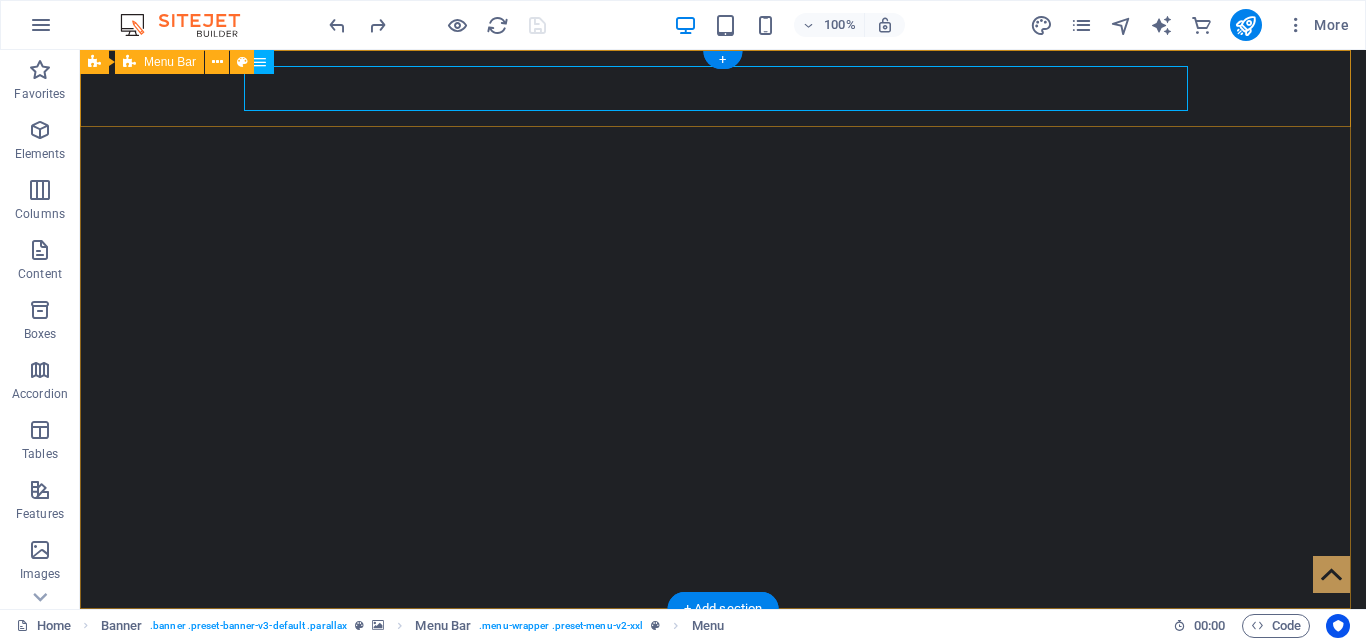 click on "Home Services Magazine Shop Careers About us Contact" at bounding box center [723, 647] 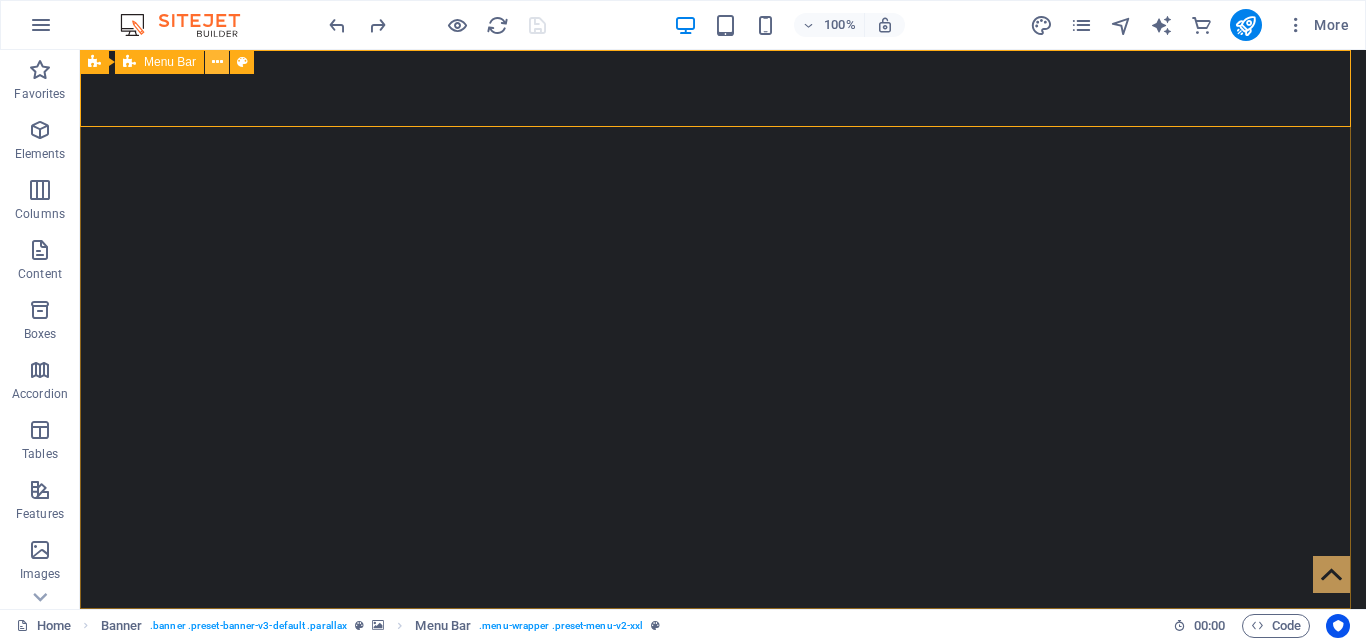 click at bounding box center [217, 62] 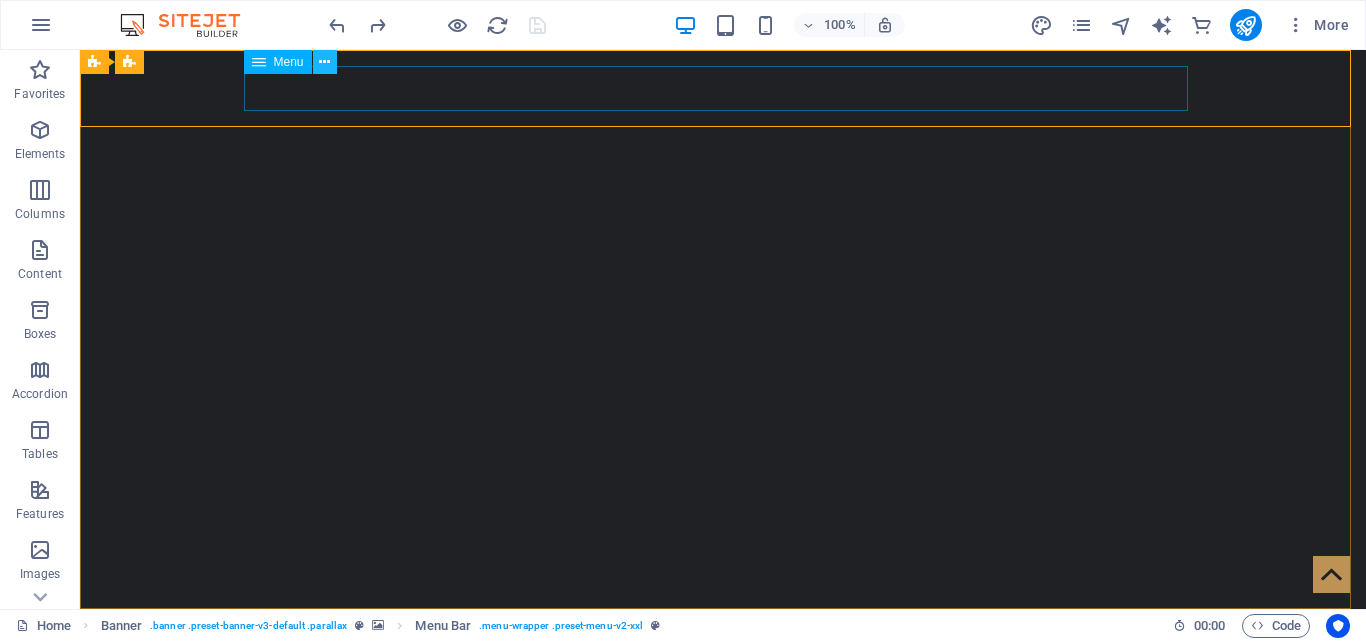 click at bounding box center (325, 62) 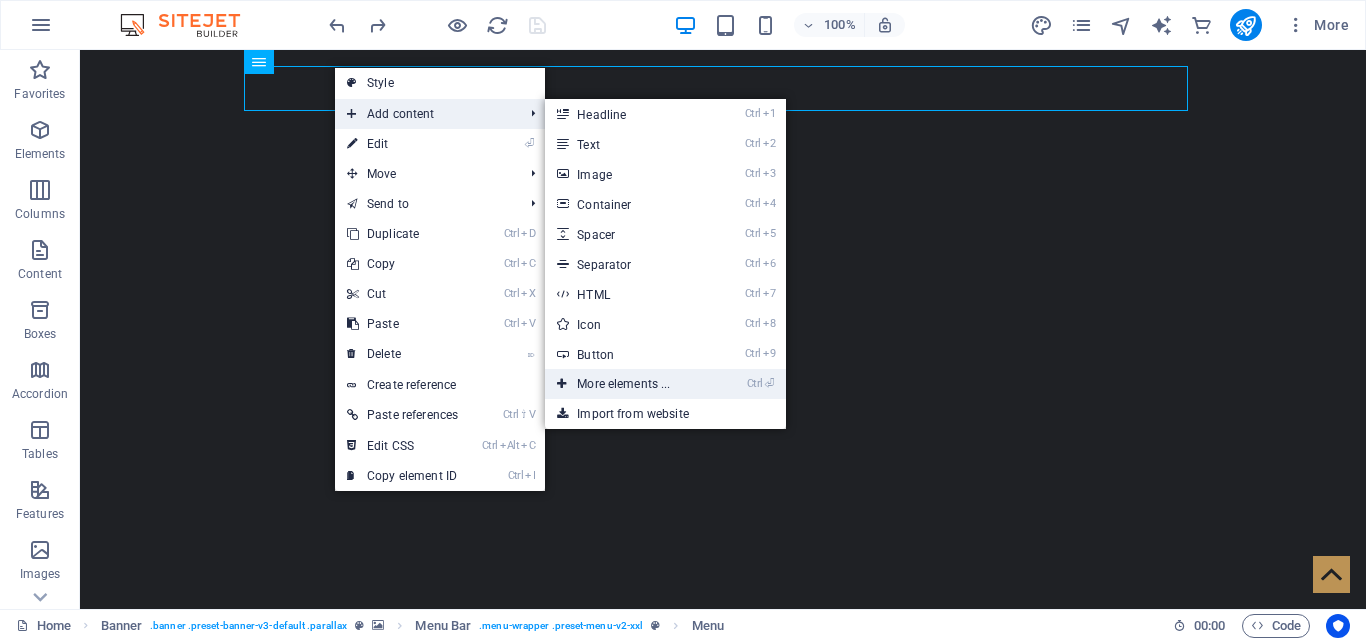 click on "Ctrl ⏎  More elements ..." at bounding box center (627, 384) 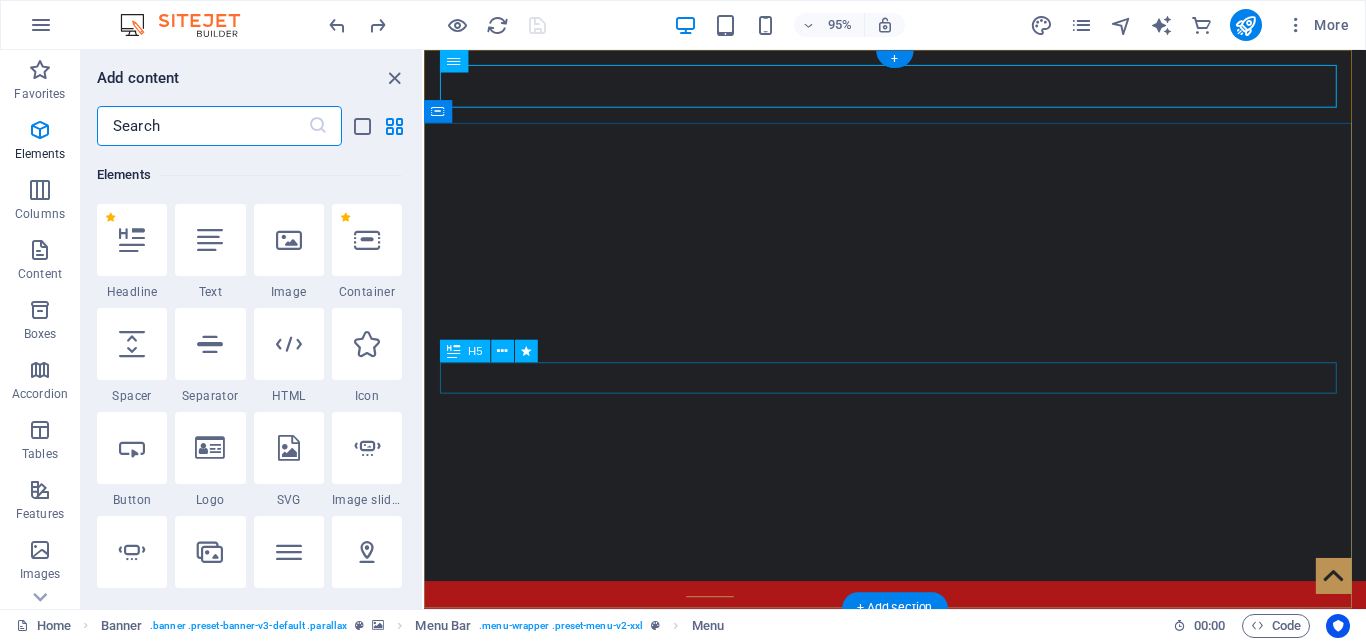 scroll, scrollTop: 213, scrollLeft: 0, axis: vertical 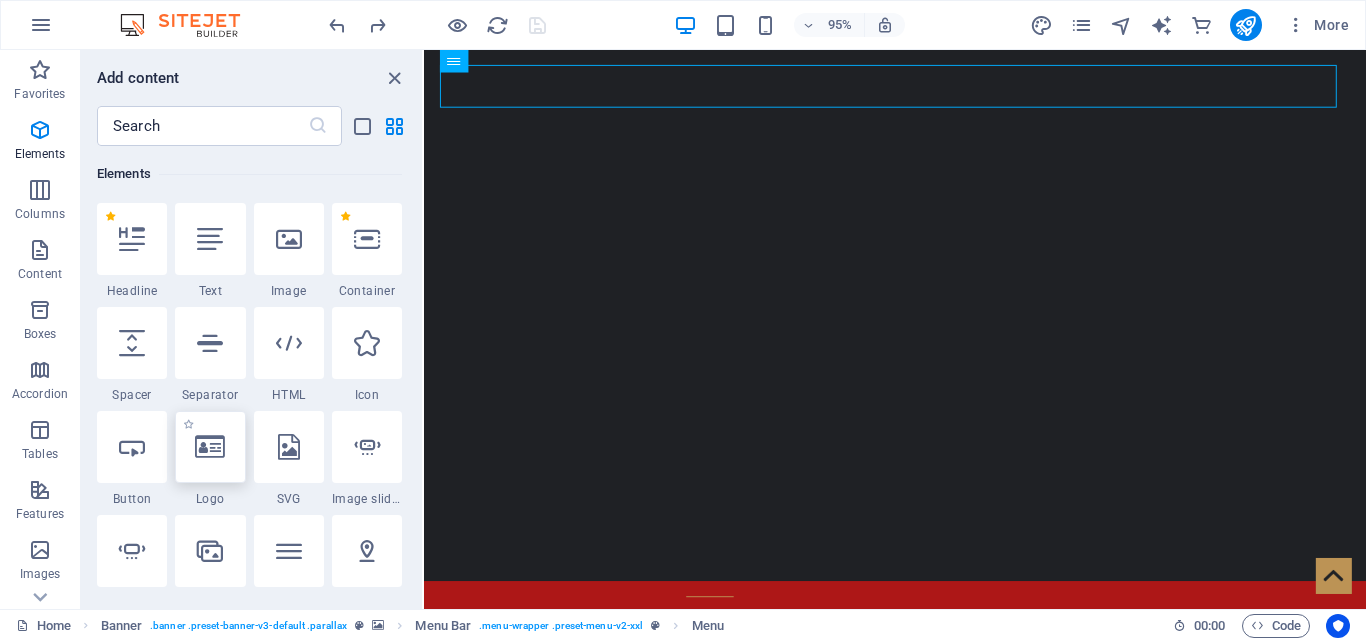 click at bounding box center [210, 447] 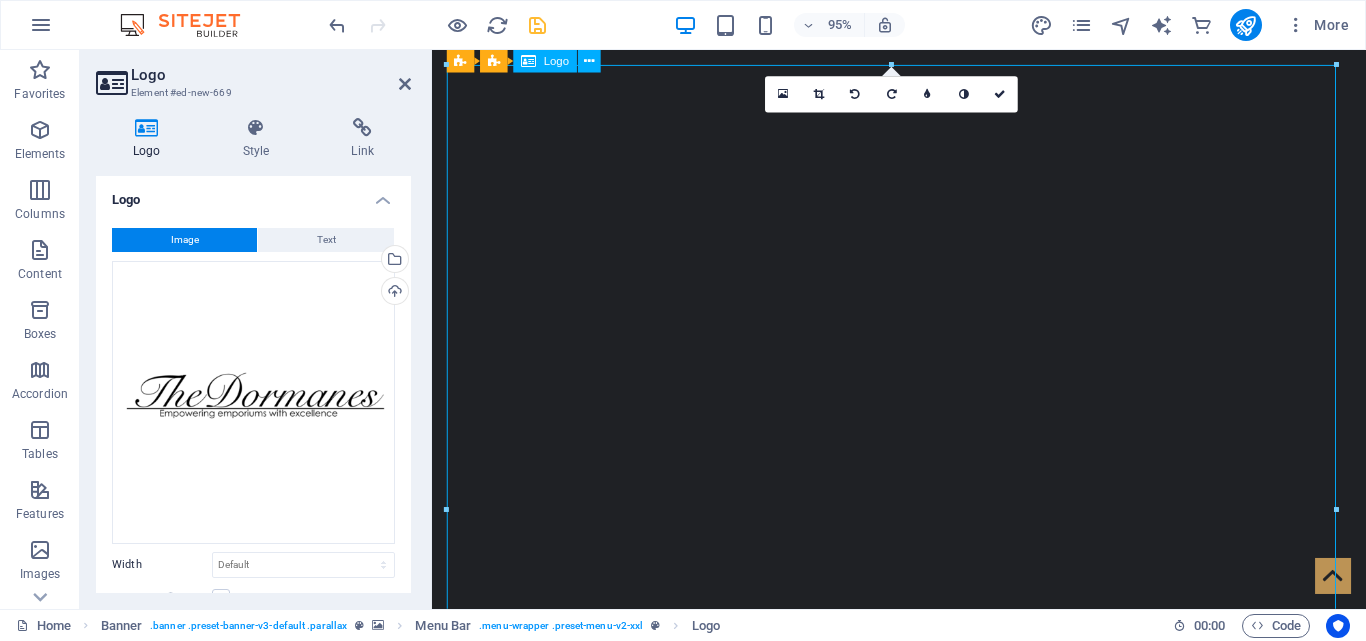 drag, startPoint x: 1379, startPoint y: 528, endPoint x: 1367, endPoint y: 520, distance: 14.422205 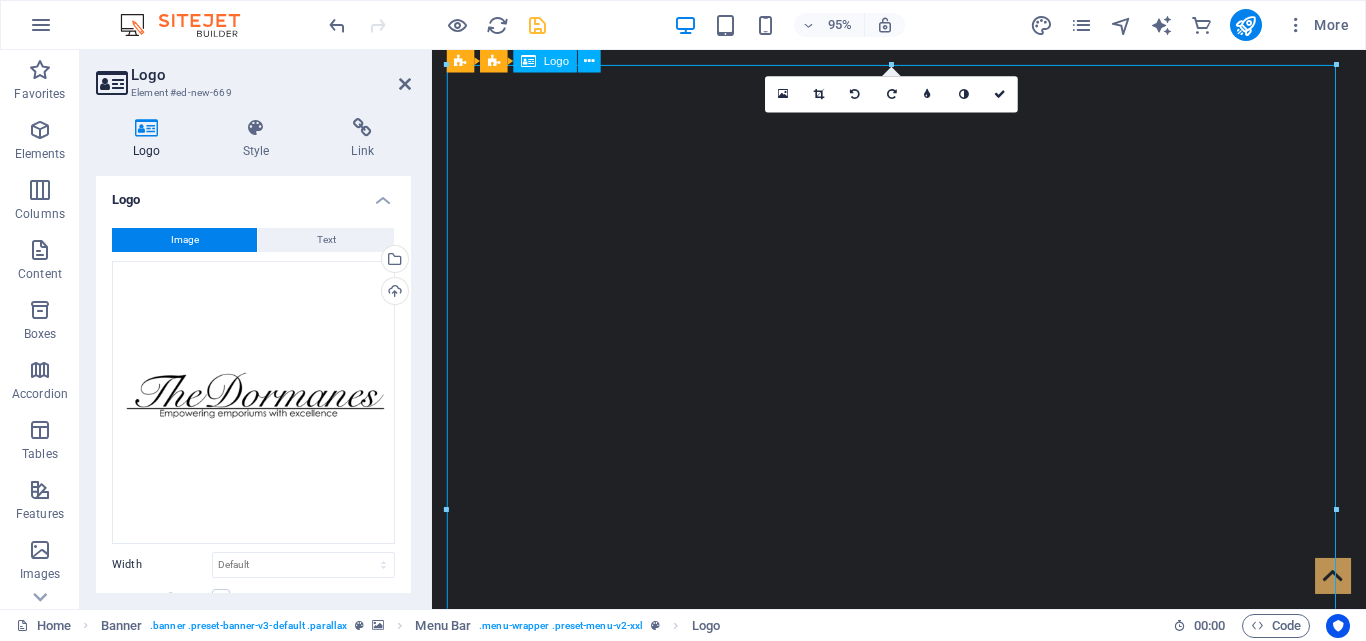 click at bounding box center (924, 1523) 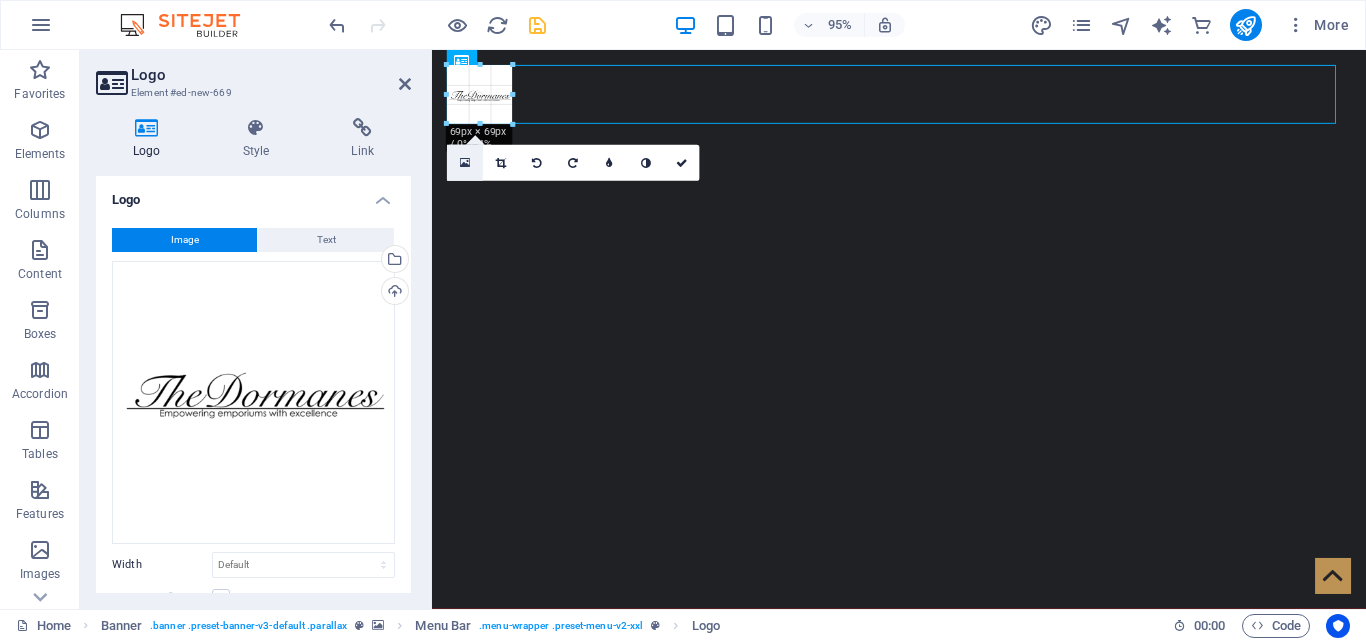 drag, startPoint x: 1337, startPoint y: 509, endPoint x: 463, endPoint y: 165, distance: 939.2614 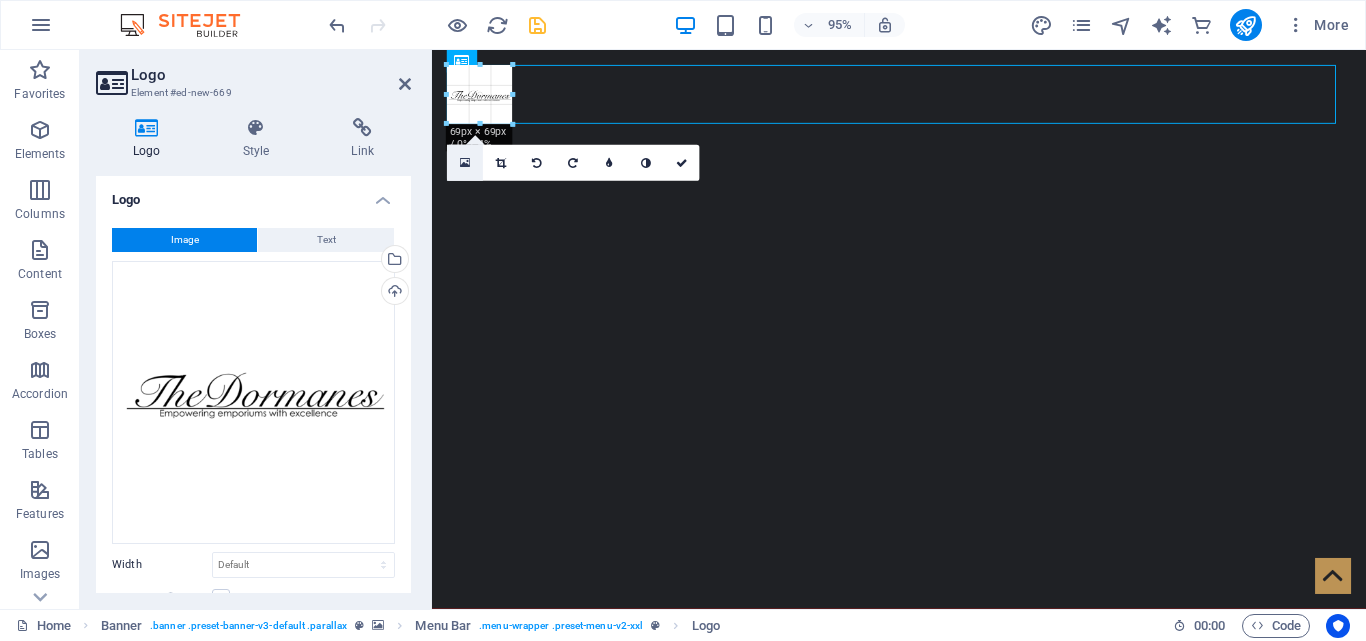 type on "62" 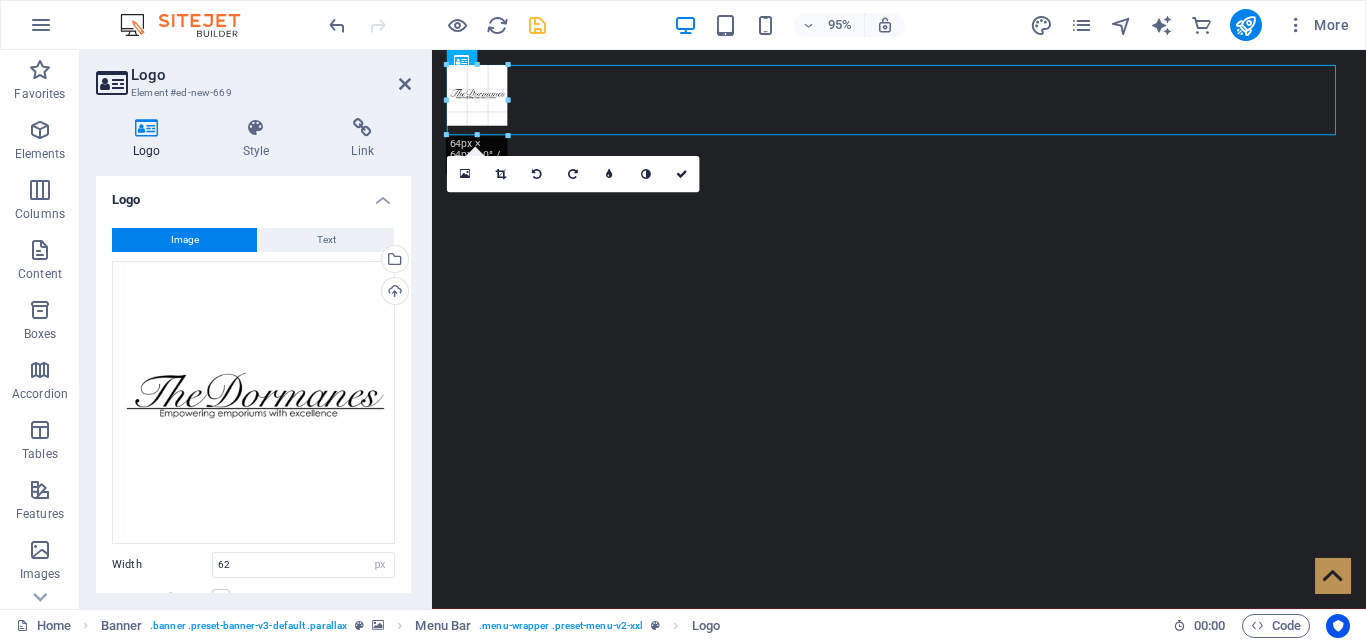 drag, startPoint x: 508, startPoint y: 94, endPoint x: 520, endPoint y: 96, distance: 12.165525 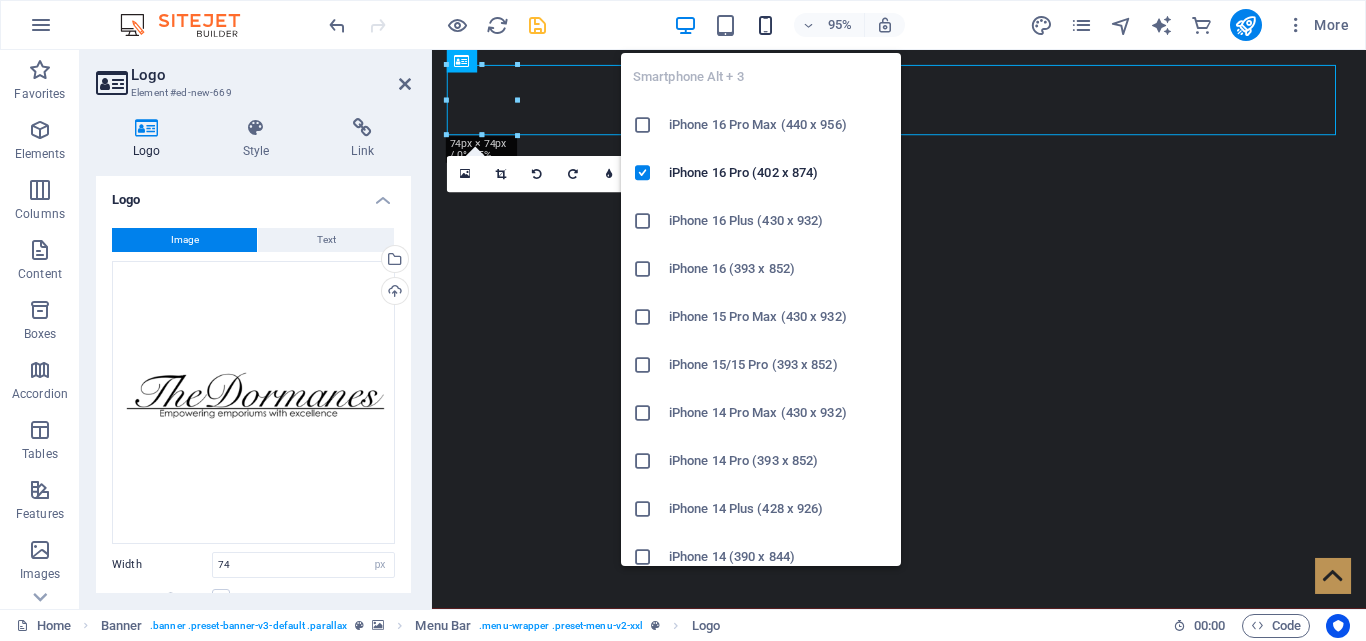 click at bounding box center (765, 25) 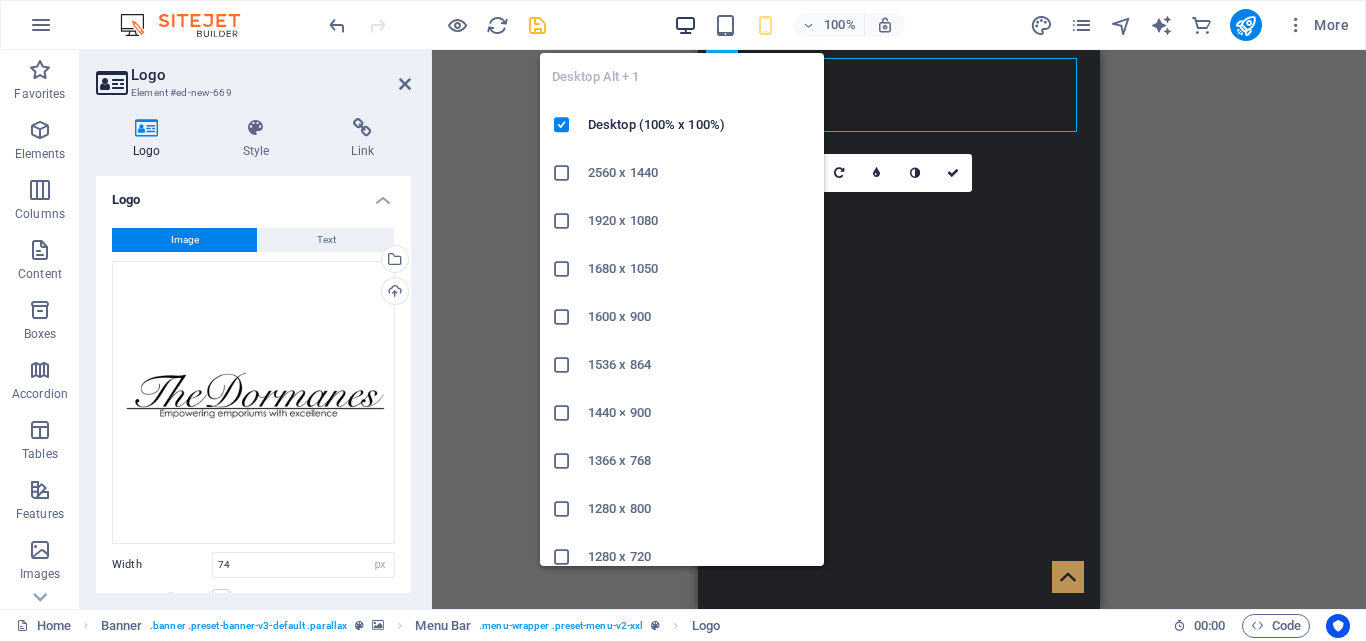 click at bounding box center [685, 25] 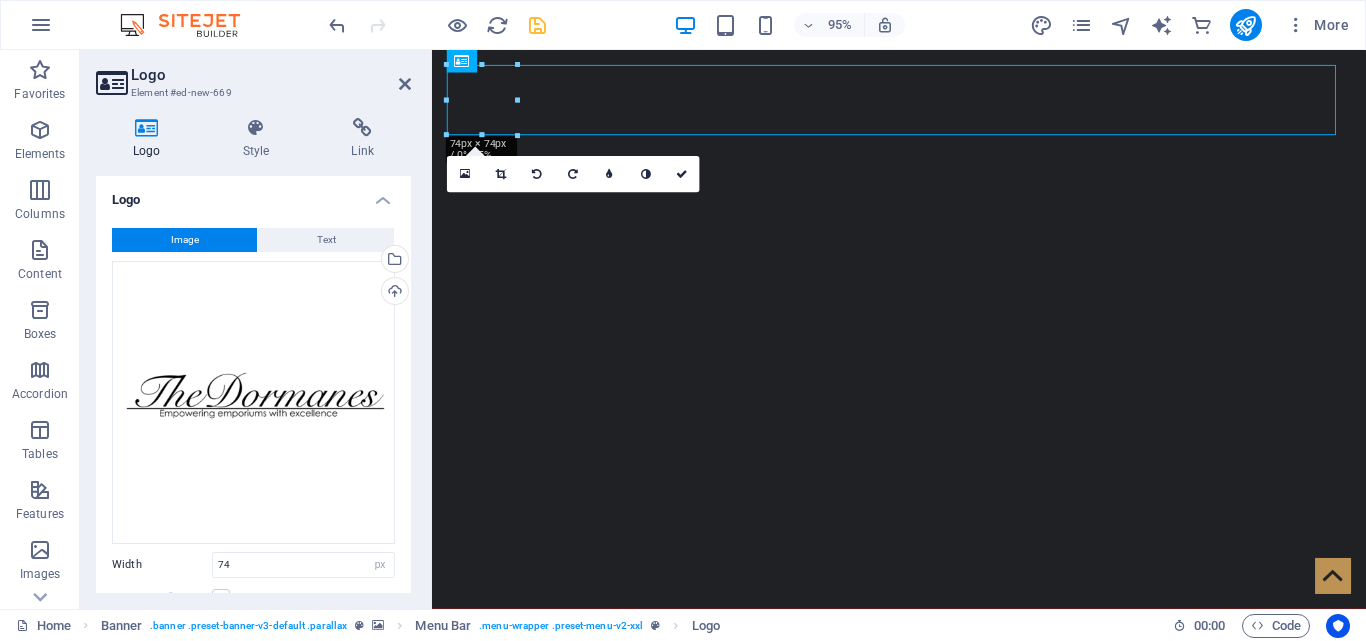 click on "Logo Style Link Logo Image Text Drag files here, click to choose files or select files from Files or our free stock photos & videos Select files from the file manager, stock photos, or upload file(s) Upload Width [NUMBER] Default auto px rem % em vh vw Fit image Automatically fit image to a fixed width and height Height Default auto px Alignment Lazyload Loading images after the page loads improves page speed. Responsive Automatically load retina image and smartphone optimized sizes. Lightbox Use as headline The image will be wrapped in an H1 headline tag. Useful for giving alternative text the weight of an H1 headline, e.g. for the logo. Leave unchecked if uncertain. Optimized Images are compressed to improve page speed. Position Direction Custom X offset [NUMBER] px rem % vh vw Y offset [NUMBER] px rem % vh vw Edit design Text Float No float Image left Image right Determine how text should behave around the image. Text Alternative text Image caption Paragraph Format Normal Heading 1 Heading 2 Heading 3 Heading 4 Heading 5 8" at bounding box center (253, 355) 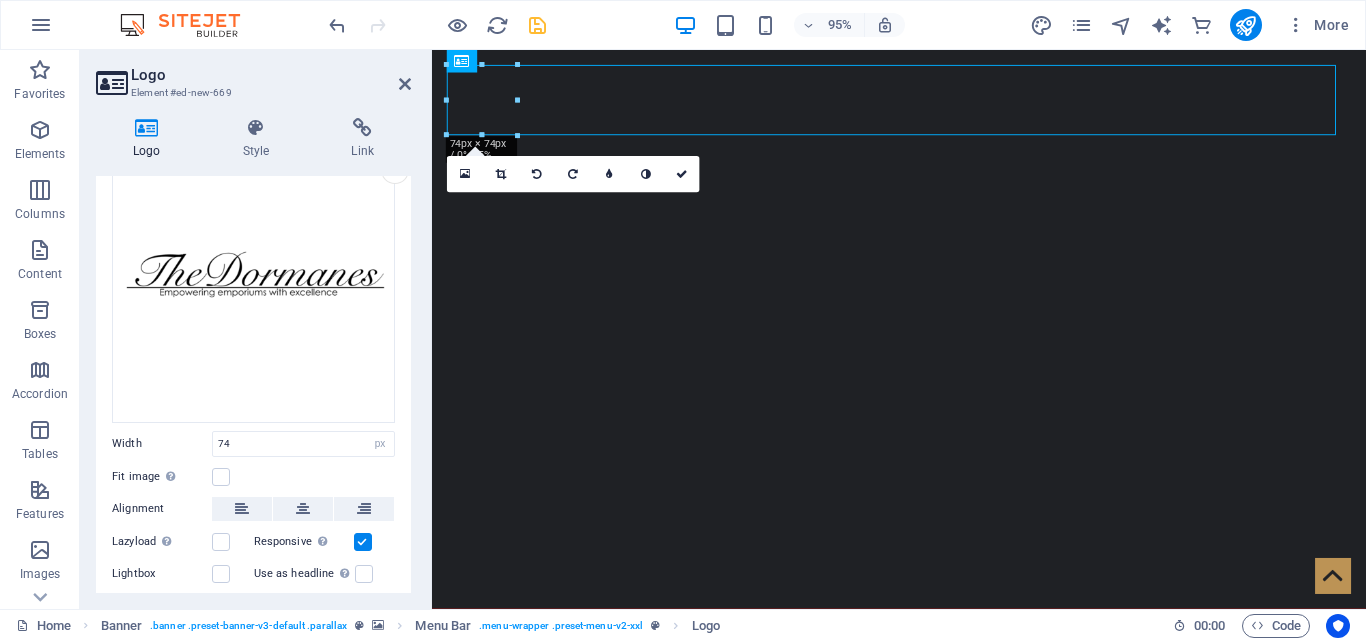 scroll, scrollTop: 0, scrollLeft: 0, axis: both 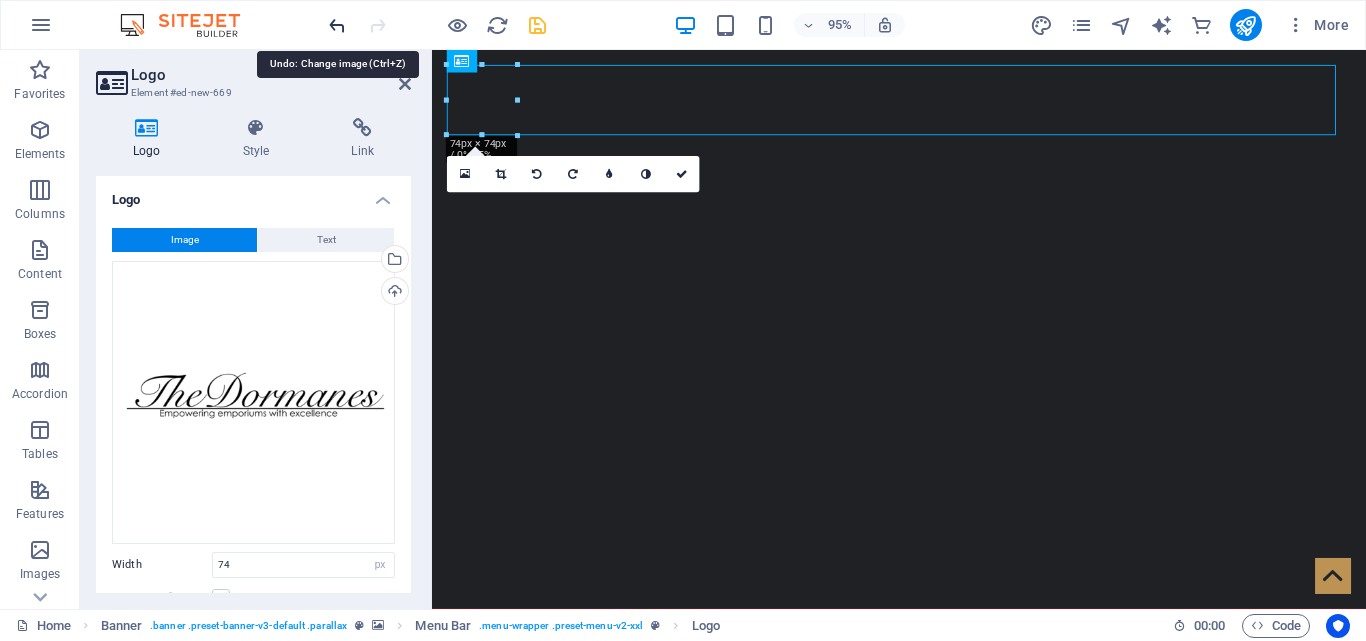 click at bounding box center [337, 25] 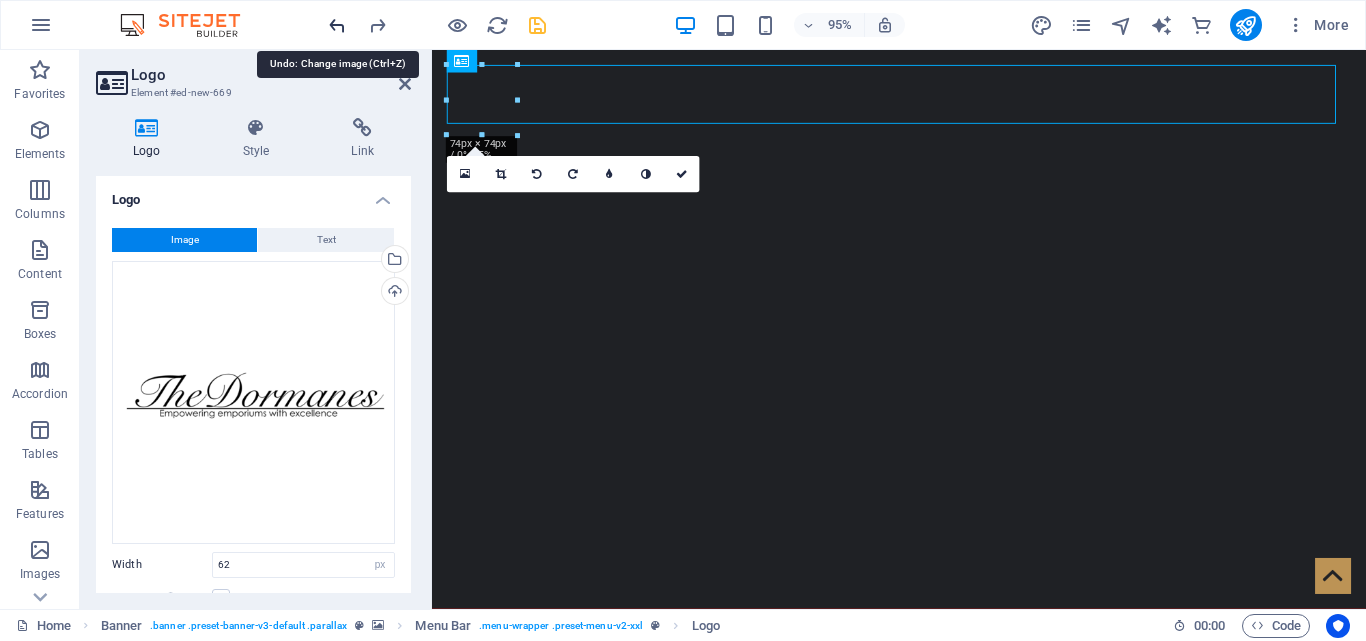 click at bounding box center [337, 25] 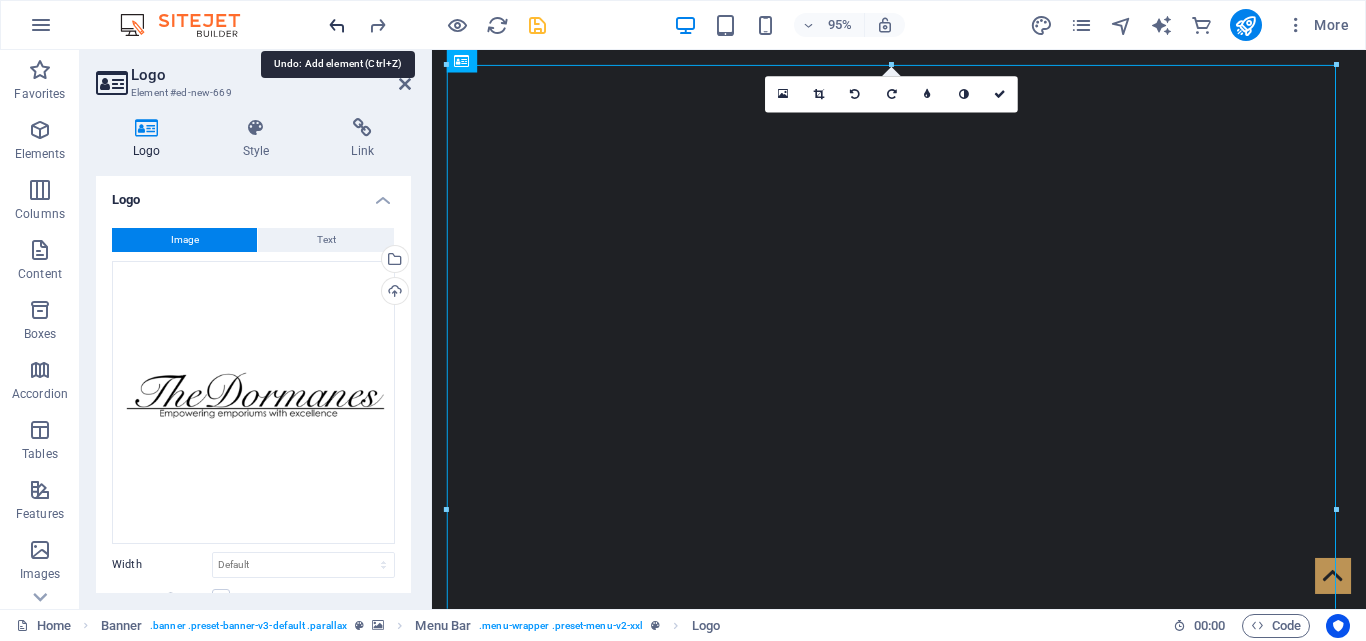 click at bounding box center (337, 25) 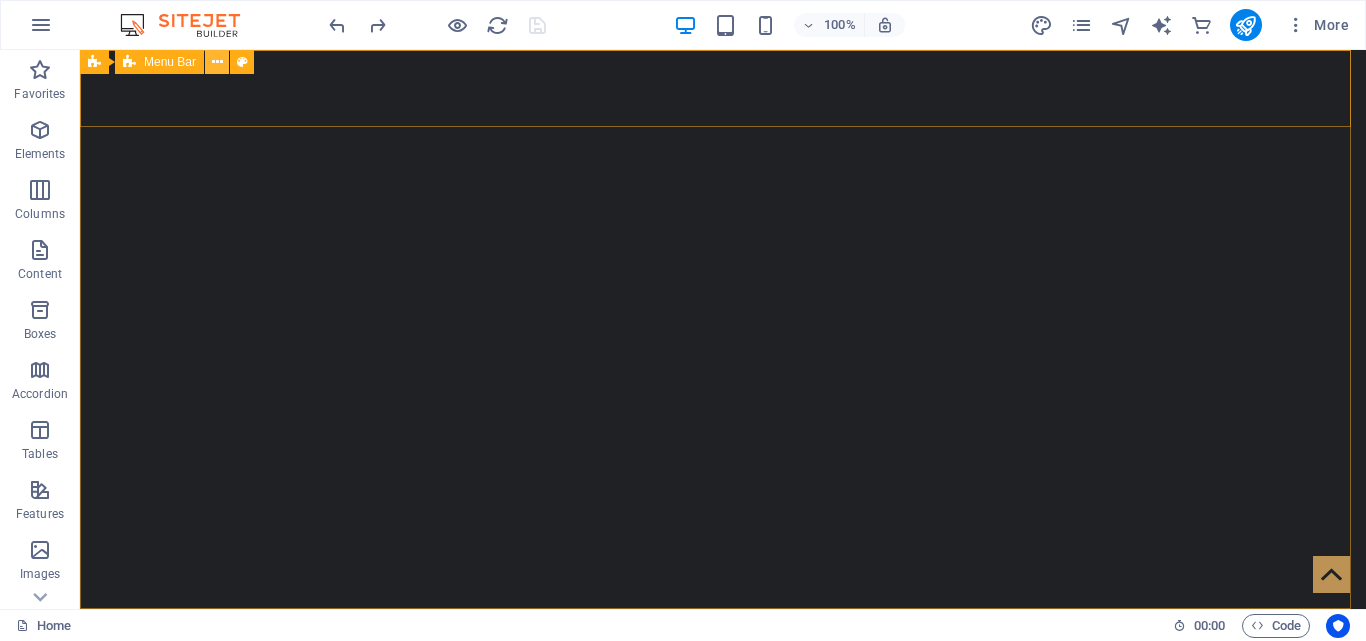 click at bounding box center (217, 62) 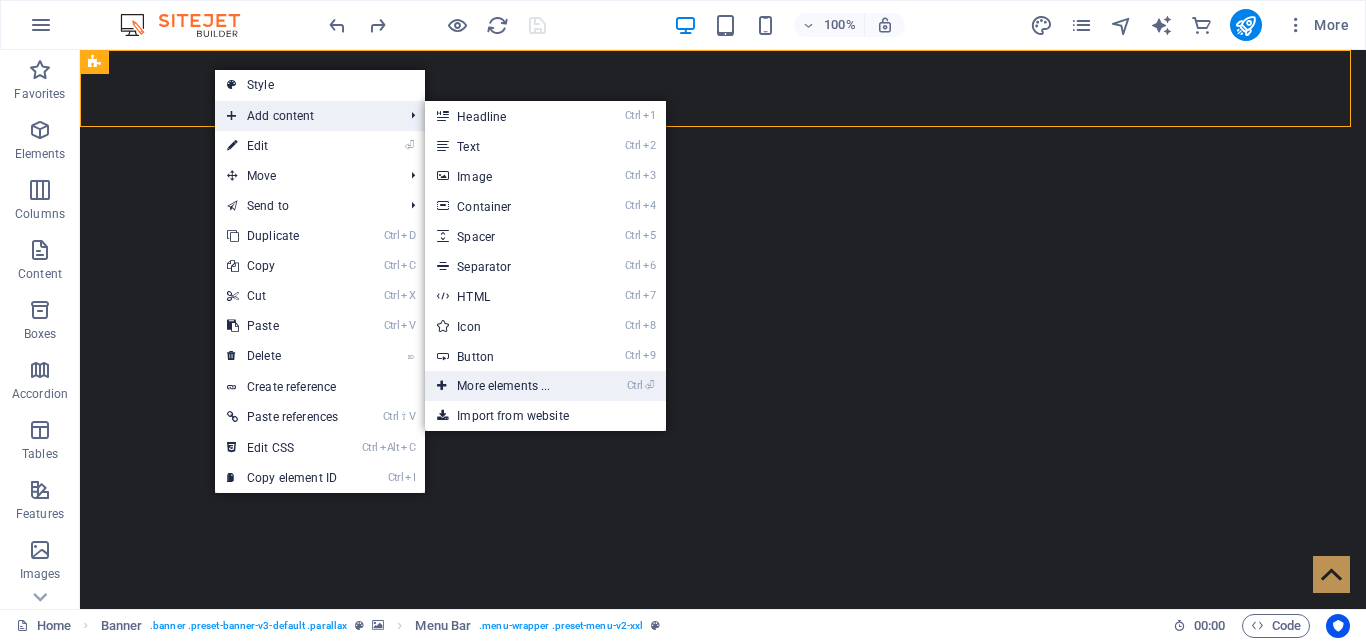 click on "Ctrl ⏎  More elements ..." at bounding box center (507, 386) 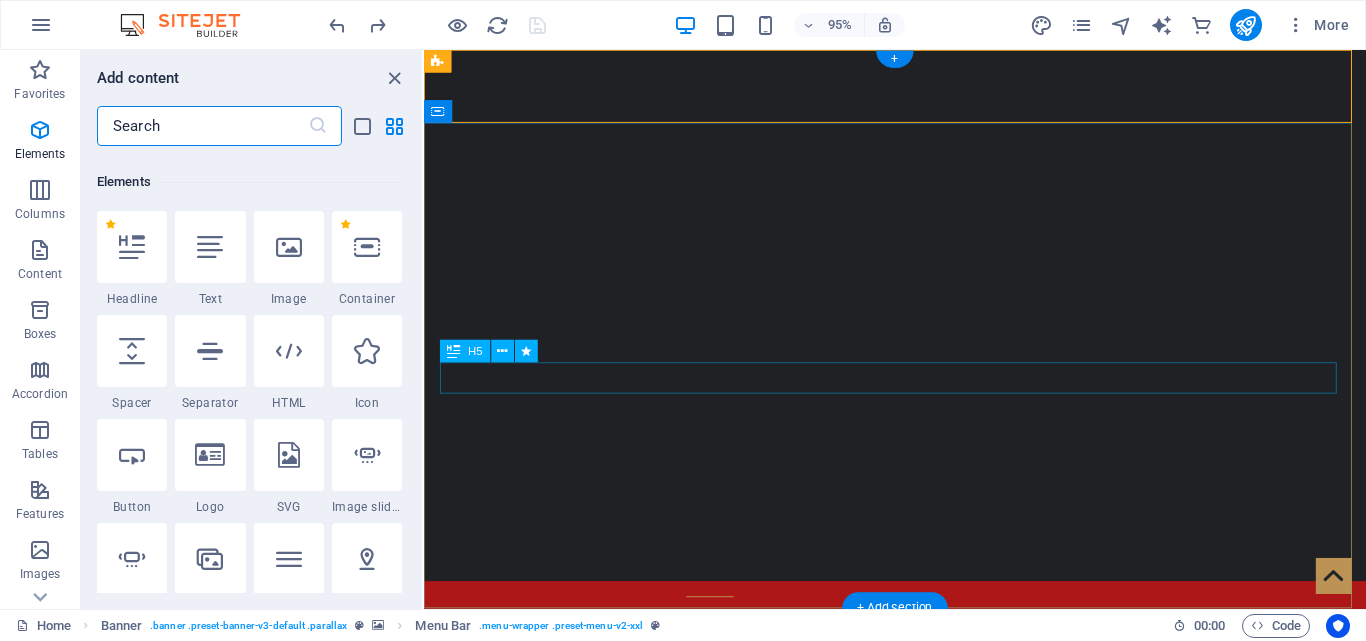 scroll, scrollTop: 213, scrollLeft: 0, axis: vertical 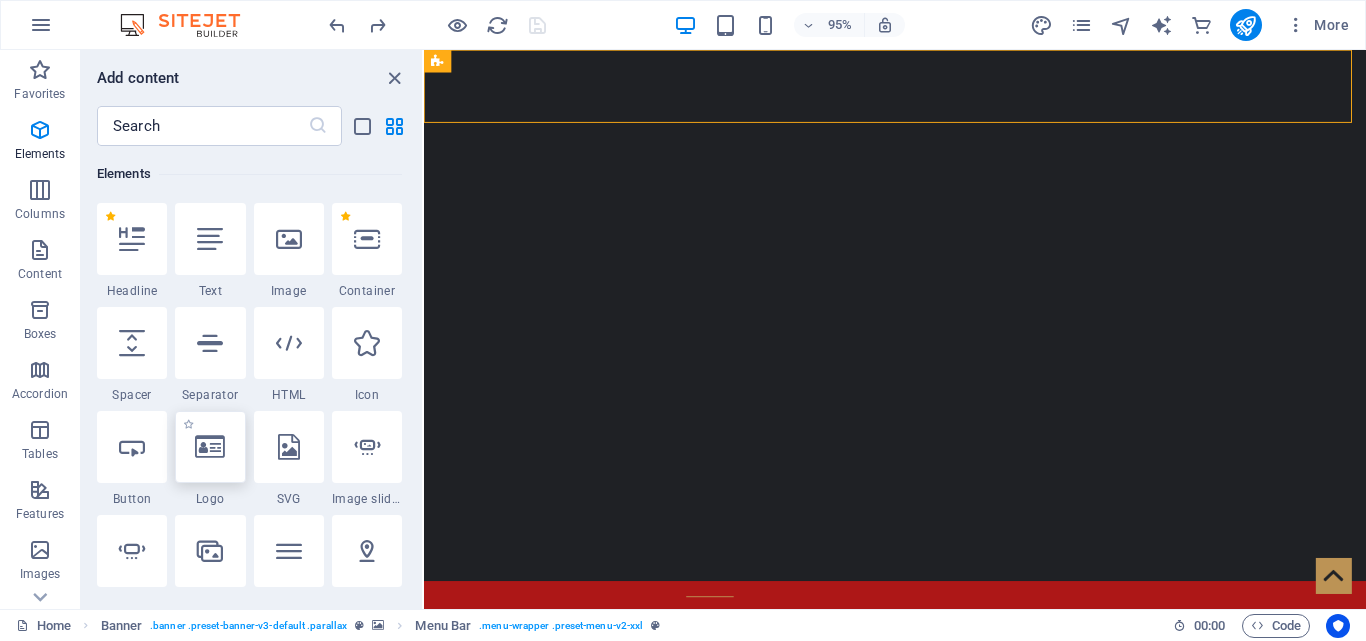 click at bounding box center [210, 447] 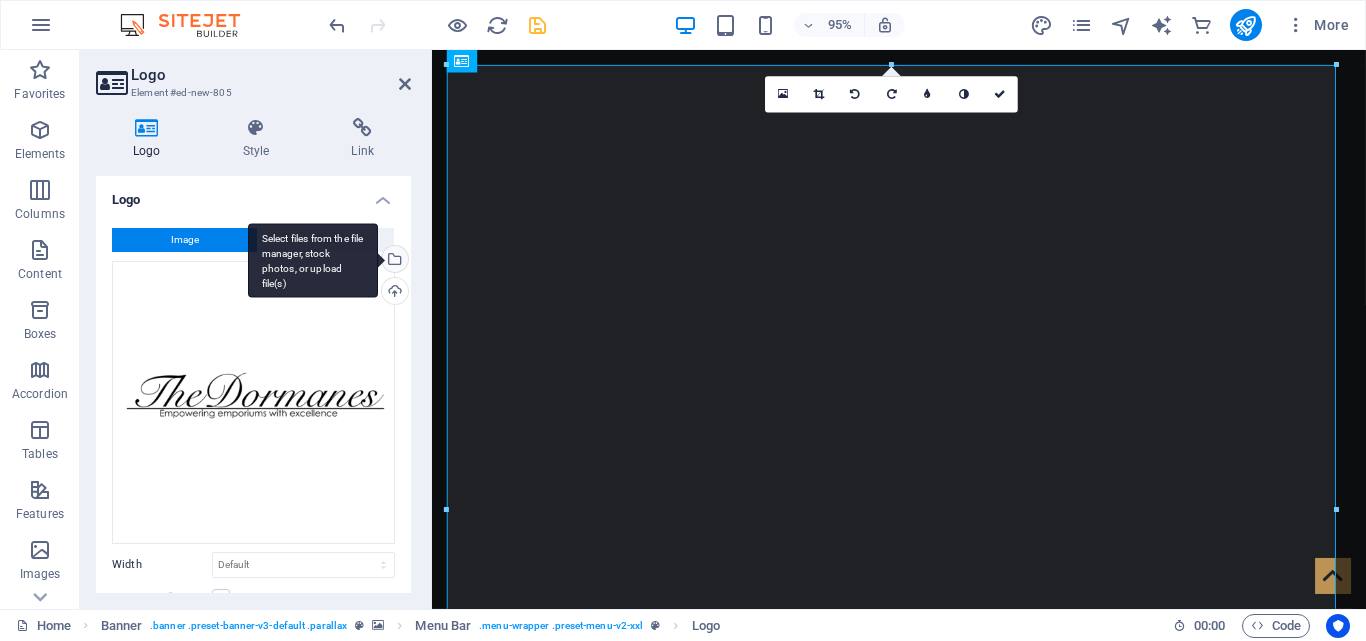 click on "Select files from the file manager, stock photos, or upload file(s)" at bounding box center (393, 261) 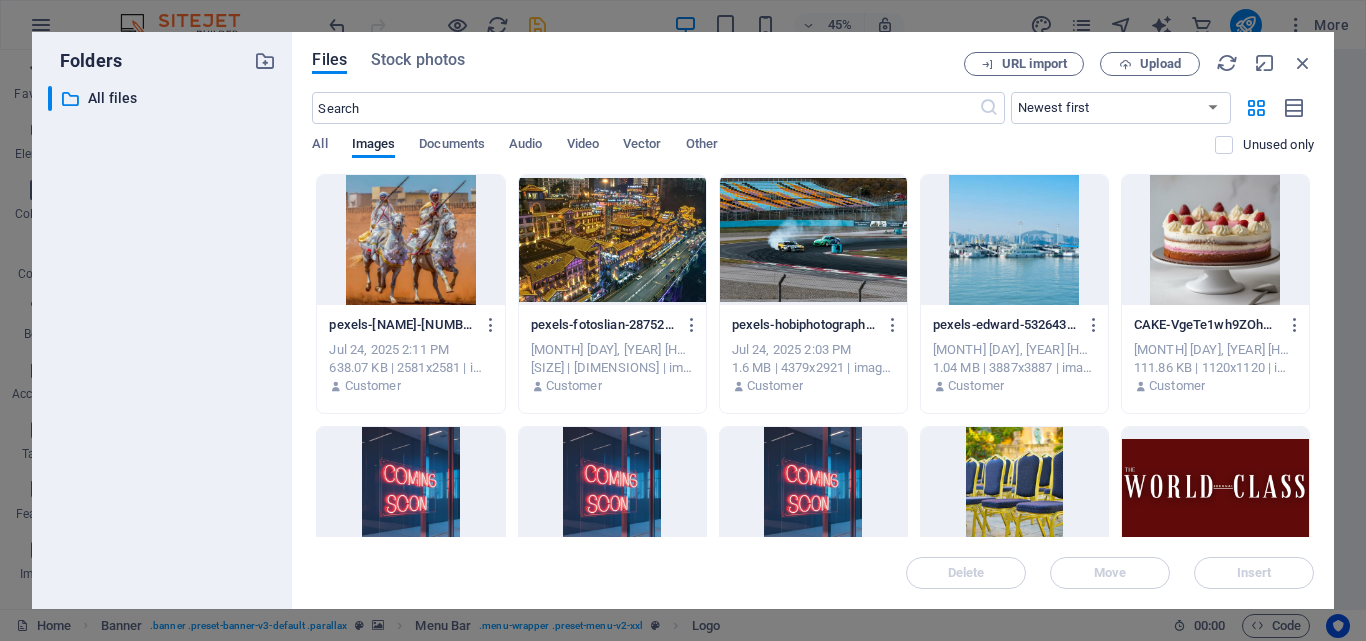 drag, startPoint x: 1309, startPoint y: 224, endPoint x: 1319, endPoint y: 299, distance: 75.66373 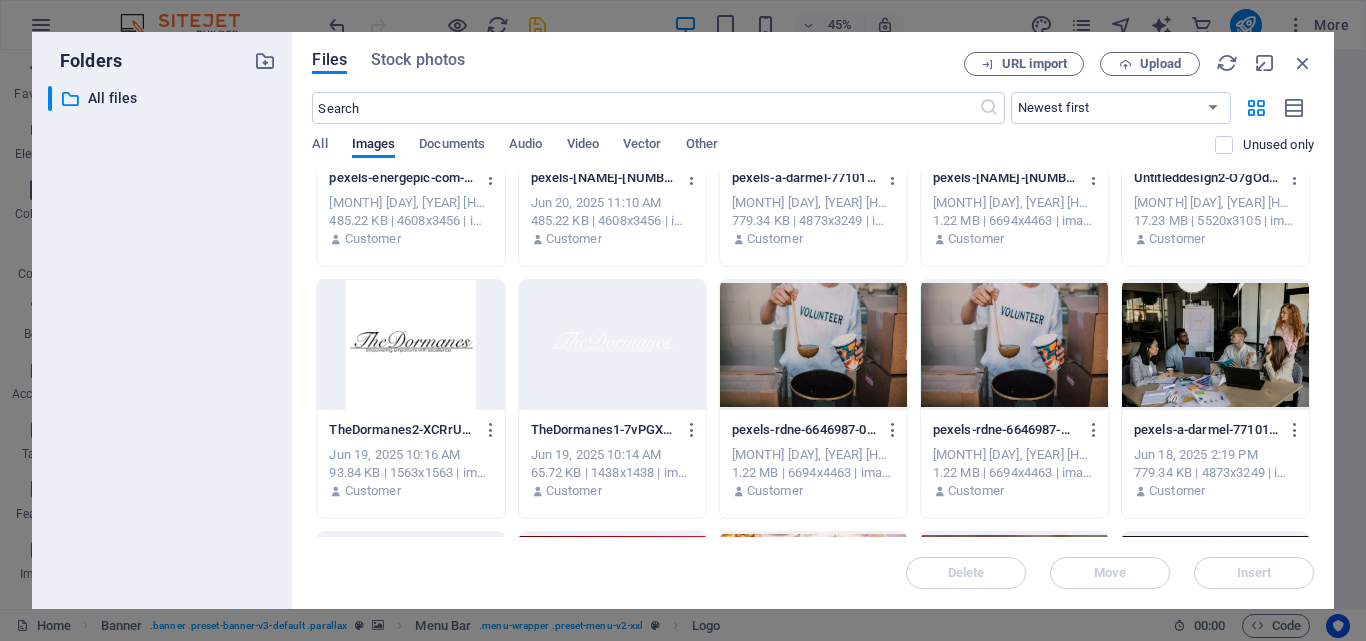 scroll, scrollTop: 1674, scrollLeft: 0, axis: vertical 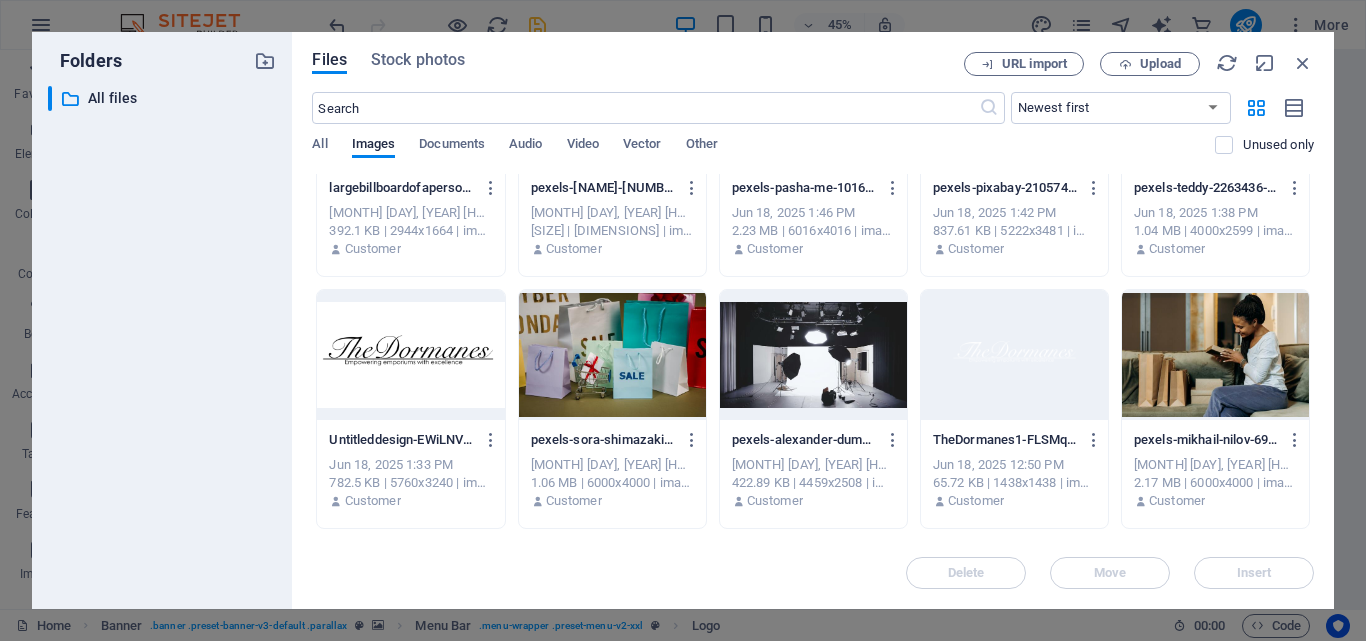 click at bounding box center [1014, 355] 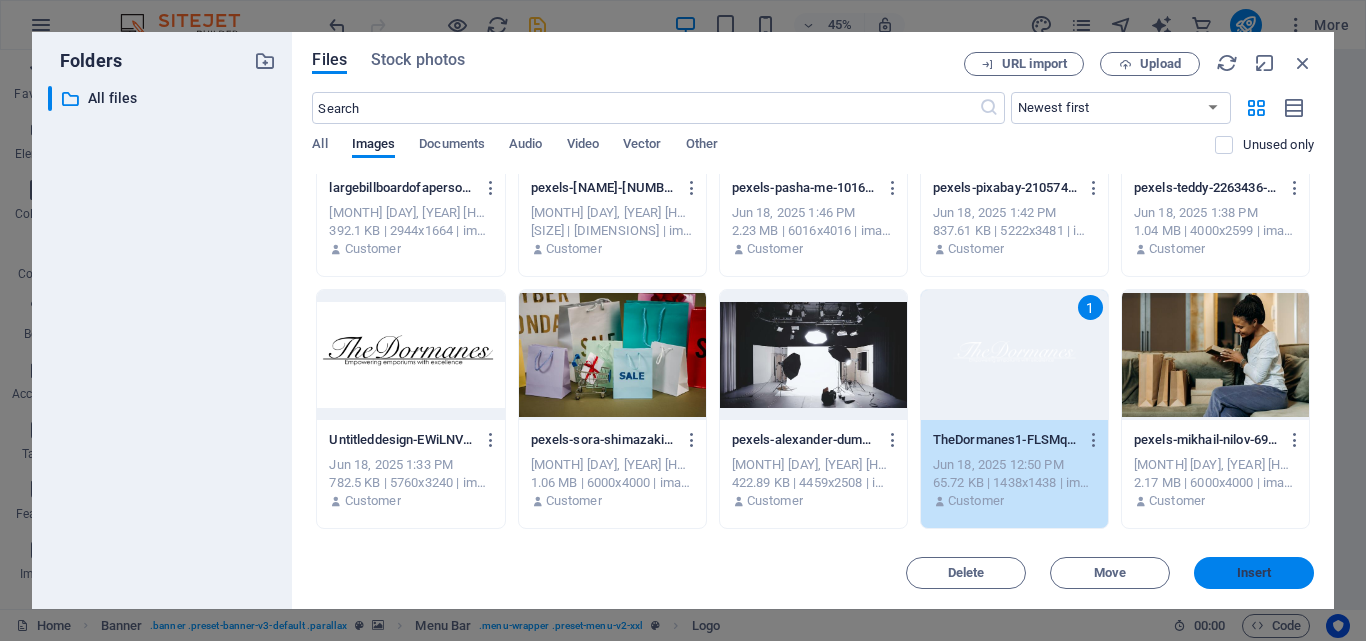 click on "Insert" at bounding box center [1254, 573] 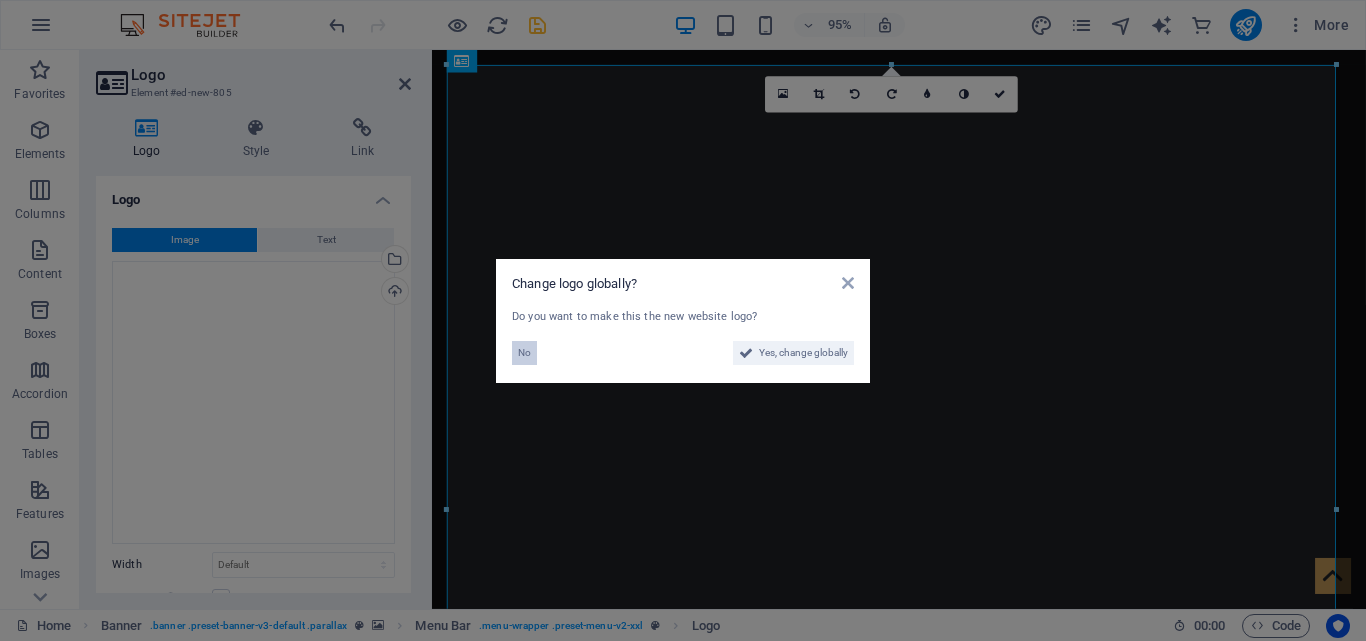click on "No" at bounding box center [524, 353] 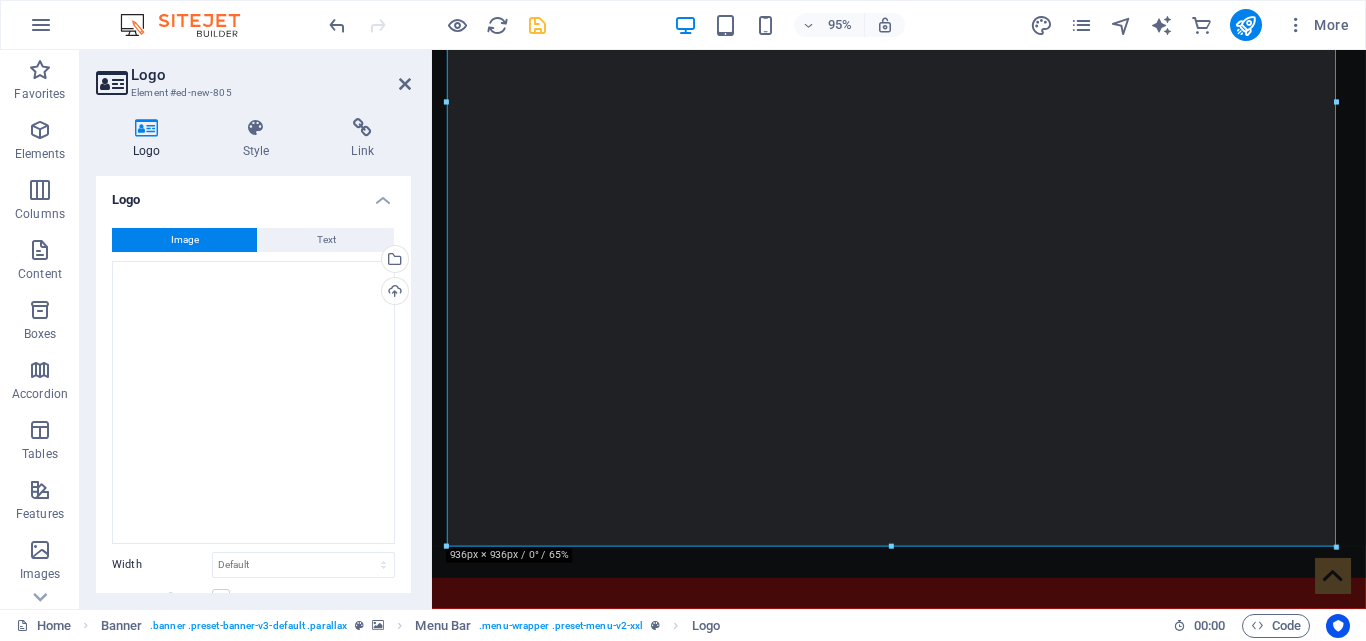 scroll, scrollTop: 483, scrollLeft: 0, axis: vertical 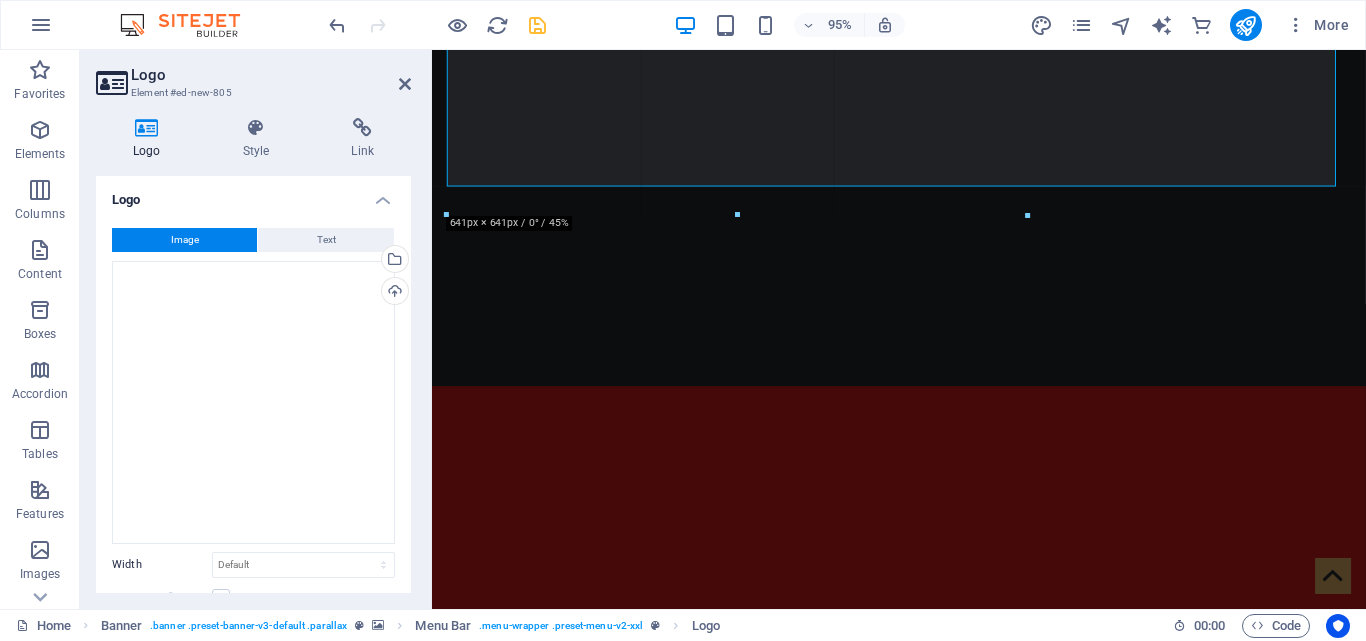 drag, startPoint x: 892, startPoint y: 496, endPoint x: 663, endPoint y: 171, distance: 397.57516 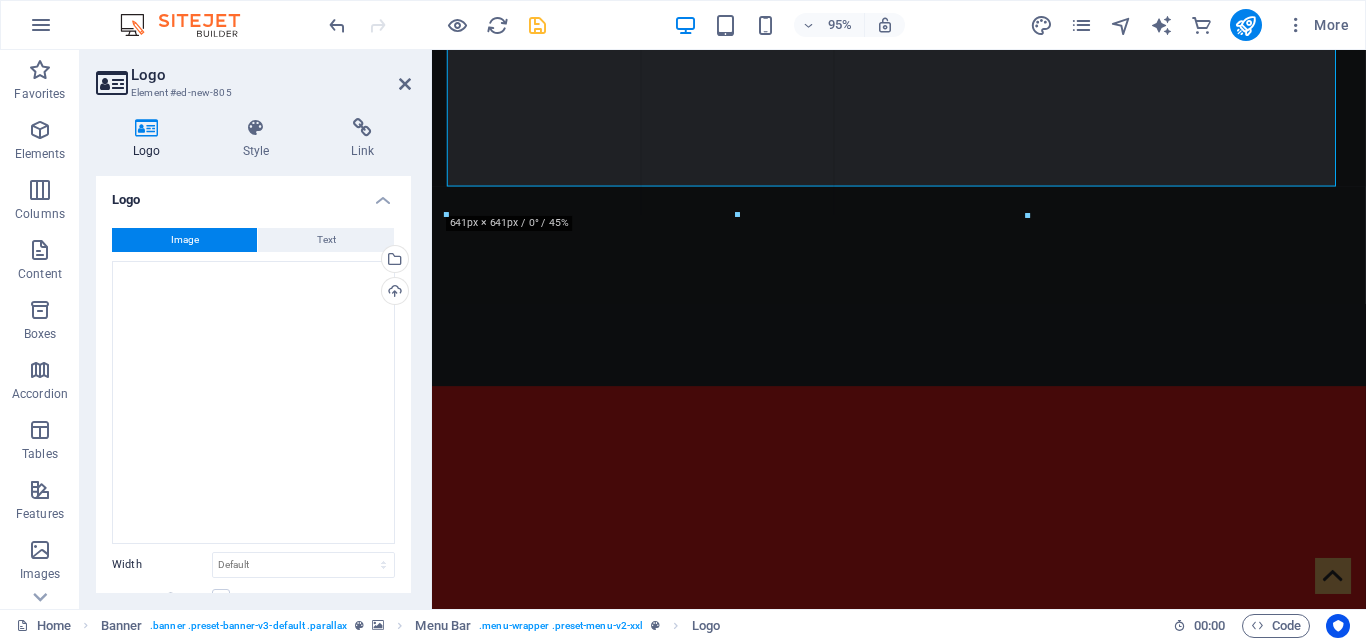 type on "611" 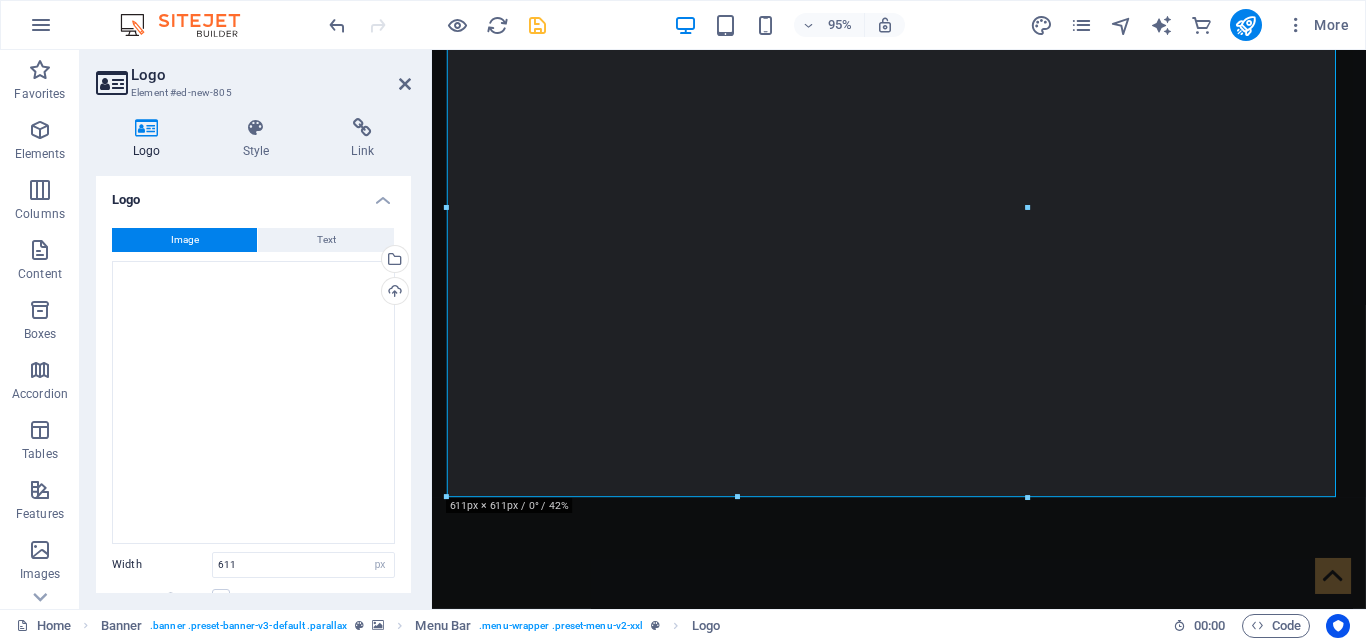 scroll, scrollTop: 156, scrollLeft: 0, axis: vertical 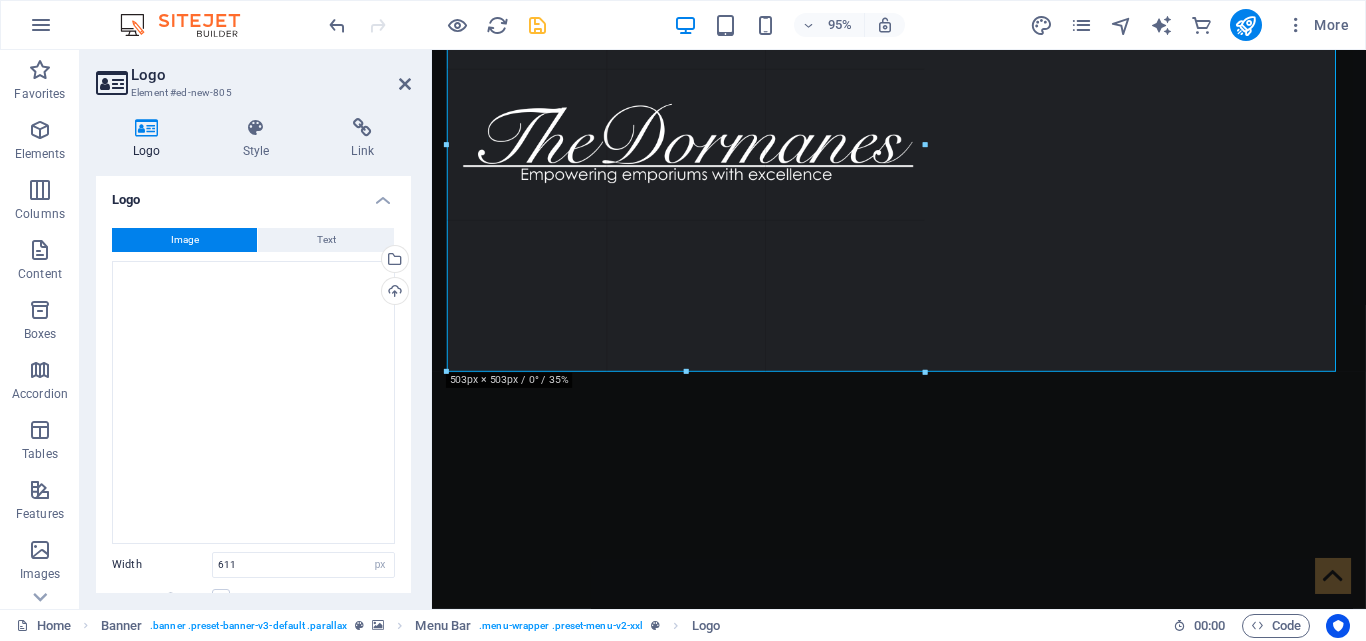 drag, startPoint x: 448, startPoint y: 494, endPoint x: 579, endPoint y: 19, distance: 492.7332 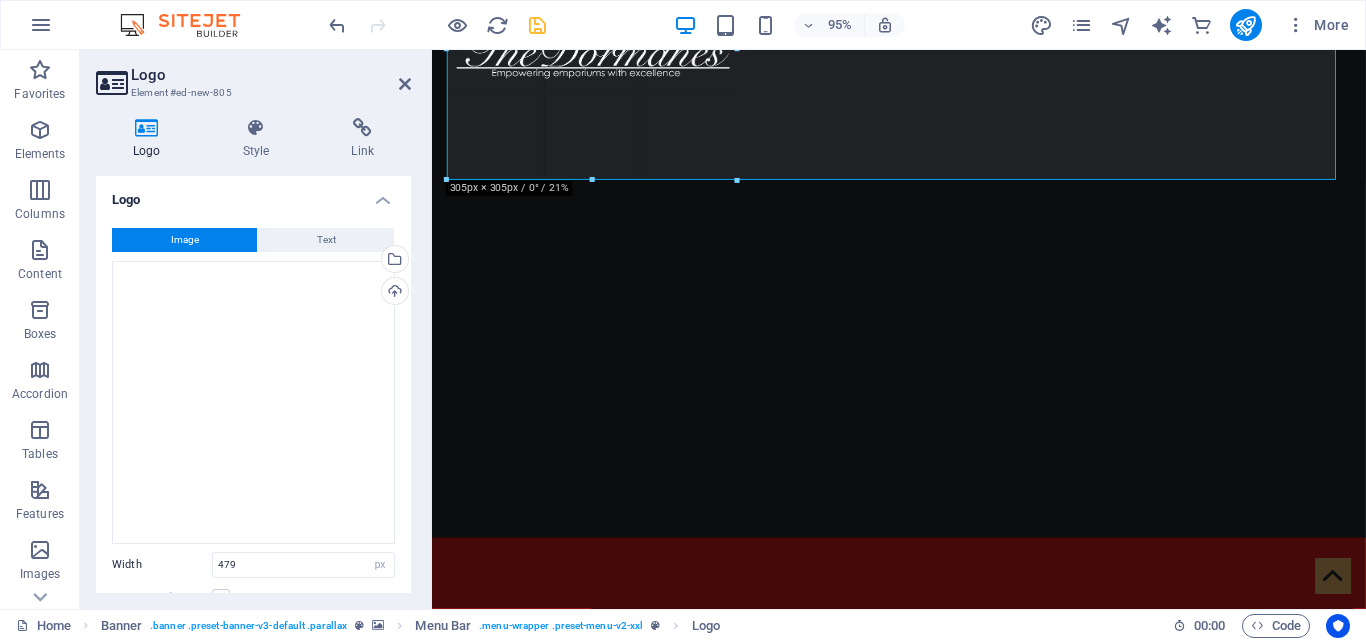 drag, startPoint x: 448, startPoint y: 372, endPoint x: 650, endPoint y: -61, distance: 477.80017 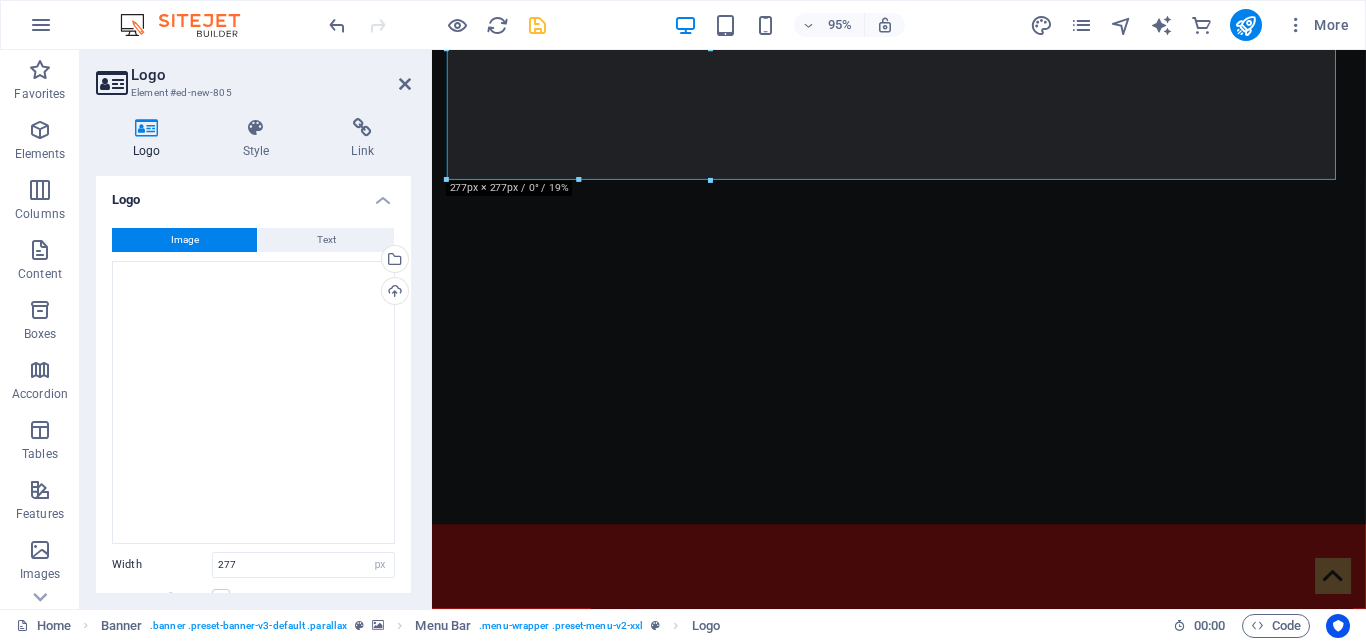 scroll, scrollTop: 0, scrollLeft: 0, axis: both 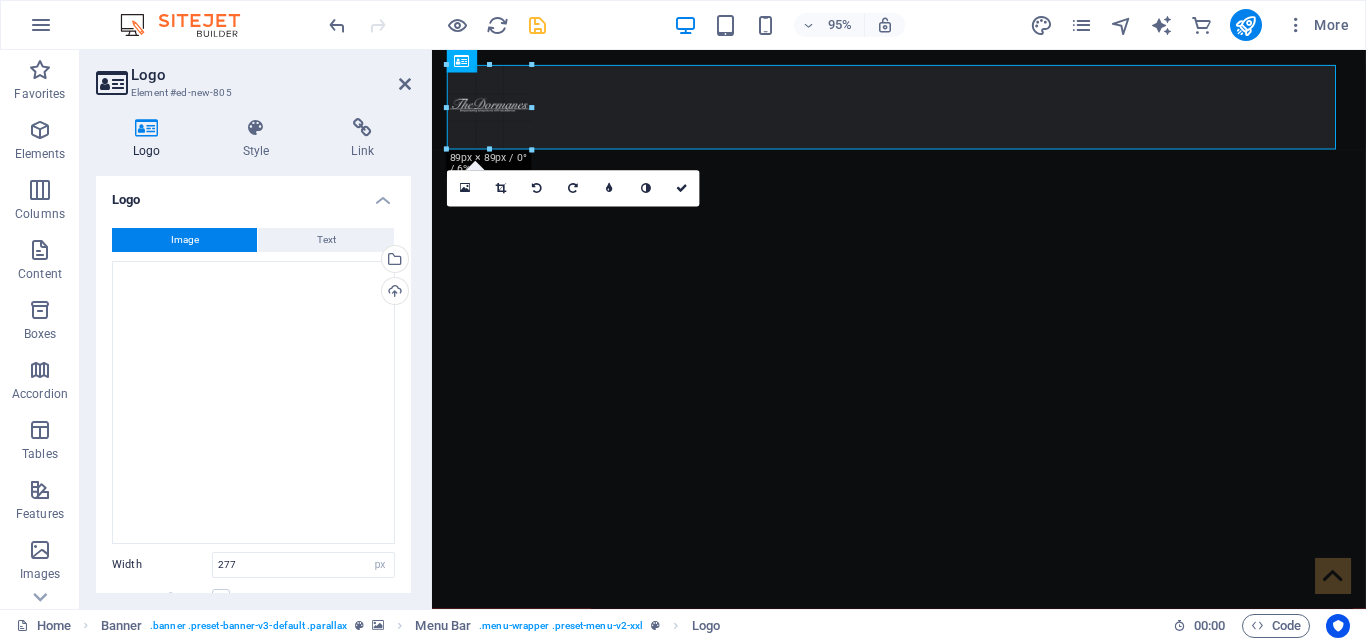 drag, startPoint x: 709, startPoint y: 66, endPoint x: 439, endPoint y: 257, distance: 330.728 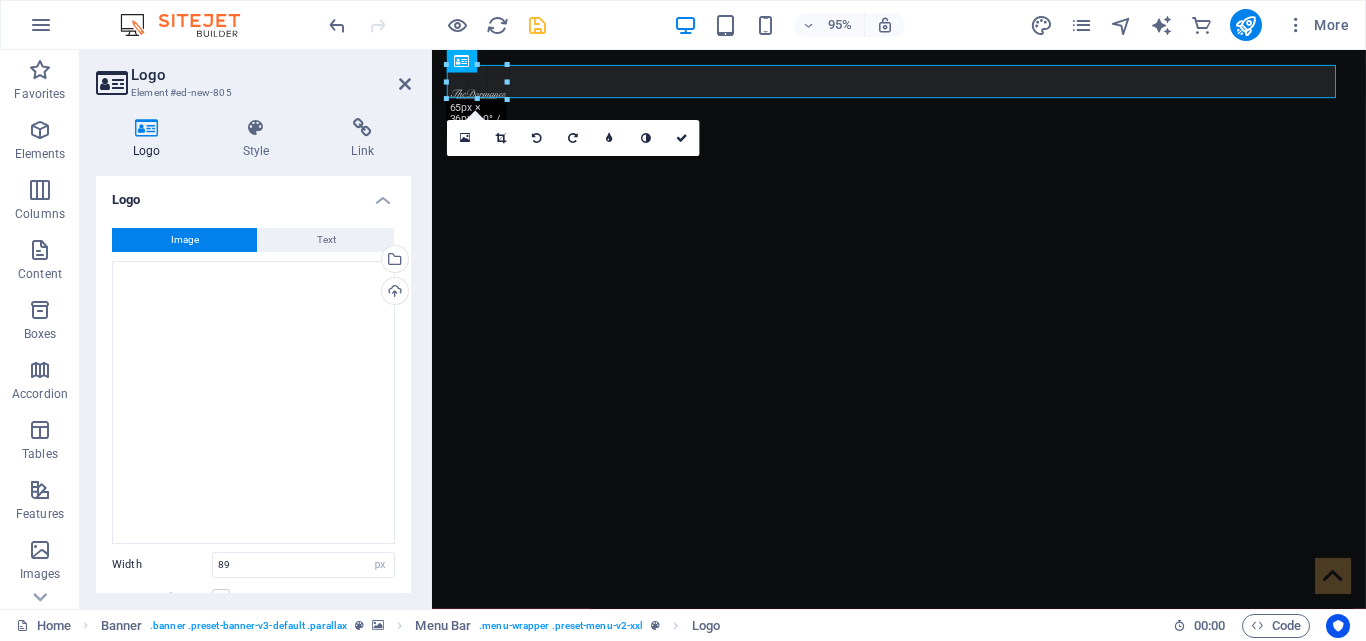 drag, startPoint x: 531, startPoint y: 152, endPoint x: 480, endPoint y: 98, distance: 74.27651 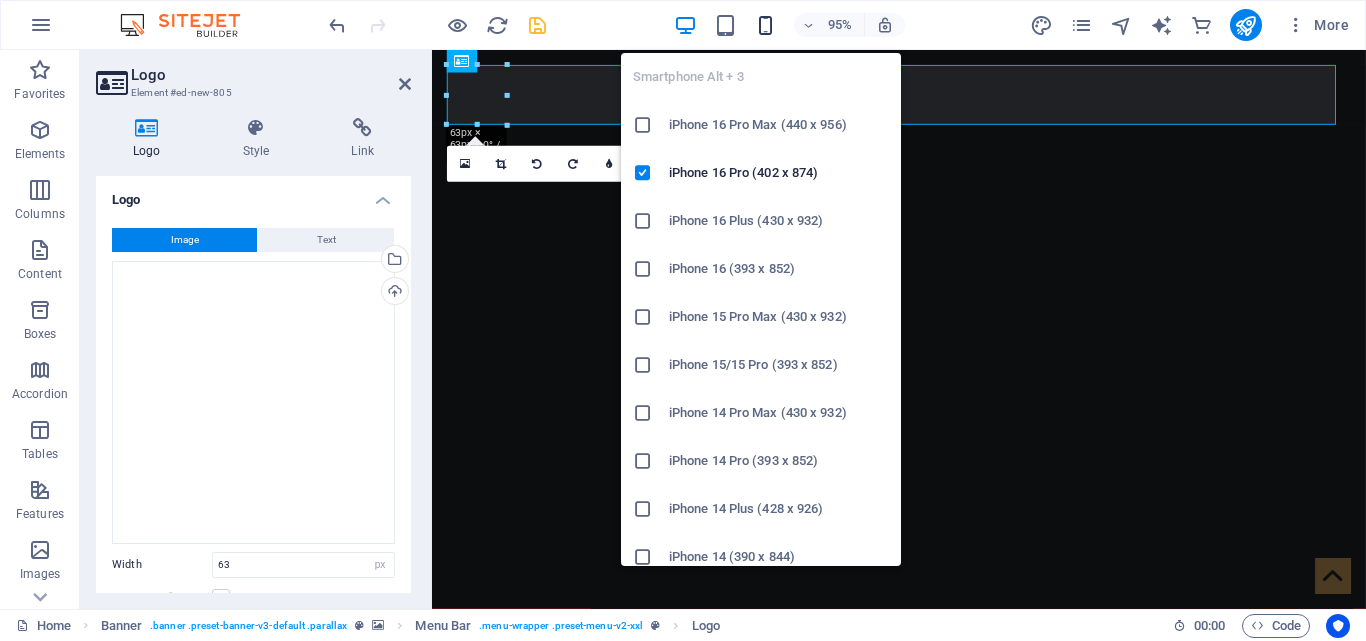 click at bounding box center (765, 25) 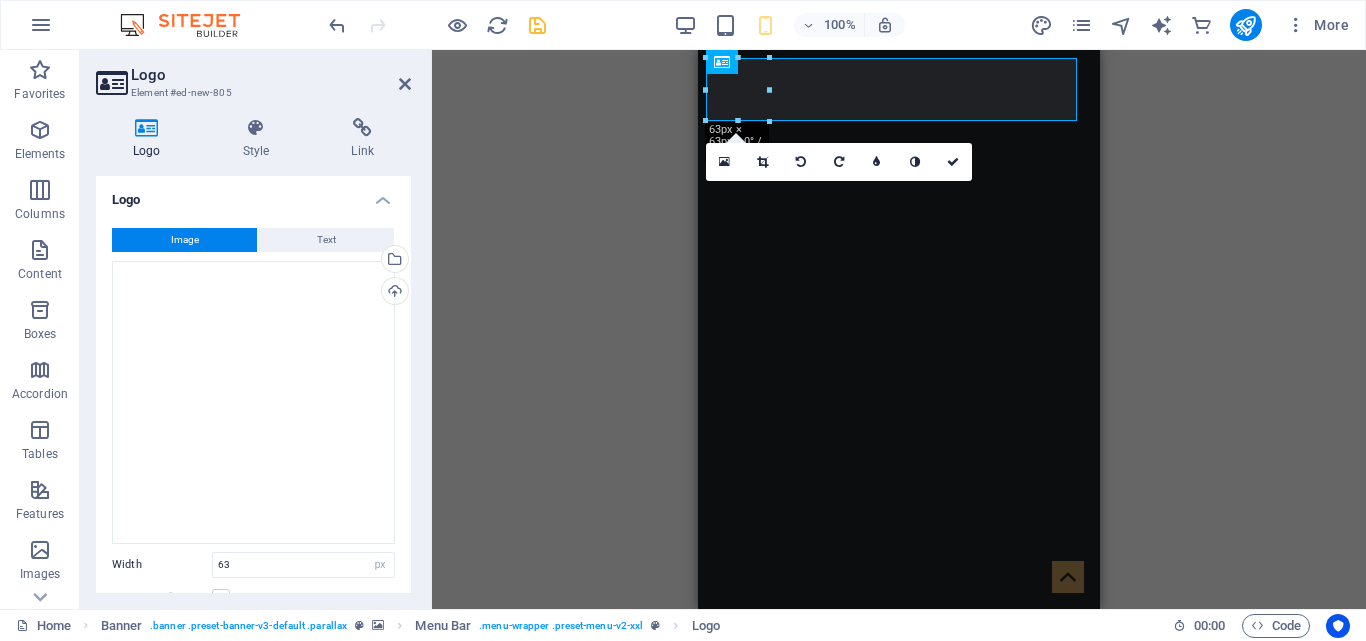click on "H1   Banner   Container   Banner   Menu Bar   Menu   H5   Container   Boxes   Container   Container   Icon   Container   Container   Container   H5   H5   Container   Container   Container   H5   Container   Text   Text   Text   Image   Button   H5   Logo   Menu Bar   Banner   Logo 180 170 160 150 140 130 120 110 100 90 80 70 60 50 40 30 20 10 0 -10 -20 -30 -40 -50 -60 -70 -80 -90 -100 -110 -120 -130 -140 -150 -160 -170 63px × 63px / 0° / 4% 16:10 16:9 4:3 1:1 1:2 0" at bounding box center (899, 329) 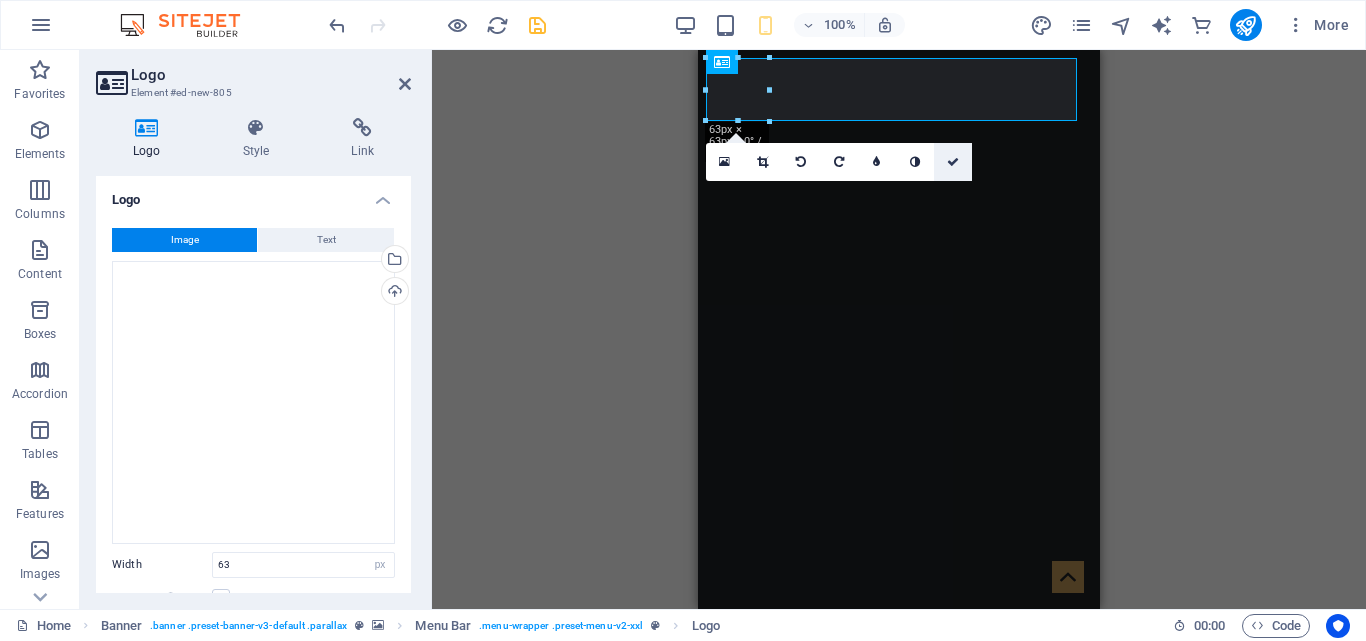 click at bounding box center (953, 162) 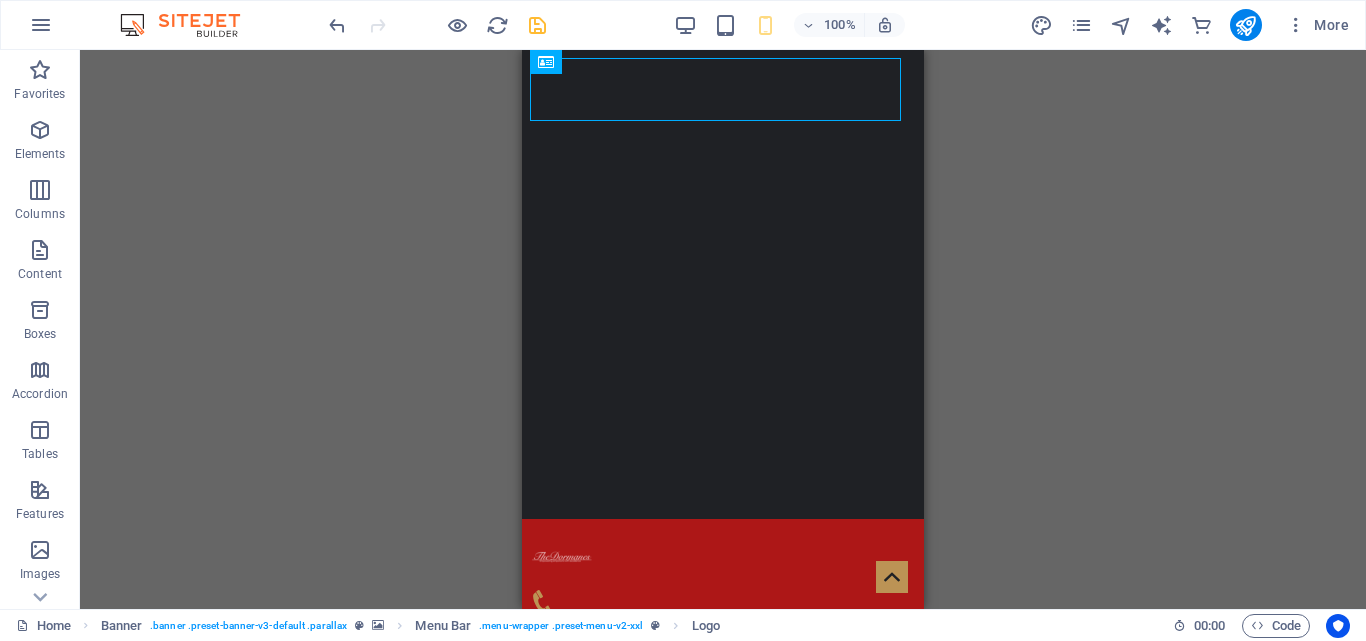scroll, scrollTop: 0, scrollLeft: 0, axis: both 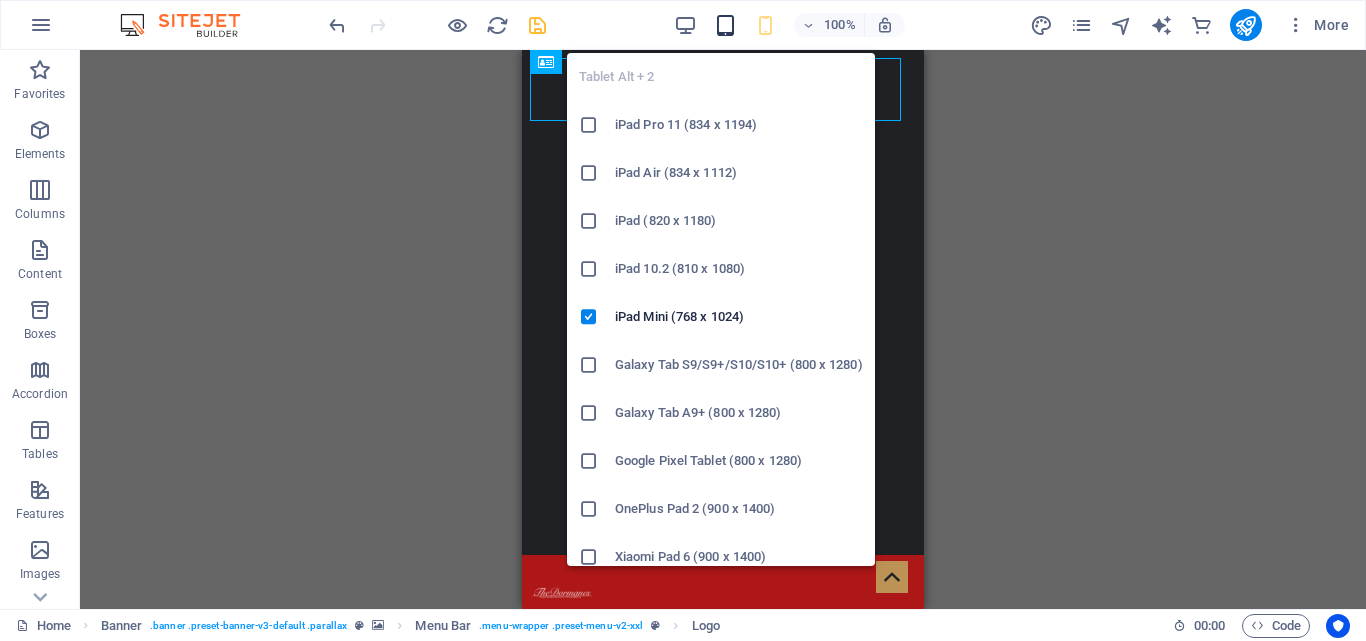 click at bounding box center [725, 25] 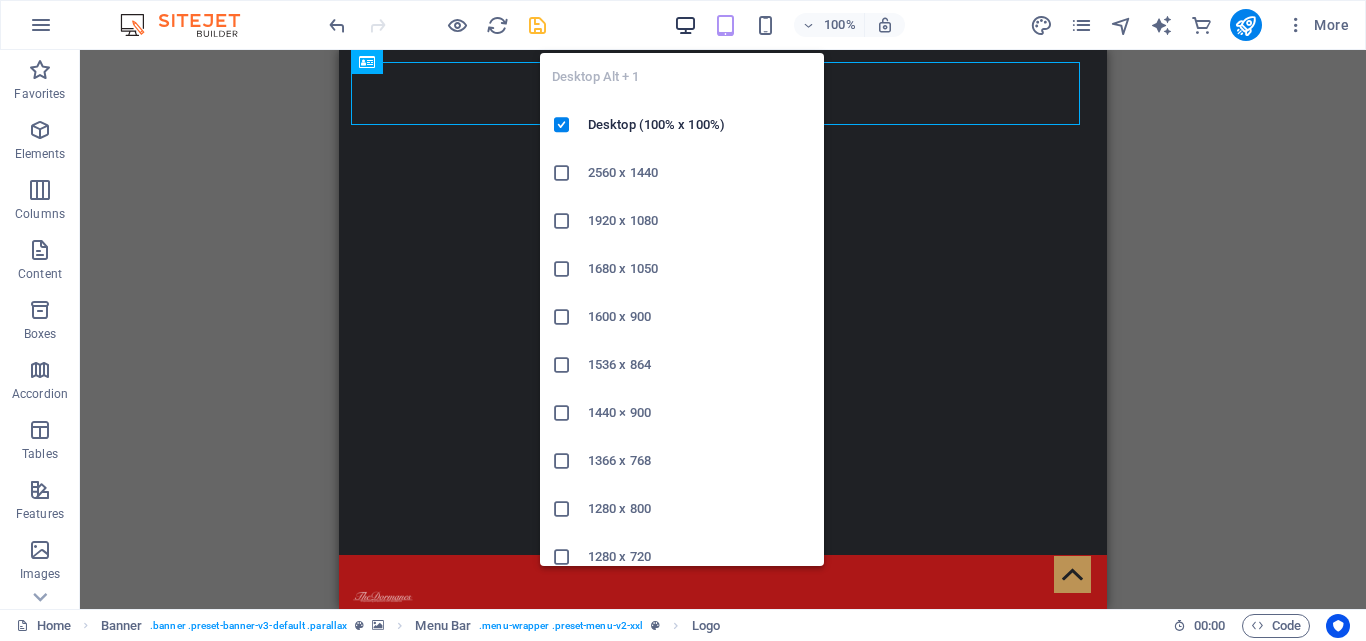 click at bounding box center [685, 25] 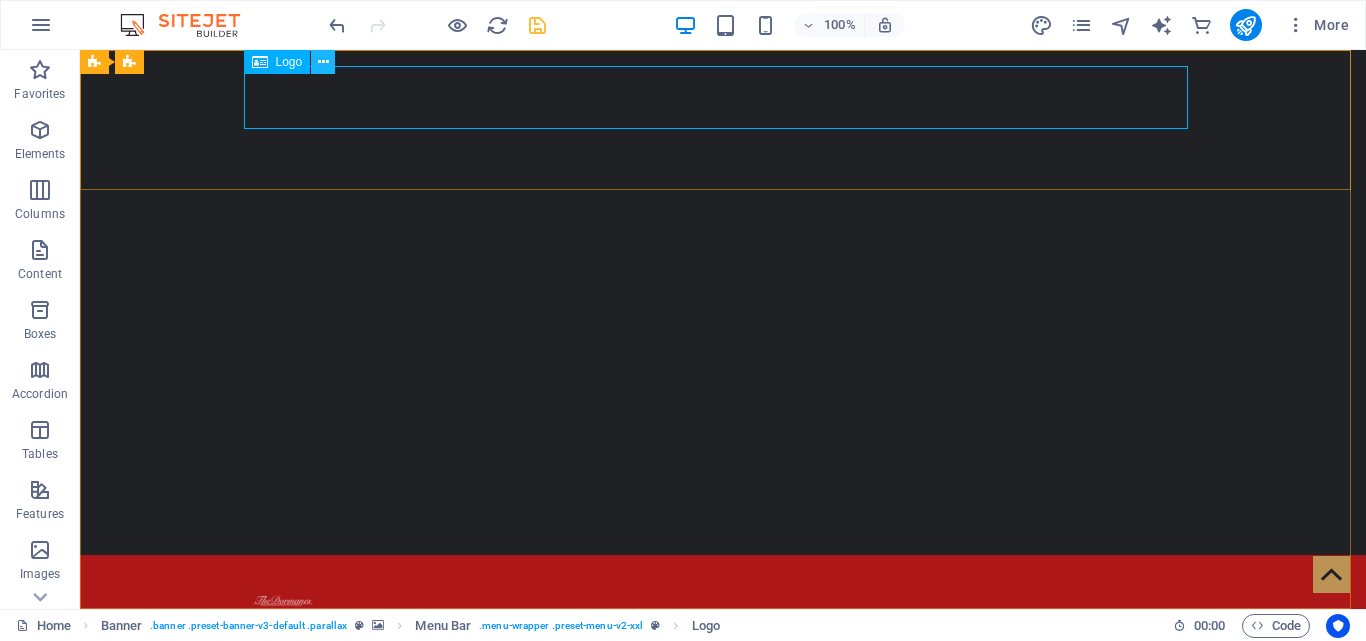 click at bounding box center (323, 62) 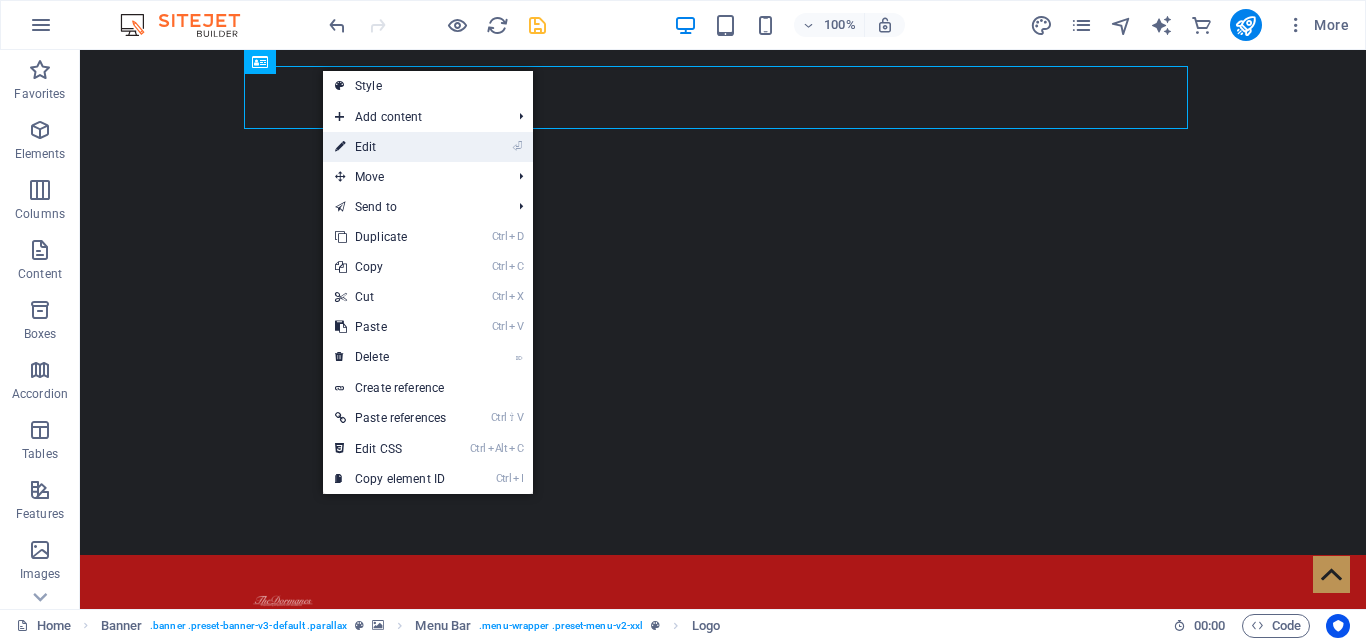click on "⏎  Edit" at bounding box center (390, 147) 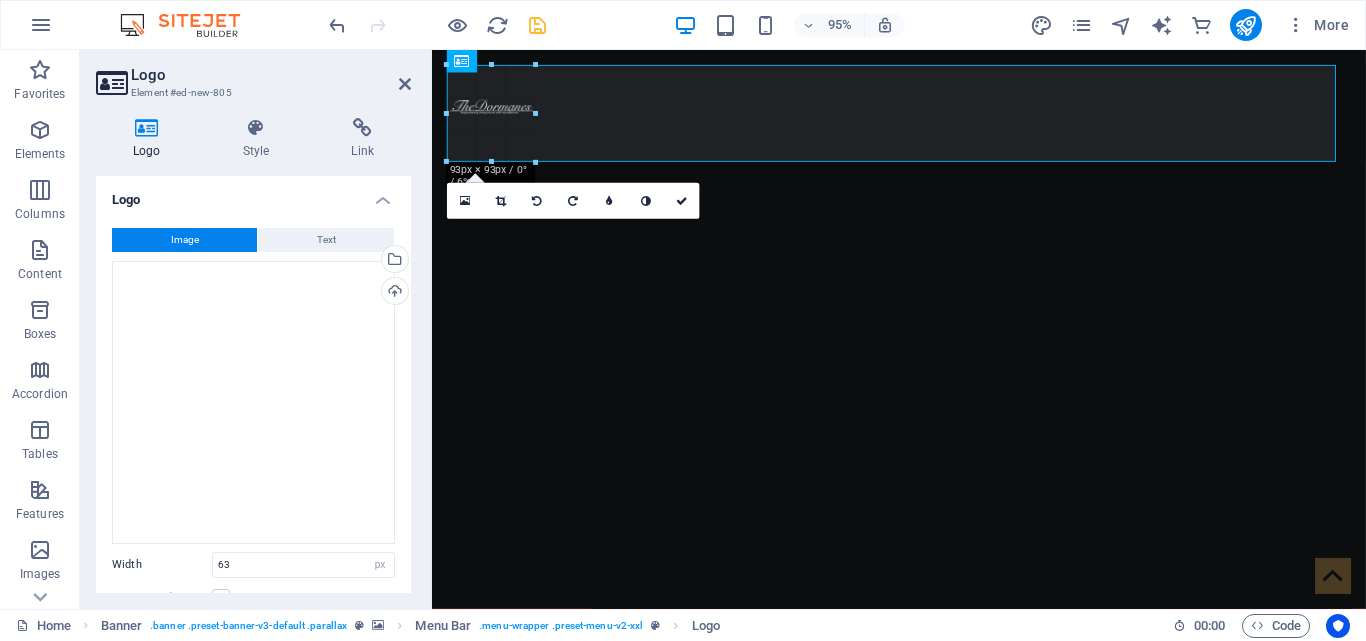 drag, startPoint x: 506, startPoint y: 124, endPoint x: 545, endPoint y: 114, distance: 40.261642 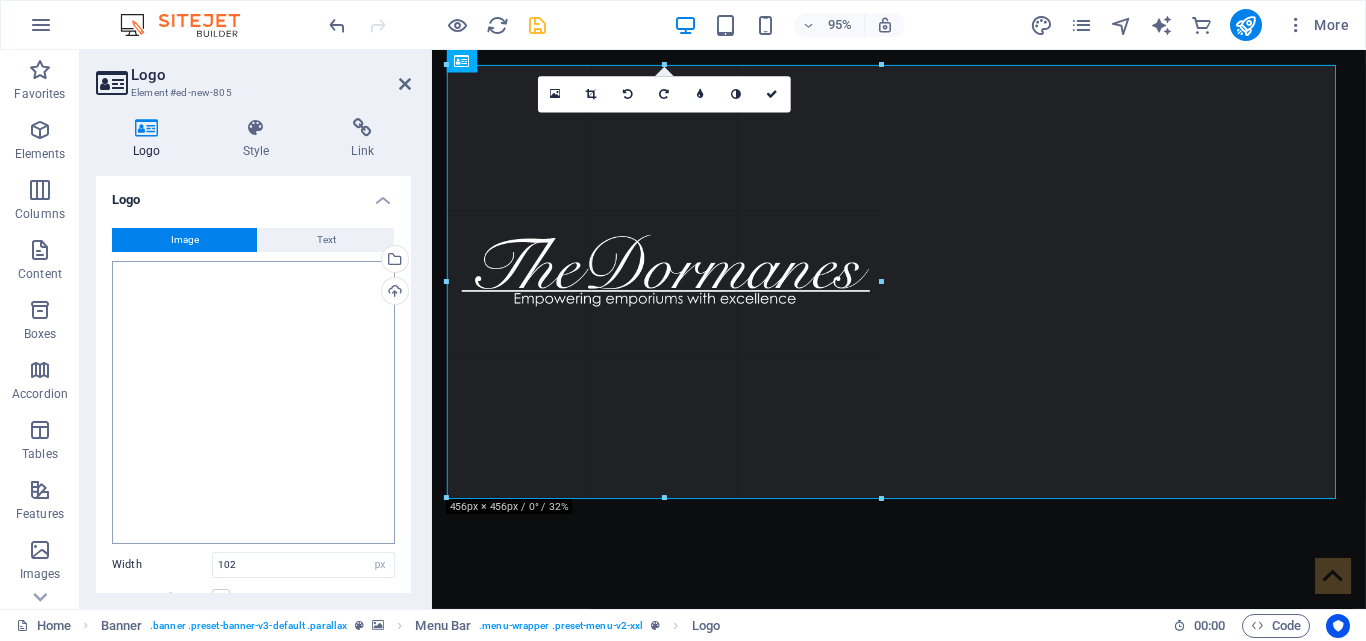 drag, startPoint x: 449, startPoint y: 158, endPoint x: 210, endPoint y: 513, distance: 427.9556 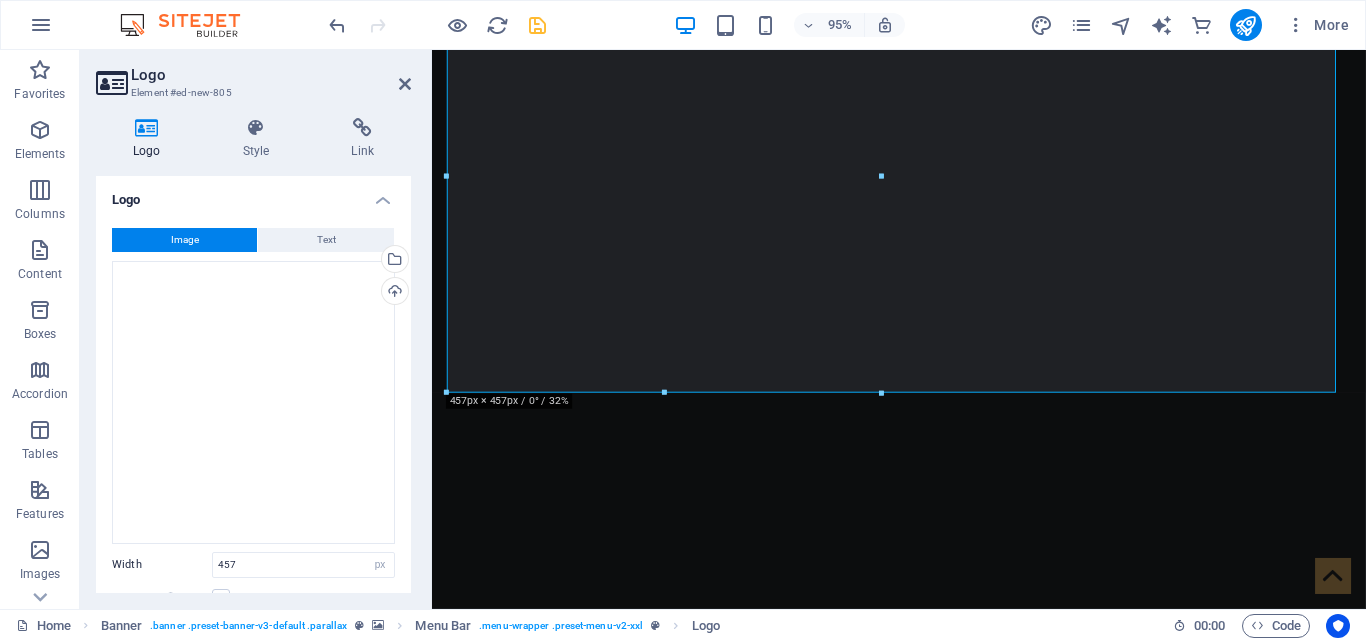 scroll, scrollTop: 112, scrollLeft: 0, axis: vertical 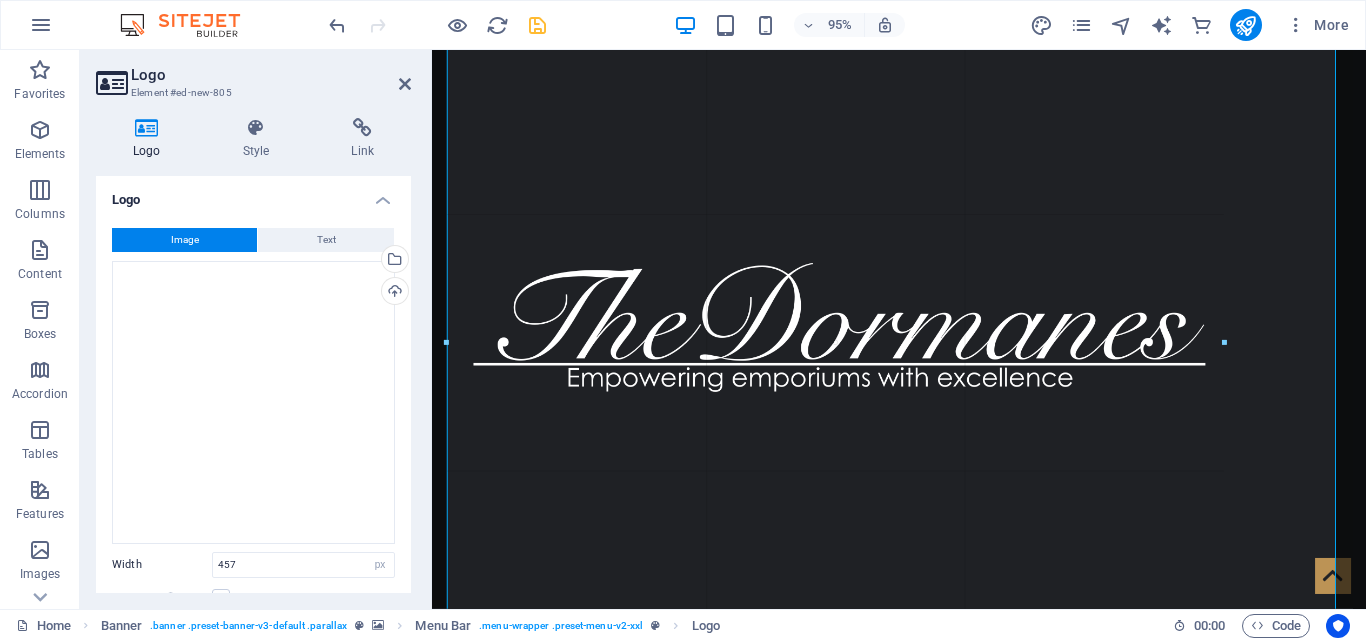 drag, startPoint x: 880, startPoint y: 174, endPoint x: 841, endPoint y: 237, distance: 74.094536 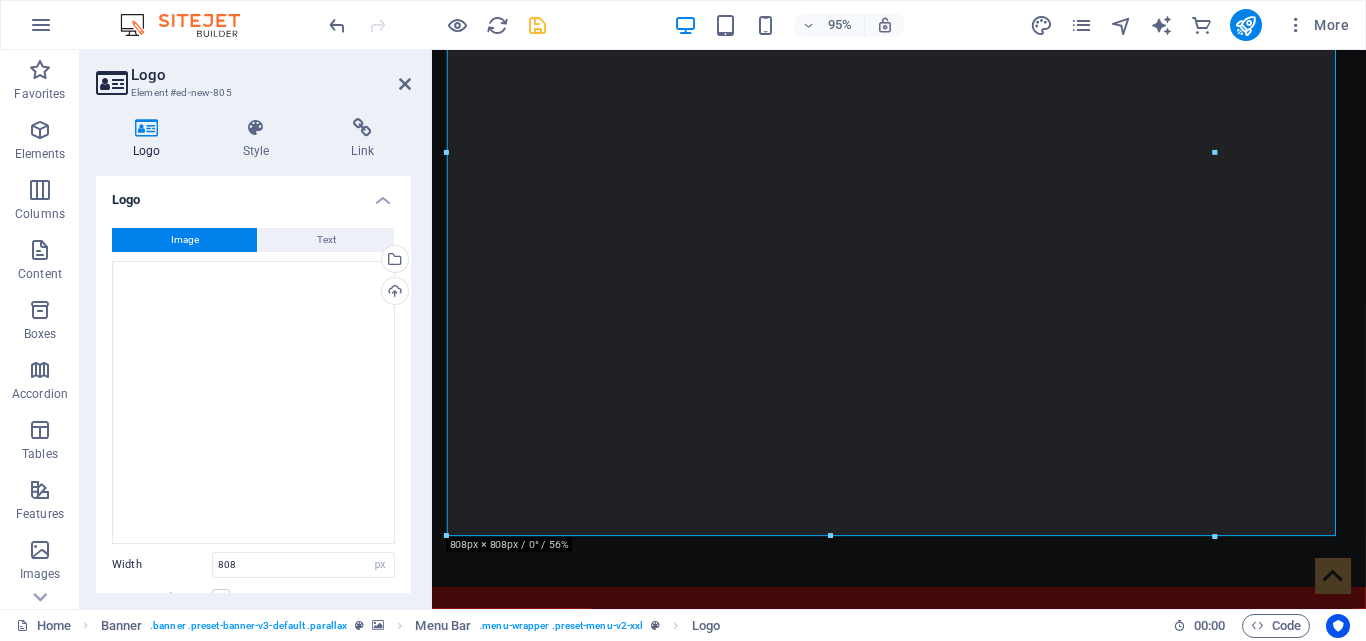 scroll, scrollTop: 259, scrollLeft: 0, axis: vertical 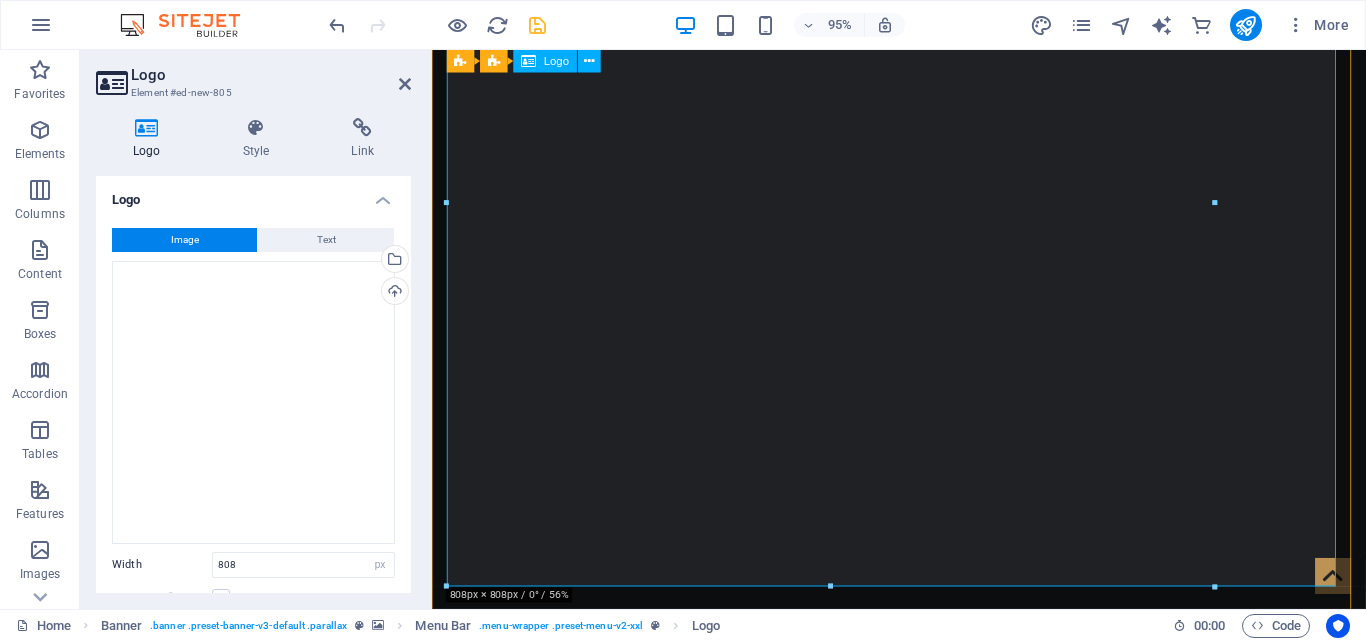 click at bounding box center (924, 1132) 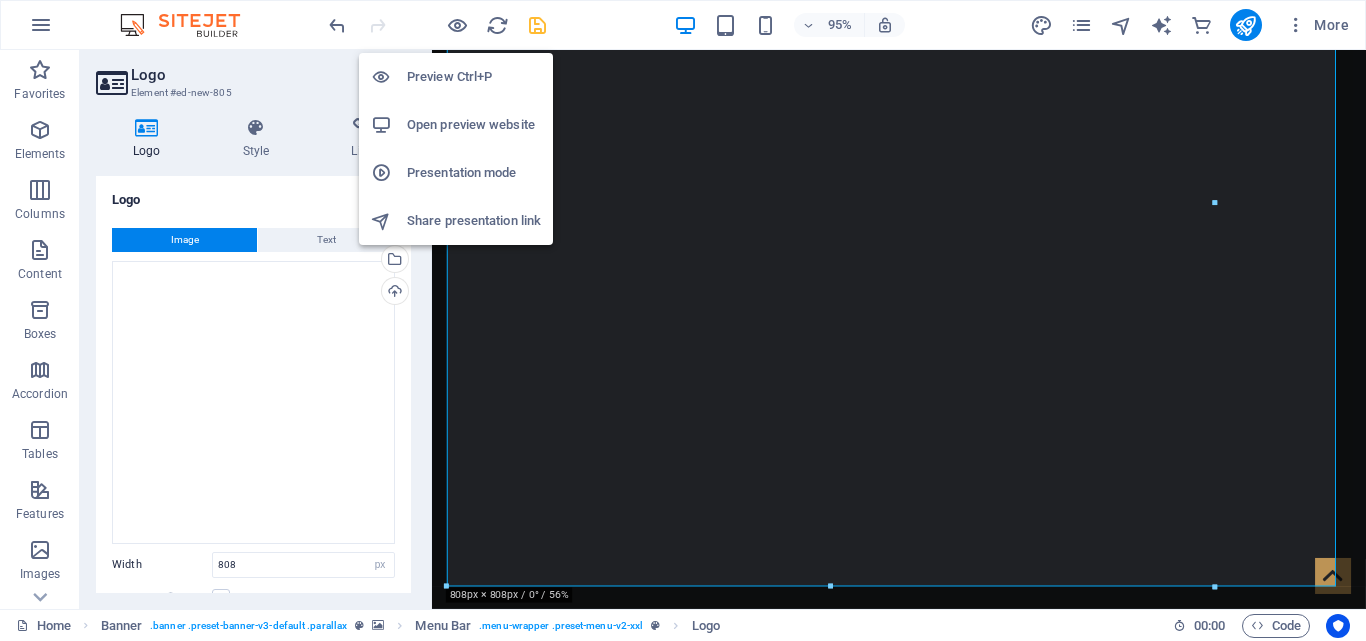 click on "Preview Ctrl+P" at bounding box center [474, 77] 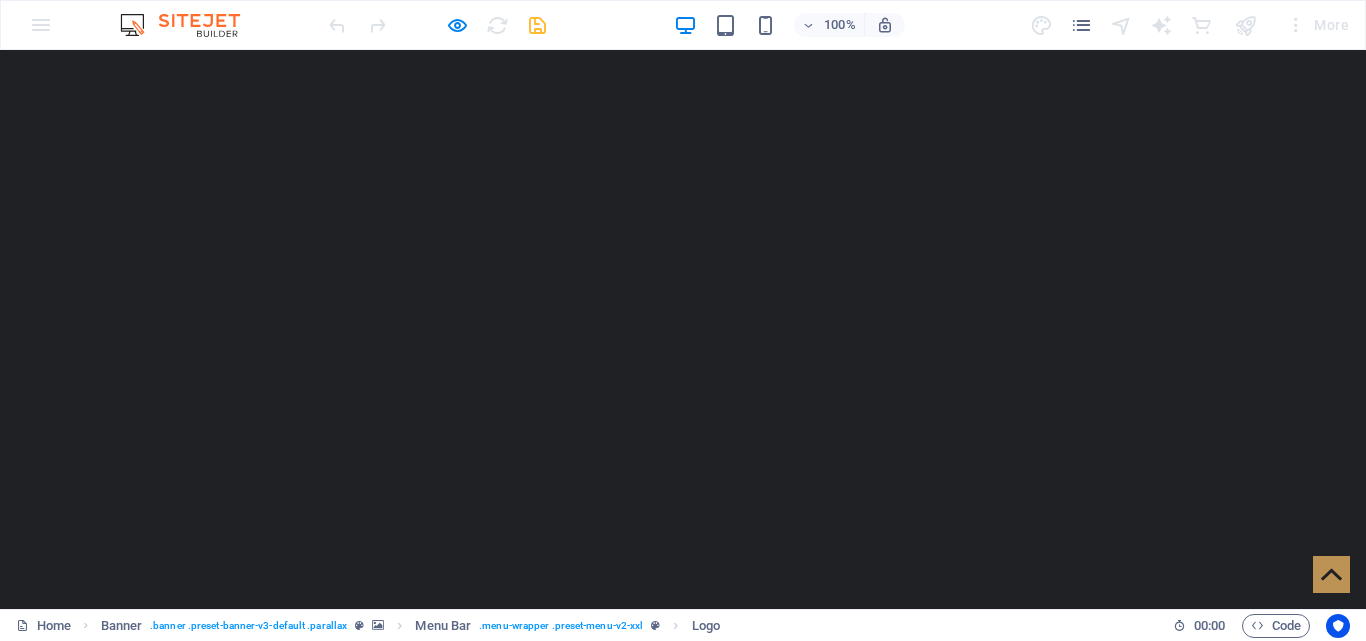 scroll, scrollTop: 247, scrollLeft: 0, axis: vertical 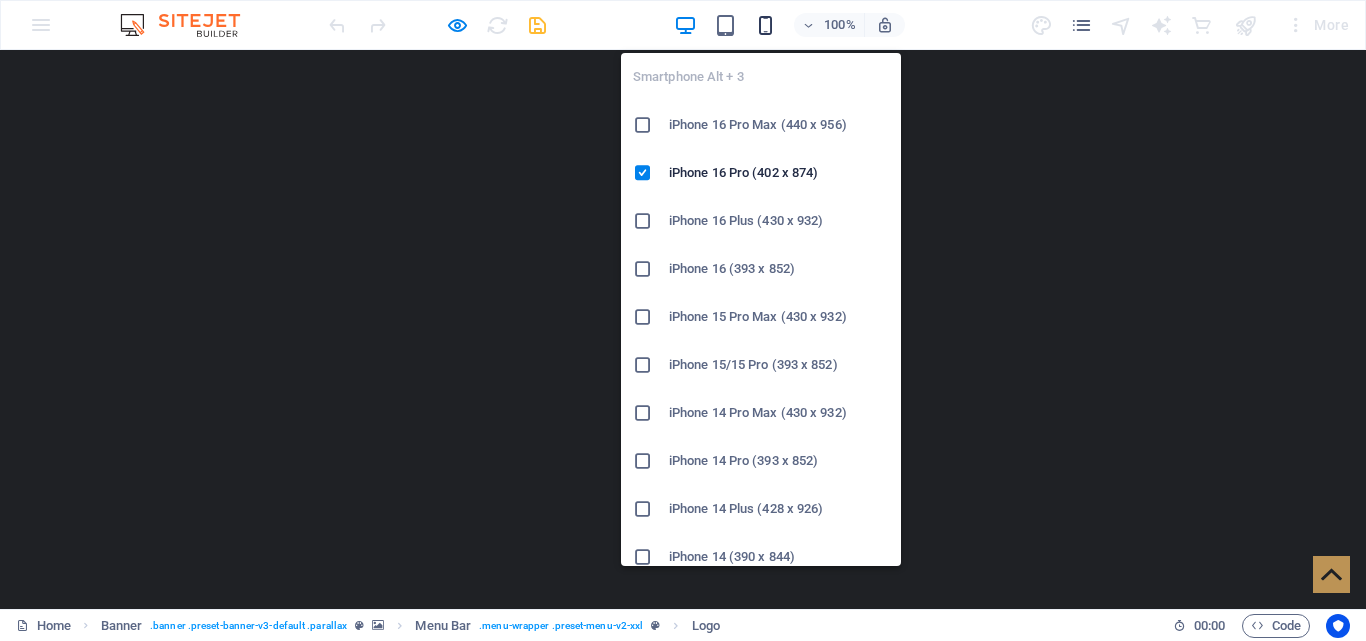 click at bounding box center [765, 25] 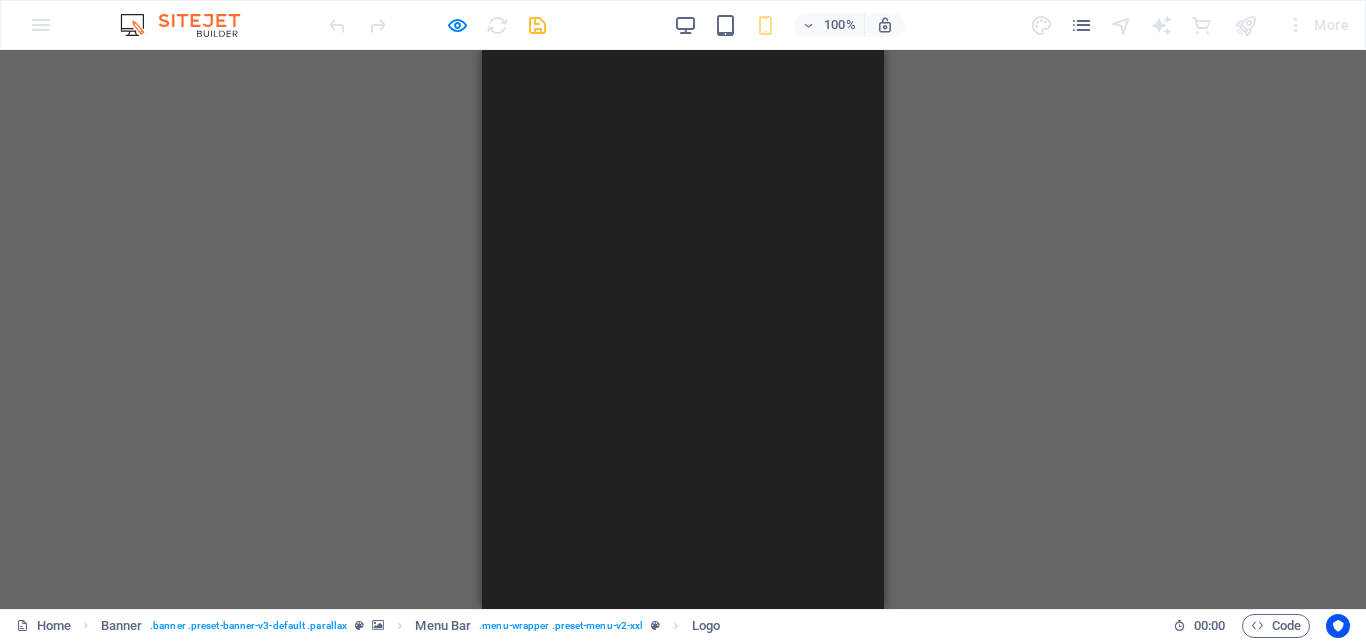 scroll, scrollTop: 48, scrollLeft: 0, axis: vertical 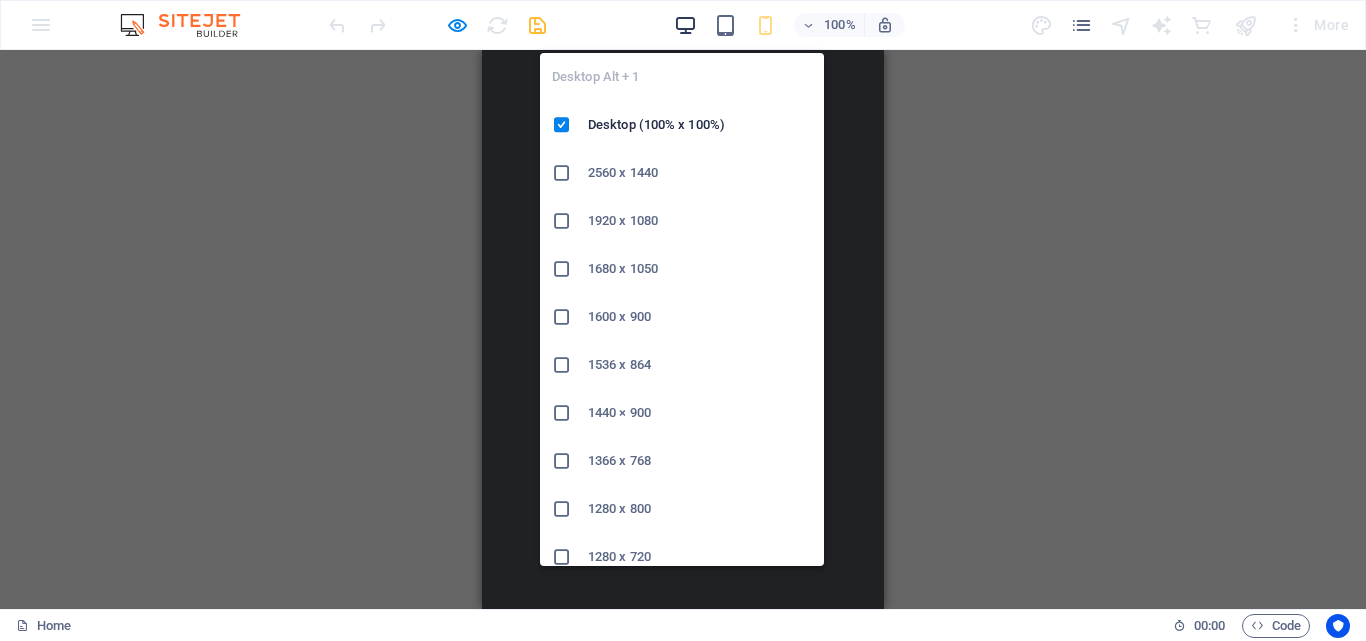 click at bounding box center [685, 25] 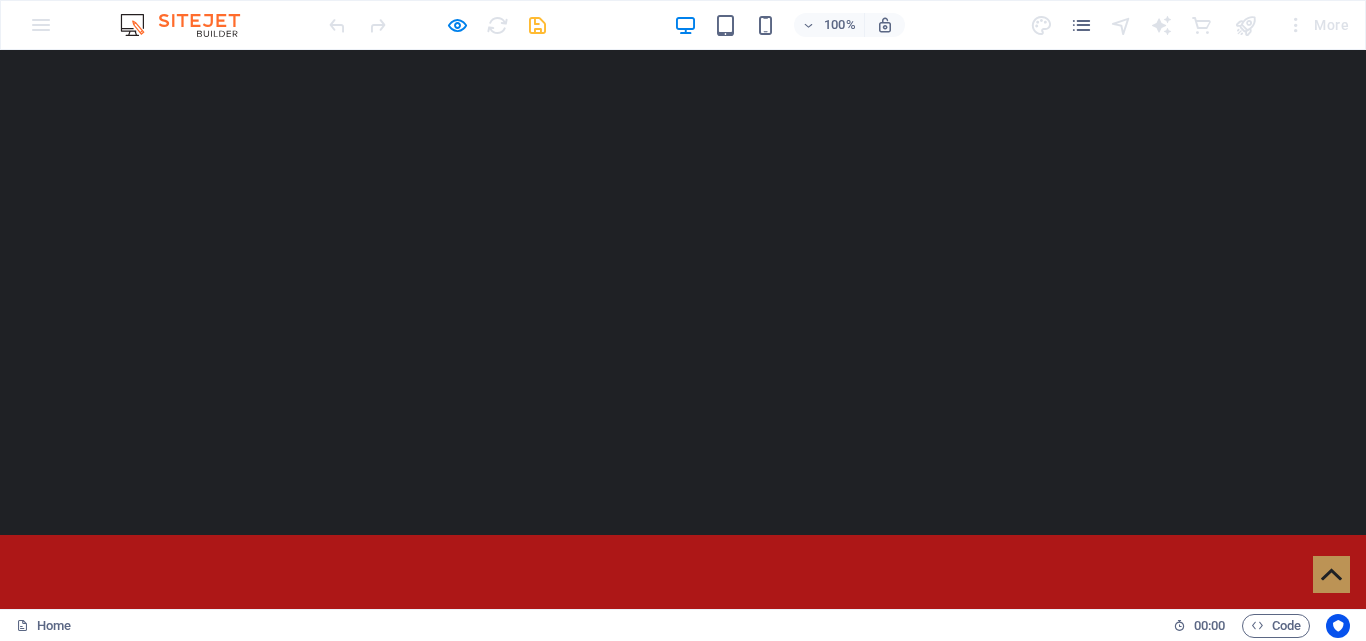 scroll, scrollTop: 489, scrollLeft: 0, axis: vertical 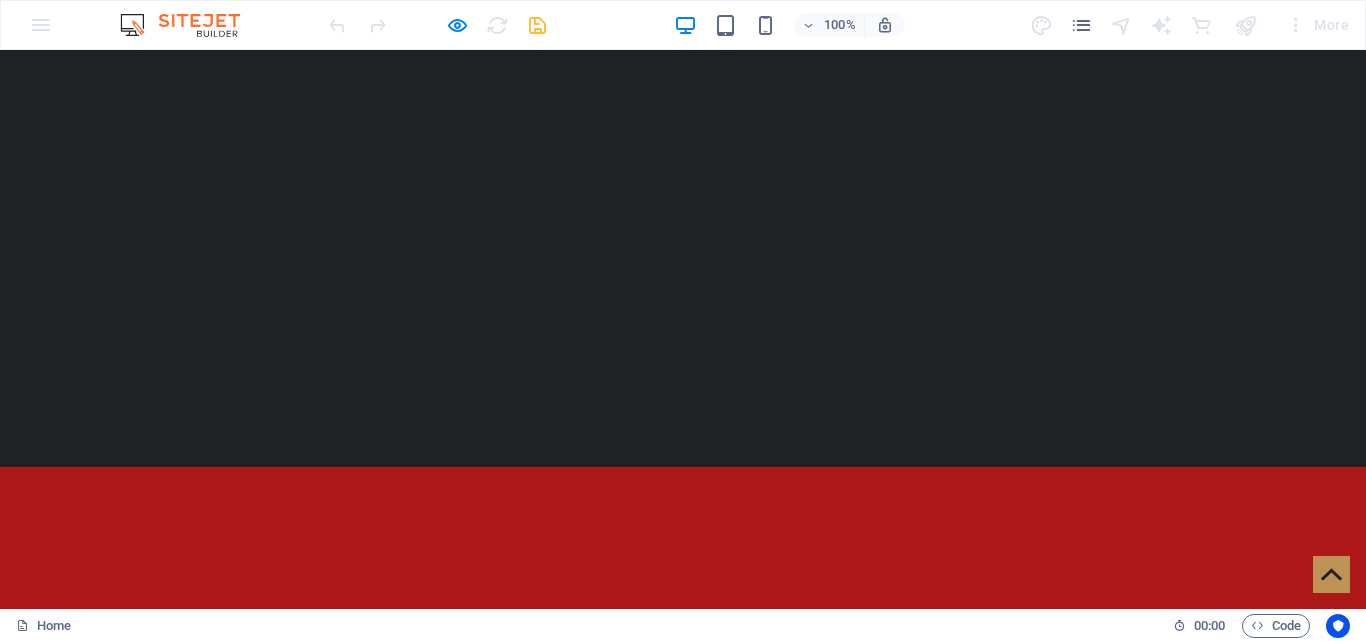 click on "Services" at bounding box center [585, 1313] 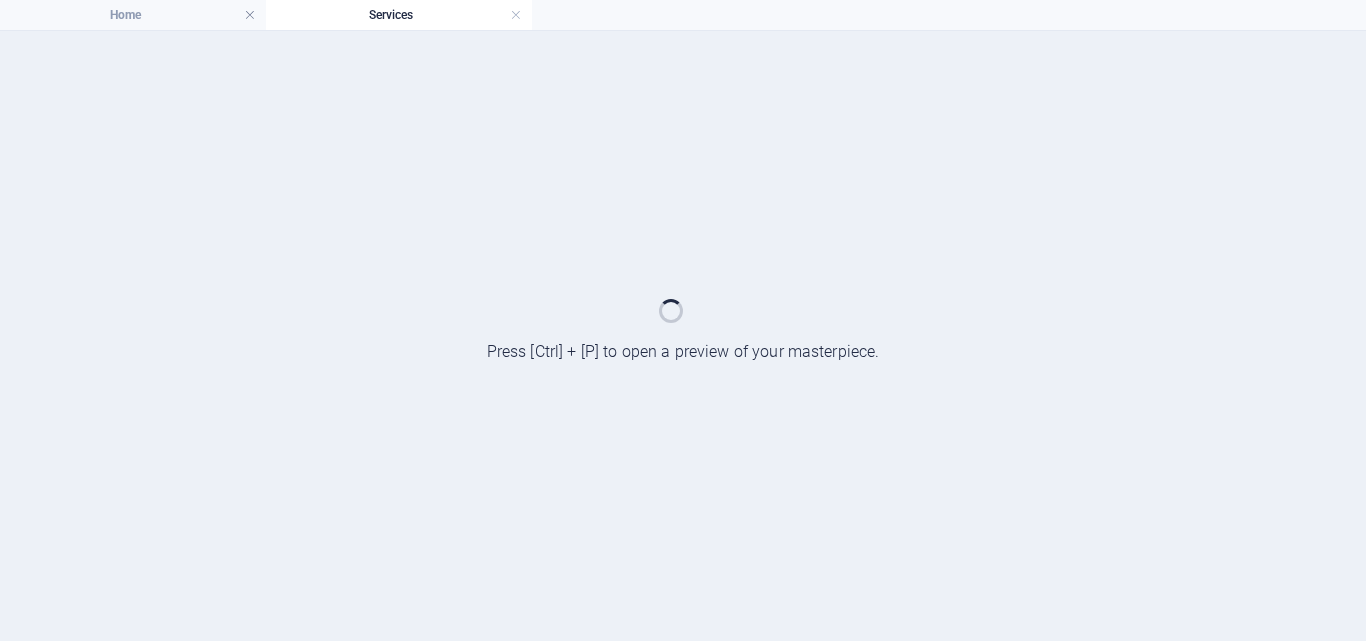 scroll, scrollTop: 0, scrollLeft: 0, axis: both 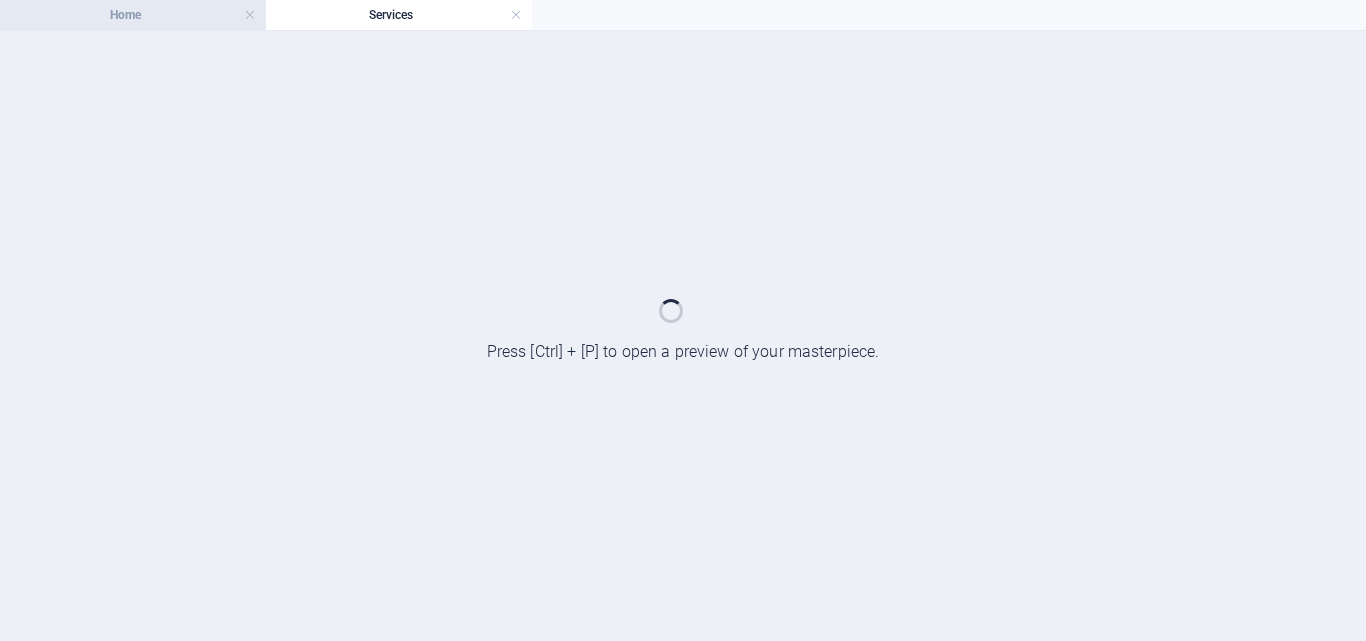 click on "Home" at bounding box center (133, 15) 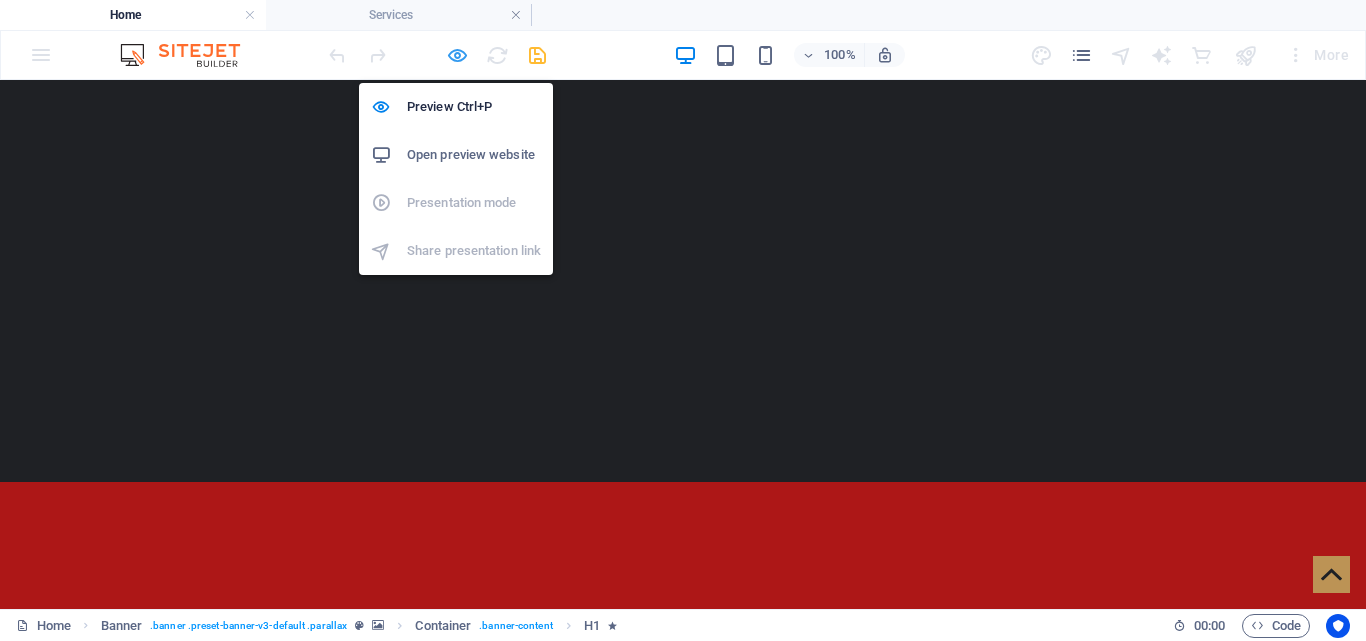 scroll, scrollTop: 0, scrollLeft: 0, axis: both 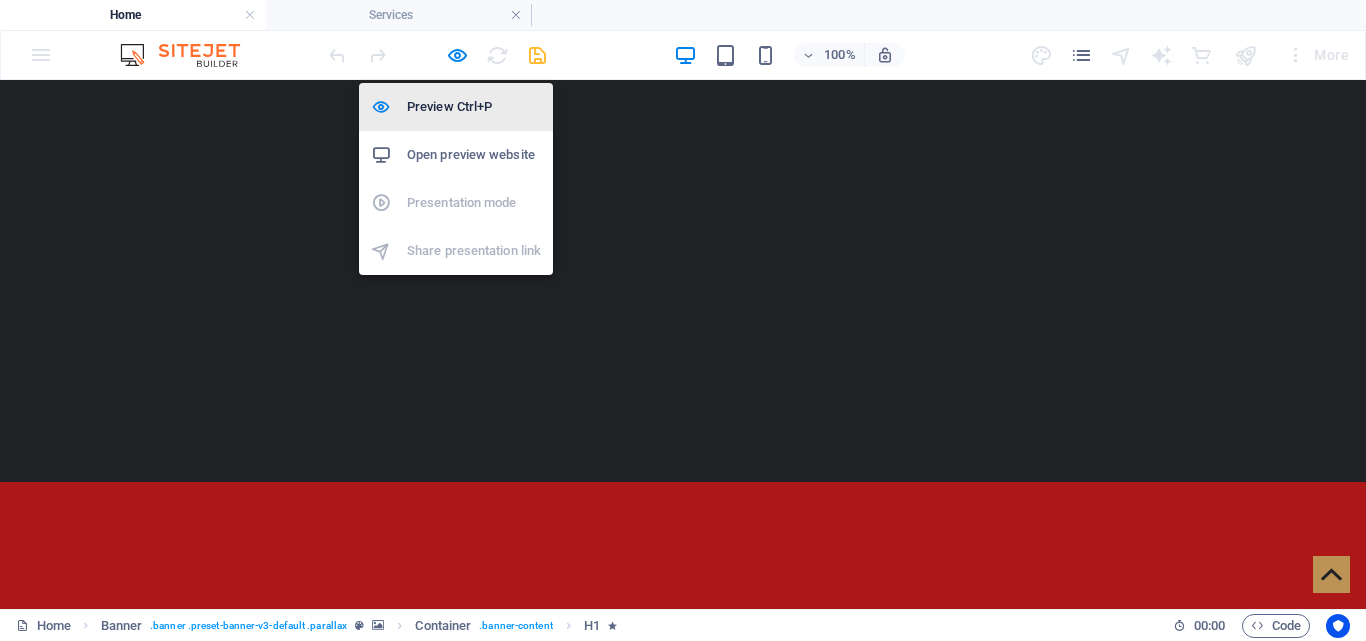click on "Preview Ctrl+P" at bounding box center (456, 107) 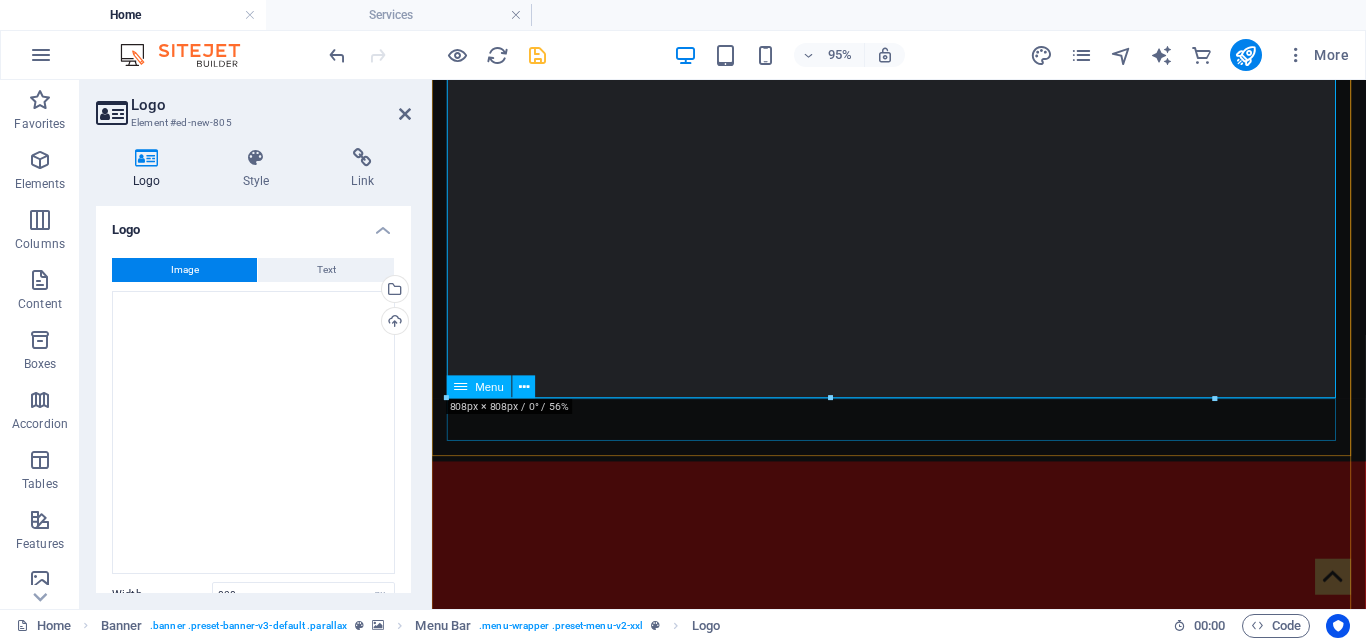 click on "Home Services Magazine Shop Careers About us Contact" at bounding box center (924, 1328) 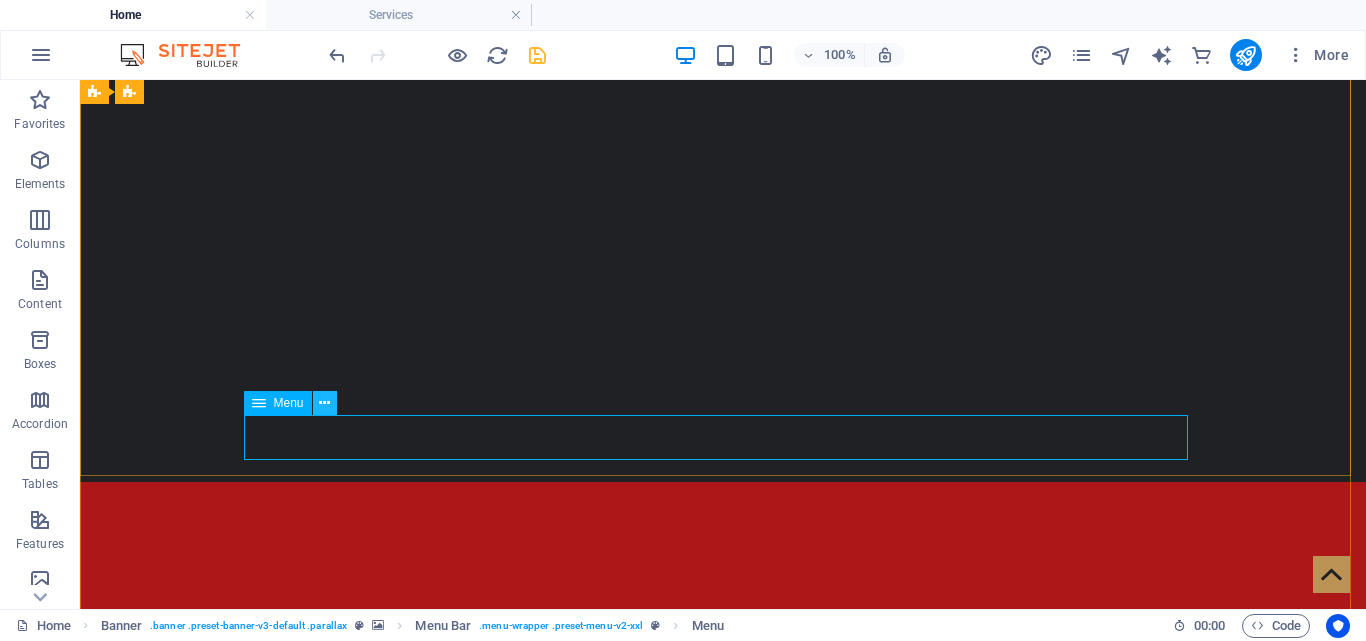 click at bounding box center (324, 403) 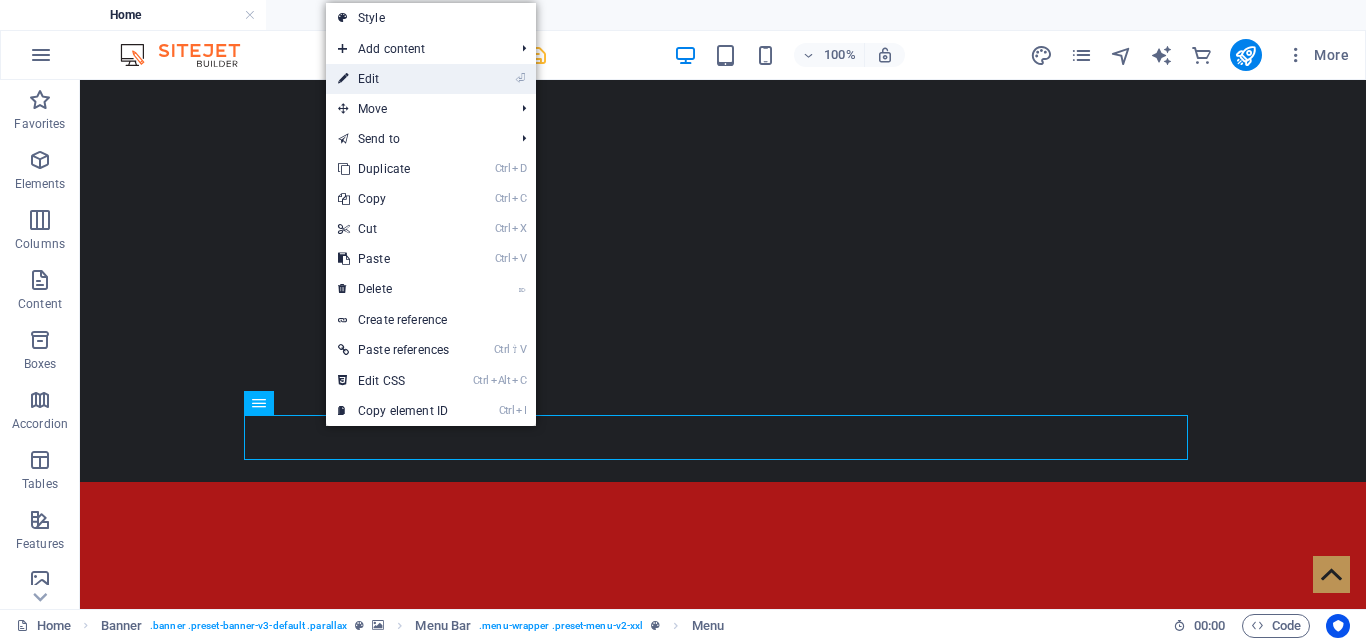 click on "⏎  Edit" at bounding box center (431, 79) 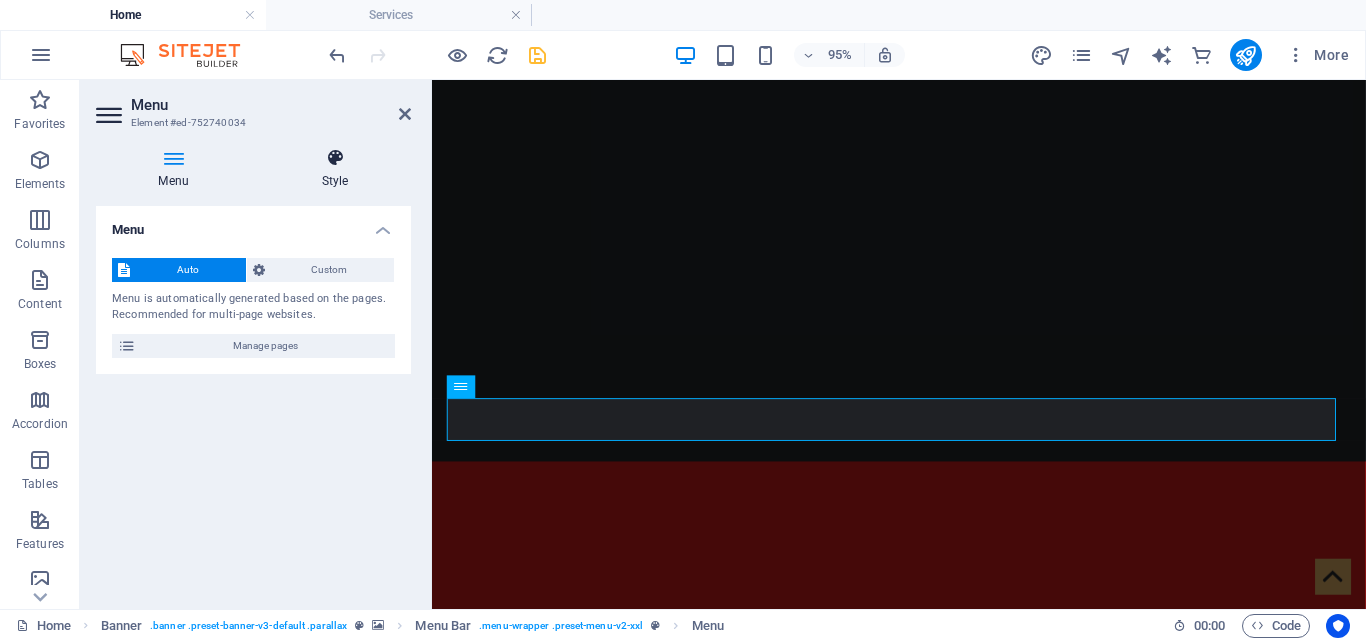 click on "Style" at bounding box center (335, 169) 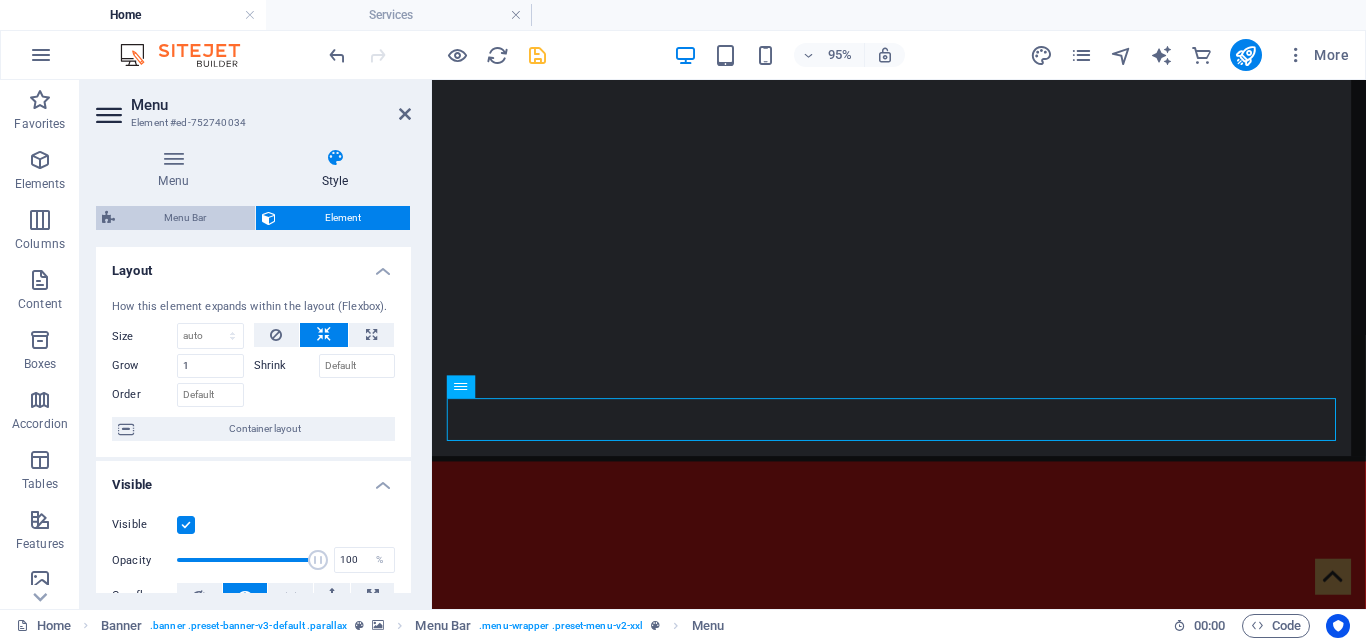 click on "Menu Bar" at bounding box center [185, 218] 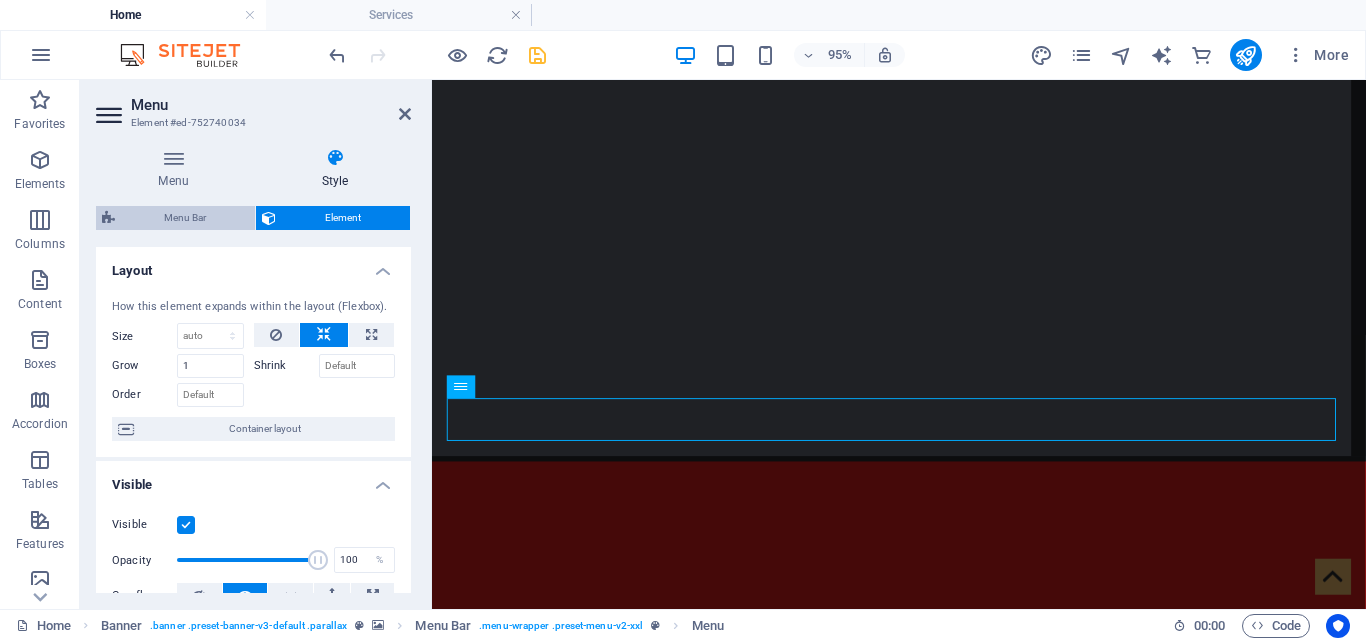 select on "rem" 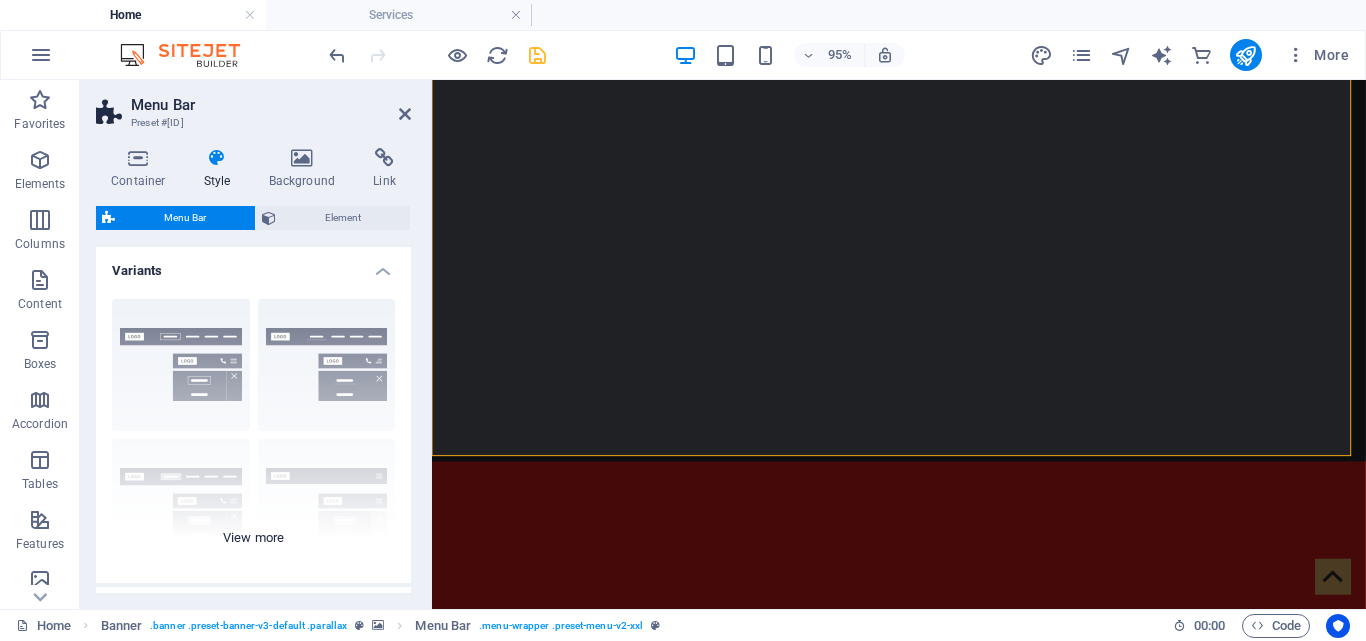 click on "Border Centered Default Fixed Loki Trigger Wide XXL" at bounding box center (253, 433) 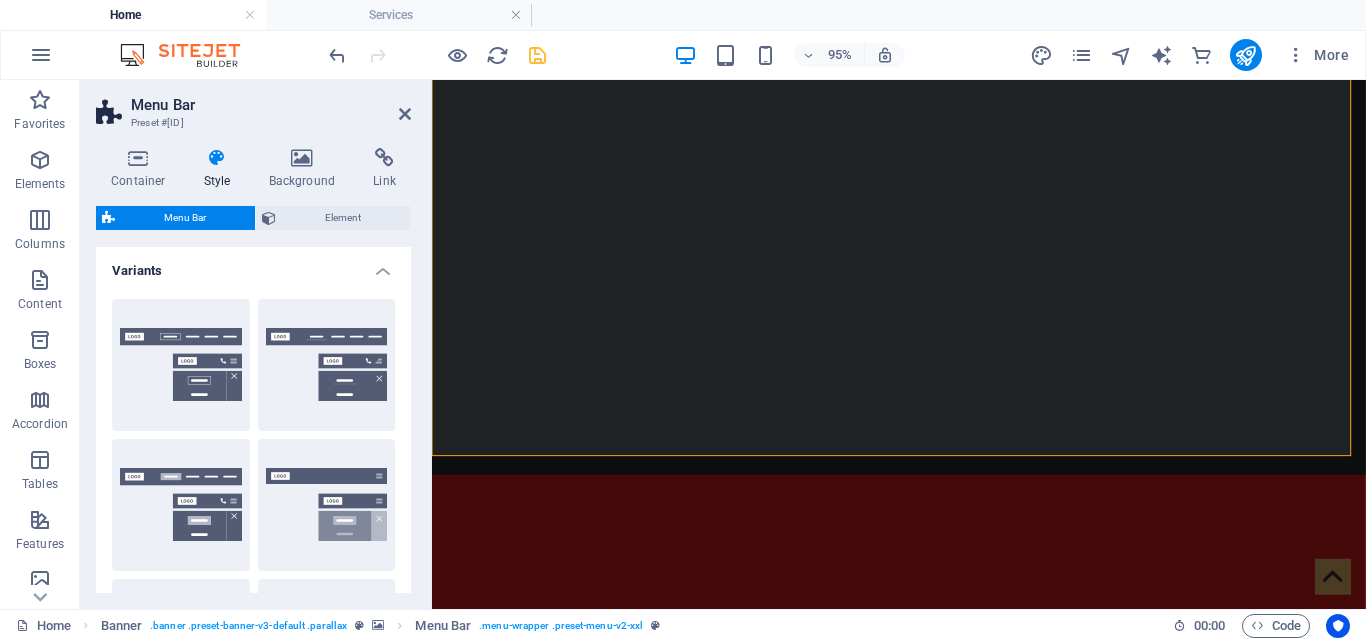 scroll, scrollTop: 381, scrollLeft: 0, axis: vertical 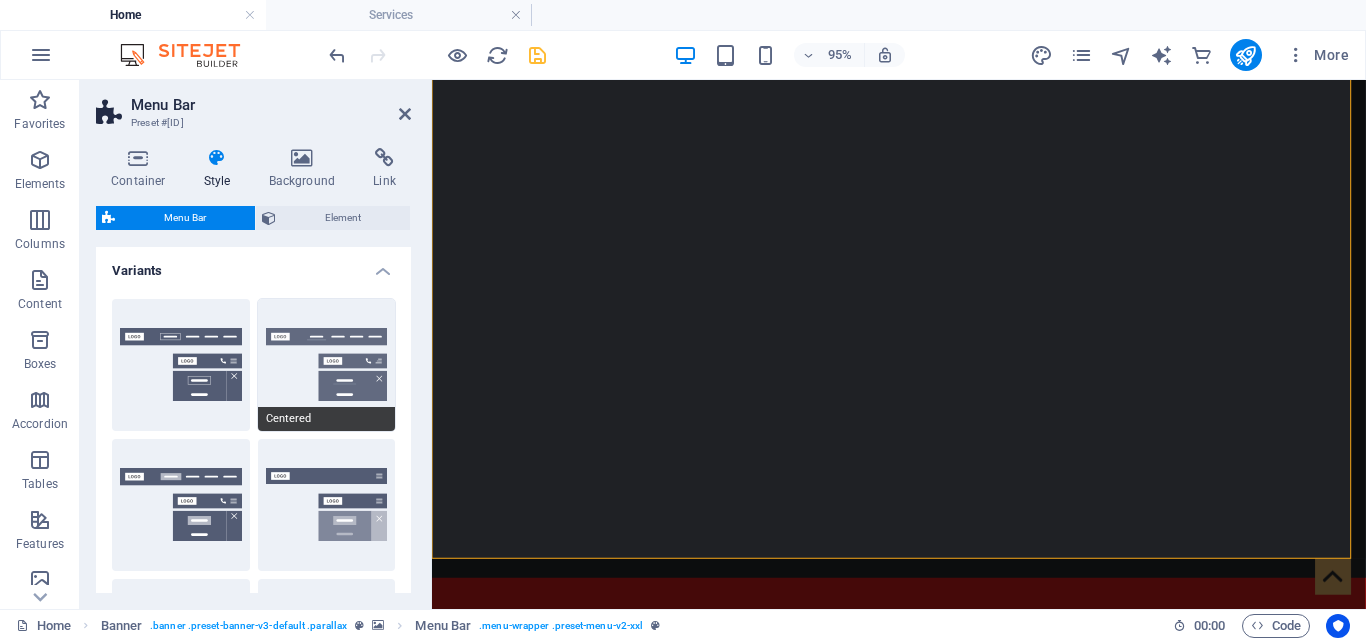 click on "Centered" at bounding box center (327, 365) 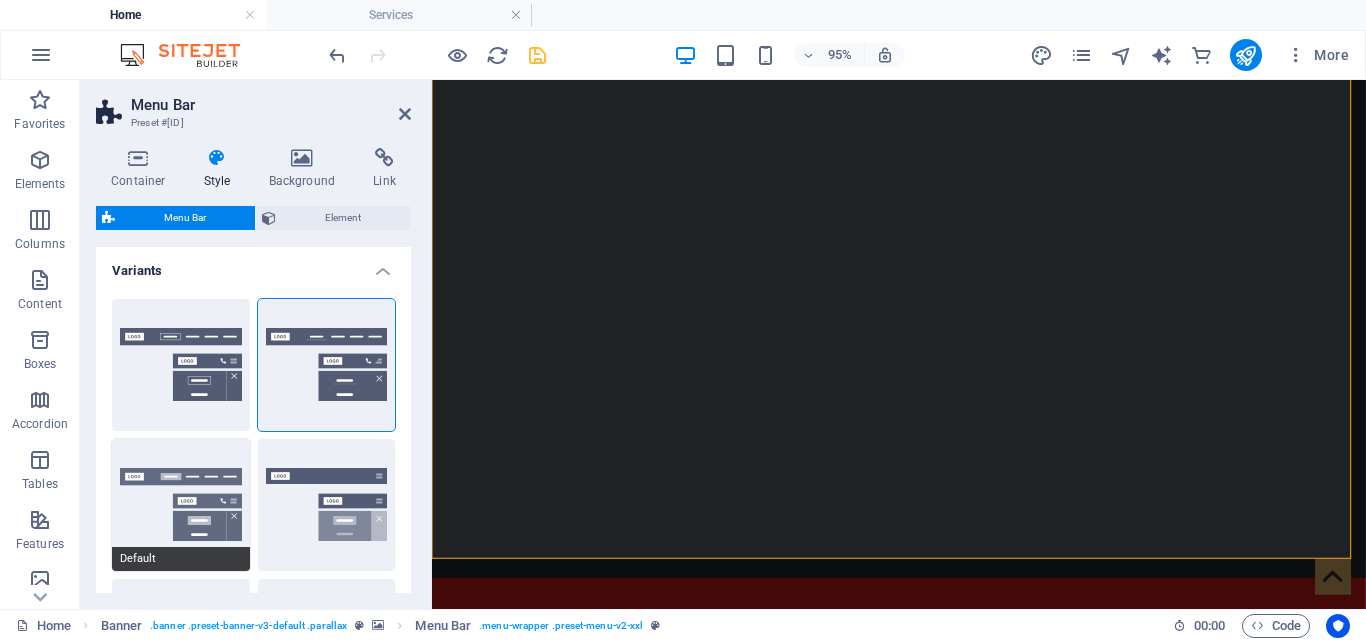 click on "Default" at bounding box center [181, 505] 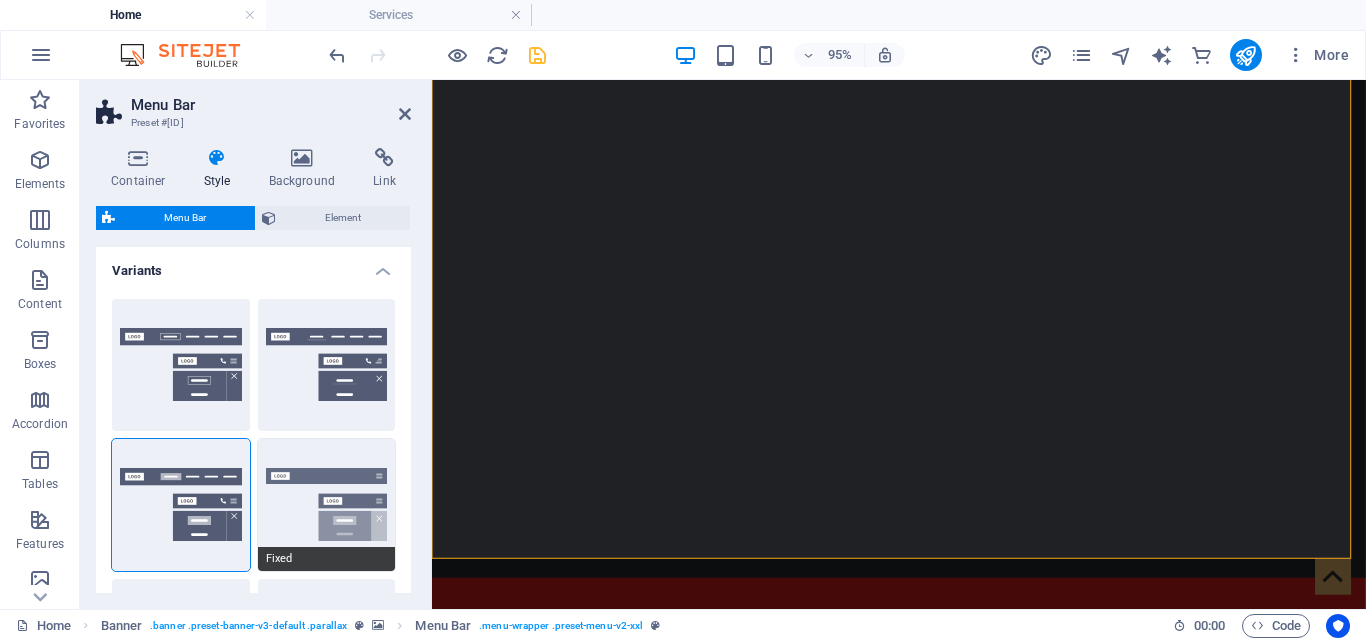 click on "Fixed" at bounding box center (327, 505) 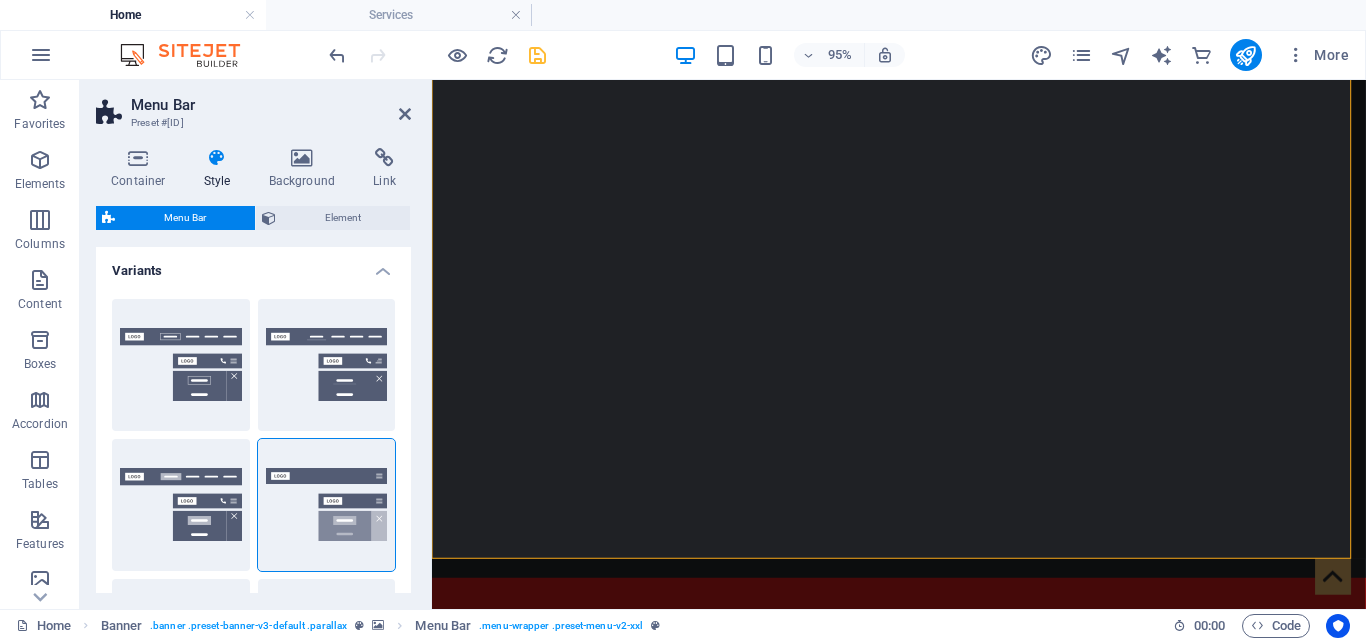 drag, startPoint x: 405, startPoint y: 335, endPoint x: 397, endPoint y: 386, distance: 51.62364 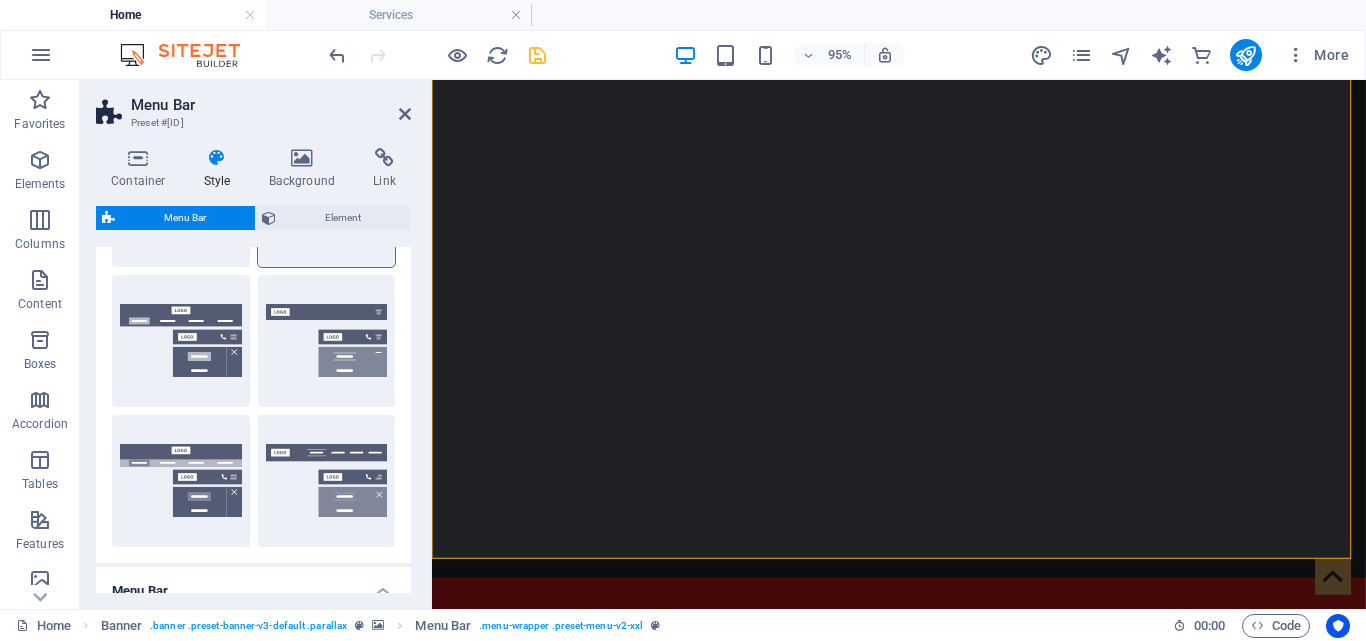 scroll, scrollTop: 317, scrollLeft: 0, axis: vertical 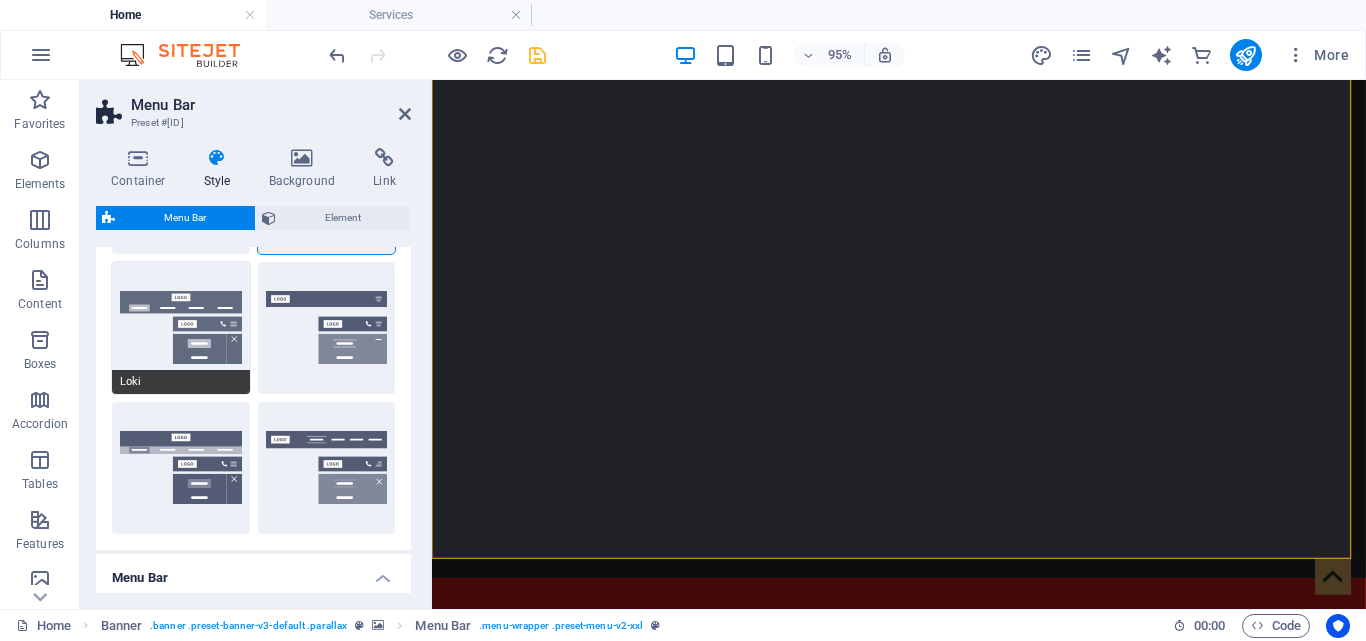 click on "Loki" at bounding box center (181, 328) 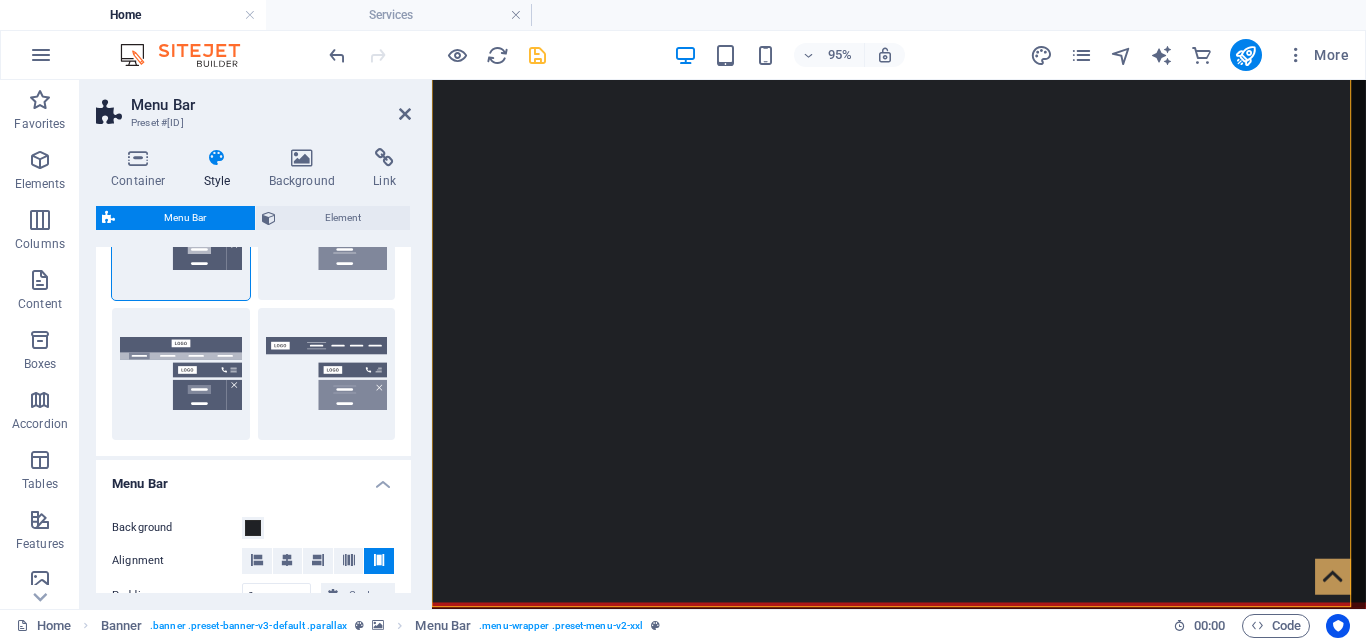 scroll, scrollTop: 424, scrollLeft: 0, axis: vertical 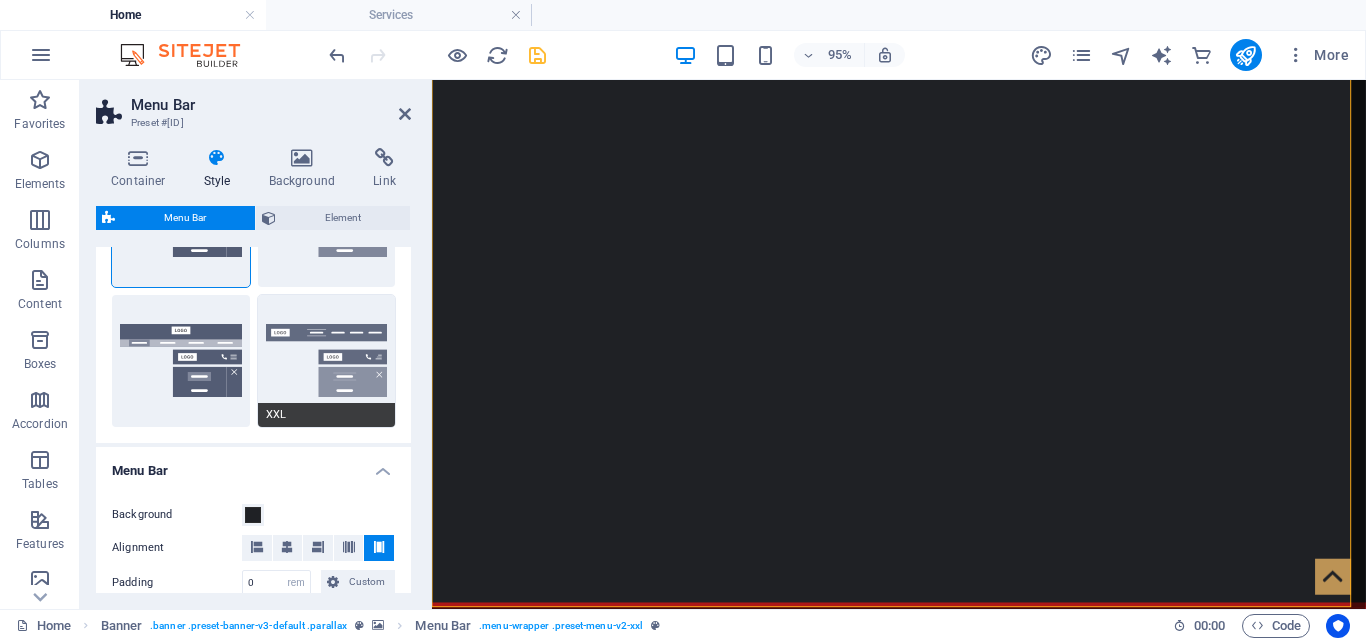 click on "XXL" at bounding box center (327, 361) 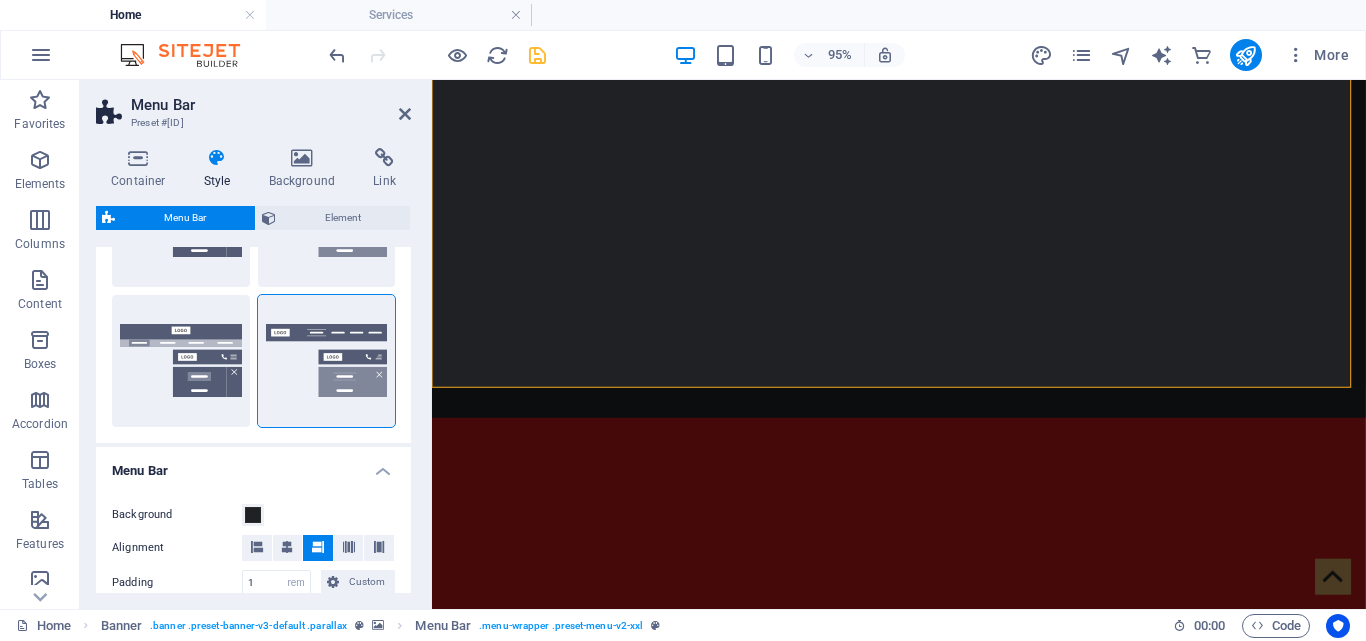 scroll, scrollTop: 645, scrollLeft: 0, axis: vertical 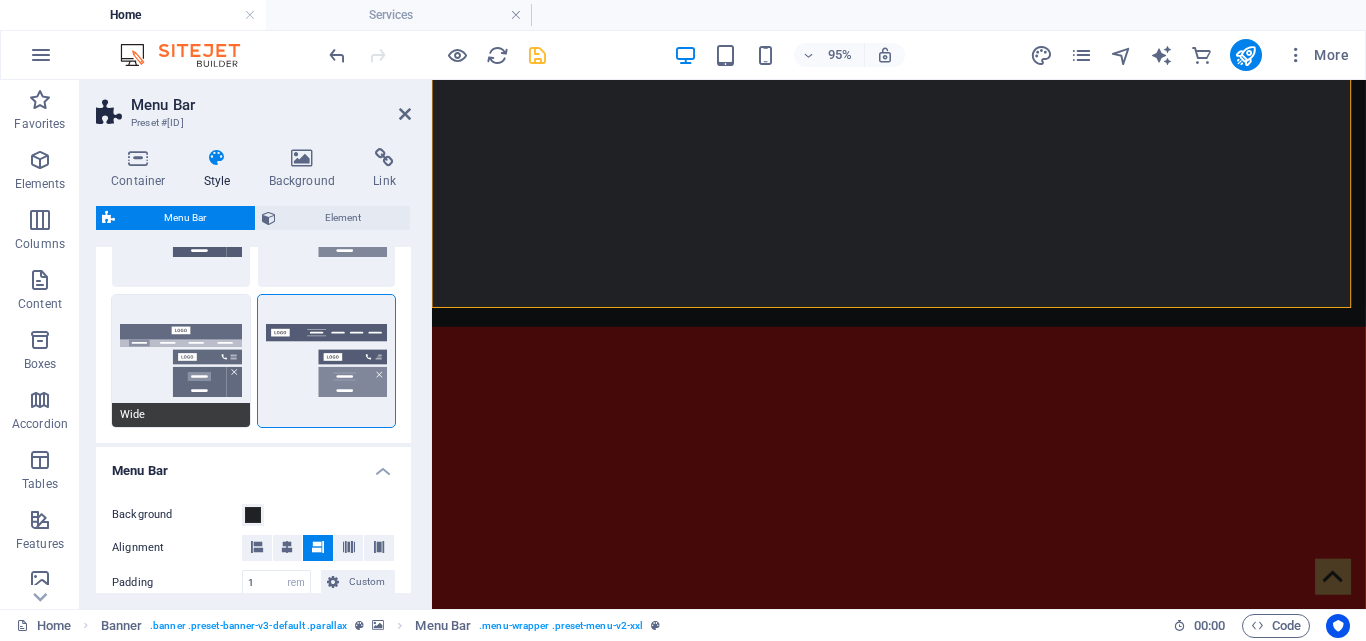 click on "Wide" at bounding box center [181, 361] 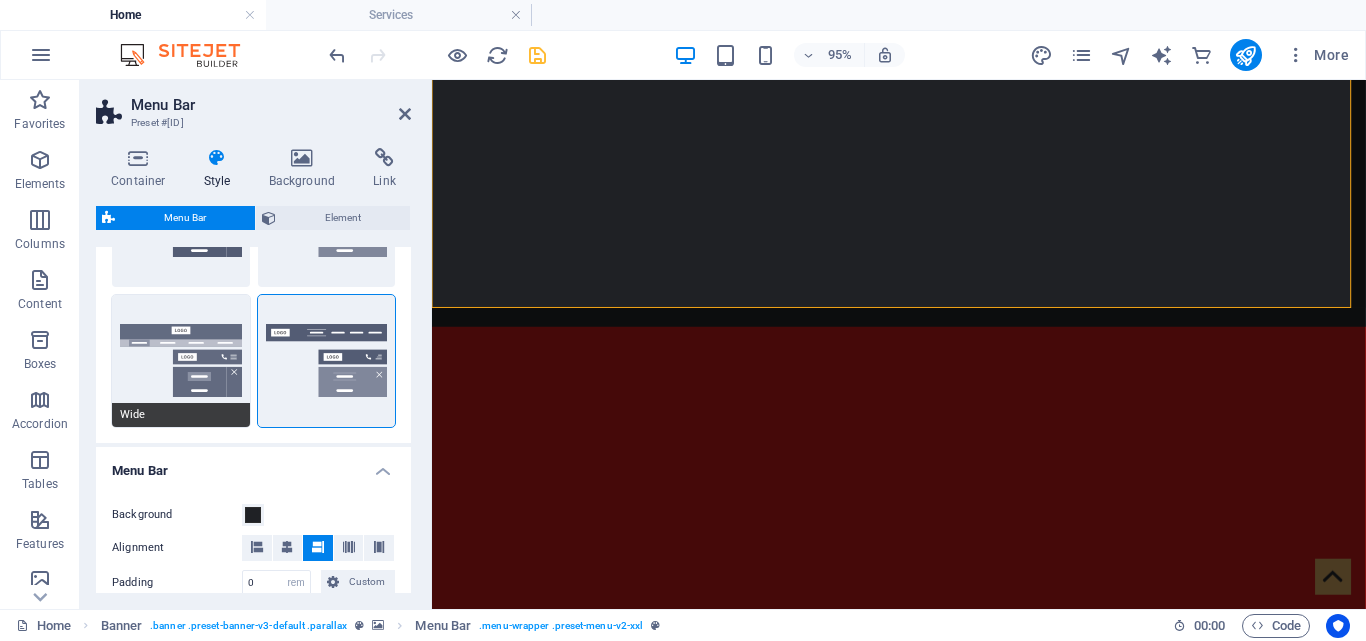 type on "2" 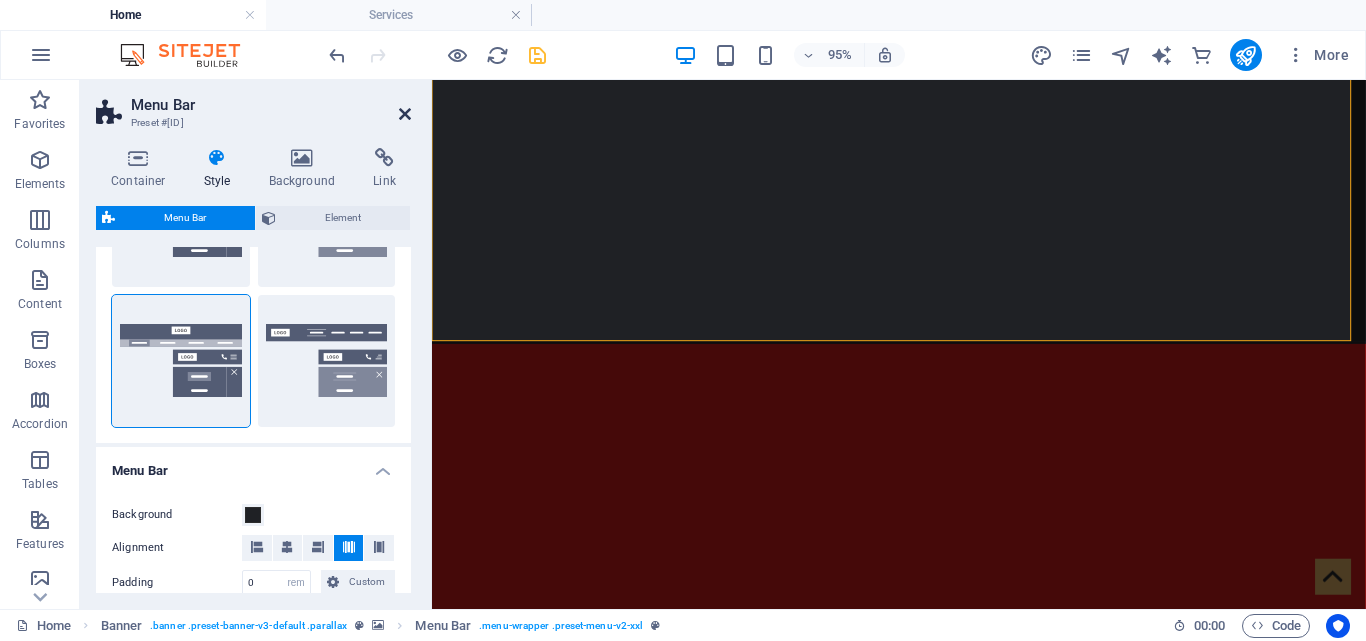 click at bounding box center [405, 114] 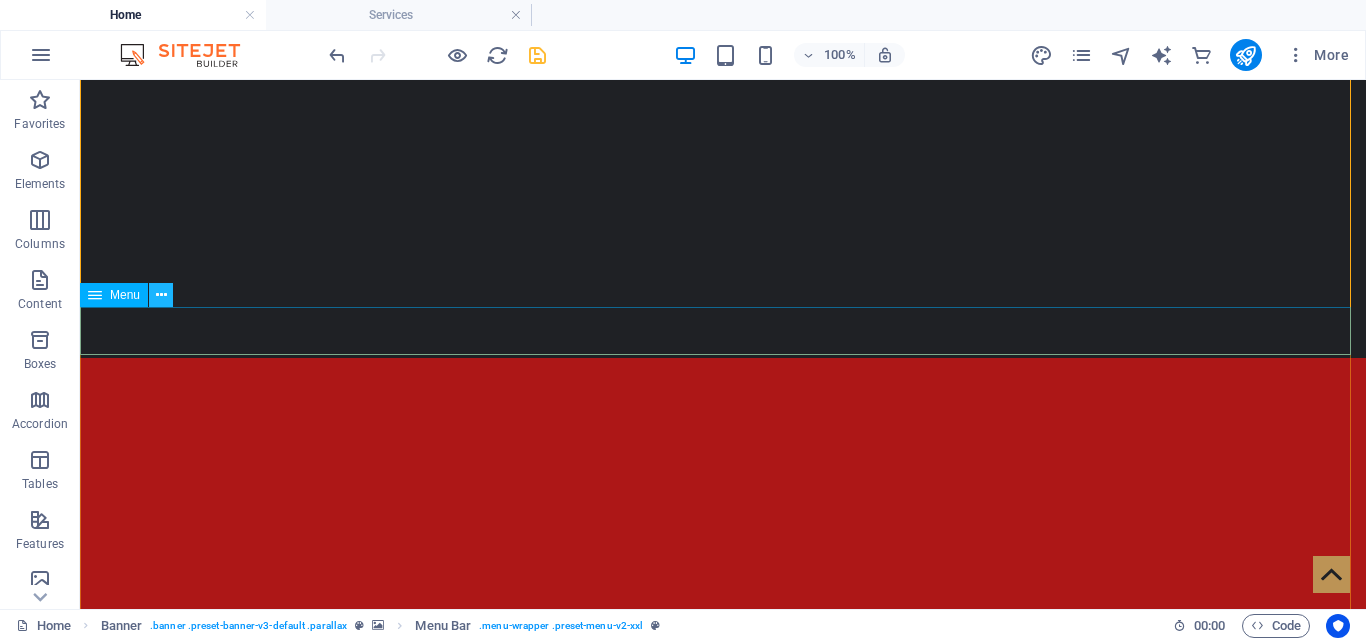 click at bounding box center [161, 295] 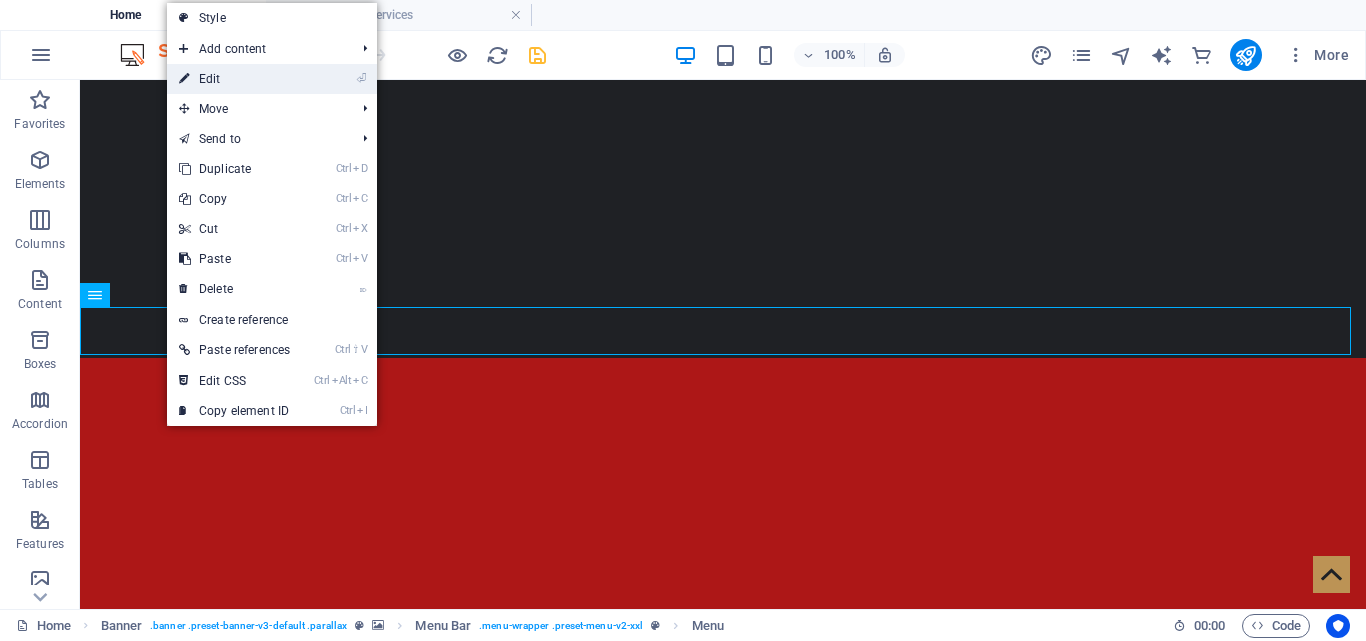 click on "⏎" at bounding box center [361, 78] 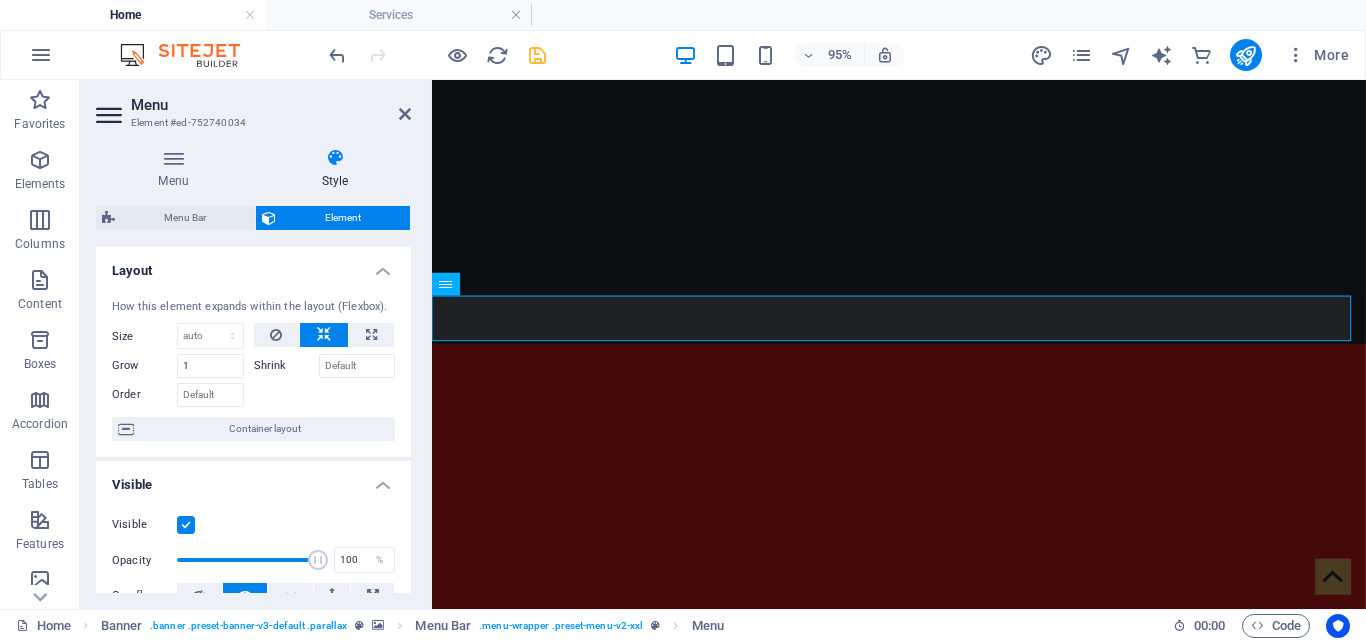 drag, startPoint x: 411, startPoint y: 284, endPoint x: 407, endPoint y: 335, distance: 51.156624 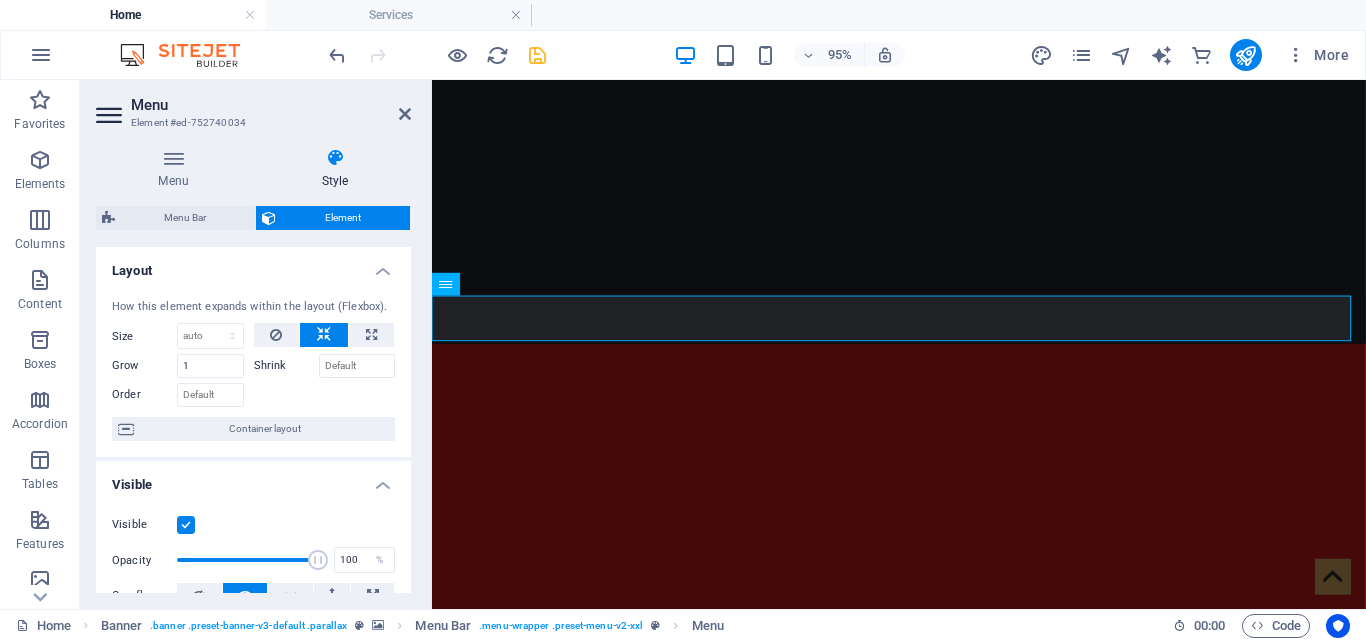 click on "Menu Style Menu Auto Custom Menu is automatically generated based on the pages. Recommended for multi-page websites. Manage pages Menu items 1 None Page External Element Phone Email Page Home Services Magazine Shop Careers Privacy About us Contact Legal Notice Element
URL / Phone Email Link text Home Link target New tab Same tab Overlay Title Additional link description, should not be the same as the link text. The title is most often shown as a tooltip text when the mouse moves over the element. Leave empty if uncertain. Relationship Sets the  relationship of this link to the link target . For example, the value "nofollow" instructs search engines not to follow the link. Can be left empty. alternate author bookmark external help license next nofollow noreferrer noopener prev search tag Button Design None Default Primary Secondary 2 None Page External Element Phone Email Page Home Services Magazine Shop Careers Privacy About us Contact Legal Notice Element
URL 3" at bounding box center (253, 370) 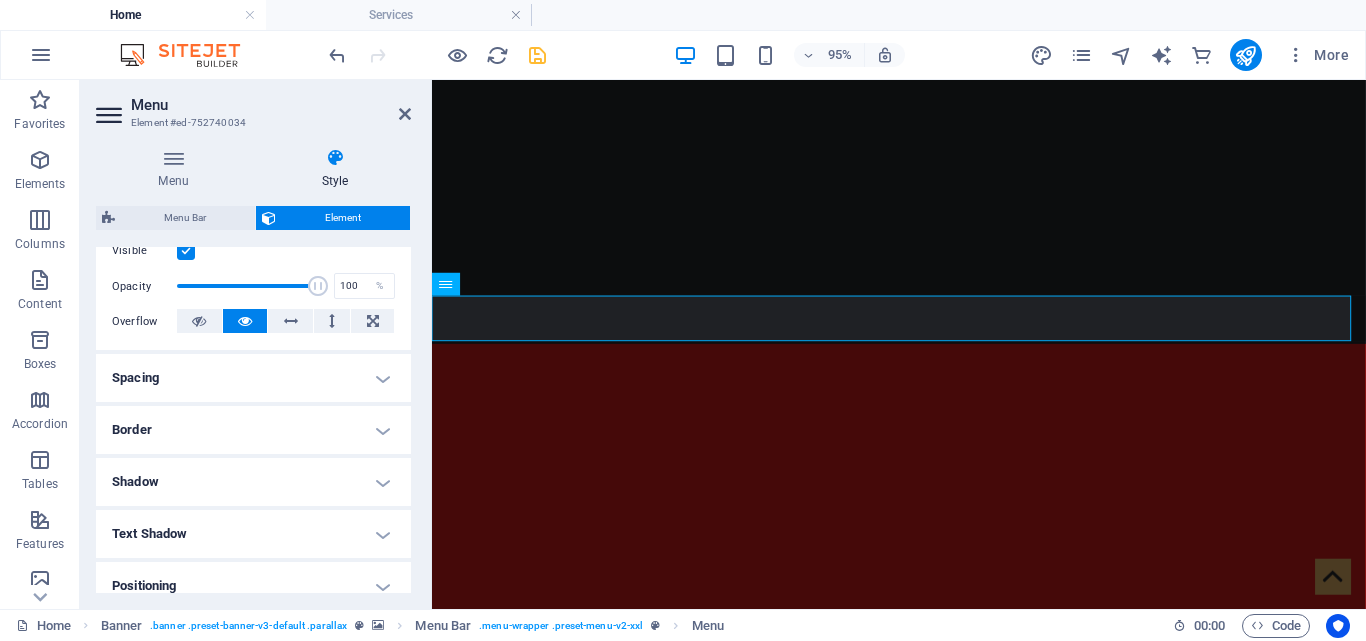 scroll, scrollTop: 267, scrollLeft: 0, axis: vertical 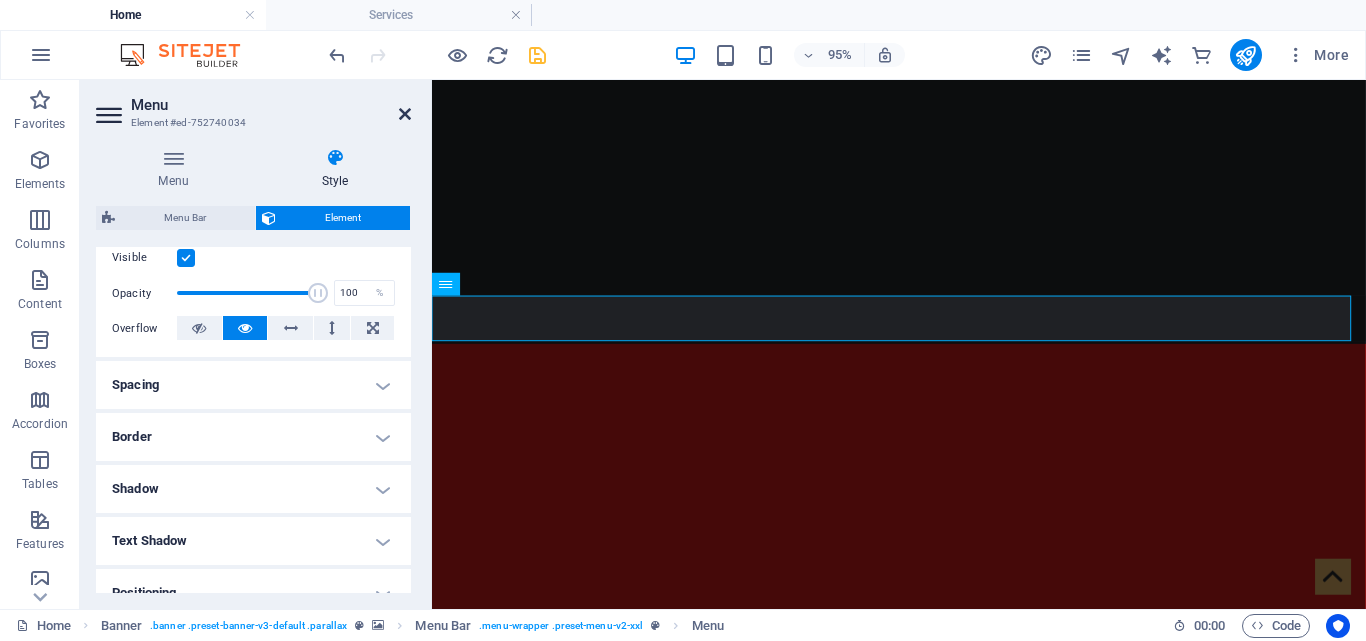 click at bounding box center [405, 114] 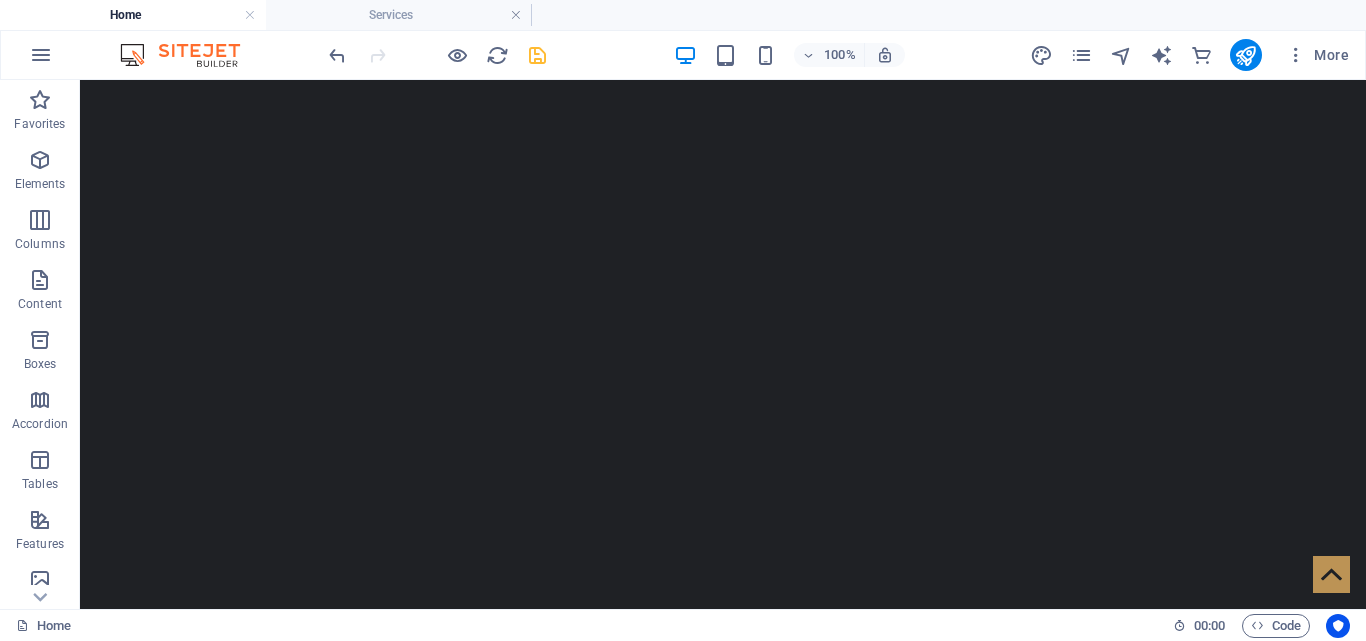 scroll, scrollTop: 304, scrollLeft: 0, axis: vertical 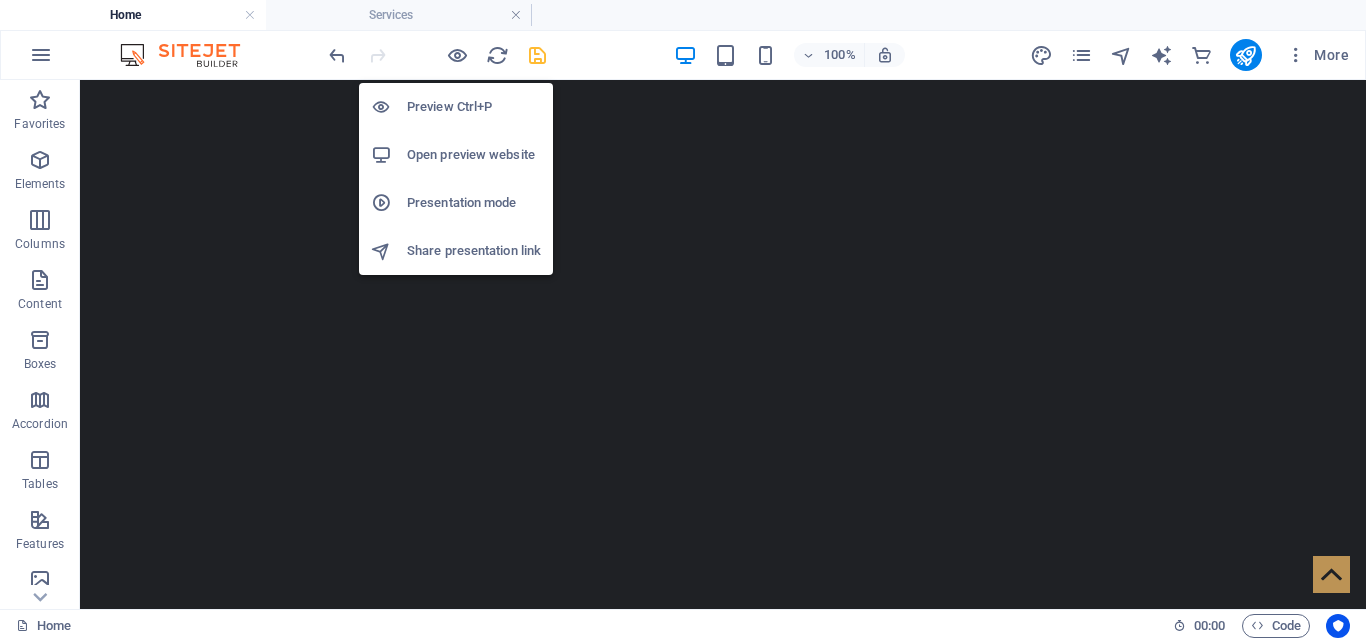 click on "Preview Ctrl+P" at bounding box center [474, 107] 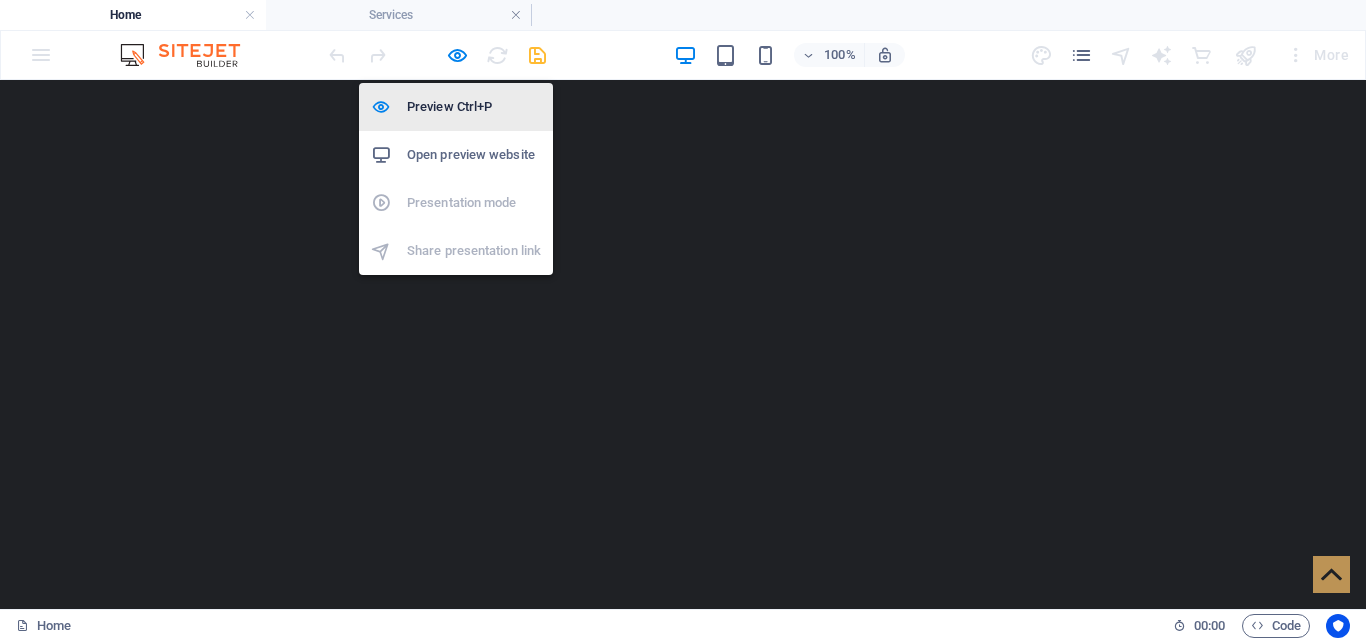click on "Preview Ctrl+P" at bounding box center [474, 107] 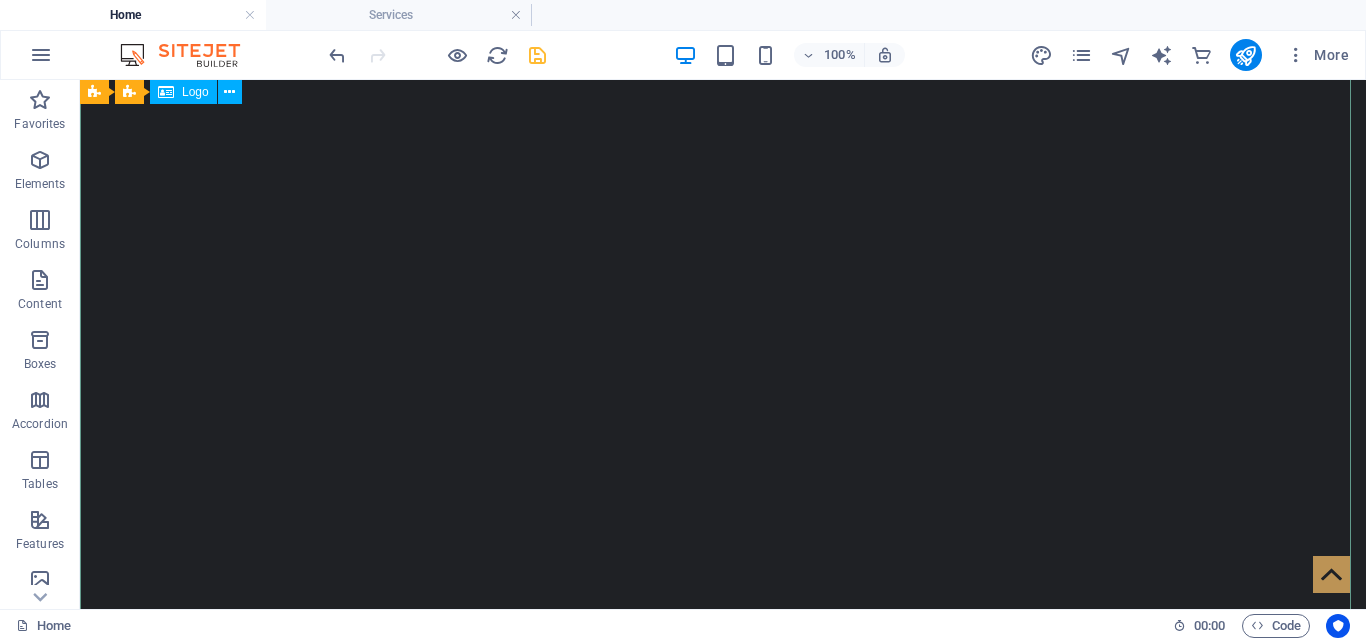click at bounding box center (723, 1121) 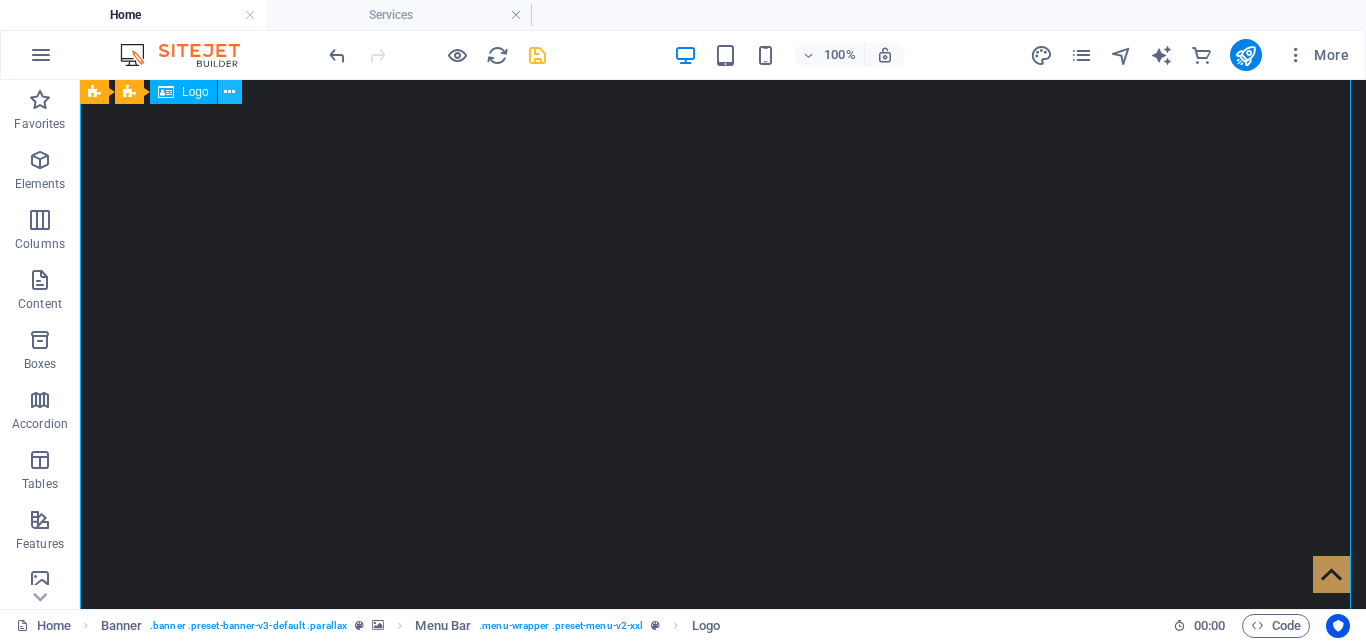 click at bounding box center (229, 92) 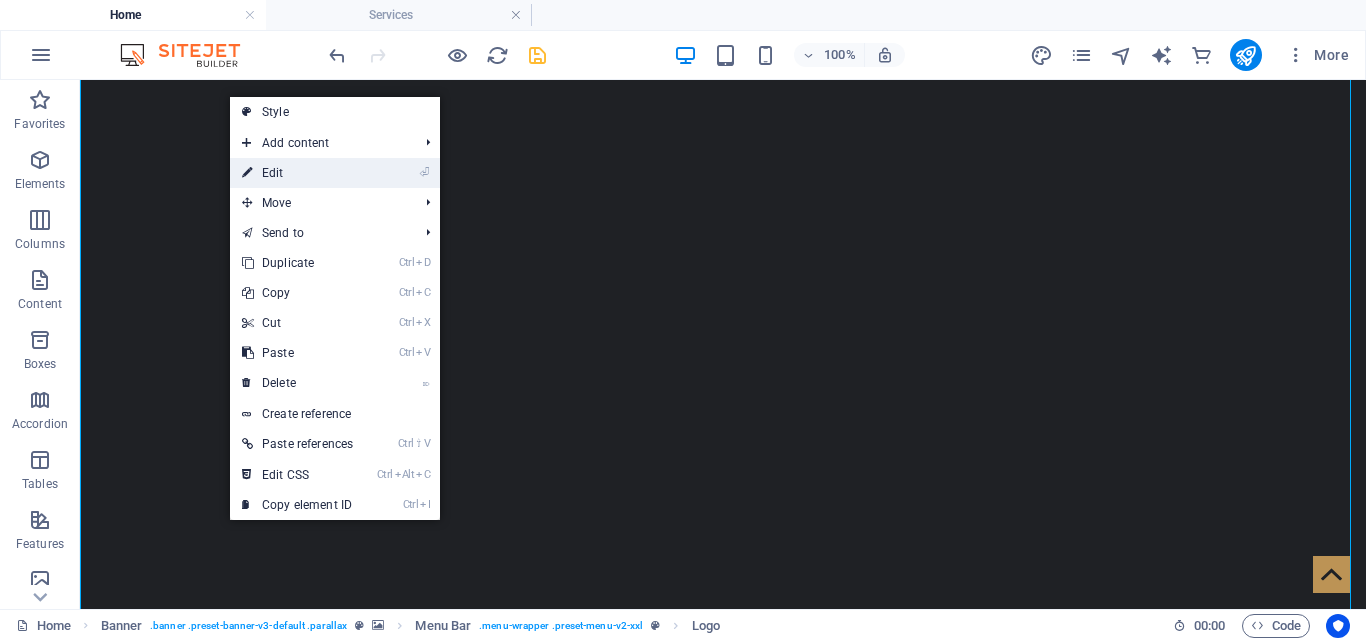 click on "⏎  Edit" at bounding box center (297, 173) 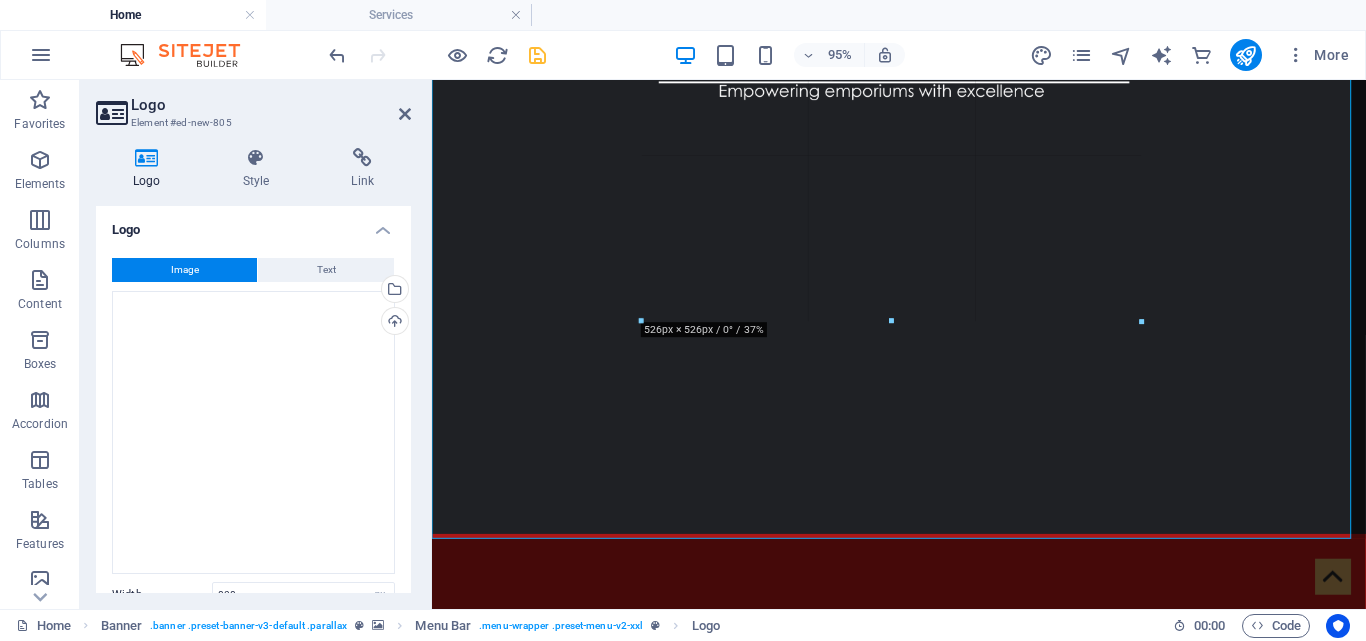 drag, startPoint x: 506, startPoint y: 201, endPoint x: 789, endPoint y: 97, distance: 301.50455 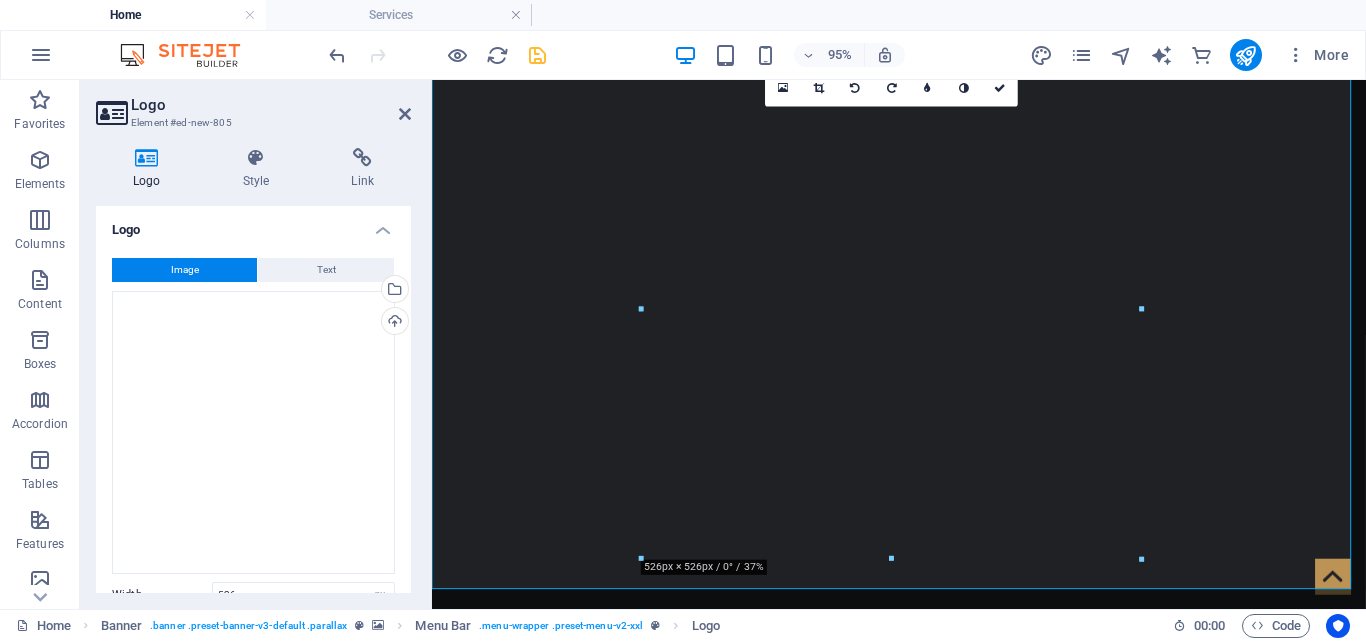 scroll, scrollTop: 22, scrollLeft: 0, axis: vertical 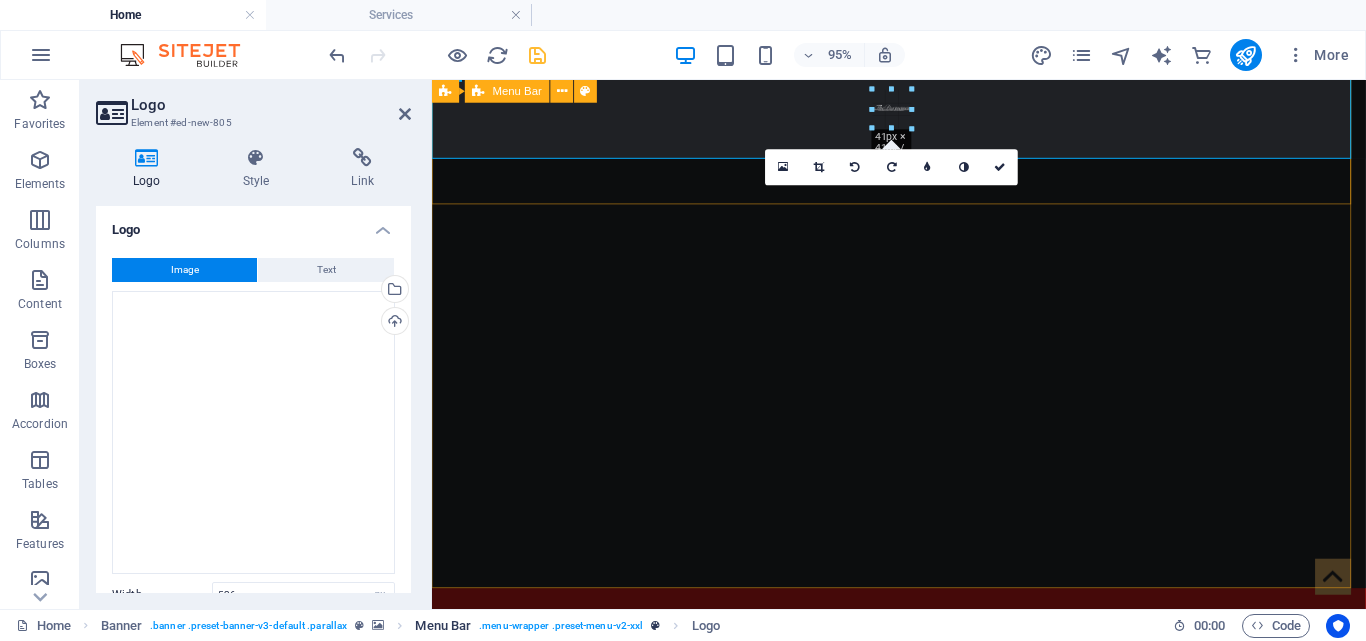 drag, startPoint x: 1138, startPoint y: 88, endPoint x: 648, endPoint y: 616, distance: 720.33606 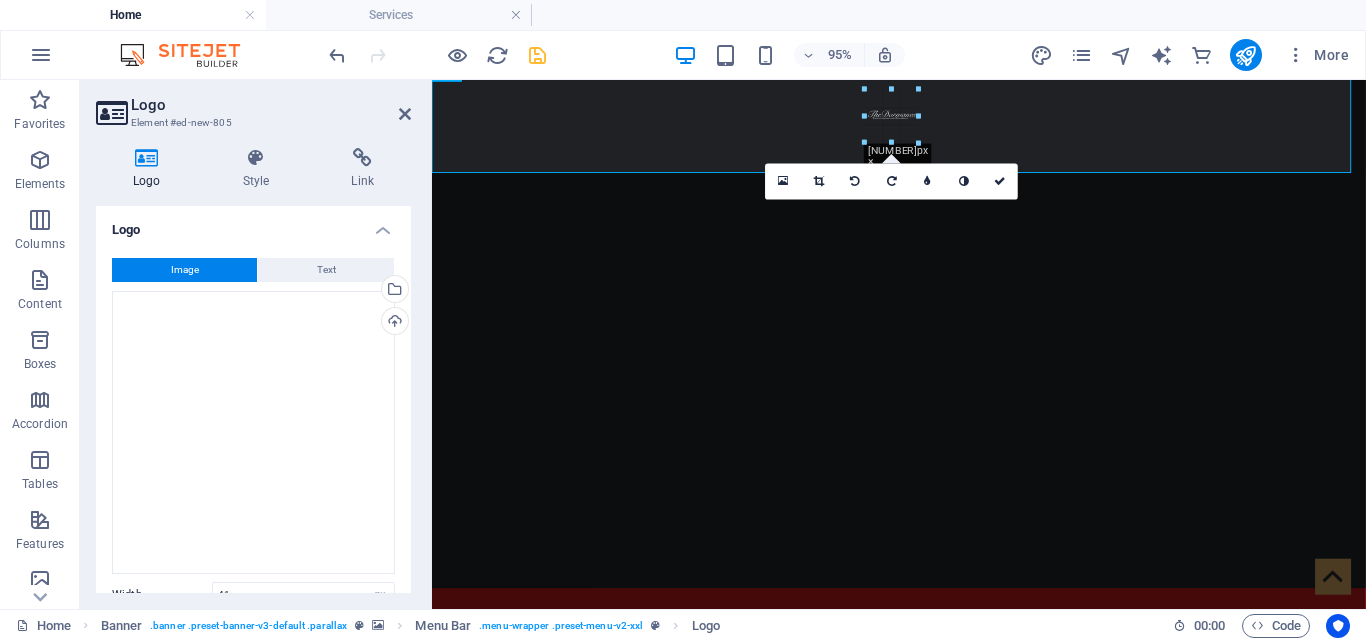 drag, startPoint x: 871, startPoint y: 114, endPoint x: 855, endPoint y: 112, distance: 16.124516 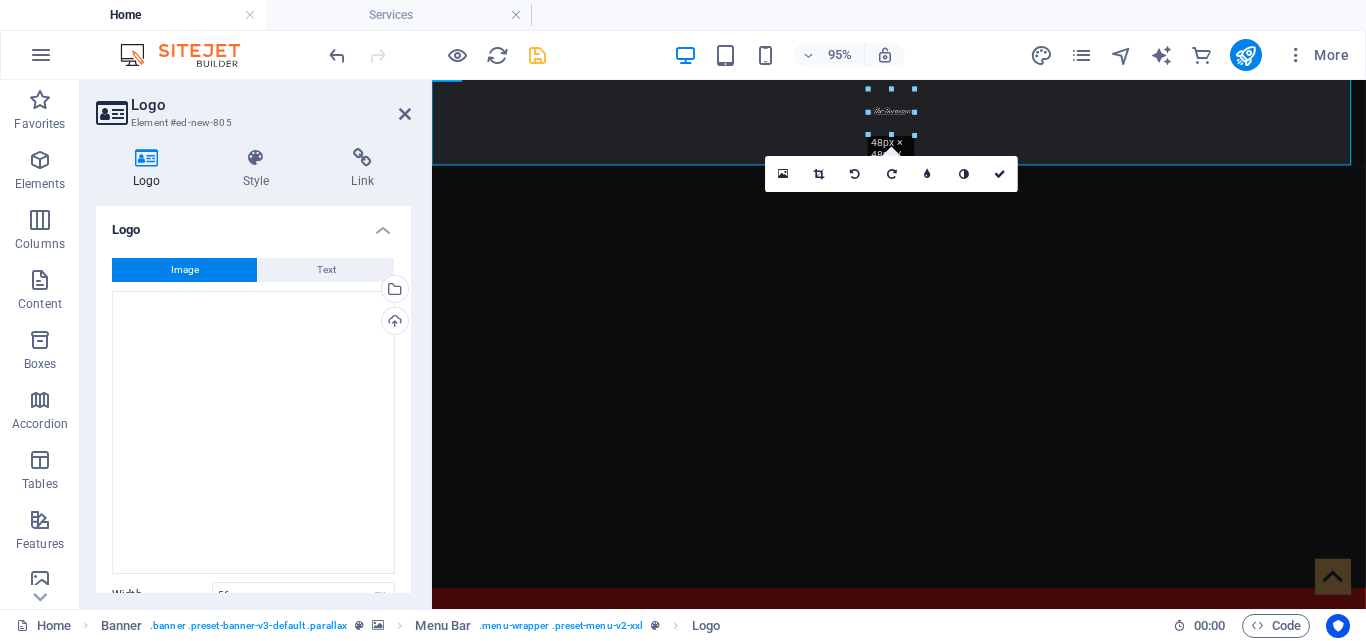 drag, startPoint x: 918, startPoint y: 142, endPoint x: 863, endPoint y: 128, distance: 56.753853 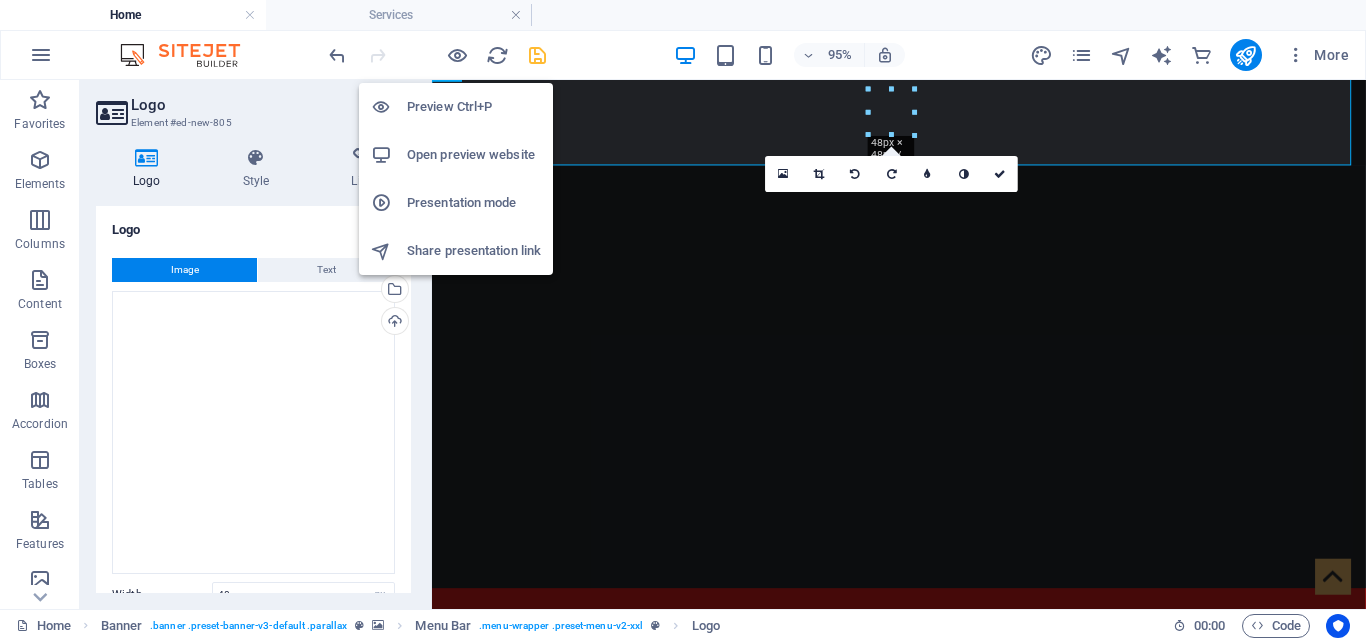 click on "Preview Ctrl+P" at bounding box center [456, 107] 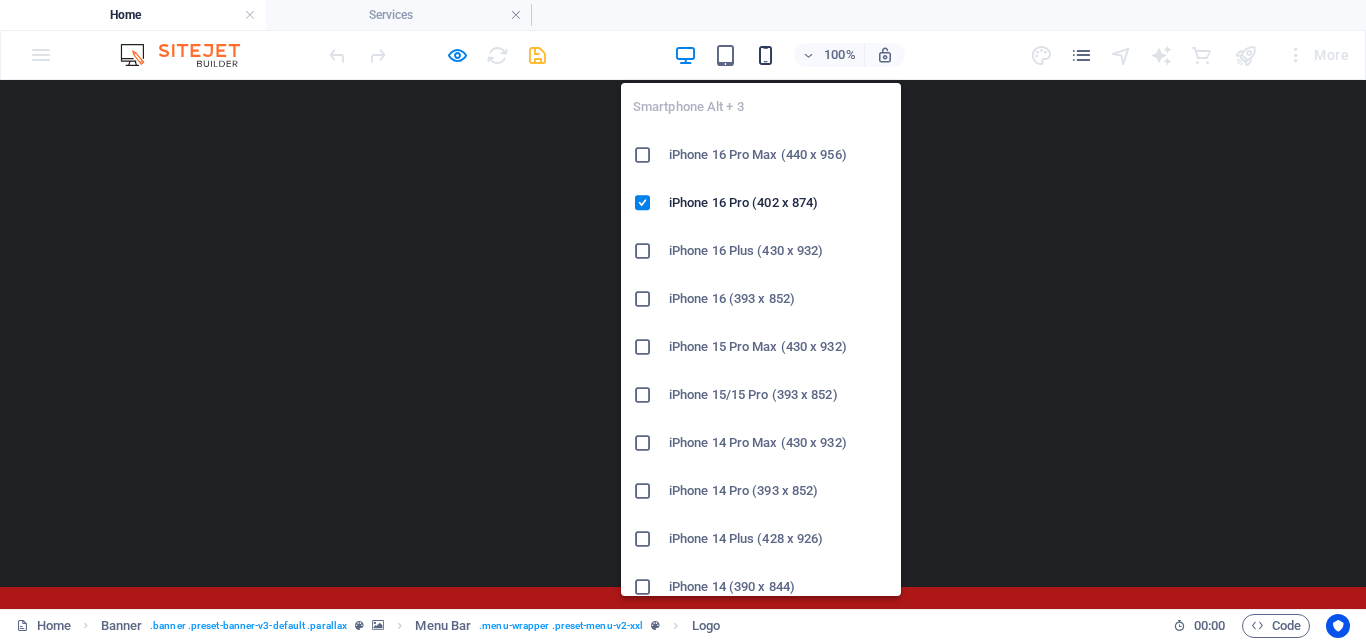 click at bounding box center (765, 55) 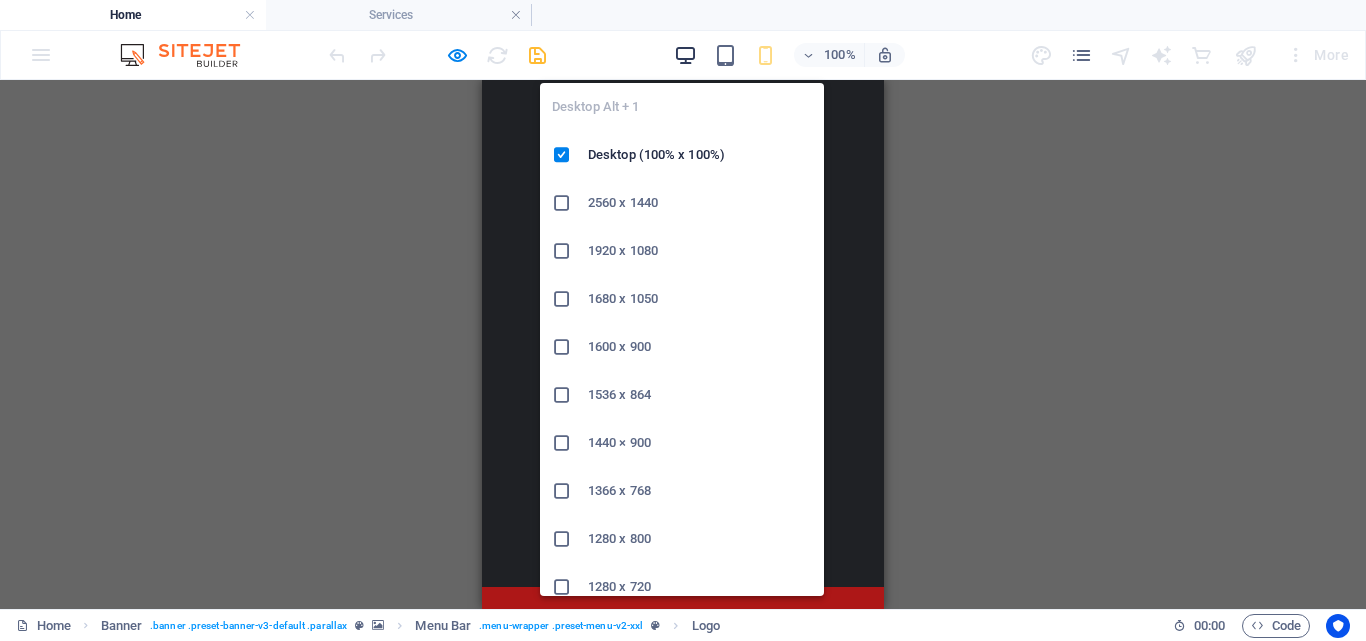 click at bounding box center (685, 55) 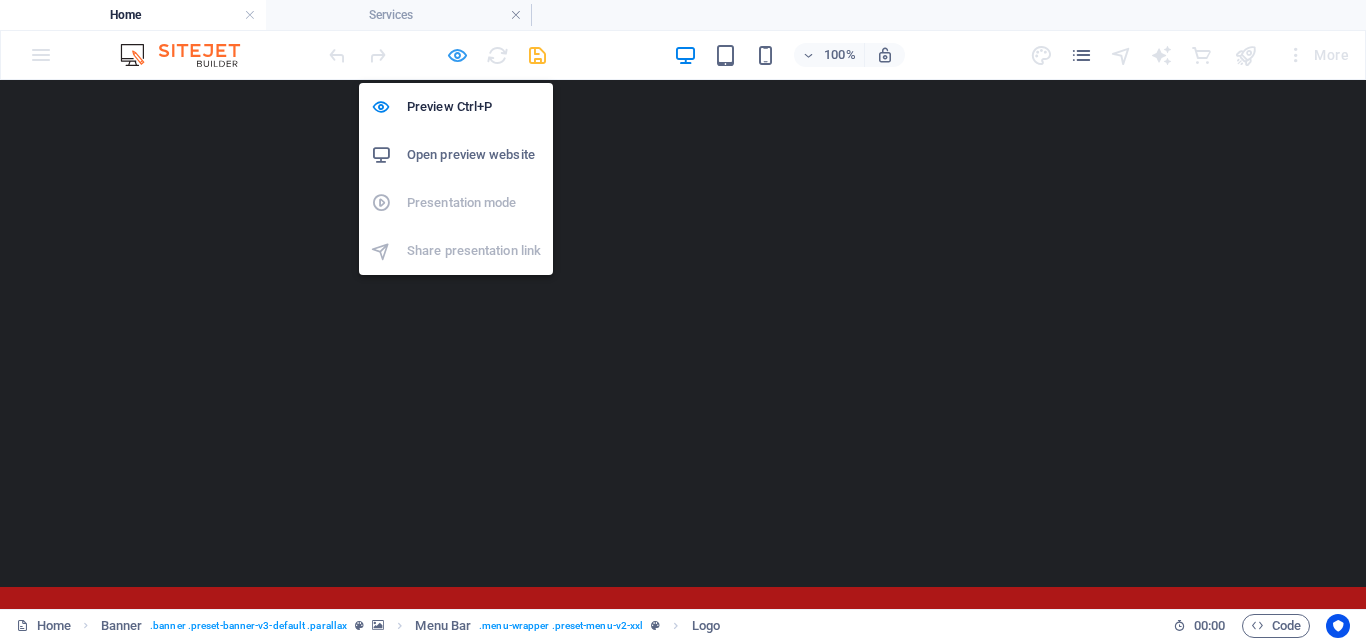 click at bounding box center (457, 55) 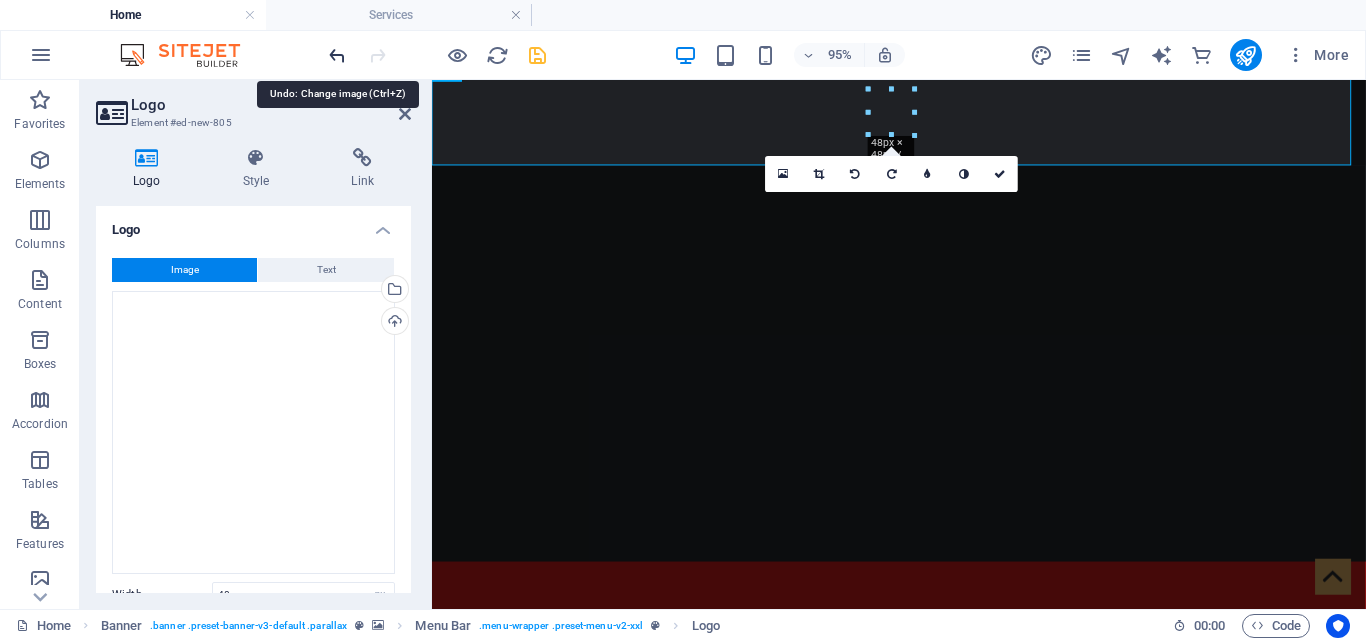 click at bounding box center (337, 55) 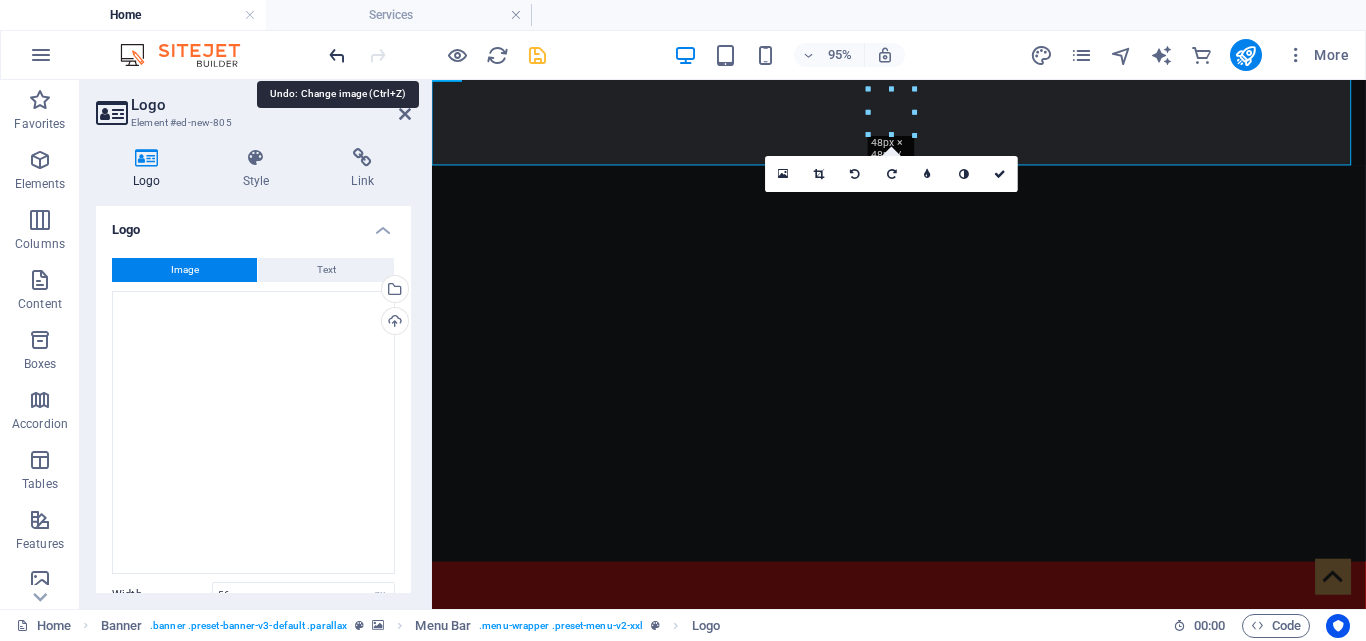 click at bounding box center (337, 55) 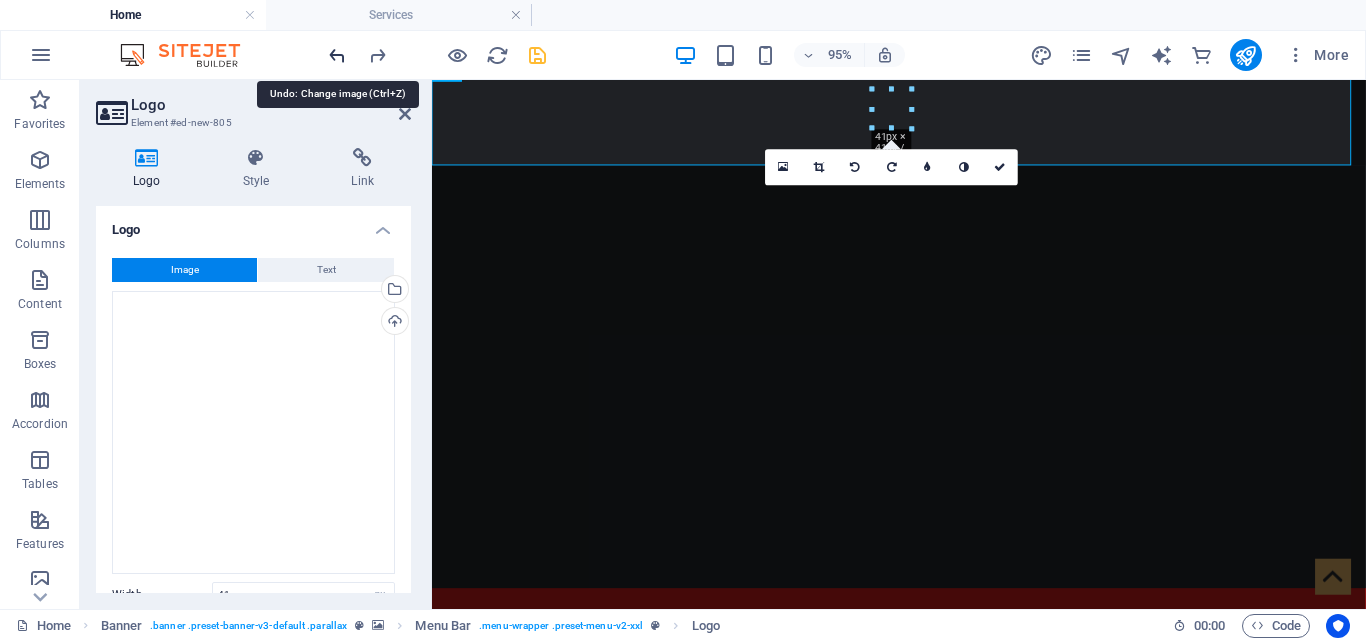 click at bounding box center (337, 55) 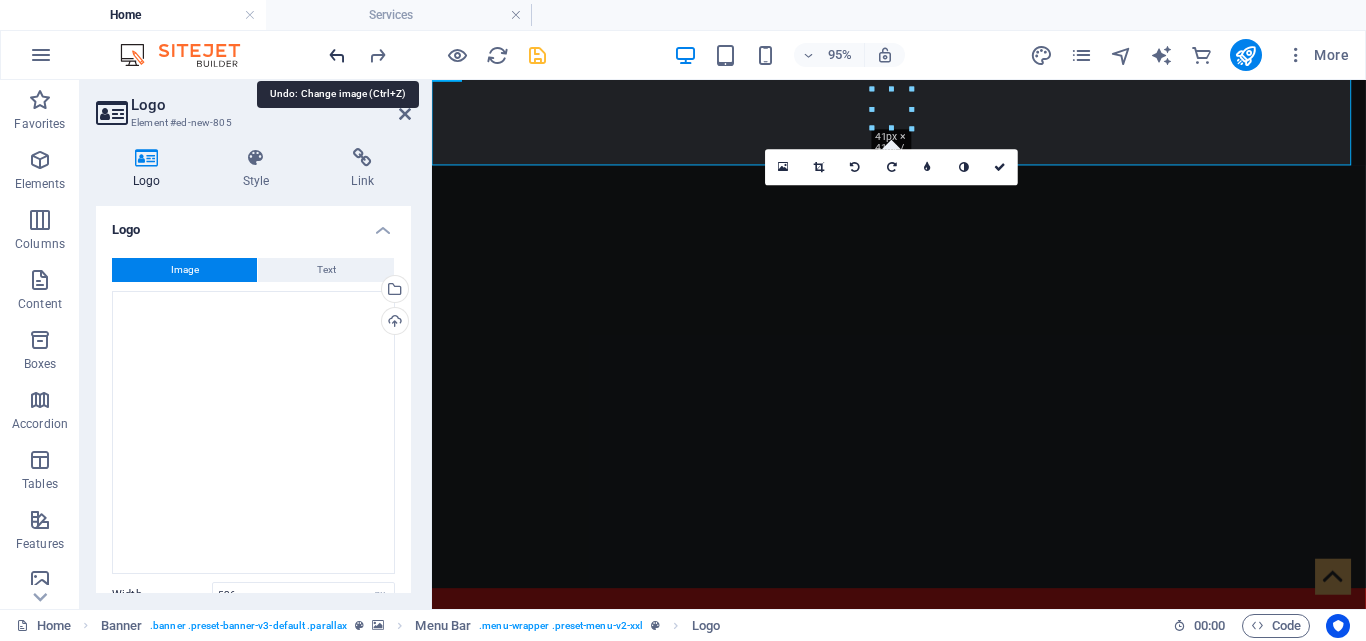 click at bounding box center (337, 55) 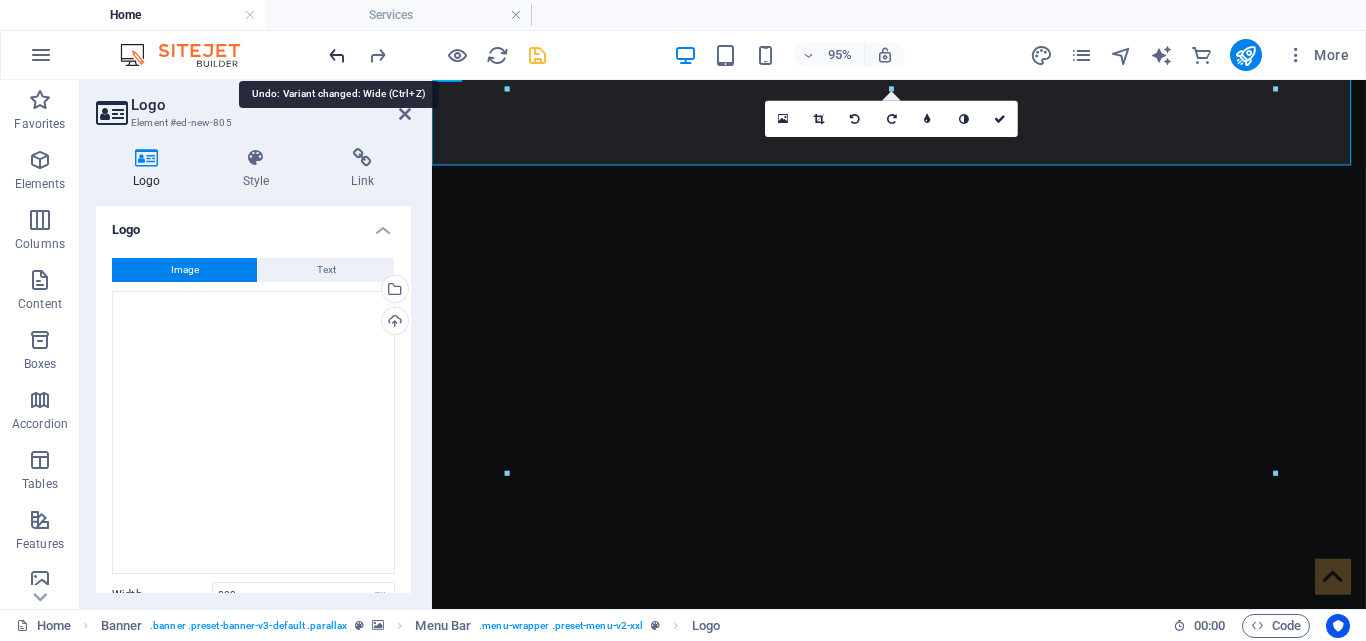 click at bounding box center (337, 55) 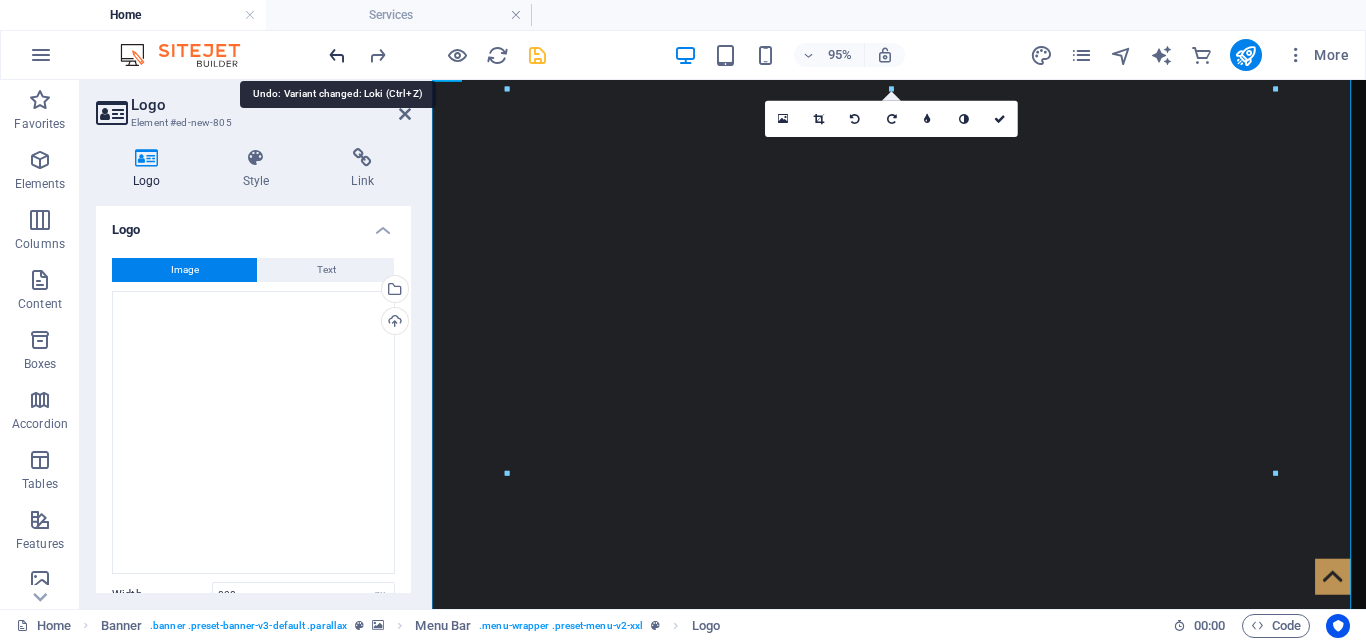 click at bounding box center (337, 55) 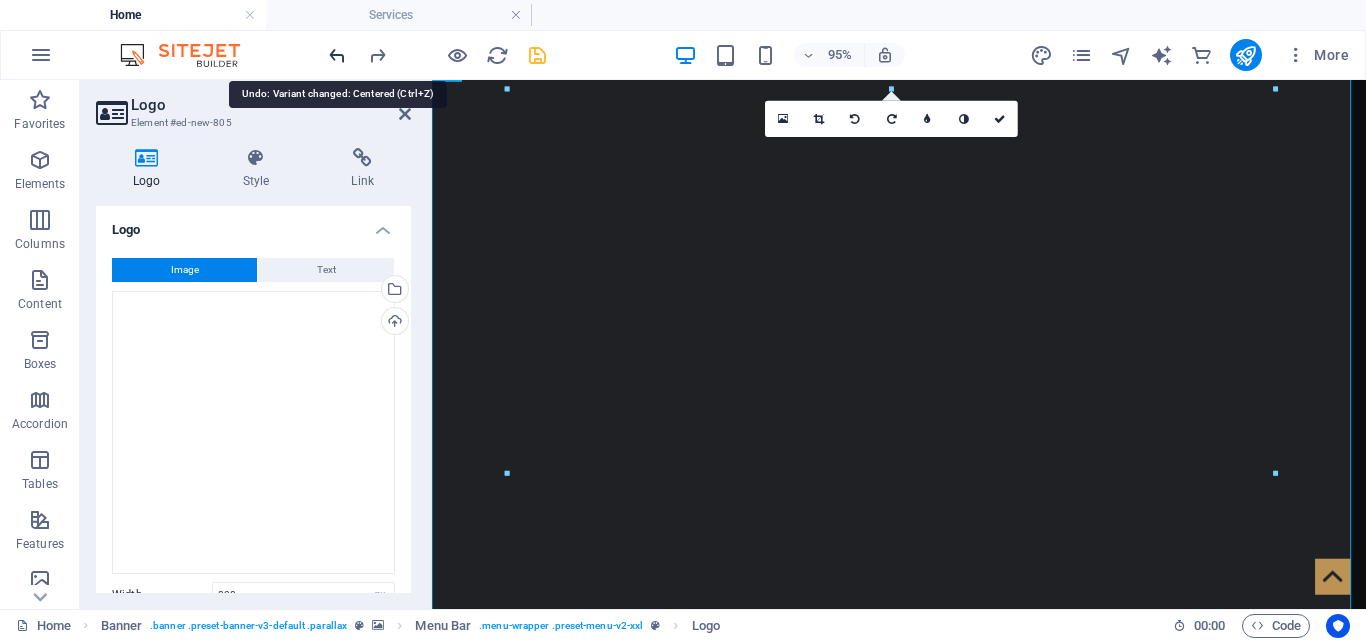 click at bounding box center (337, 55) 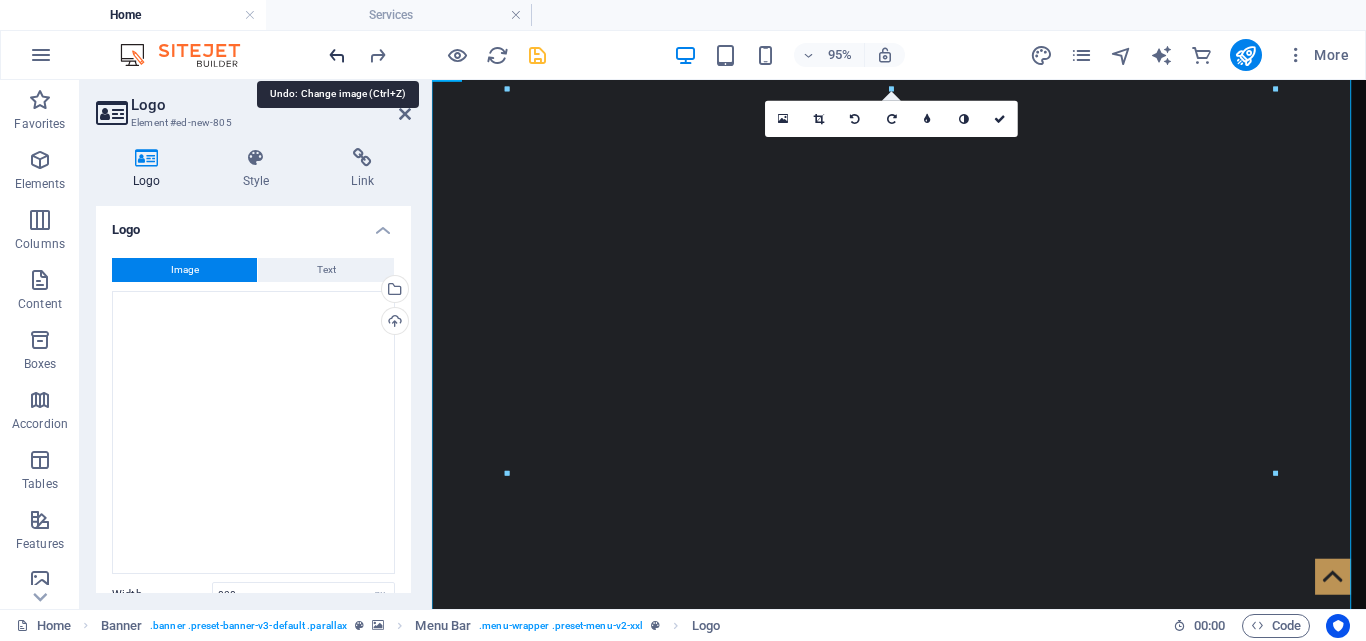 click at bounding box center [337, 55] 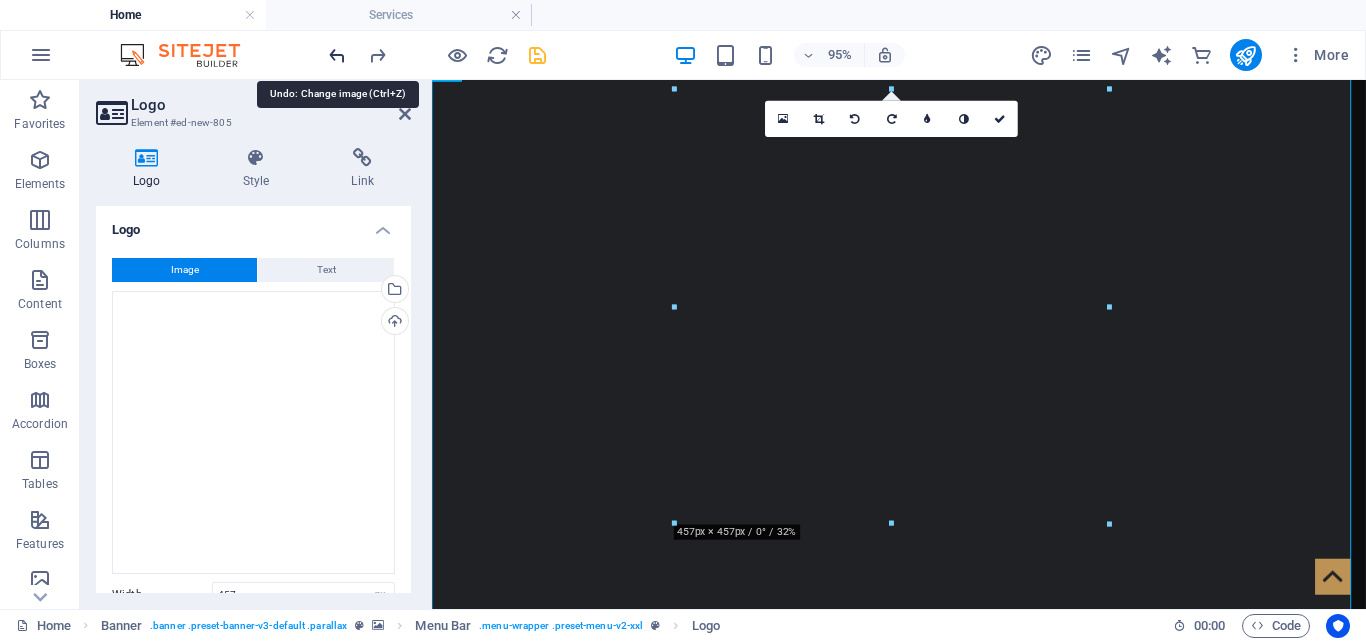 click at bounding box center (337, 55) 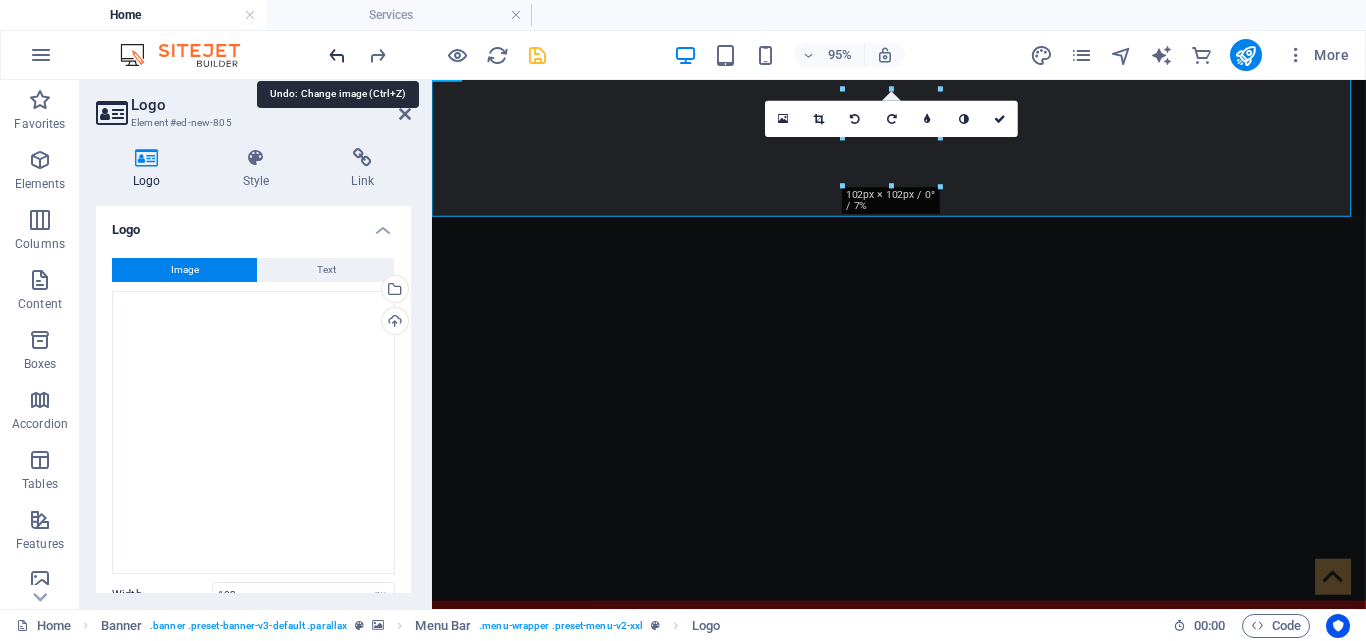 click at bounding box center [337, 55] 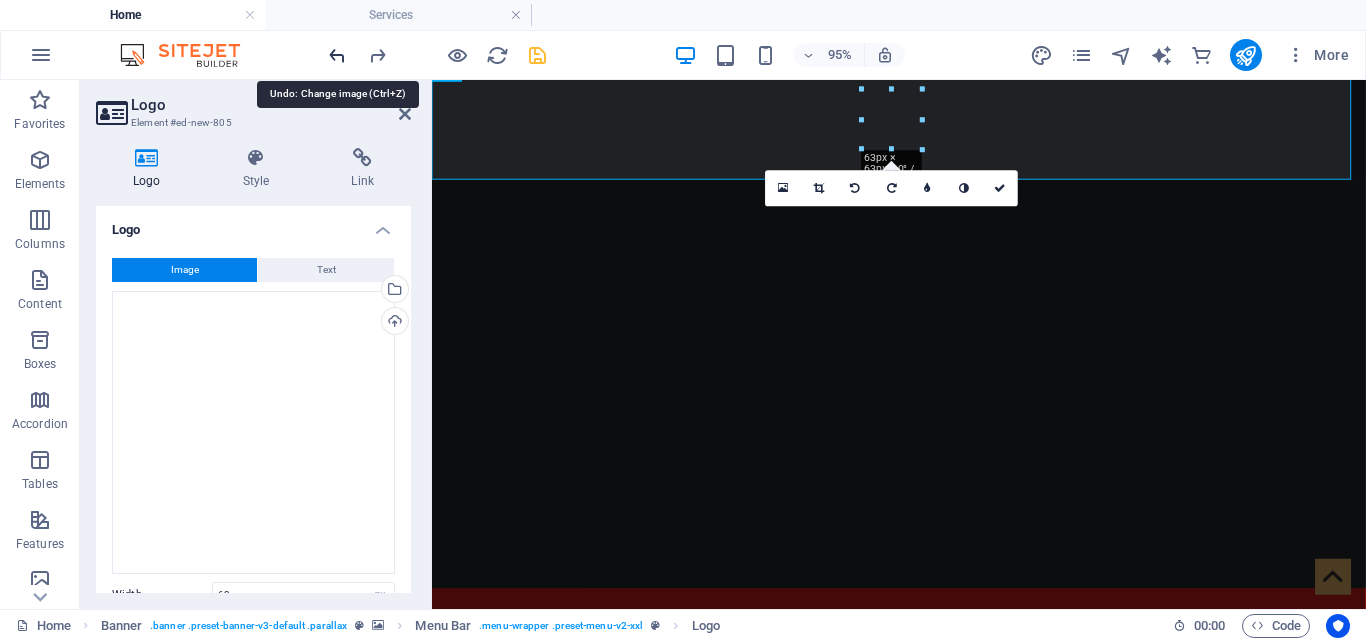 click at bounding box center (337, 55) 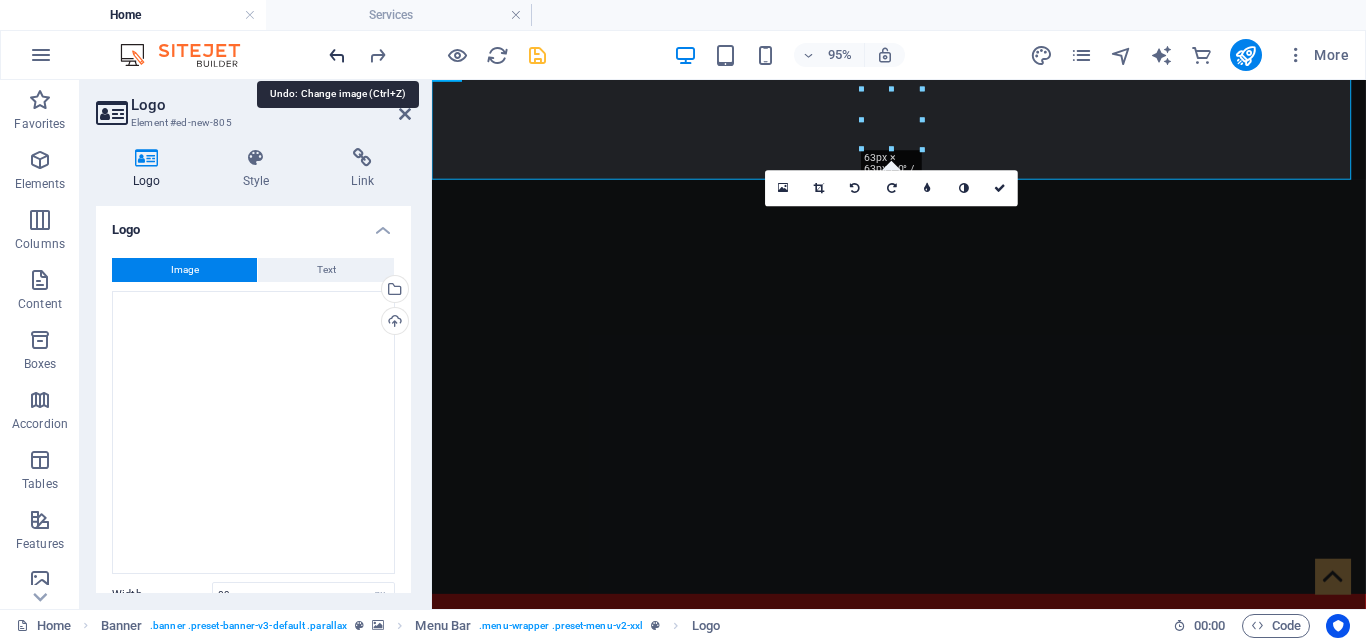 click at bounding box center (337, 55) 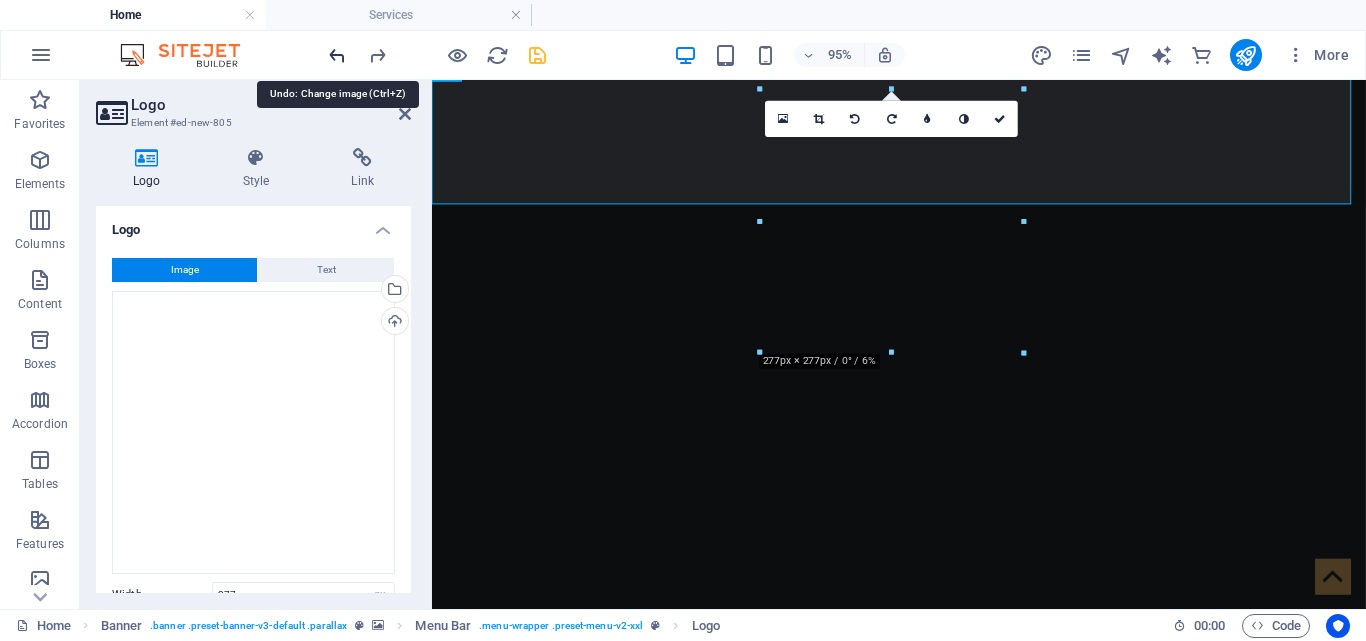 click at bounding box center [337, 55] 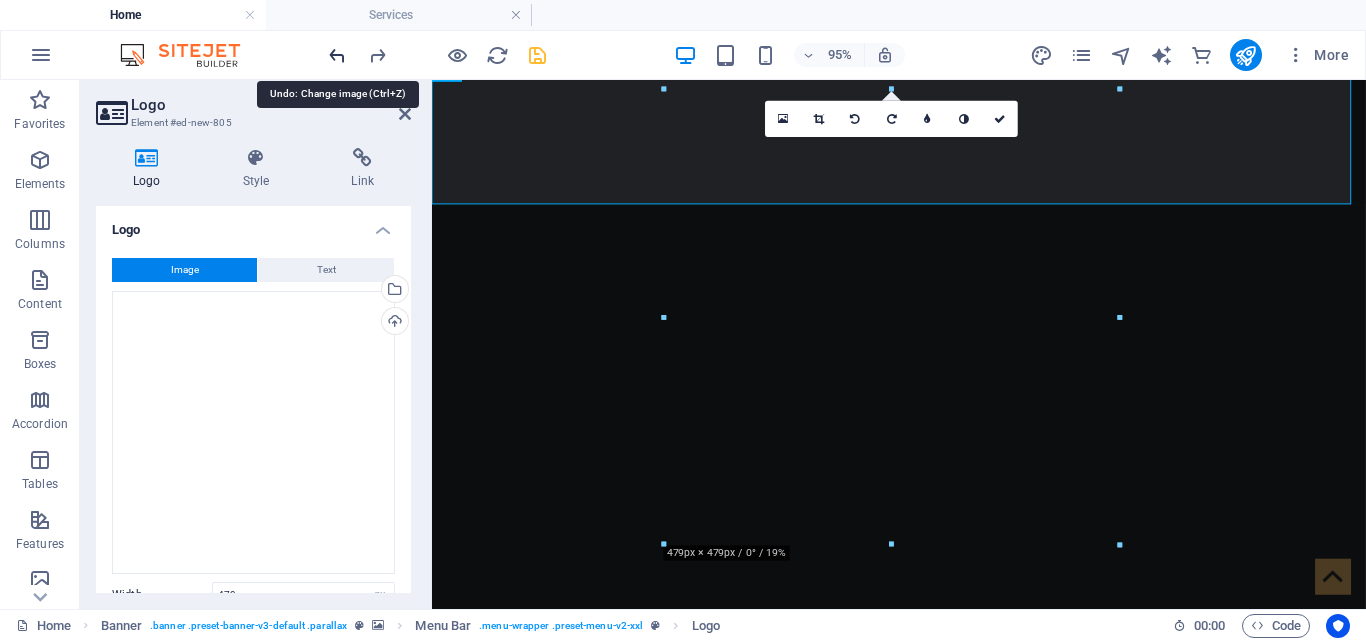 click at bounding box center [337, 55] 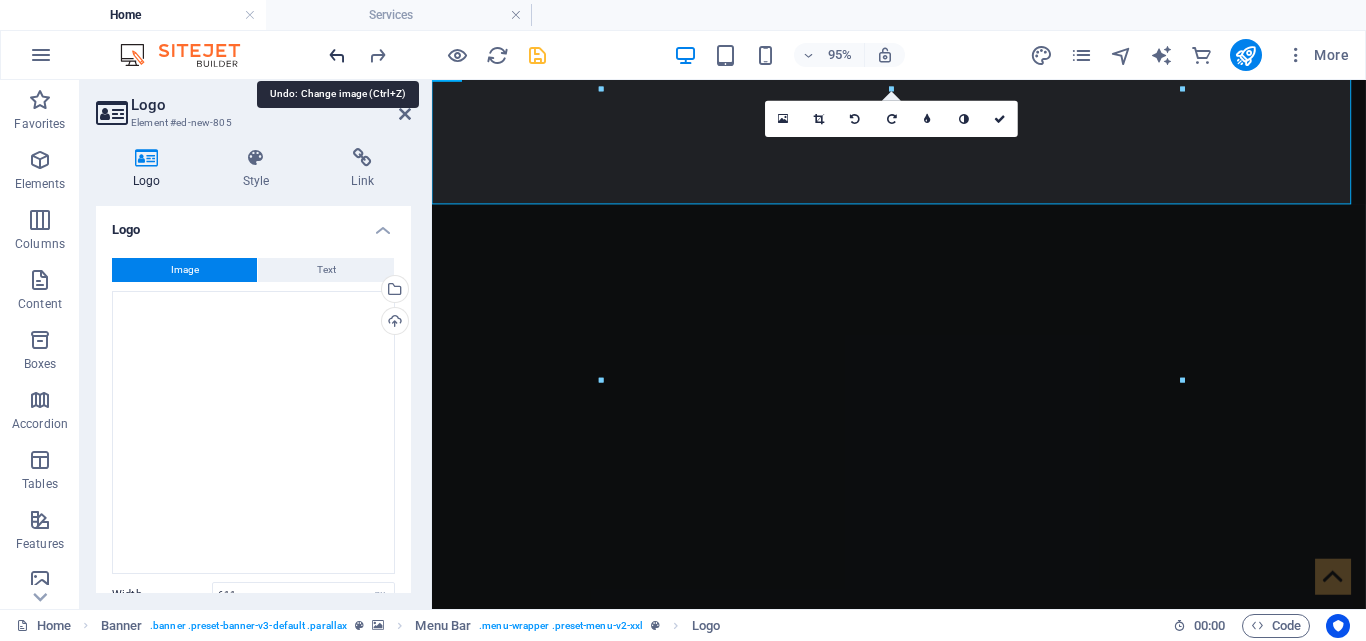 click at bounding box center (337, 55) 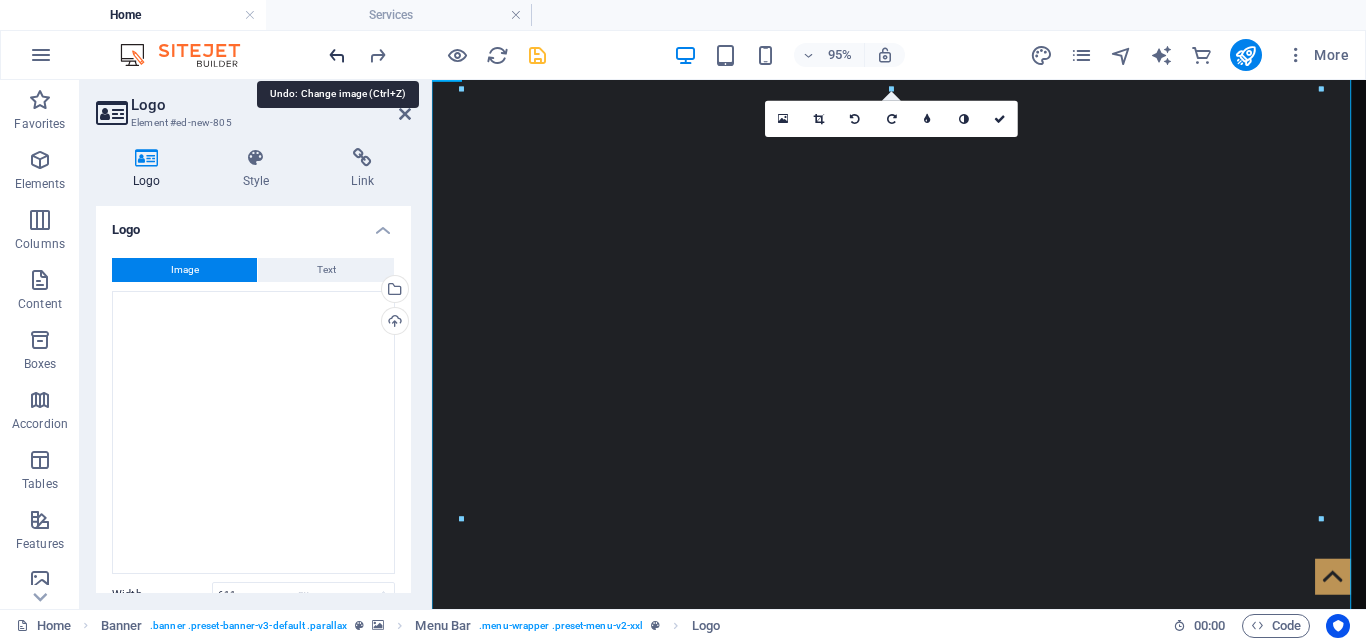 type 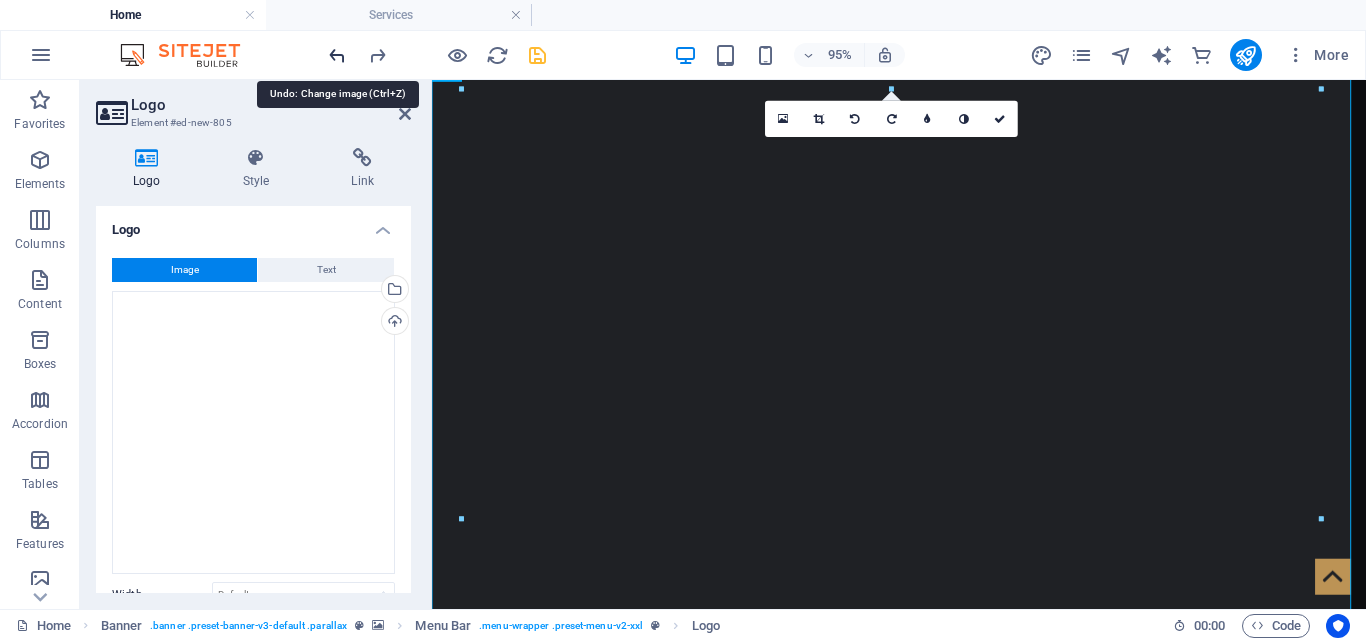 click at bounding box center (337, 55) 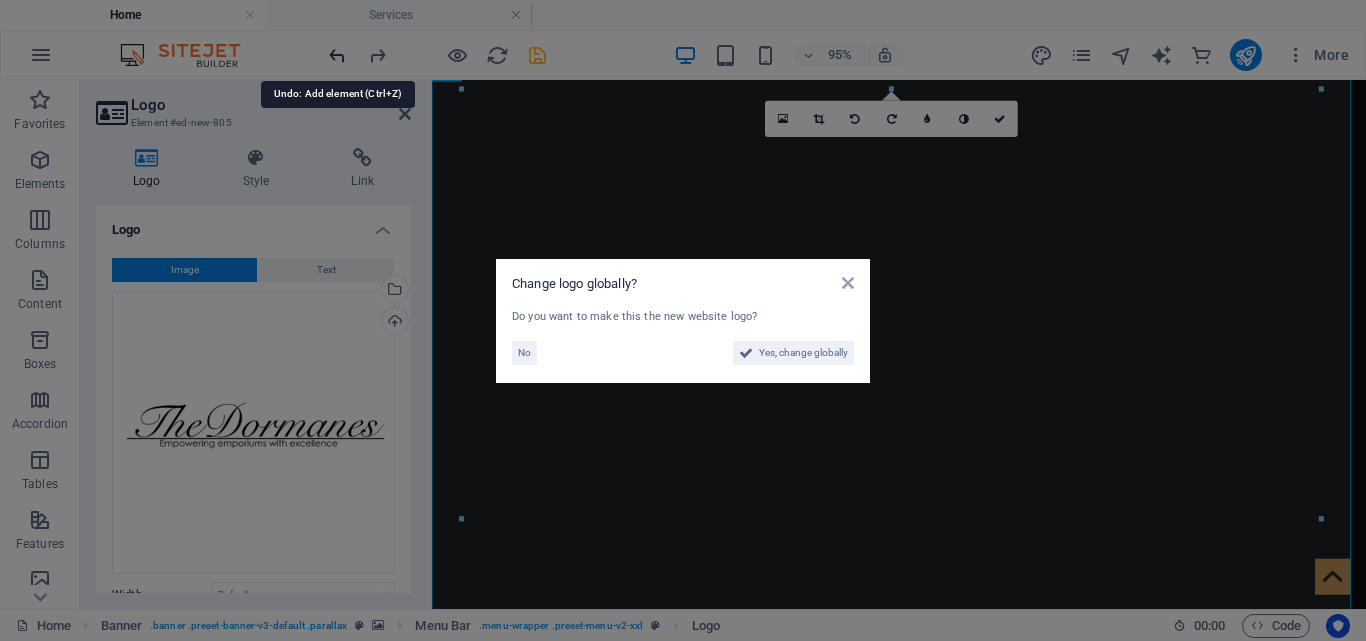 click on "Change logo globally? Do you want to make this the new website logo? No Yes, change globally" at bounding box center [683, 320] 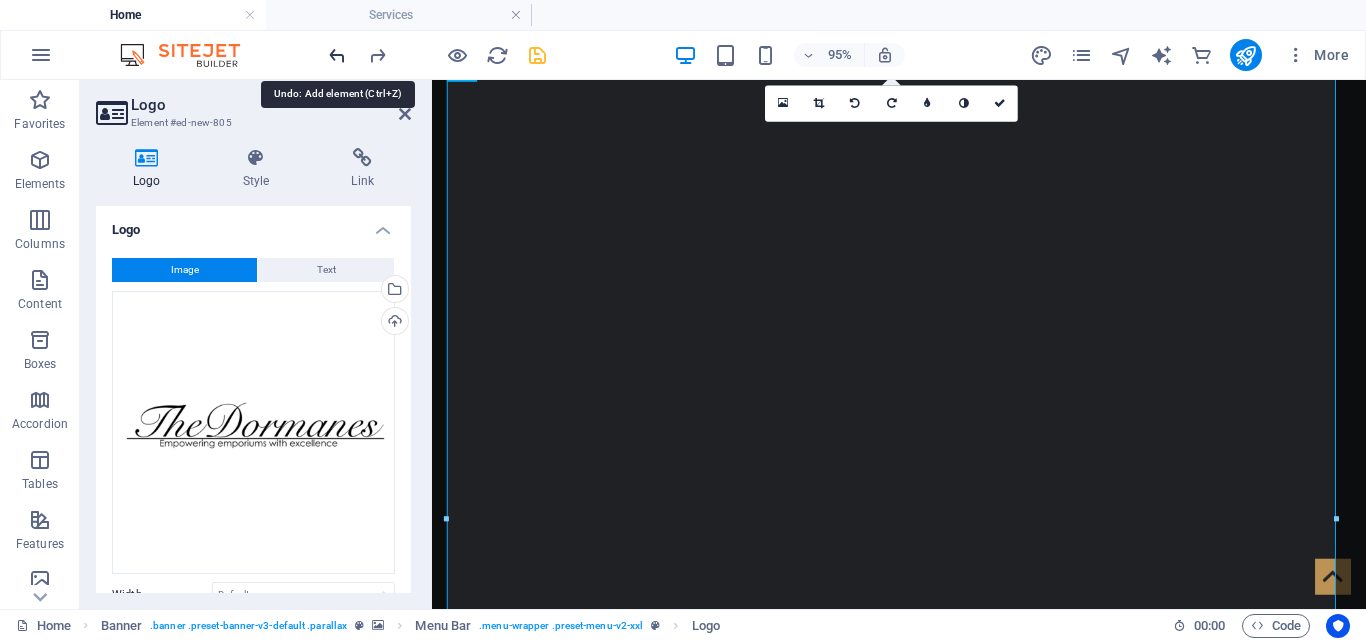 click at bounding box center [337, 55] 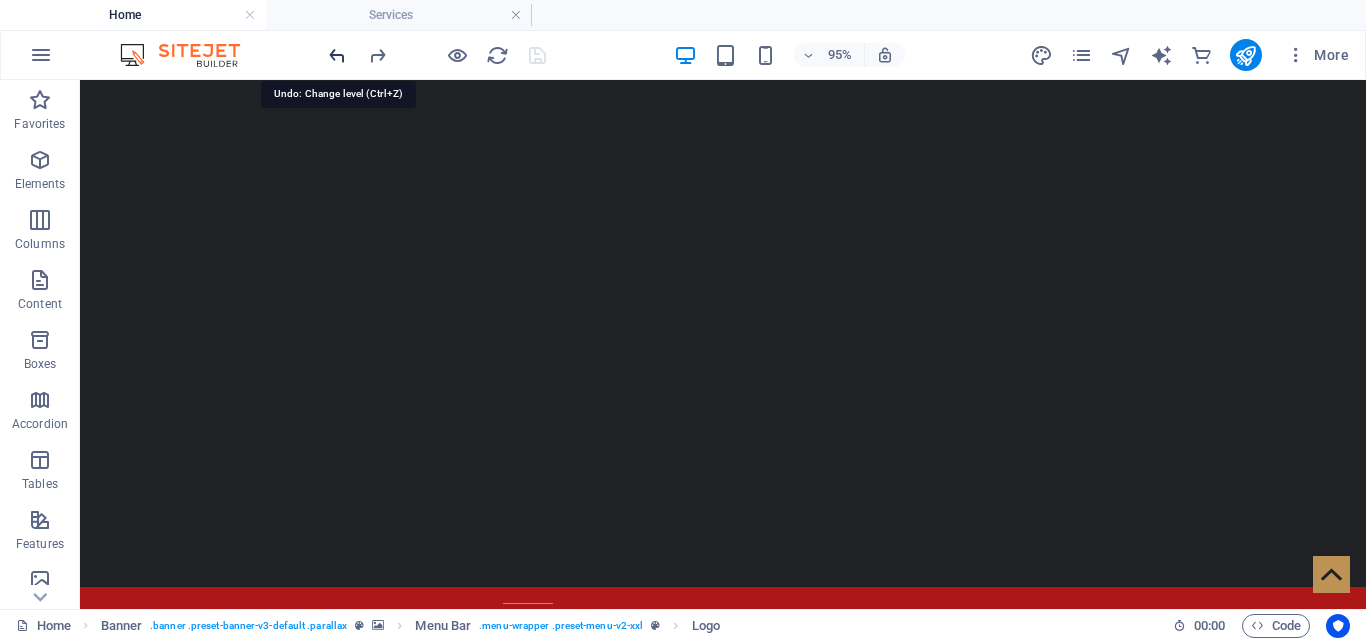 click at bounding box center [337, 55] 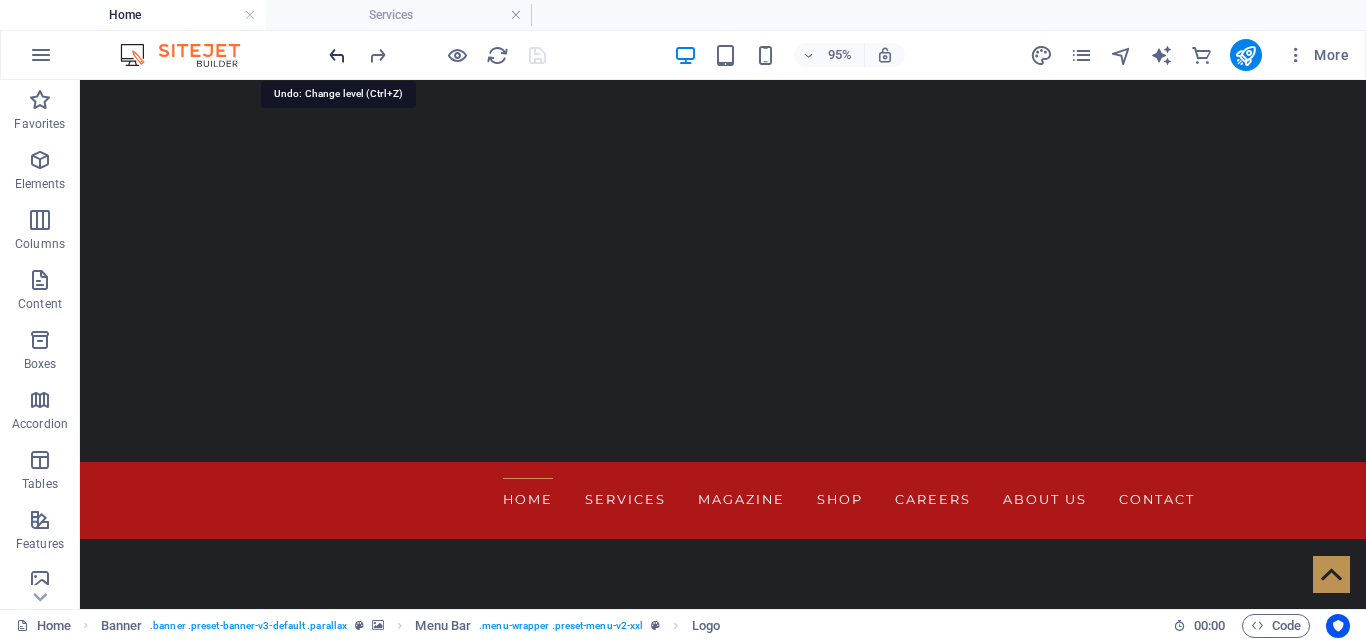 click at bounding box center (337, 55) 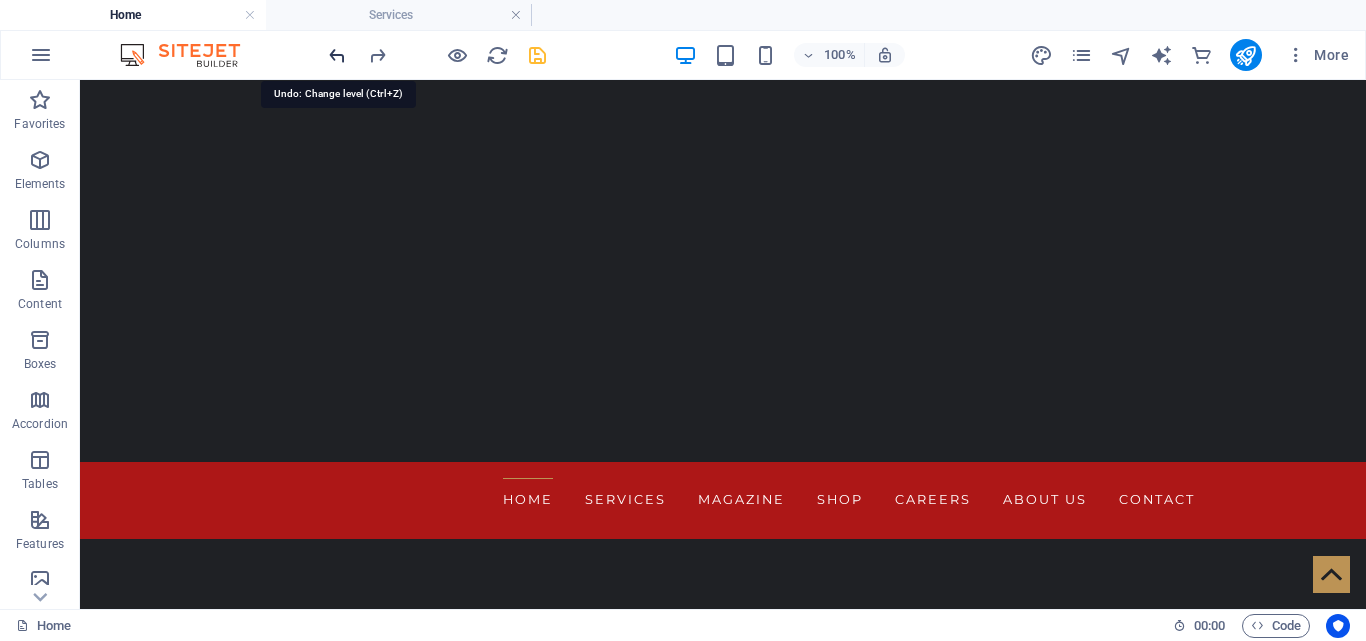 scroll, scrollTop: 1143, scrollLeft: 0, axis: vertical 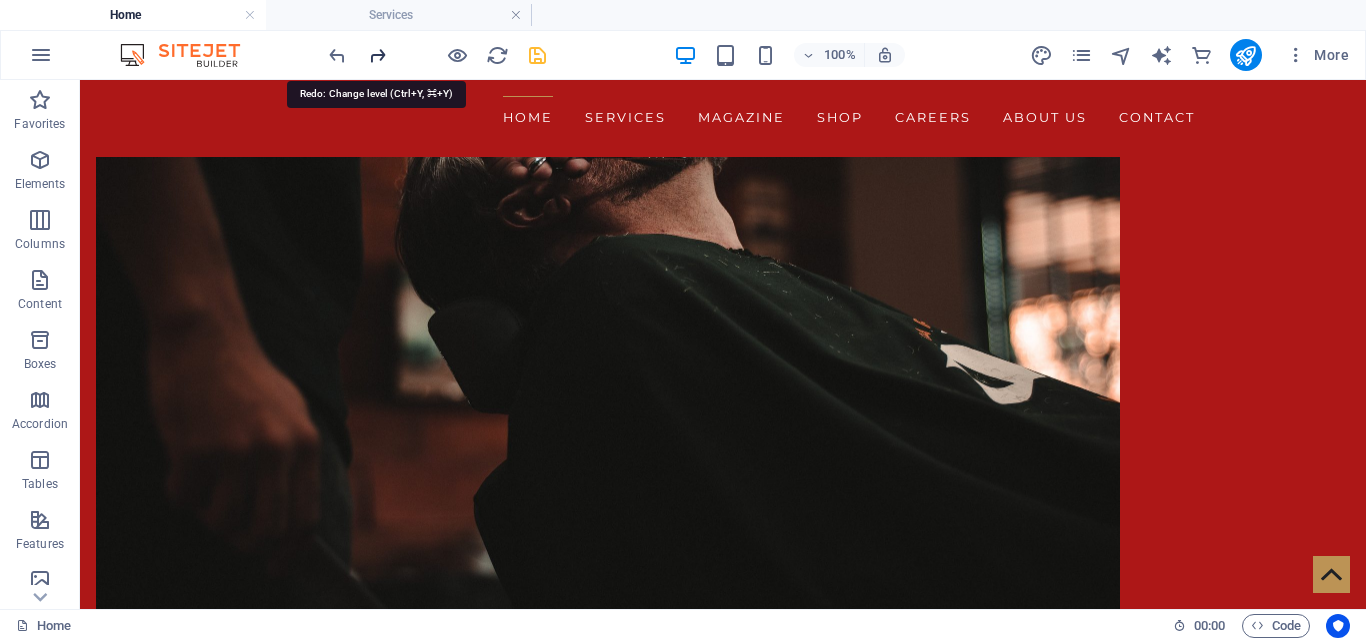 click at bounding box center [377, 55] 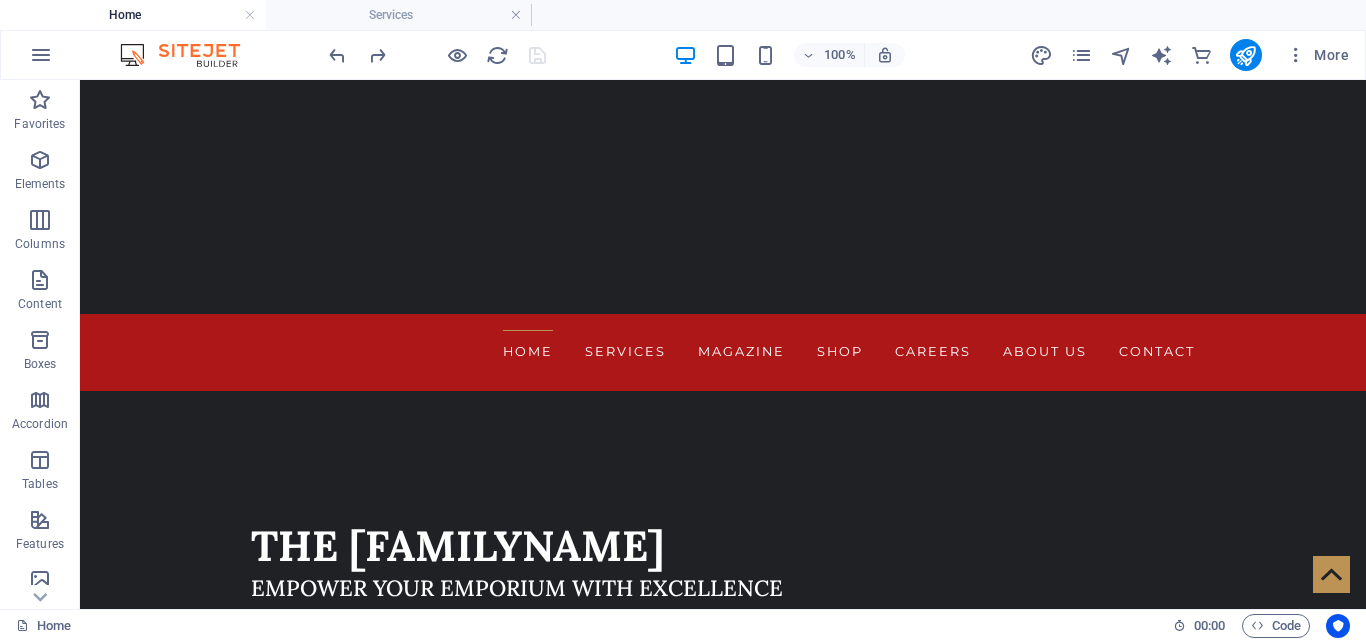 scroll, scrollTop: 0, scrollLeft: 0, axis: both 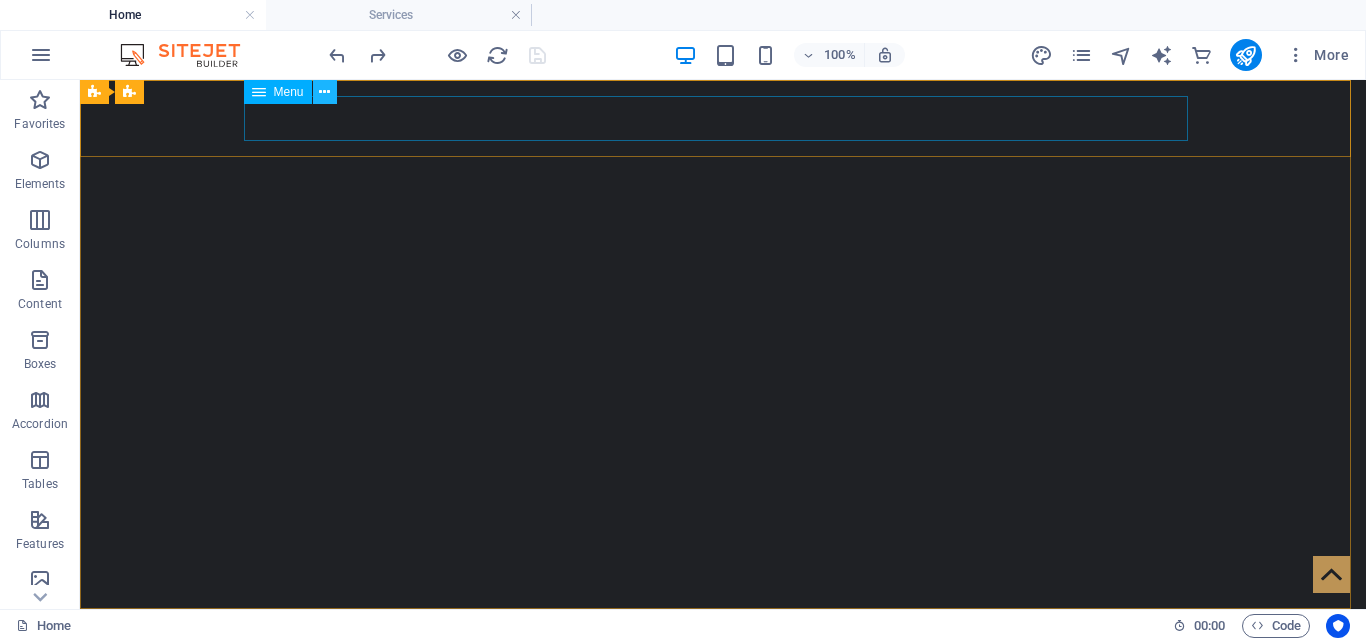click at bounding box center [324, 92] 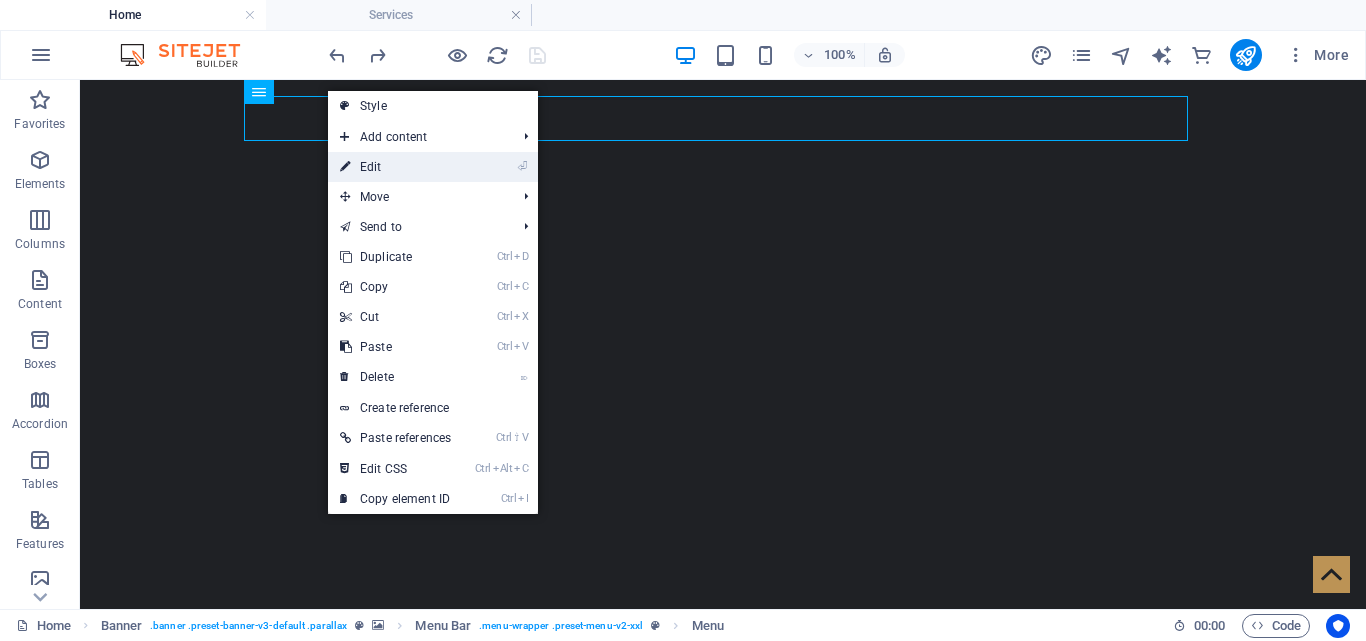 click on "⏎  Edit" at bounding box center [395, 167] 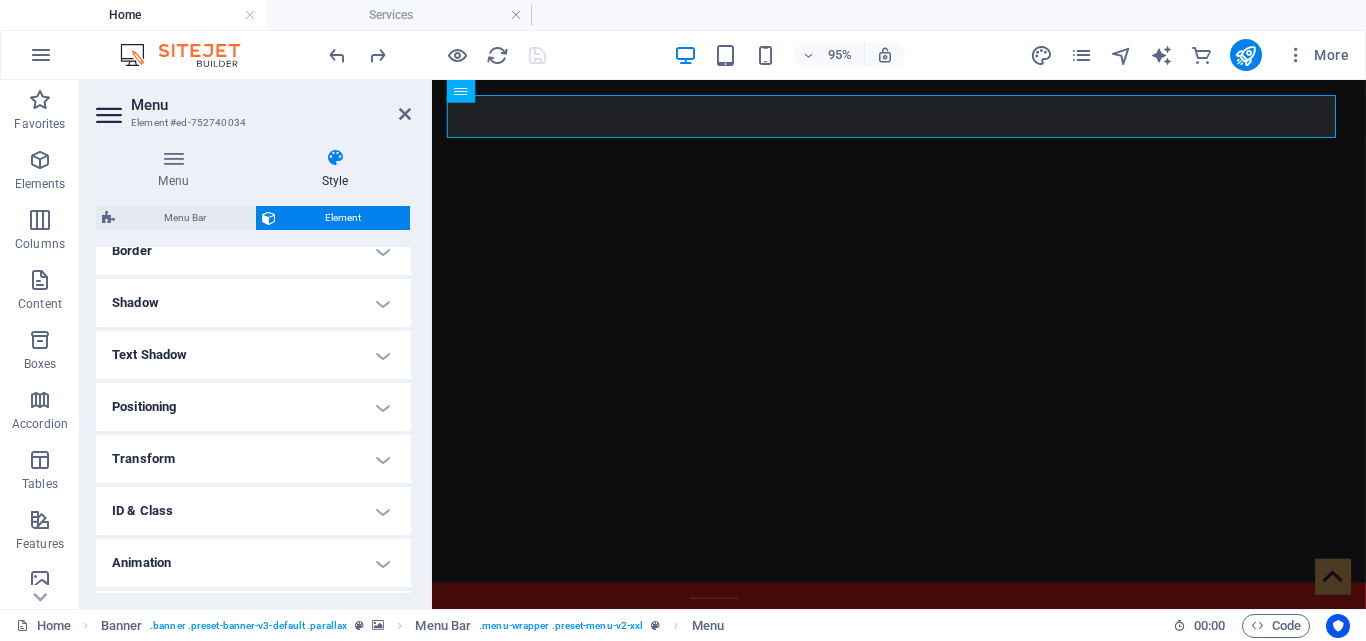 scroll, scrollTop: 499, scrollLeft: 0, axis: vertical 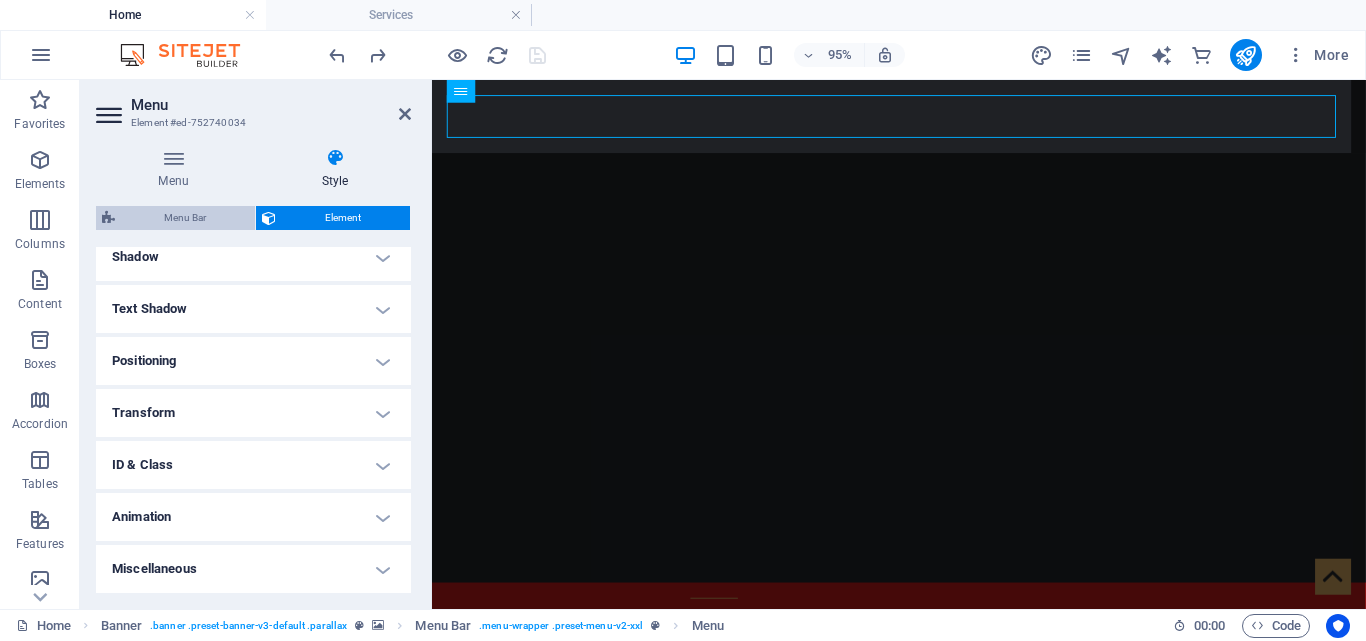 click on "Menu Bar" at bounding box center (185, 218) 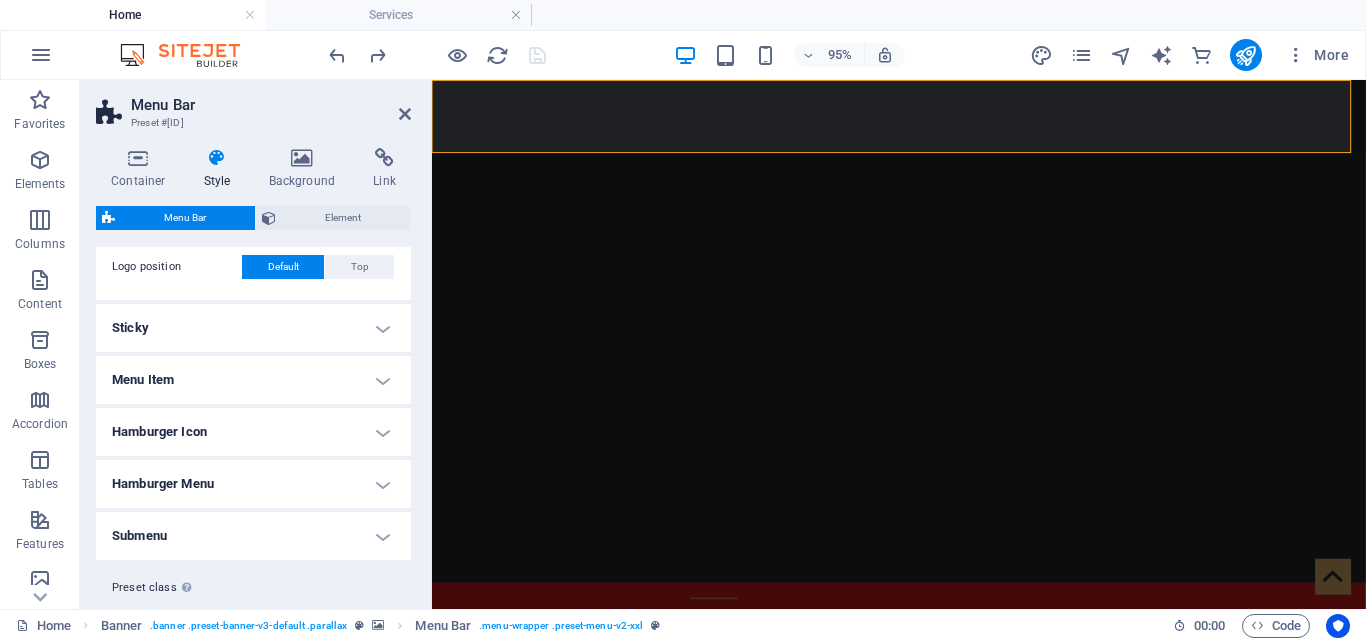 scroll, scrollTop: 776, scrollLeft: 0, axis: vertical 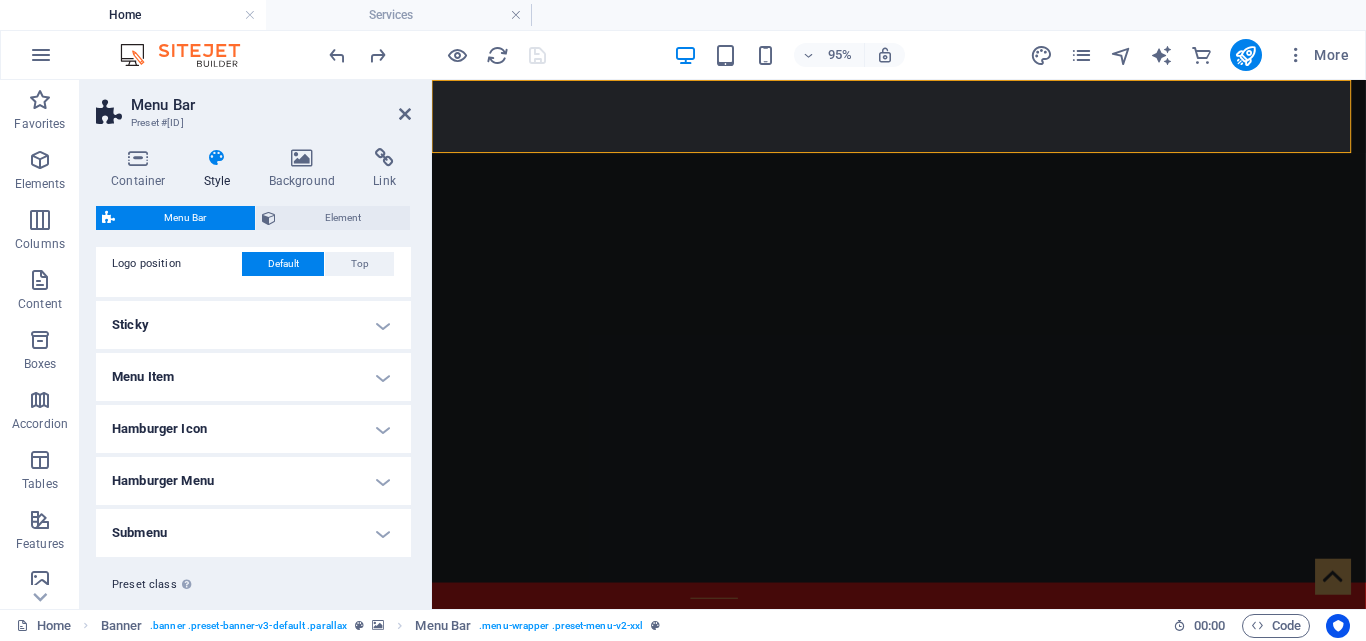 click on "Menu Item" at bounding box center (253, 377) 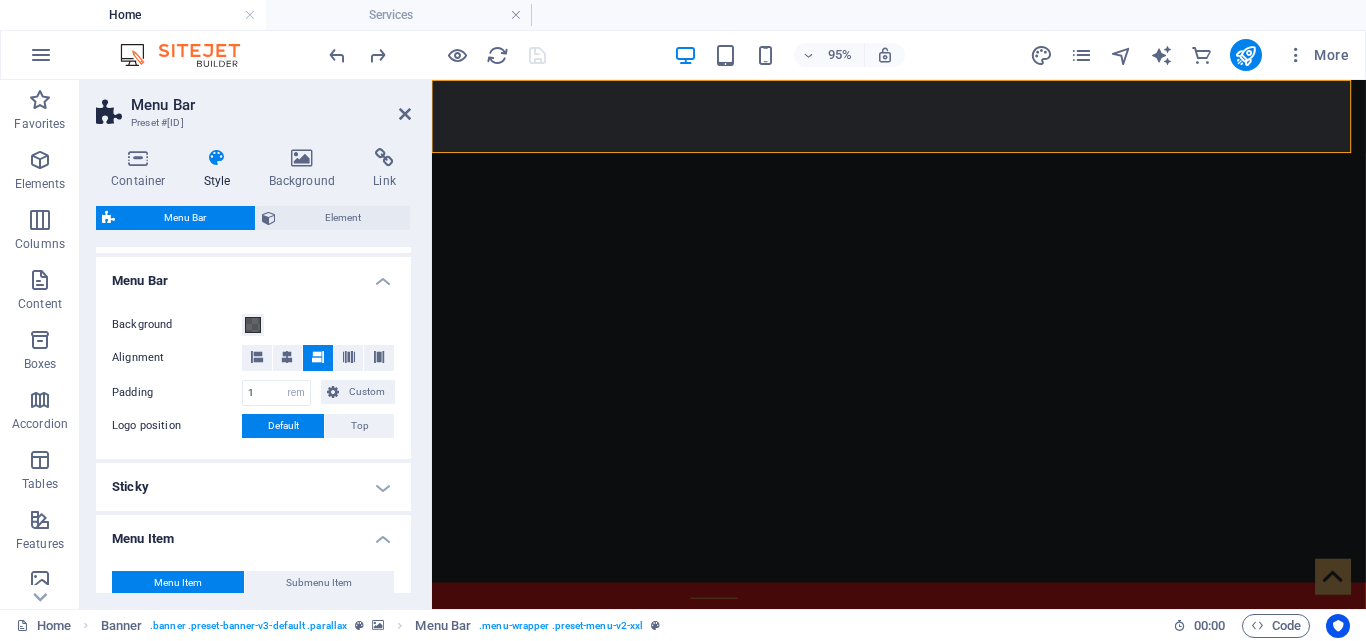scroll, scrollTop: 605, scrollLeft: 0, axis: vertical 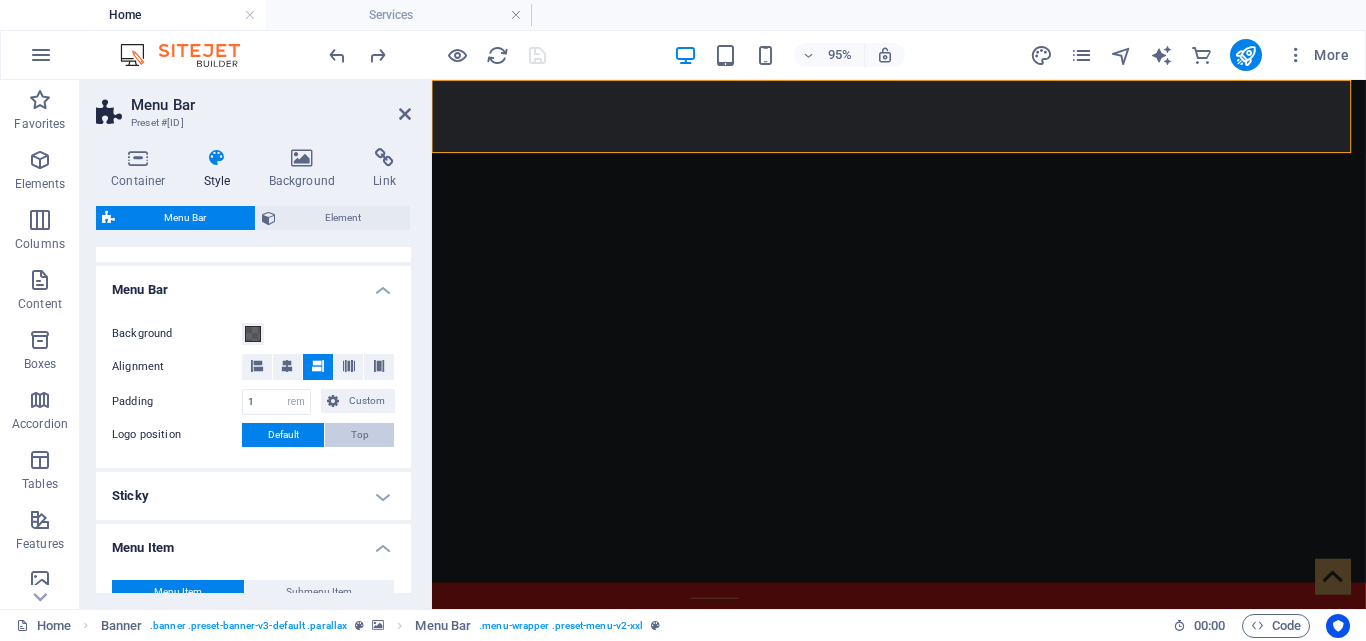 click on "Top" at bounding box center (360, 435) 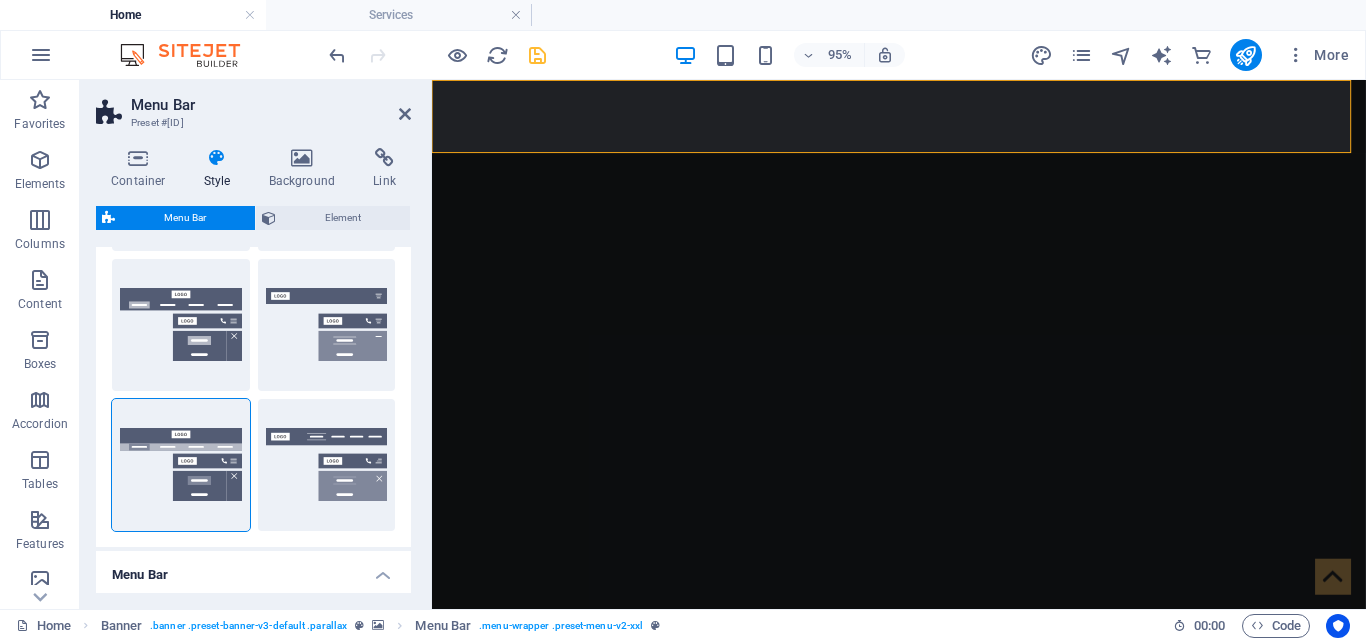 scroll, scrollTop: 290, scrollLeft: 0, axis: vertical 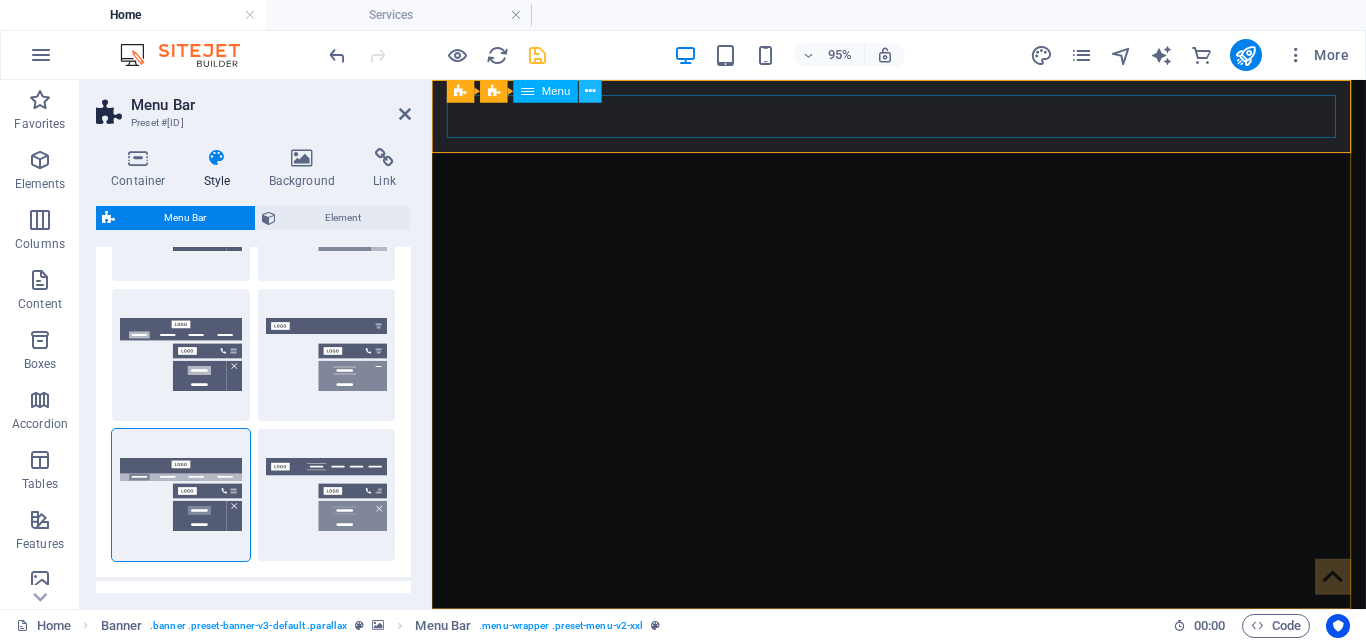 click at bounding box center [590, 91] 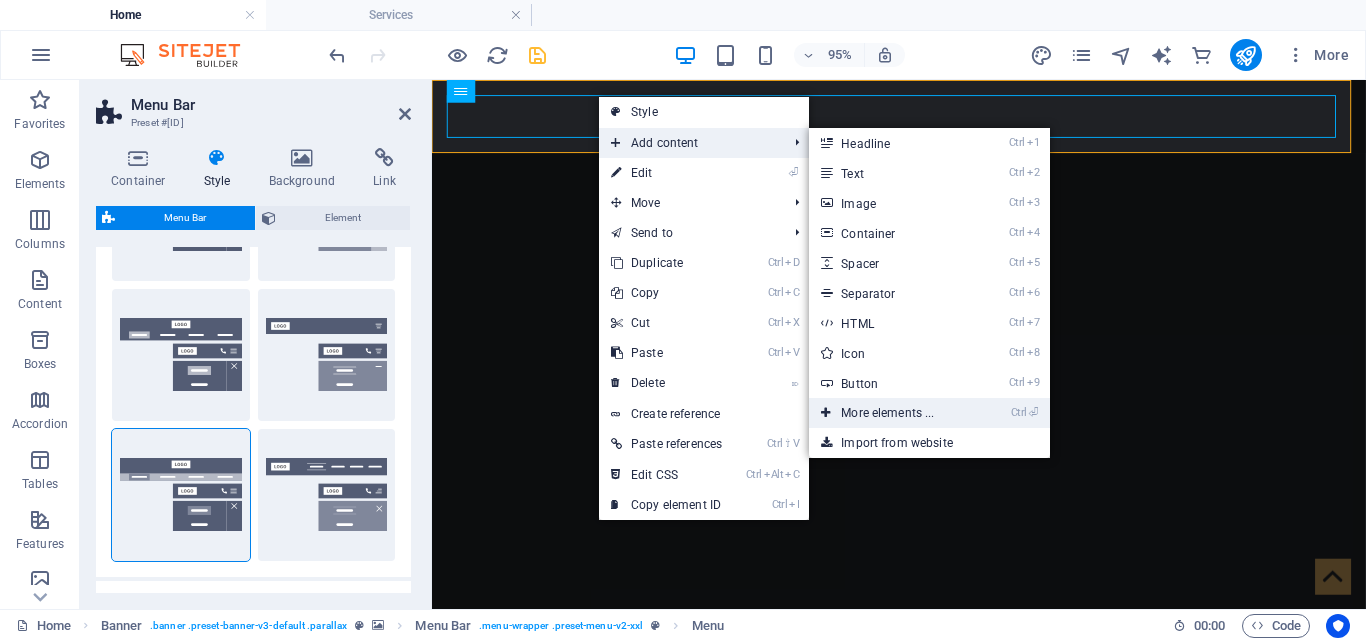 click on "Ctrl ⏎  More elements ..." at bounding box center (891, 413) 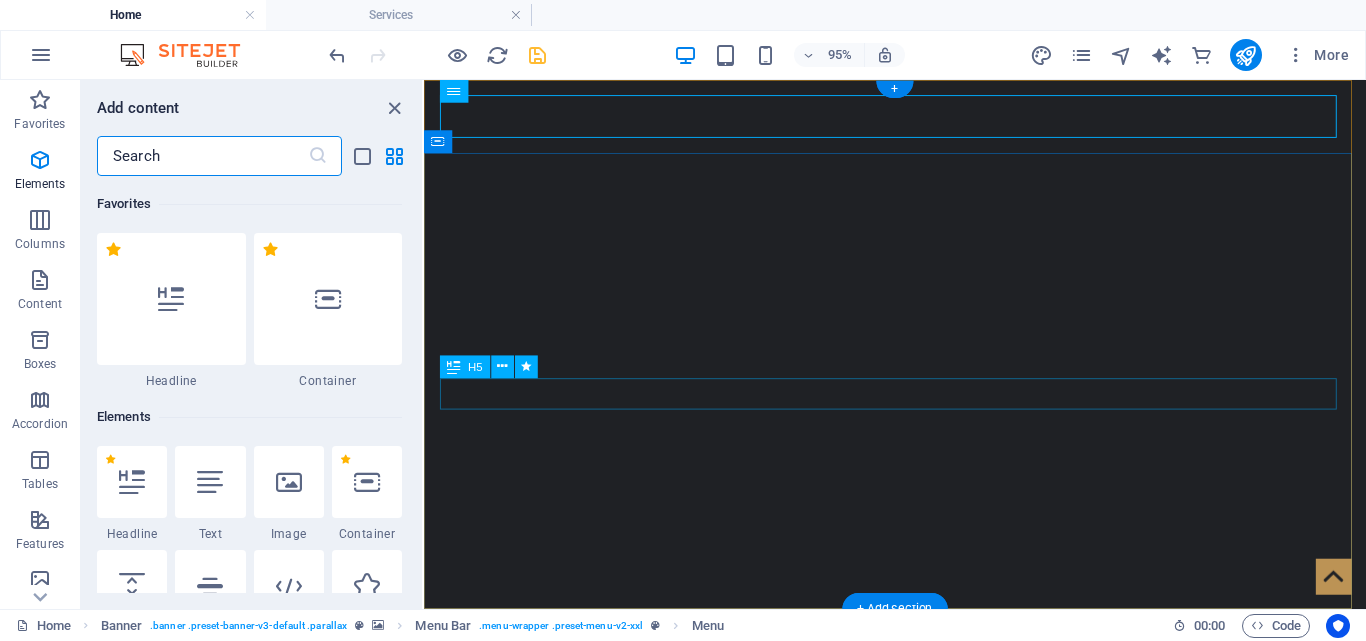 scroll, scrollTop: 213, scrollLeft: 0, axis: vertical 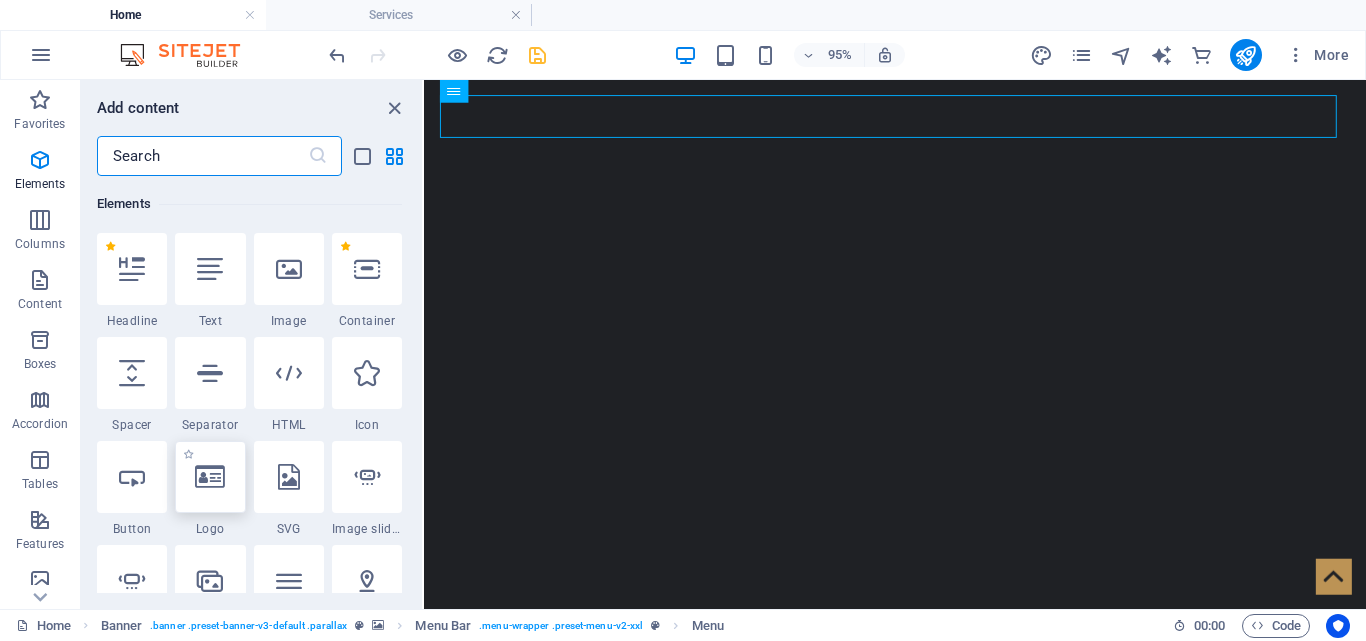 click at bounding box center [210, 477] 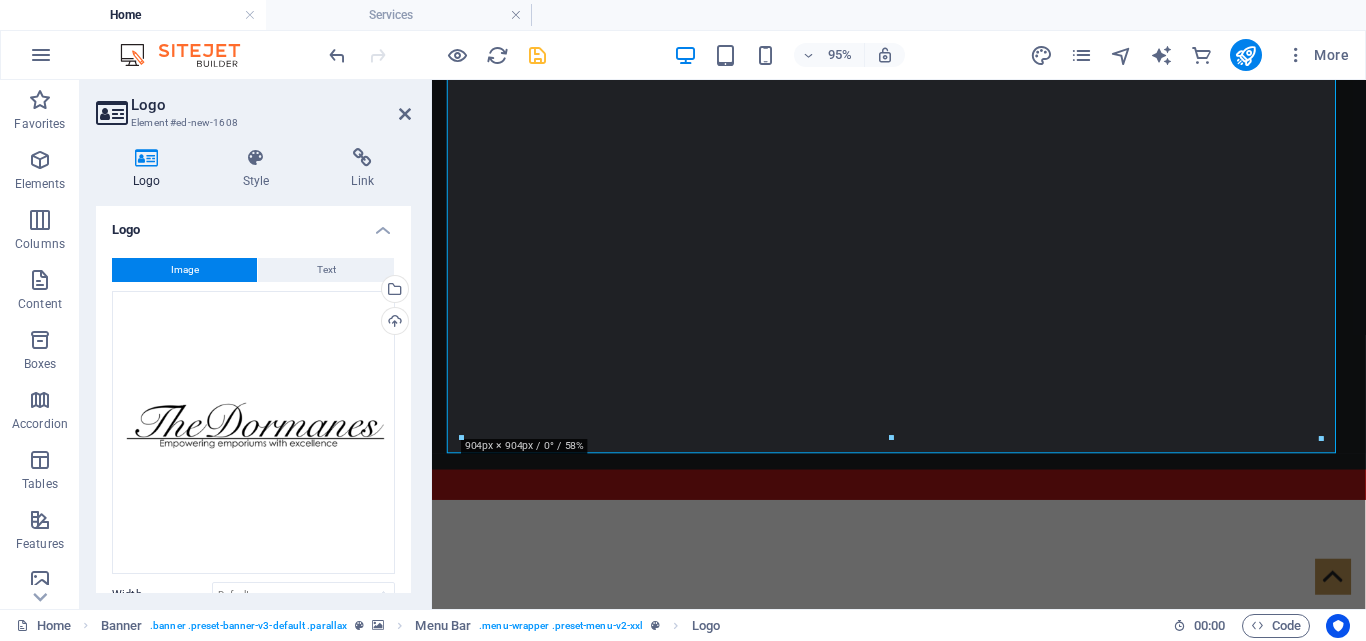 scroll, scrollTop: 594, scrollLeft: 0, axis: vertical 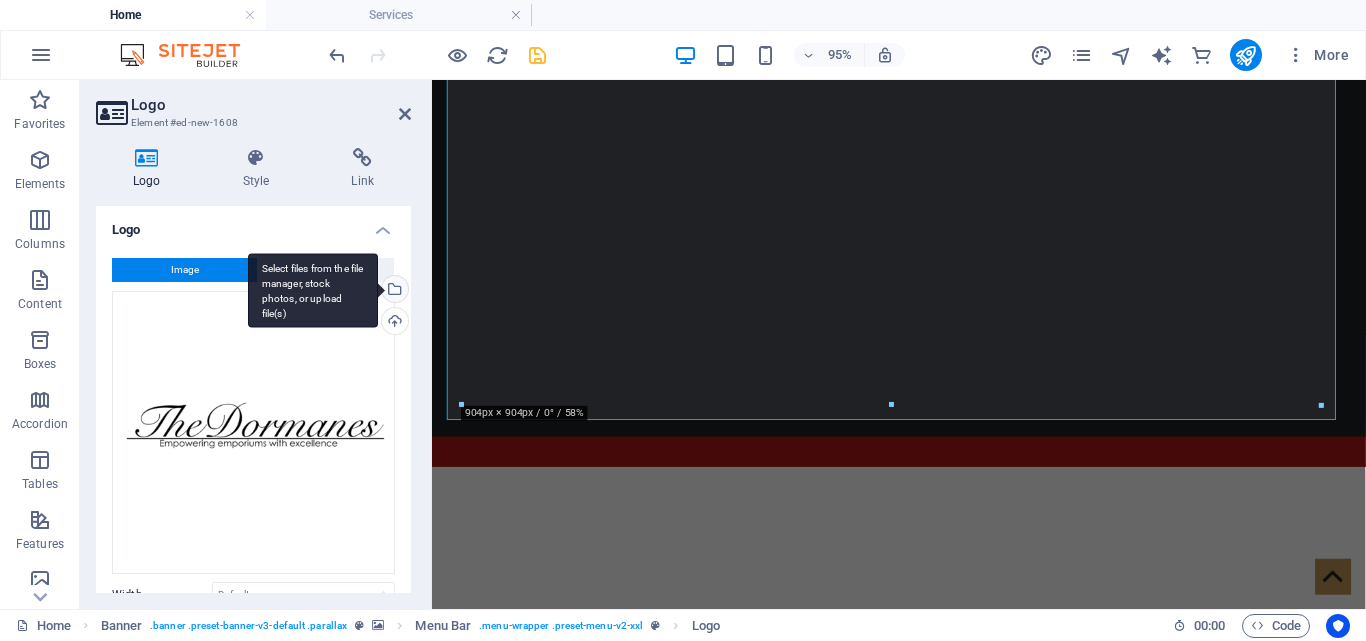 click on "Select files from the file manager, stock photos, or upload file(s)" at bounding box center [393, 291] 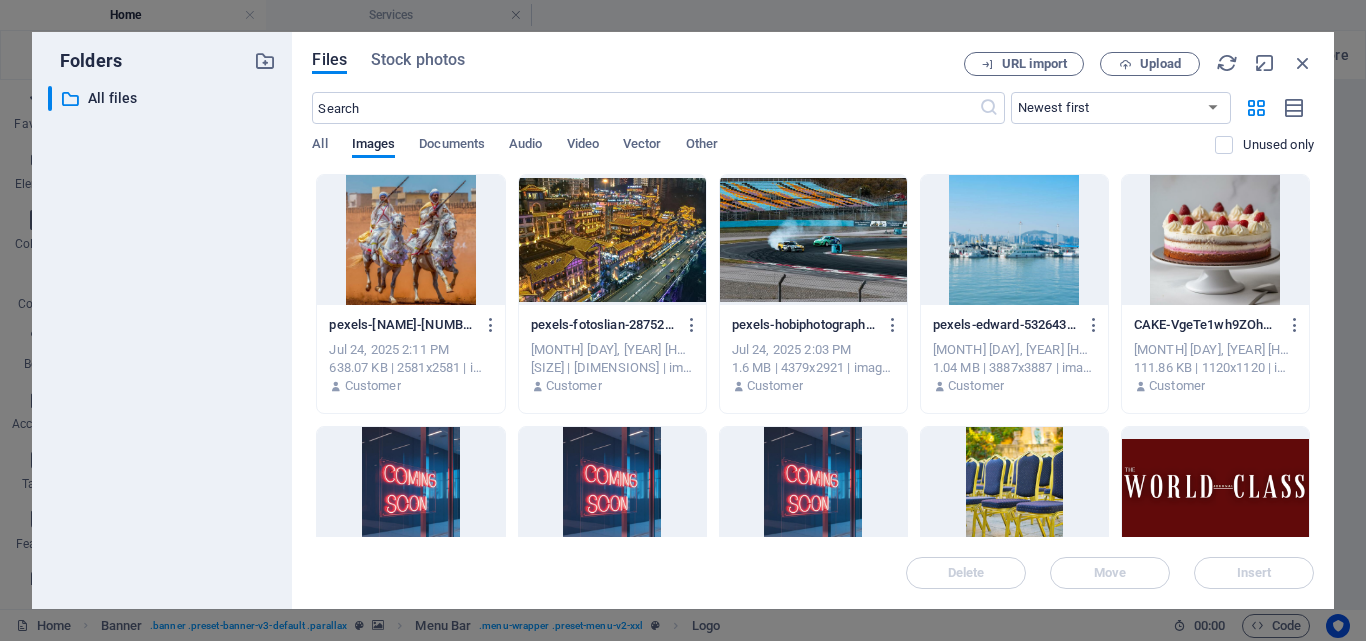 drag, startPoint x: 1311, startPoint y: 246, endPoint x: 1315, endPoint y: 290, distance: 44.181442 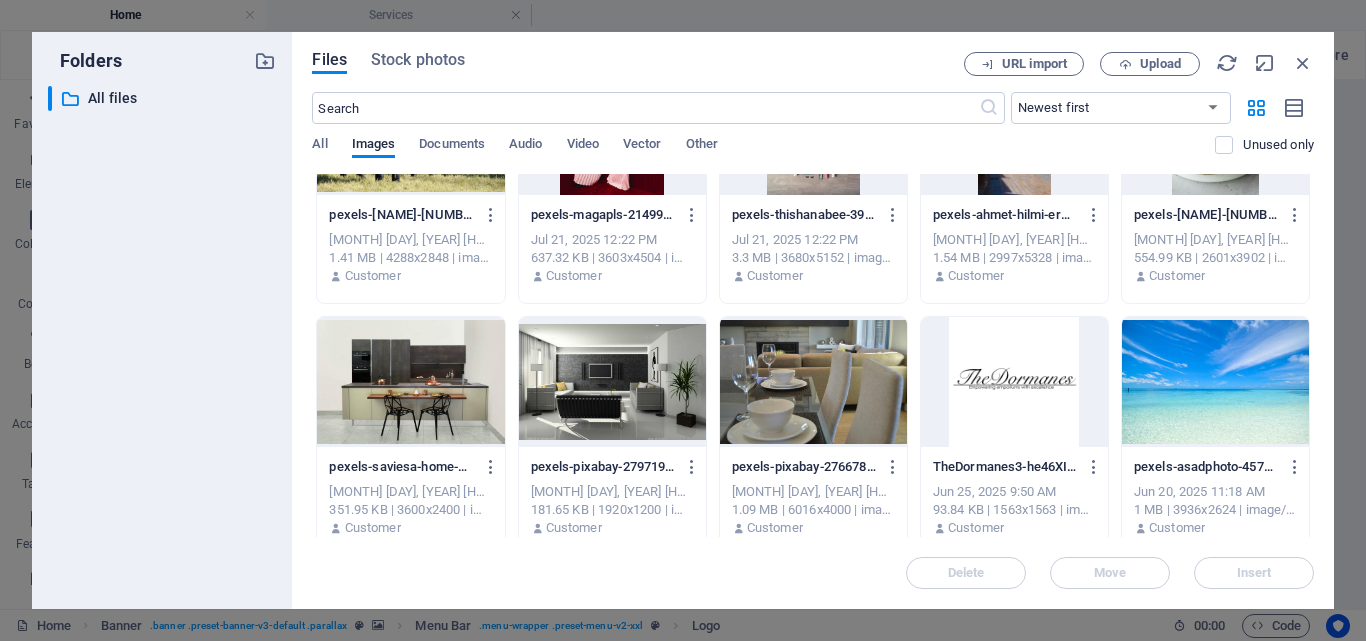 scroll, scrollTop: 1438, scrollLeft: 0, axis: vertical 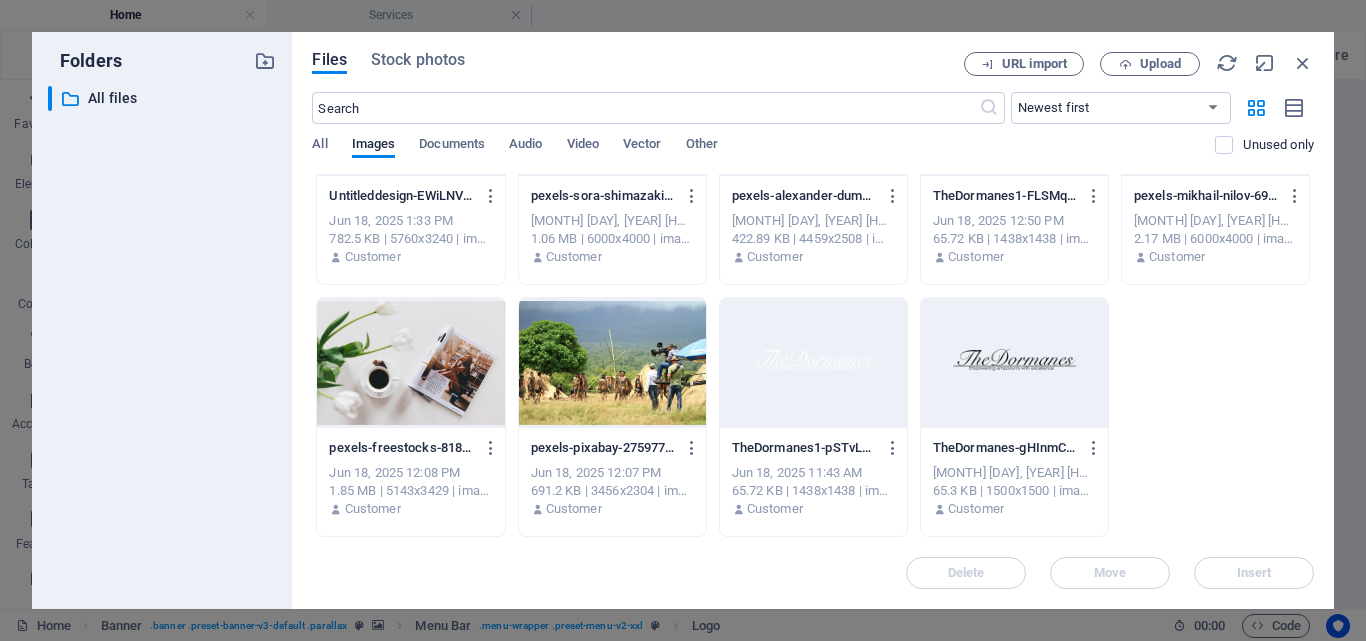 click at bounding box center (813, 363) 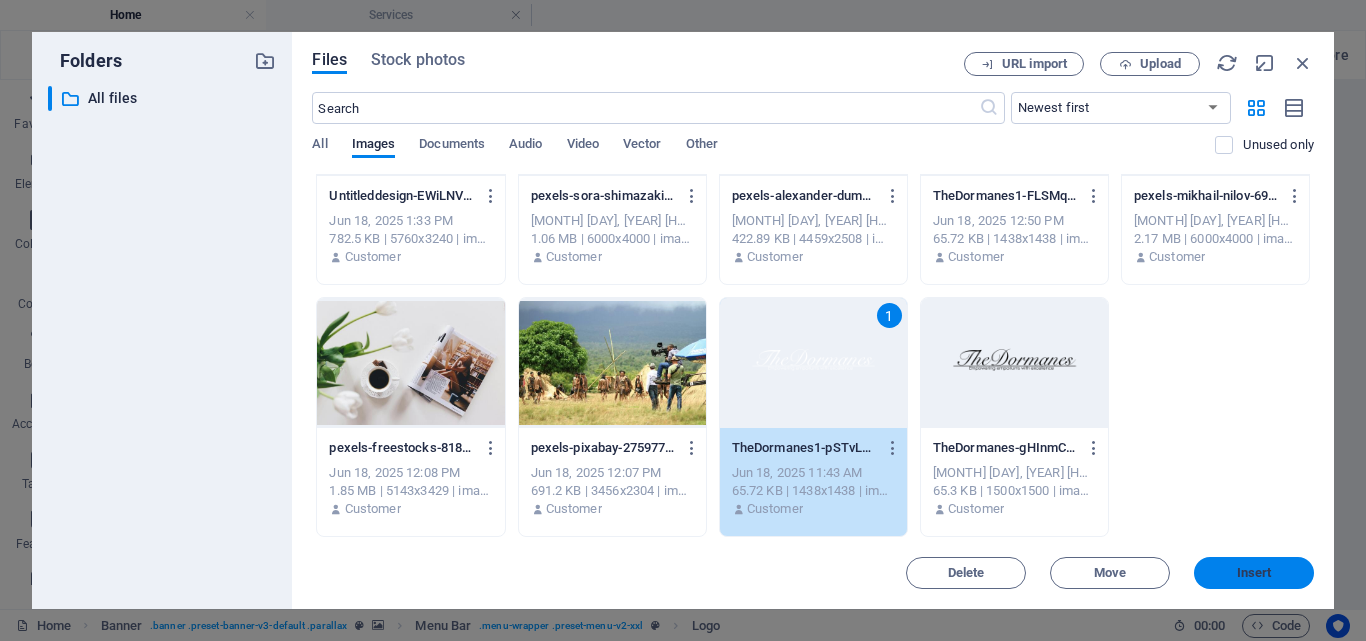 click on "Insert" at bounding box center [1254, 573] 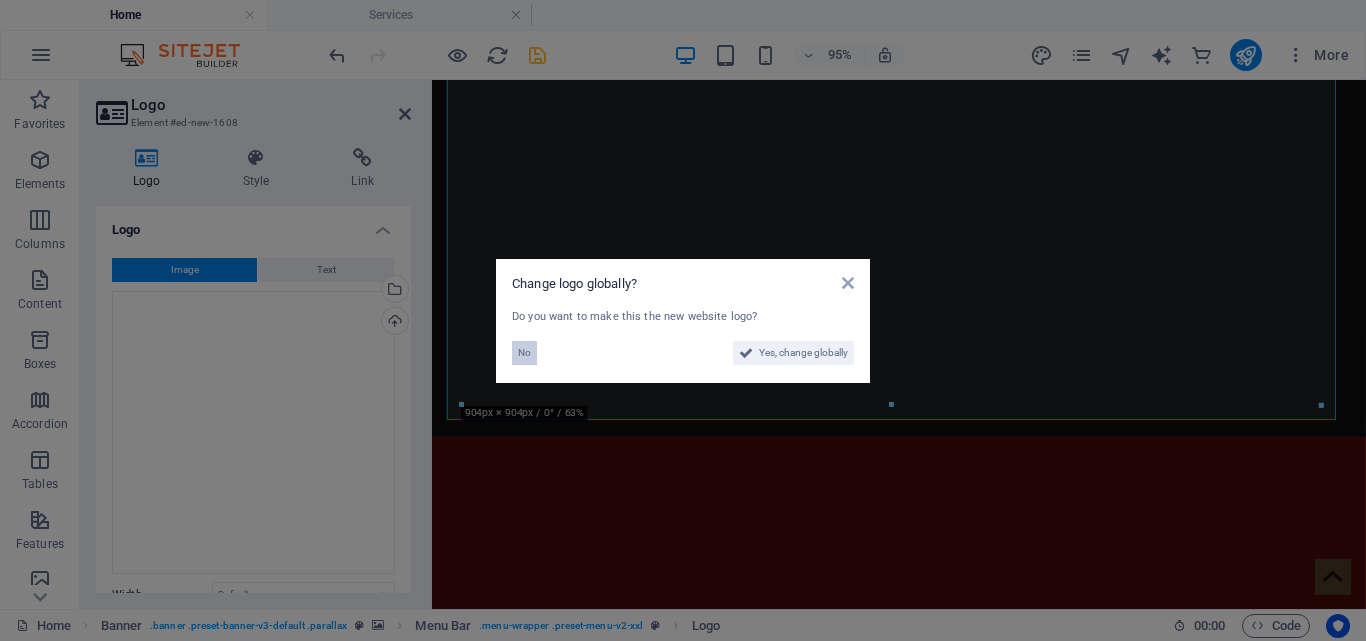 click on "No" at bounding box center [524, 353] 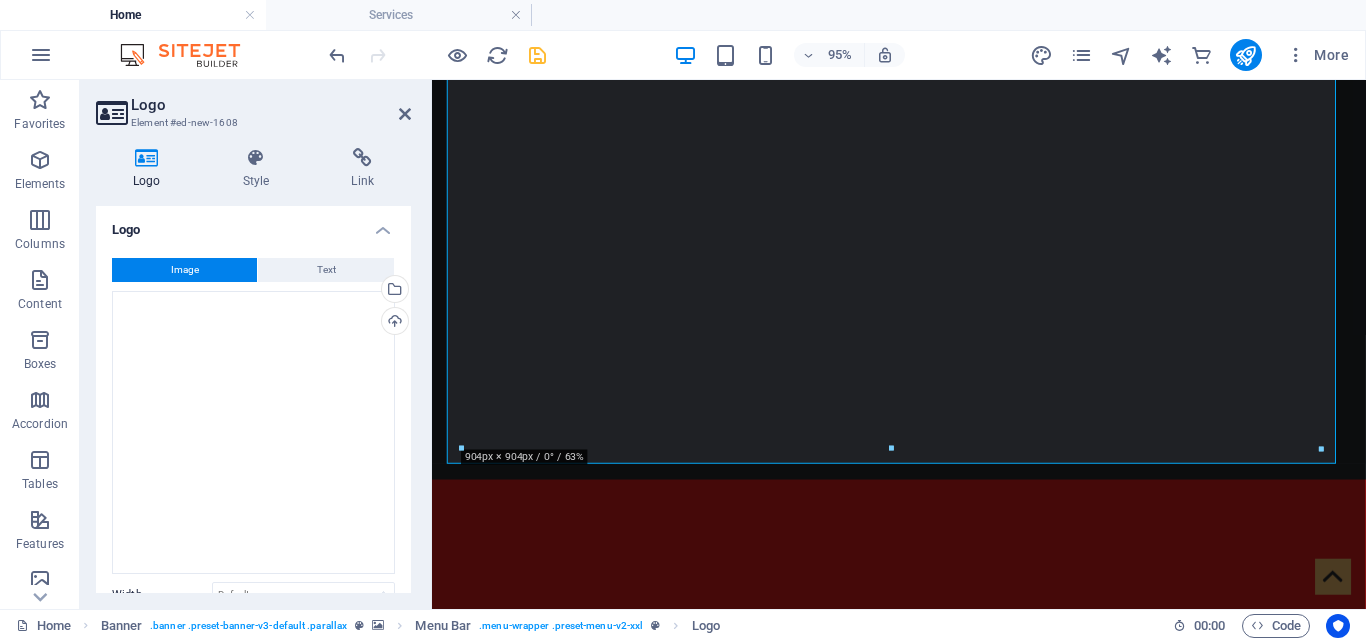 scroll, scrollTop: 571, scrollLeft: 0, axis: vertical 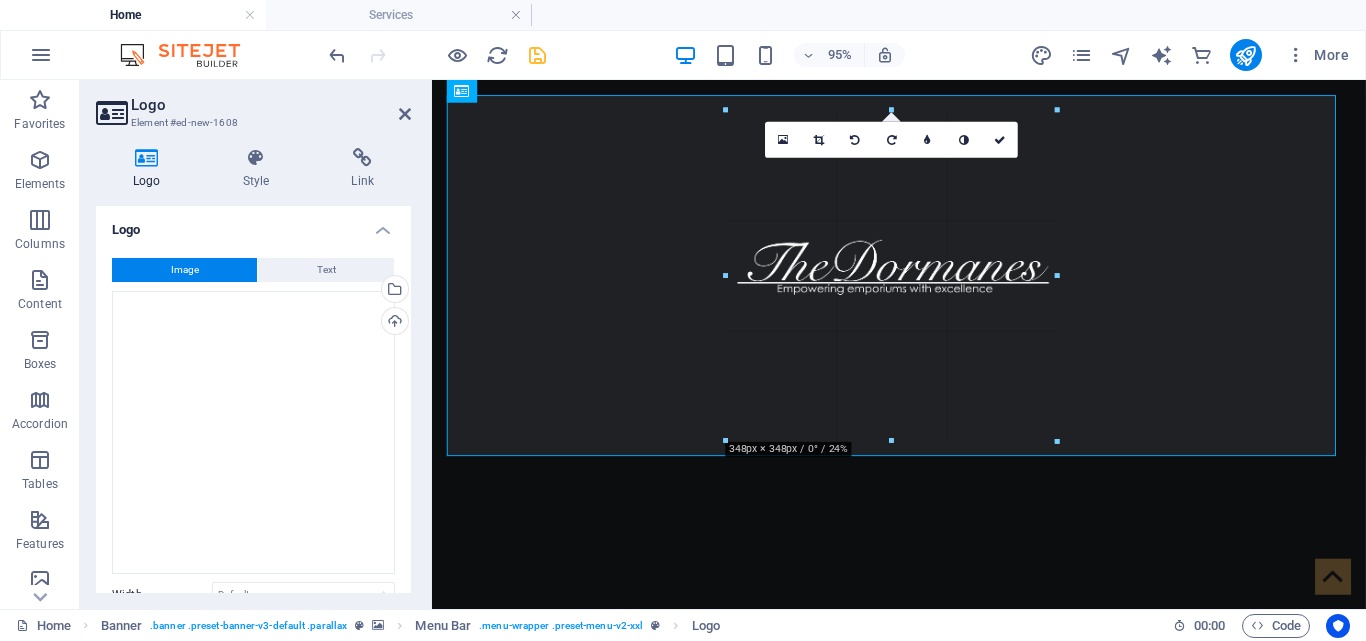 drag, startPoint x: 892, startPoint y: 113, endPoint x: 966, endPoint y: 673, distance: 564.8681 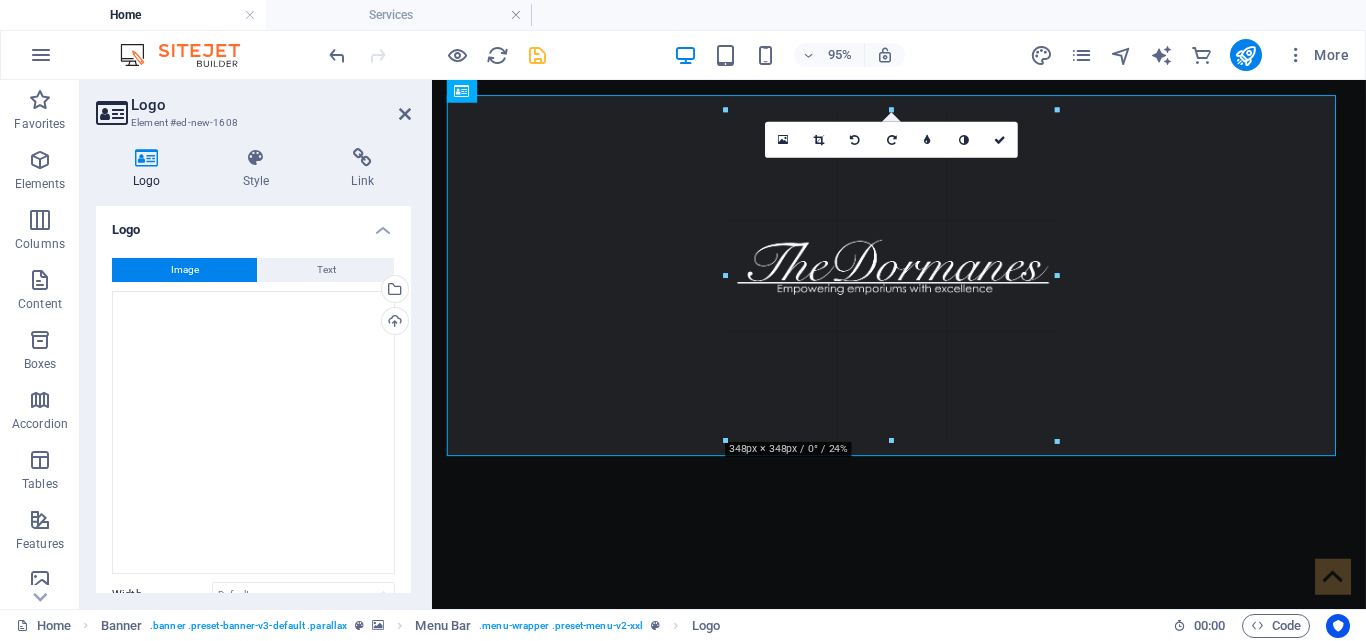 type on "348" 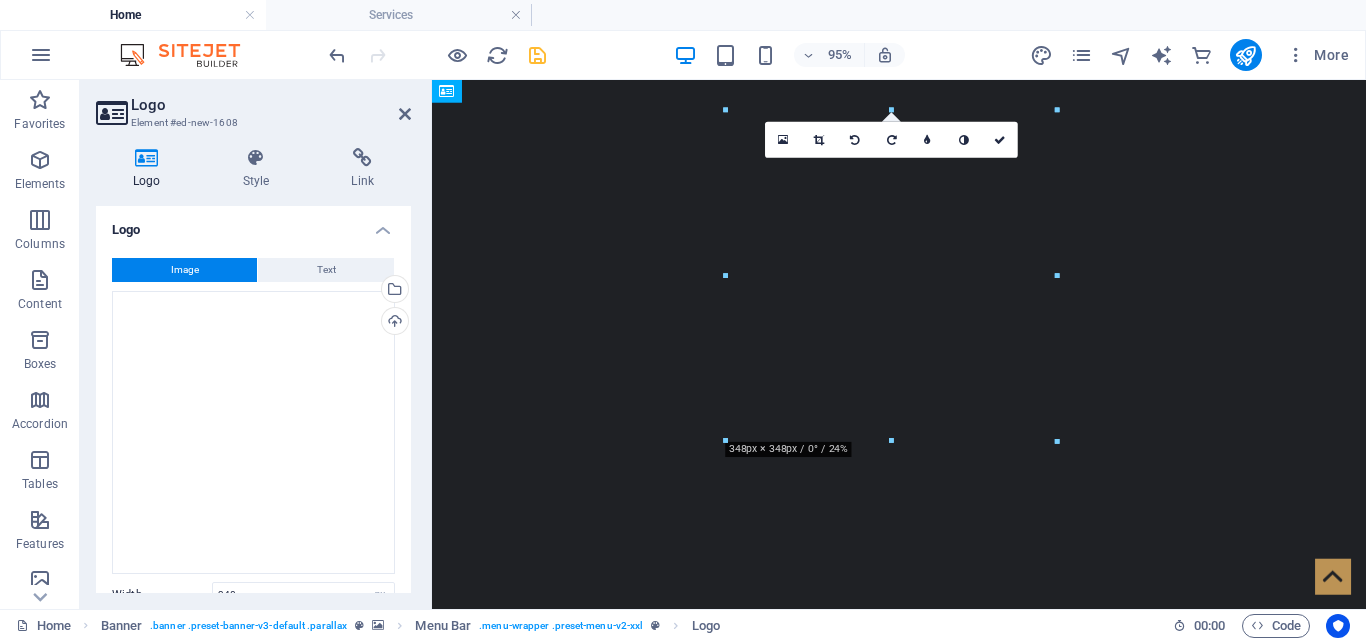 drag, startPoint x: 966, startPoint y: 328, endPoint x: 508, endPoint y: 470, distance: 479.5081 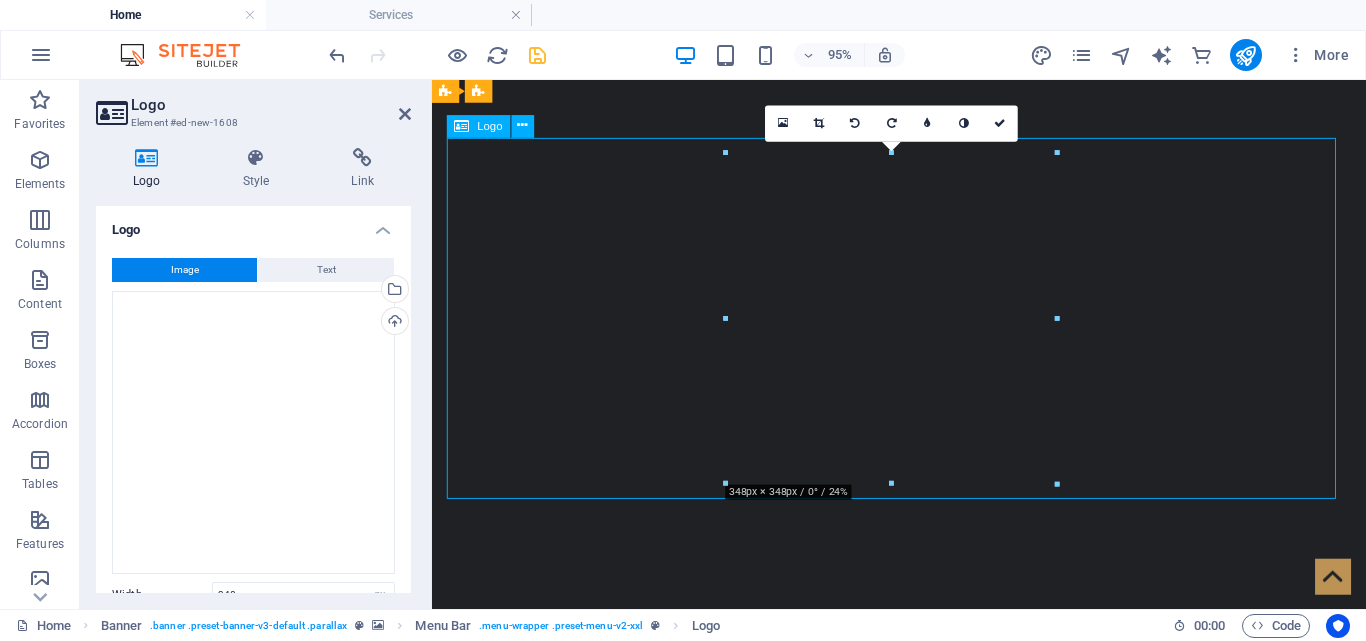 drag, startPoint x: 721, startPoint y: 341, endPoint x: 630, endPoint y: 158, distance: 204.3771 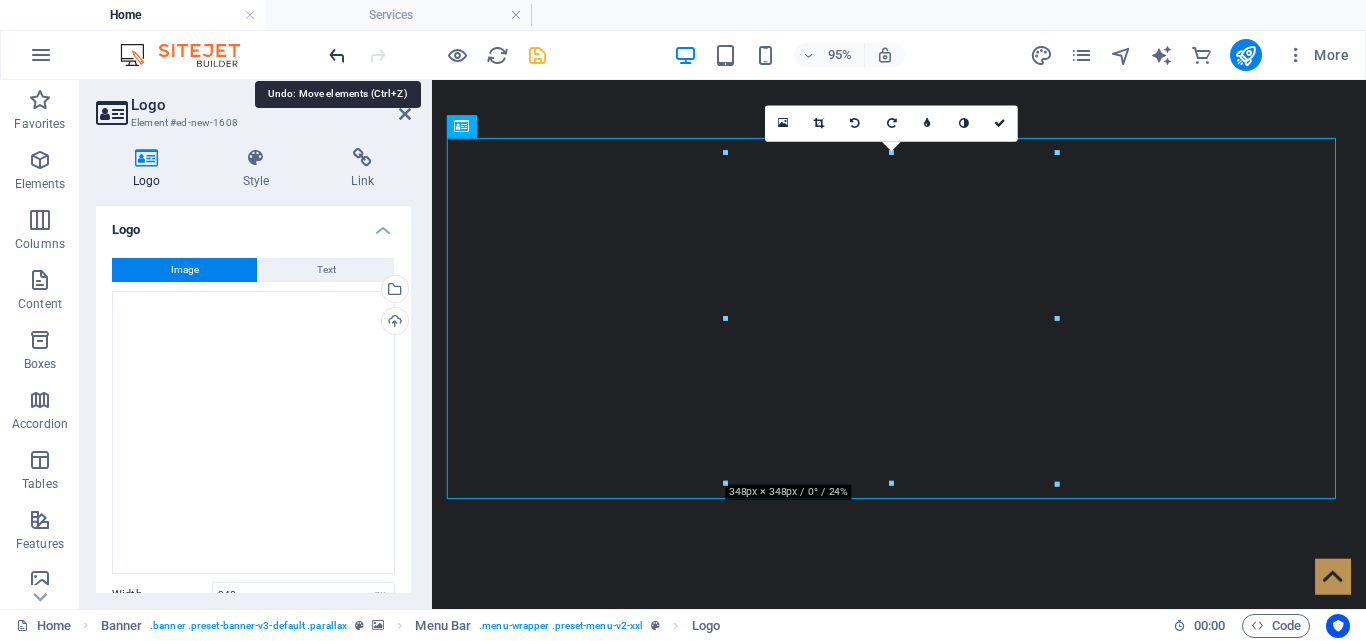 click at bounding box center [337, 55] 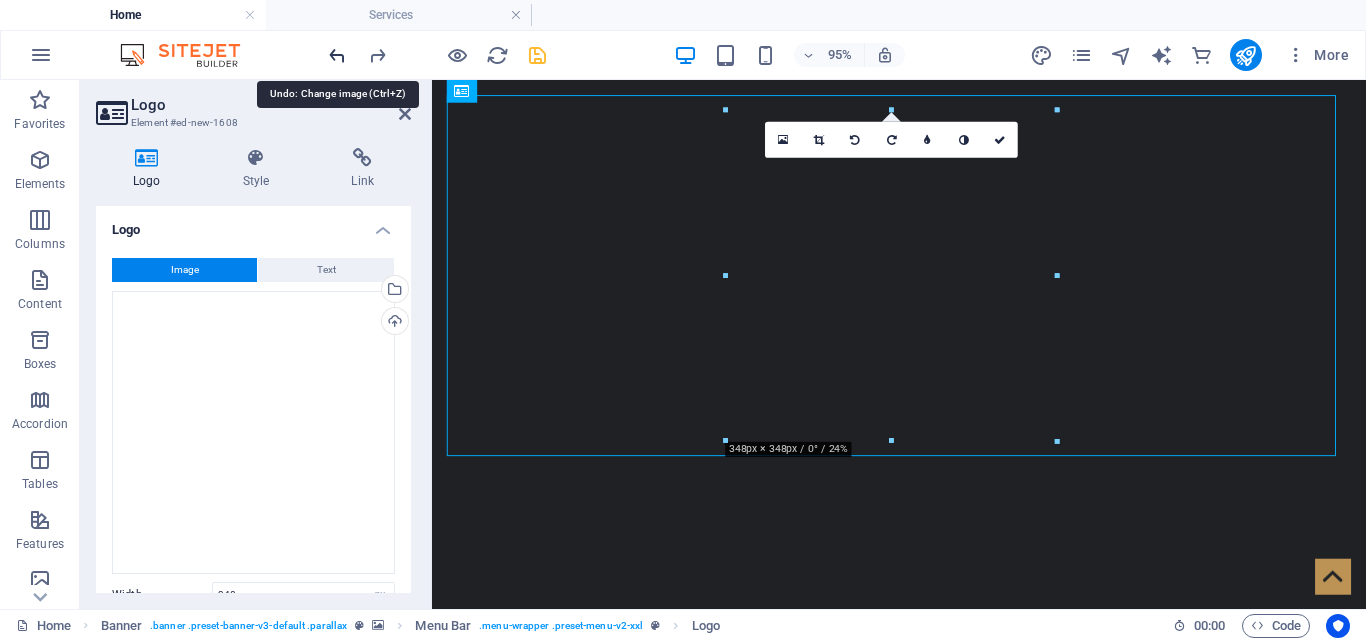 click at bounding box center [337, 55] 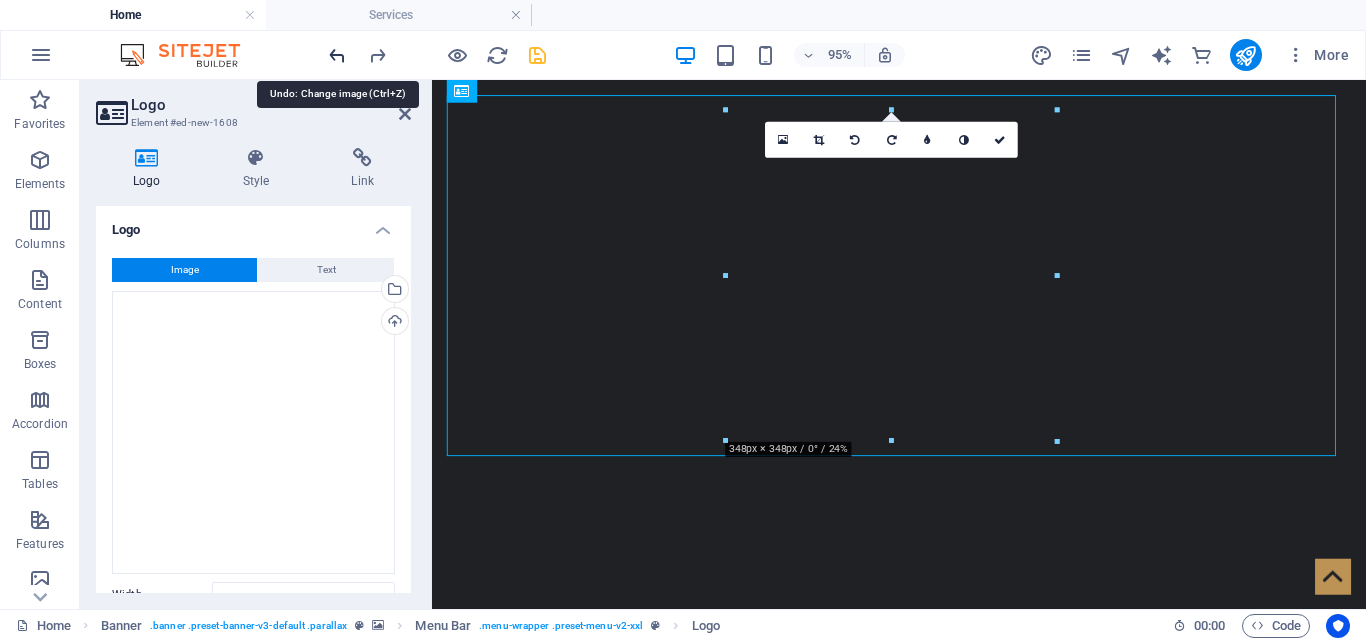 click at bounding box center (337, 55) 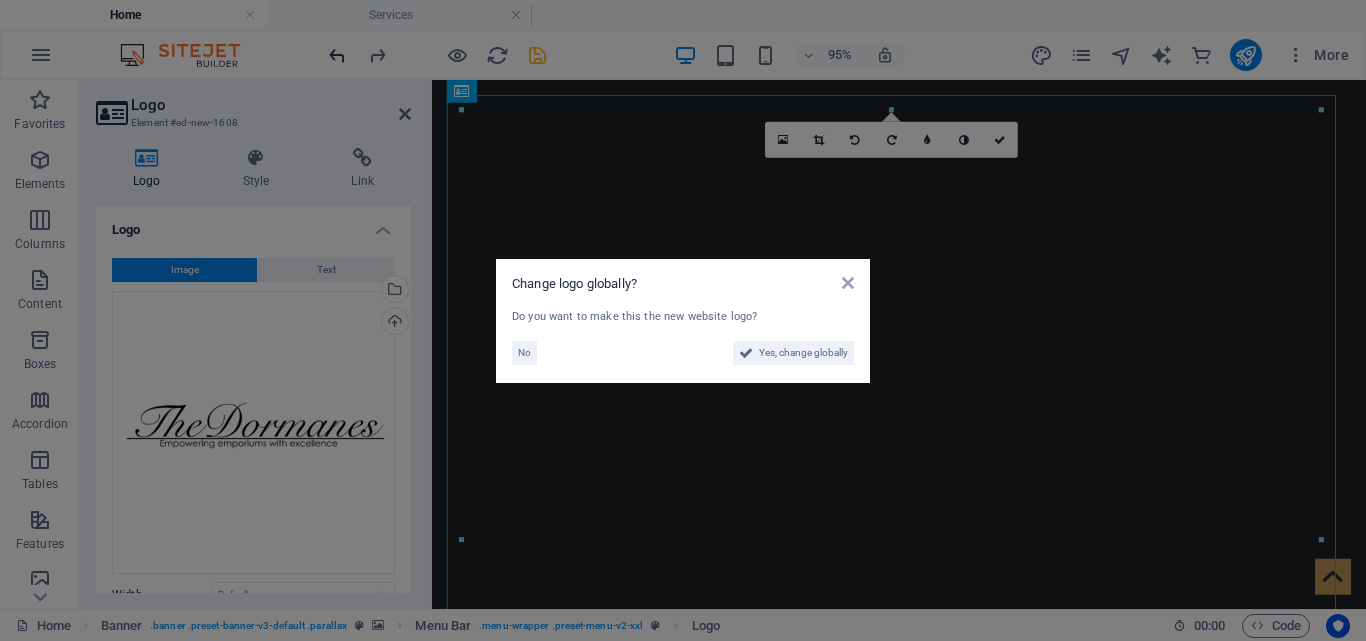 click on "Change logo globally? Do you want to make this the new website logo? No Yes, change globally" at bounding box center [683, 320] 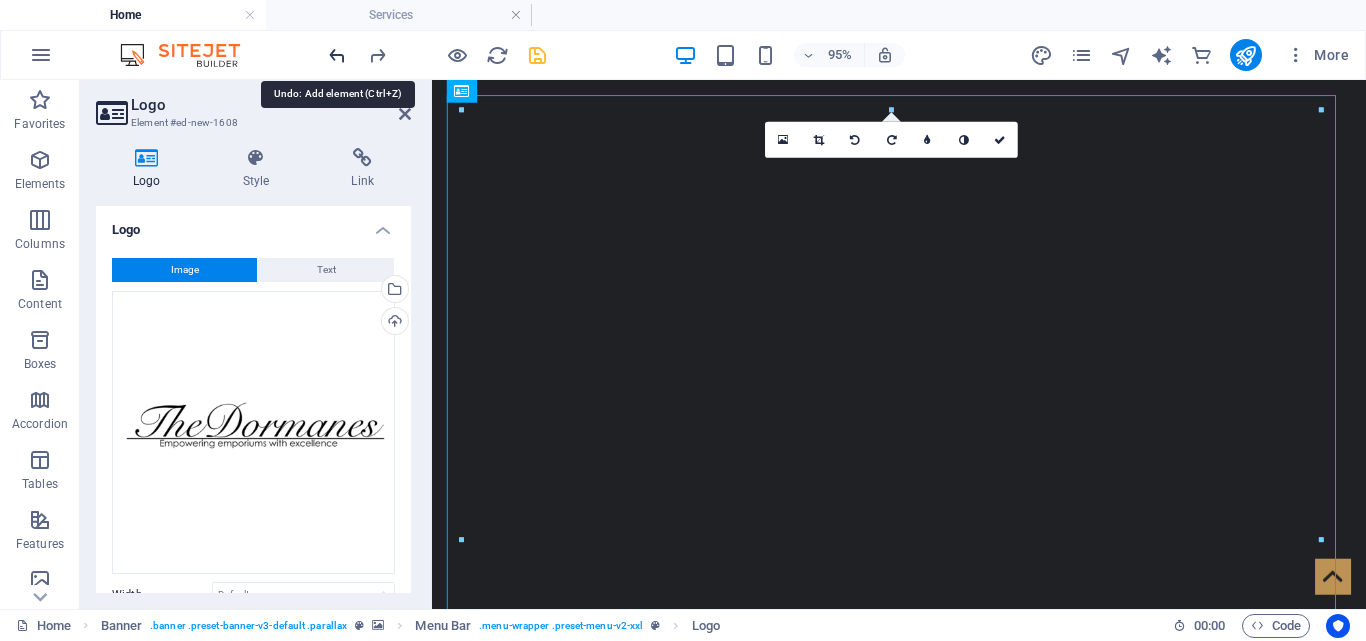 click at bounding box center (337, 55) 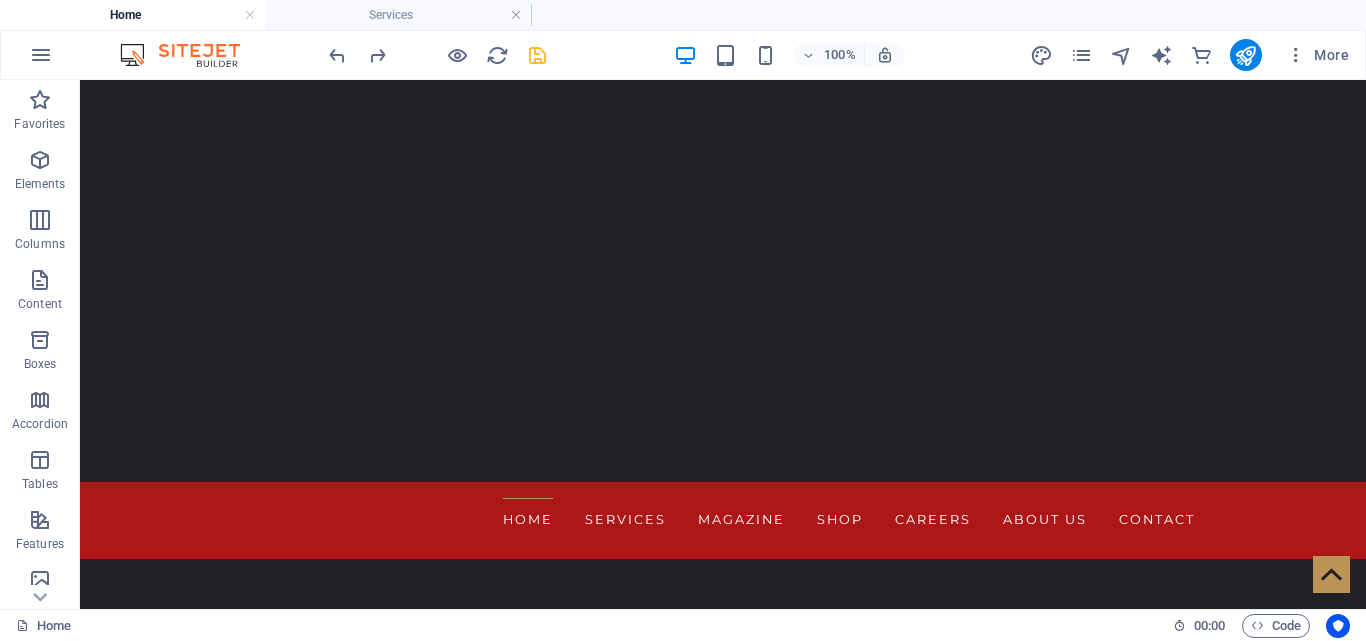 scroll, scrollTop: 0, scrollLeft: 0, axis: both 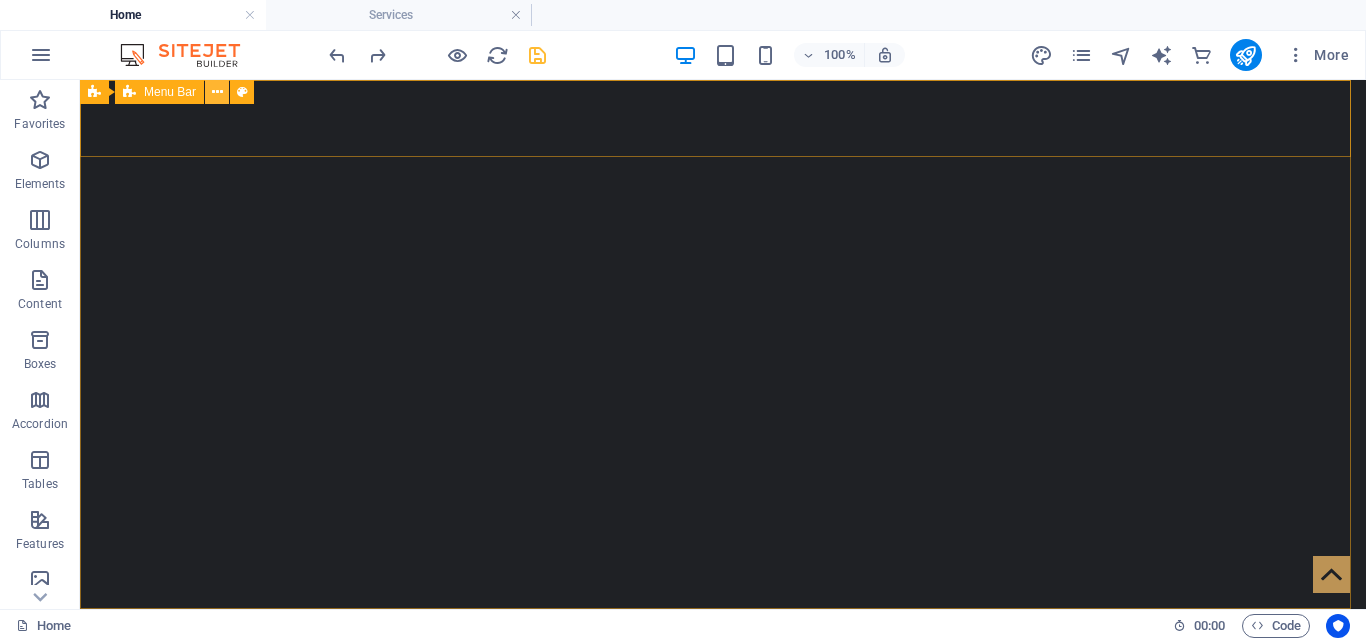 click at bounding box center (217, 92) 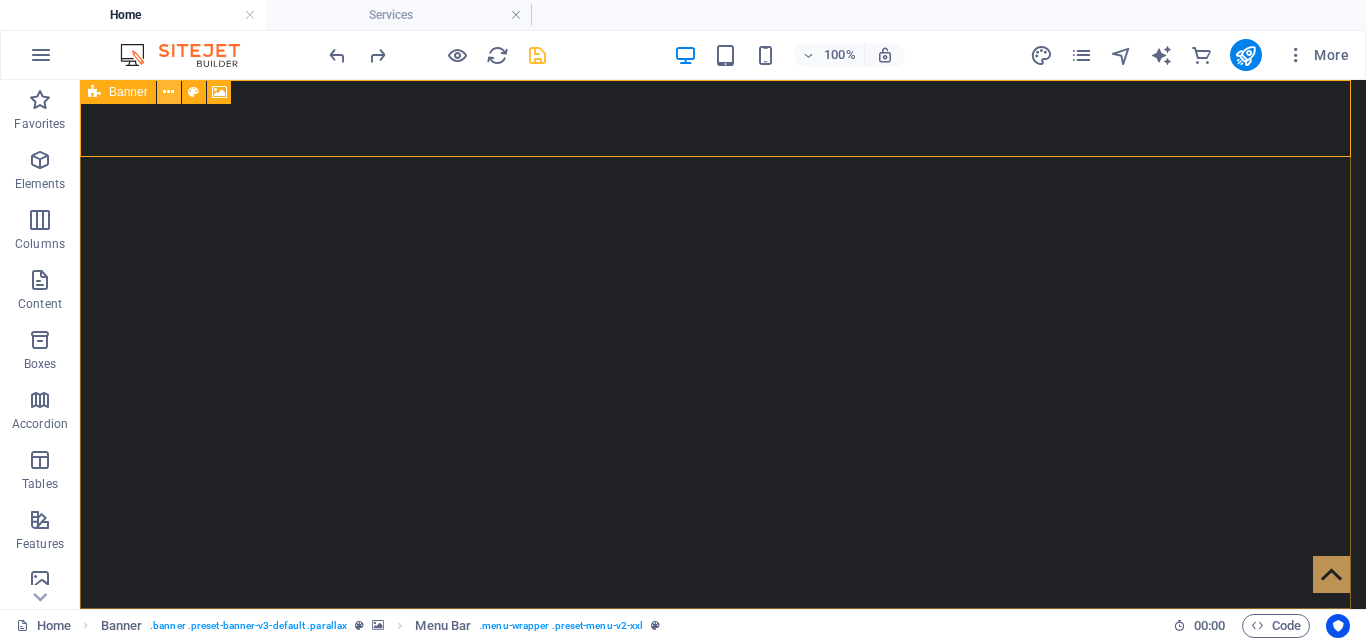 click at bounding box center [168, 92] 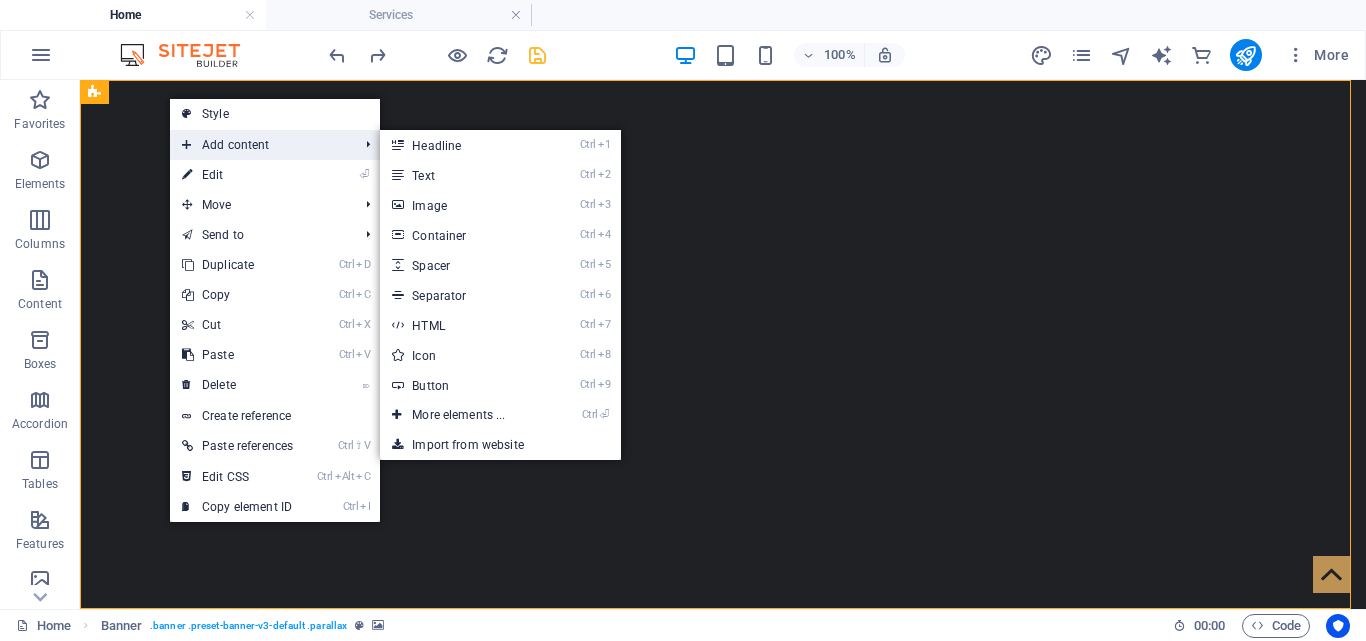 click at bounding box center [187, 145] 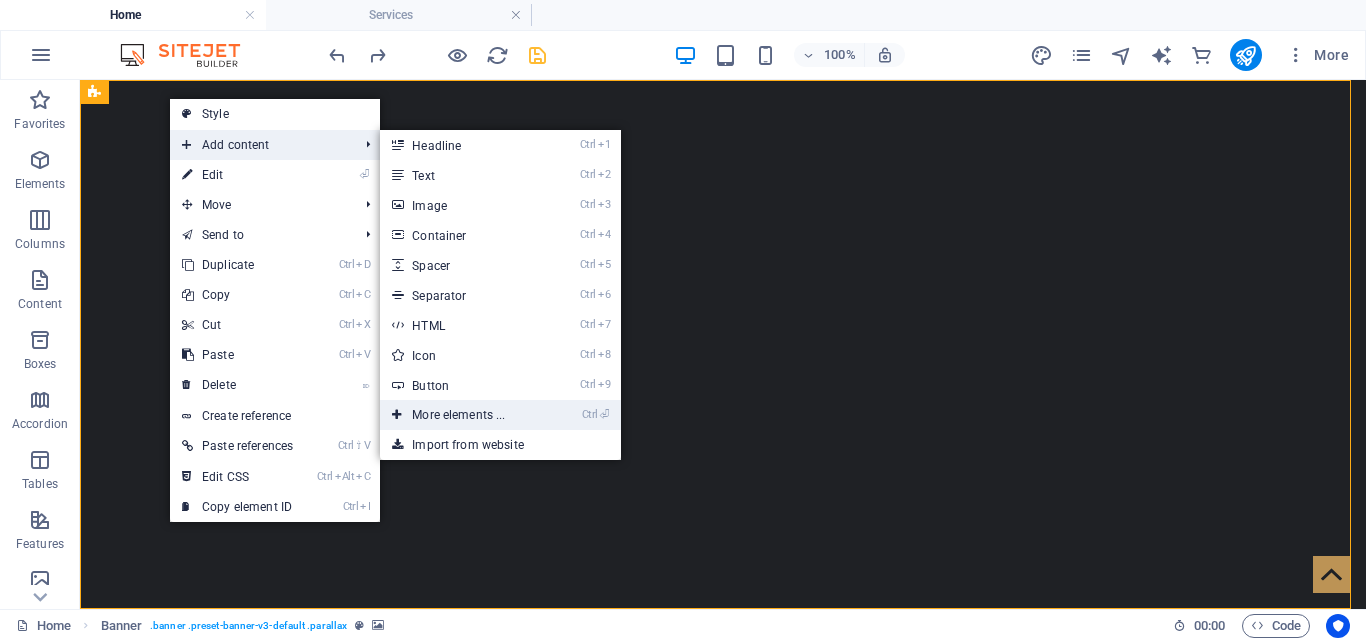 click on "Ctrl ⏎  More elements ..." at bounding box center [462, 415] 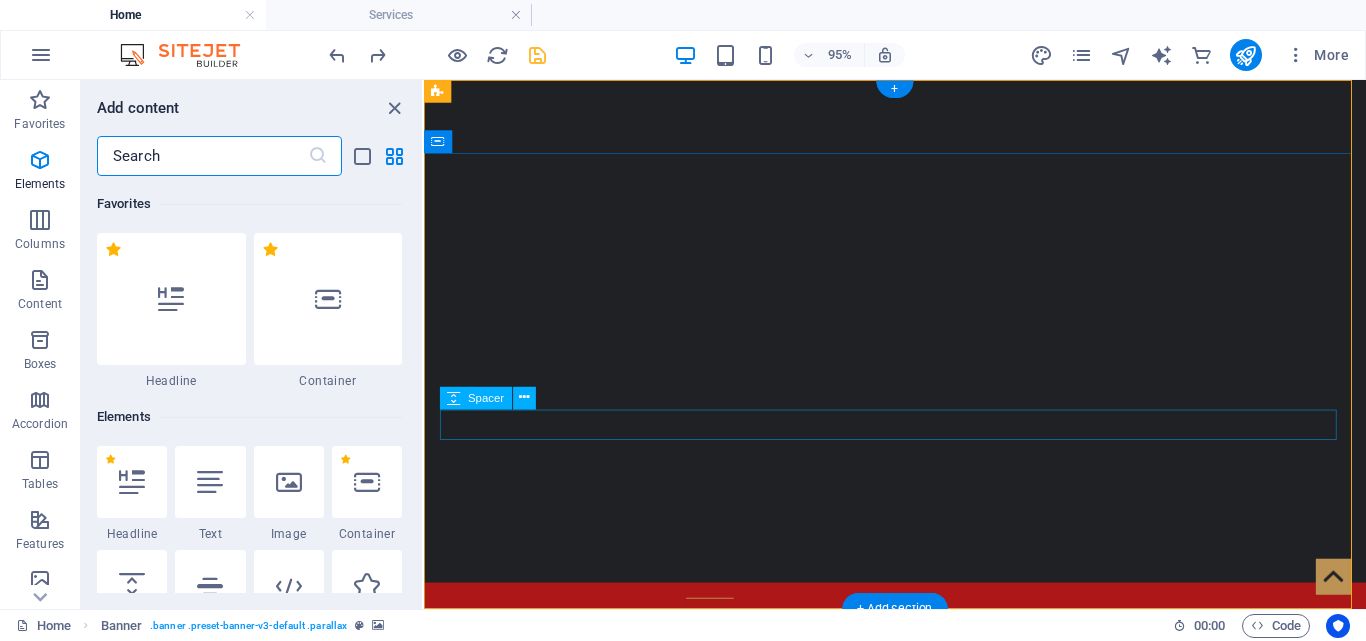 scroll, scrollTop: 213, scrollLeft: 0, axis: vertical 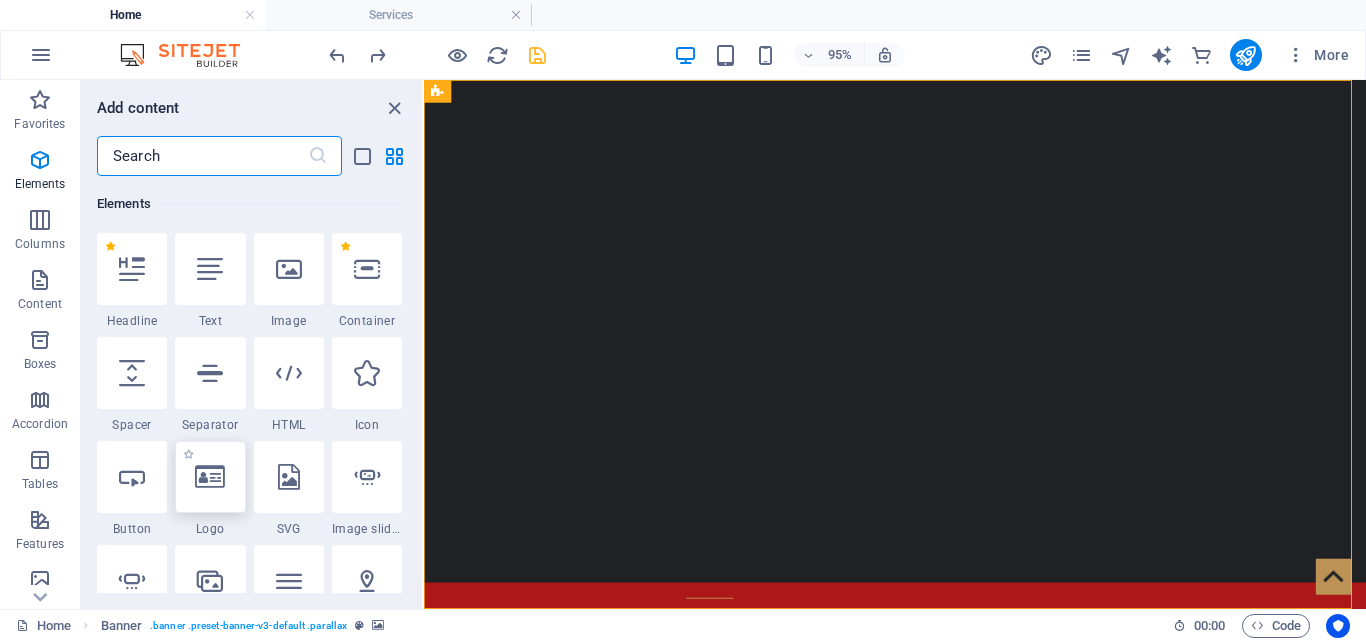 click at bounding box center (210, 477) 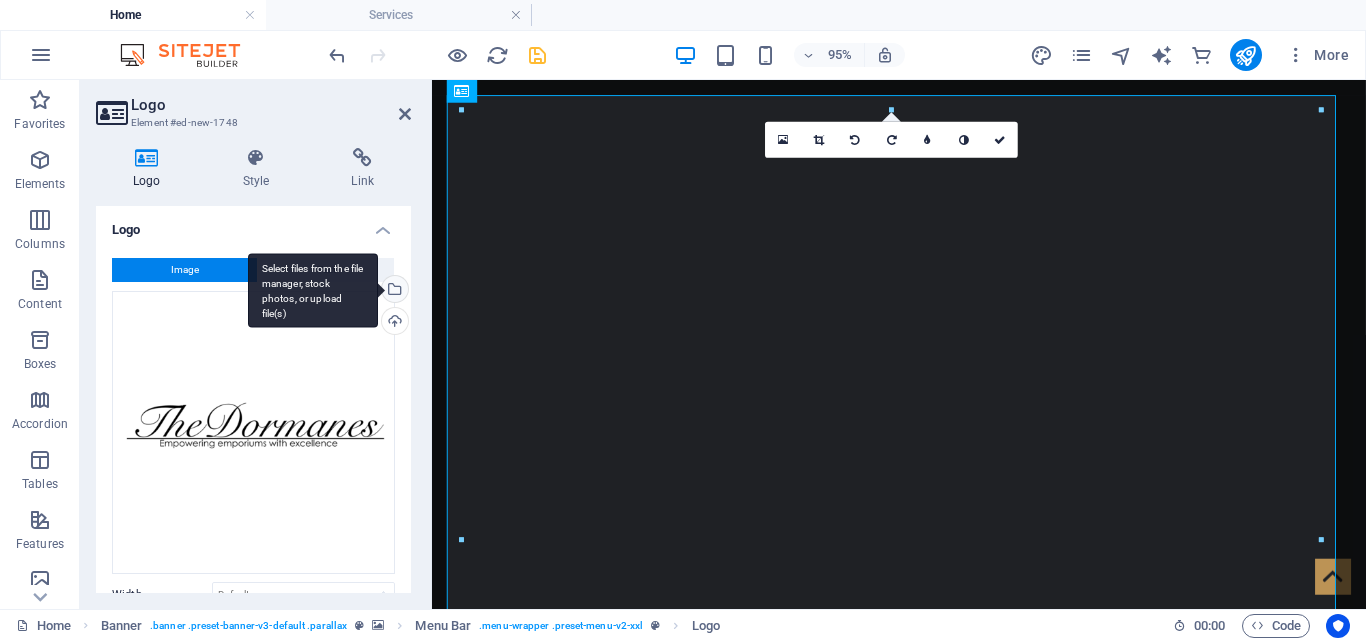 click on "Select files from the file manager, stock photos, or upload file(s)" at bounding box center [393, 291] 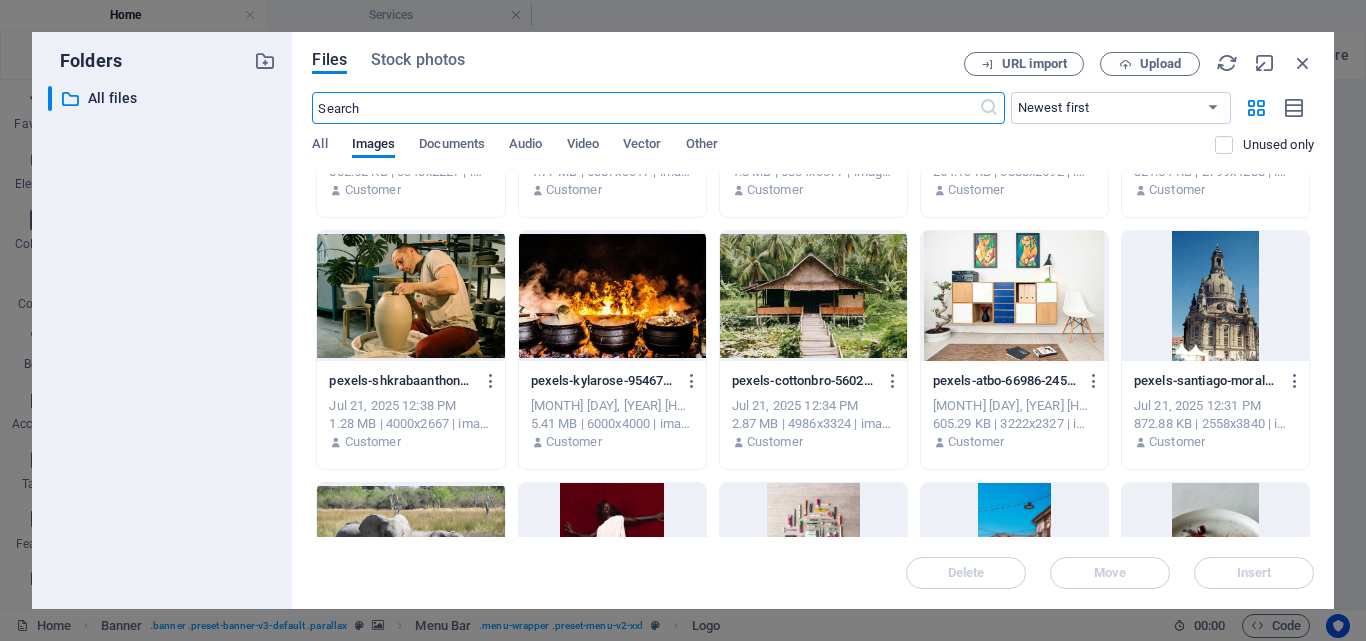 scroll, scrollTop: 1933, scrollLeft: 0, axis: vertical 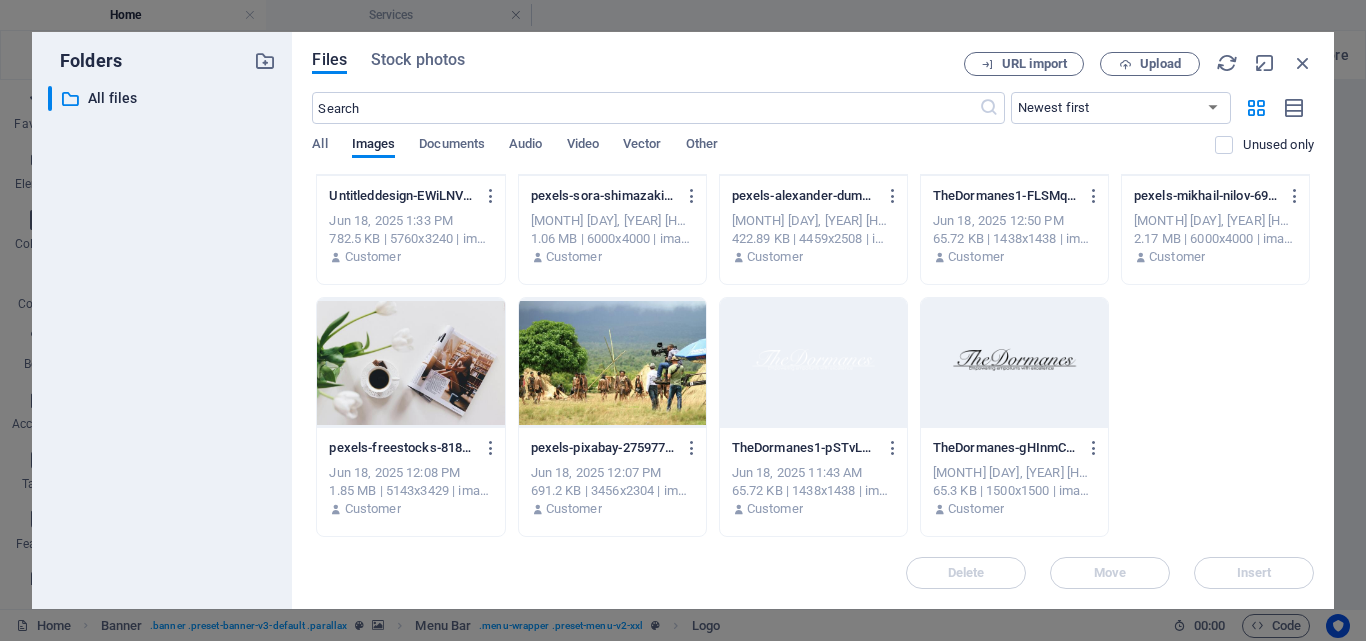click at bounding box center [813, 363] 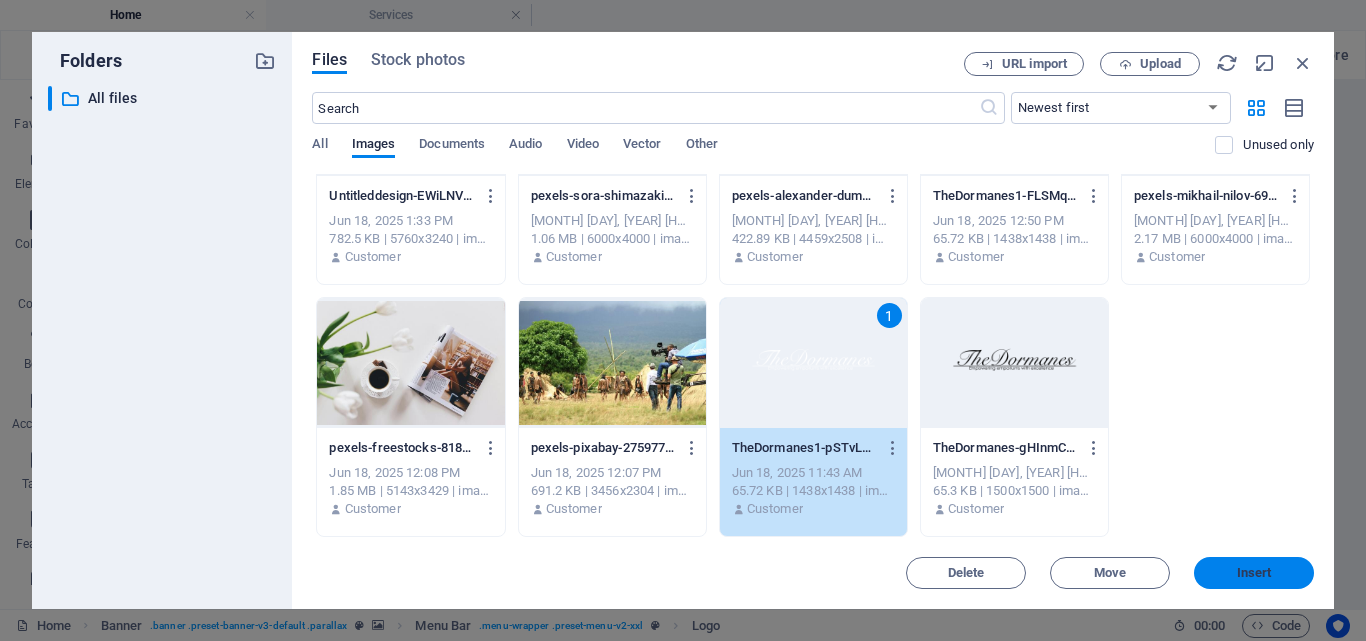 click on "Insert" at bounding box center (1254, 573) 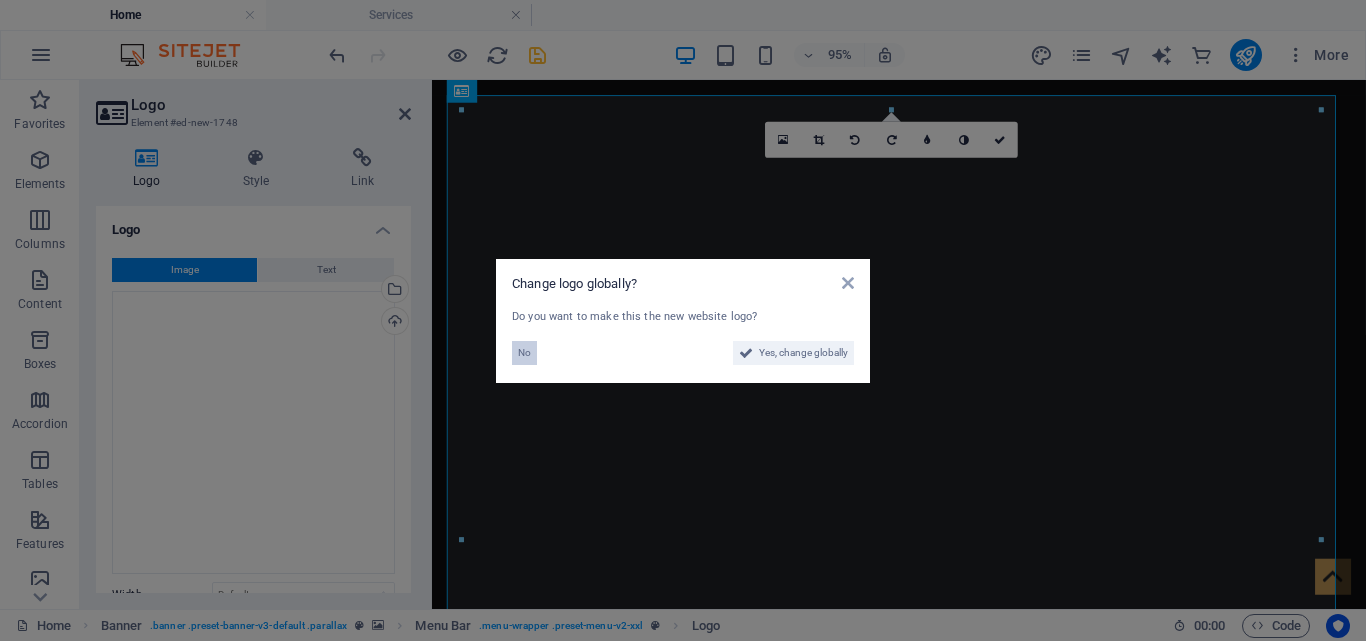 click on "No" at bounding box center (524, 353) 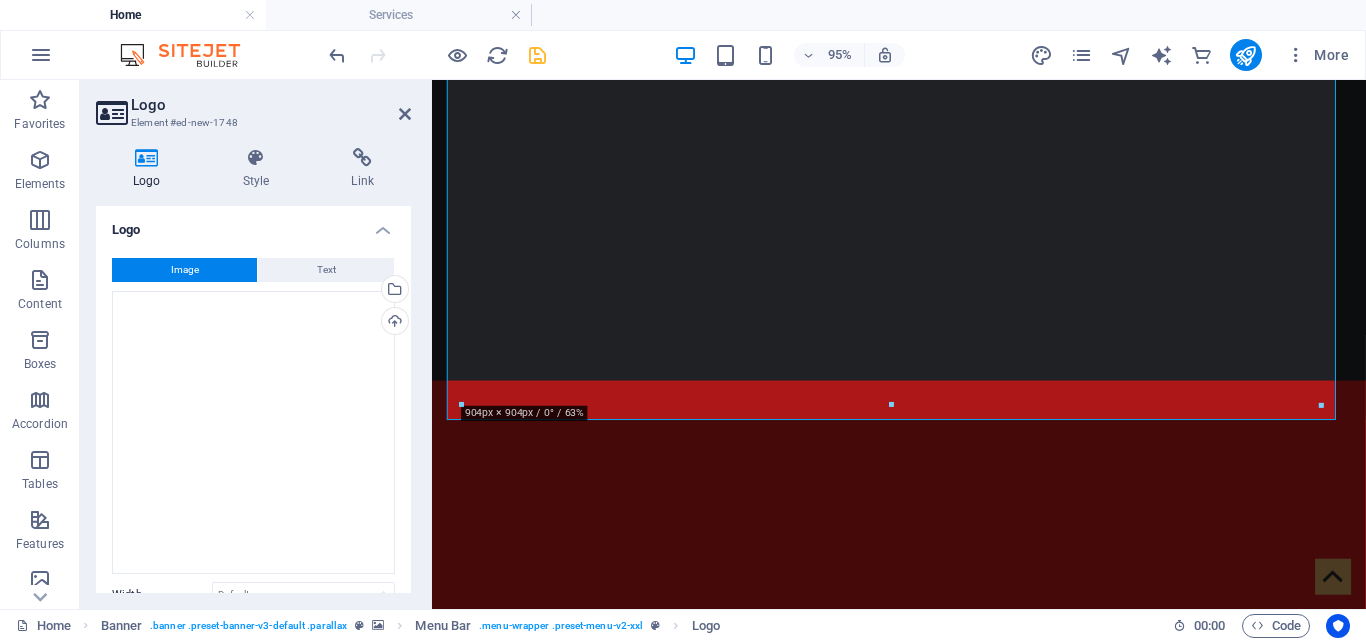 scroll, scrollTop: 687, scrollLeft: 0, axis: vertical 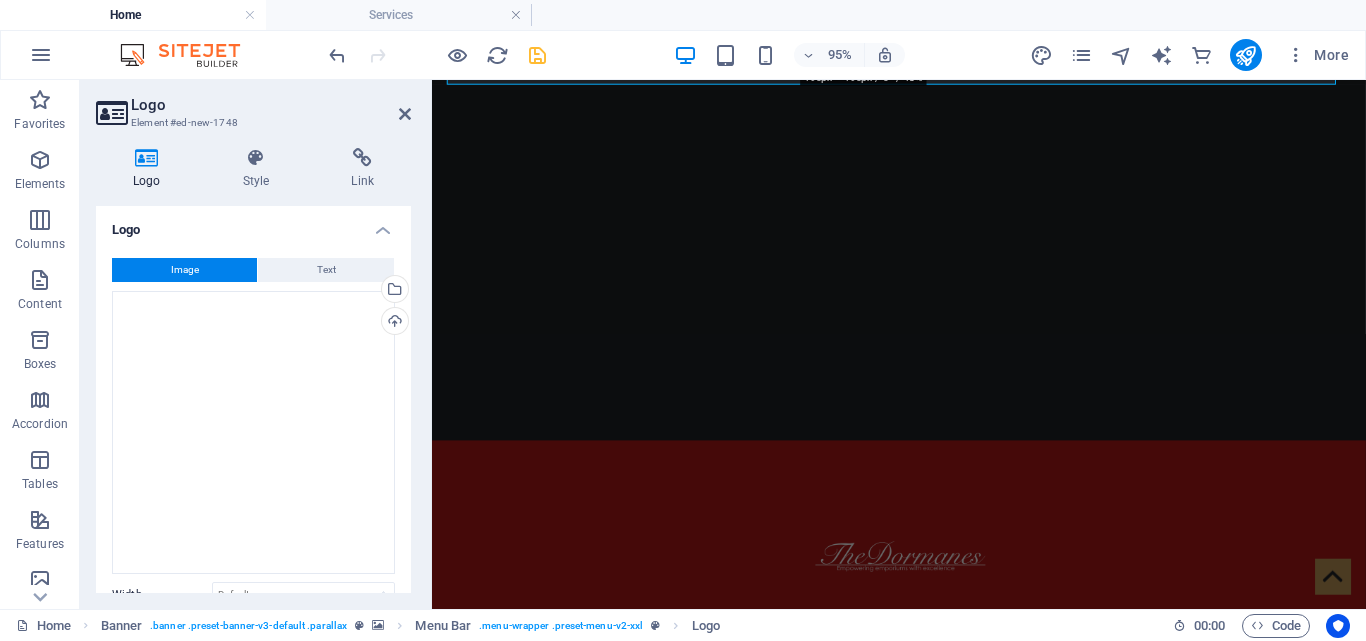 drag, startPoint x: 1320, startPoint y: 318, endPoint x: 603, endPoint y: 178, distance: 730.5402 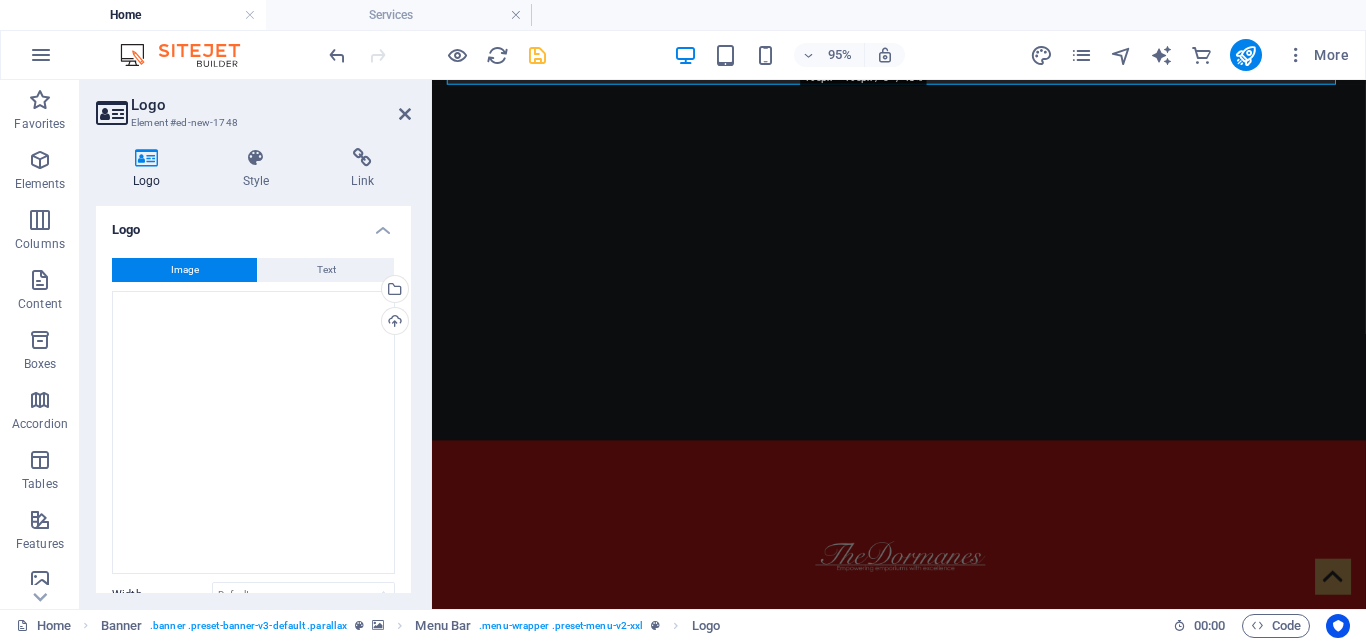 type on "190" 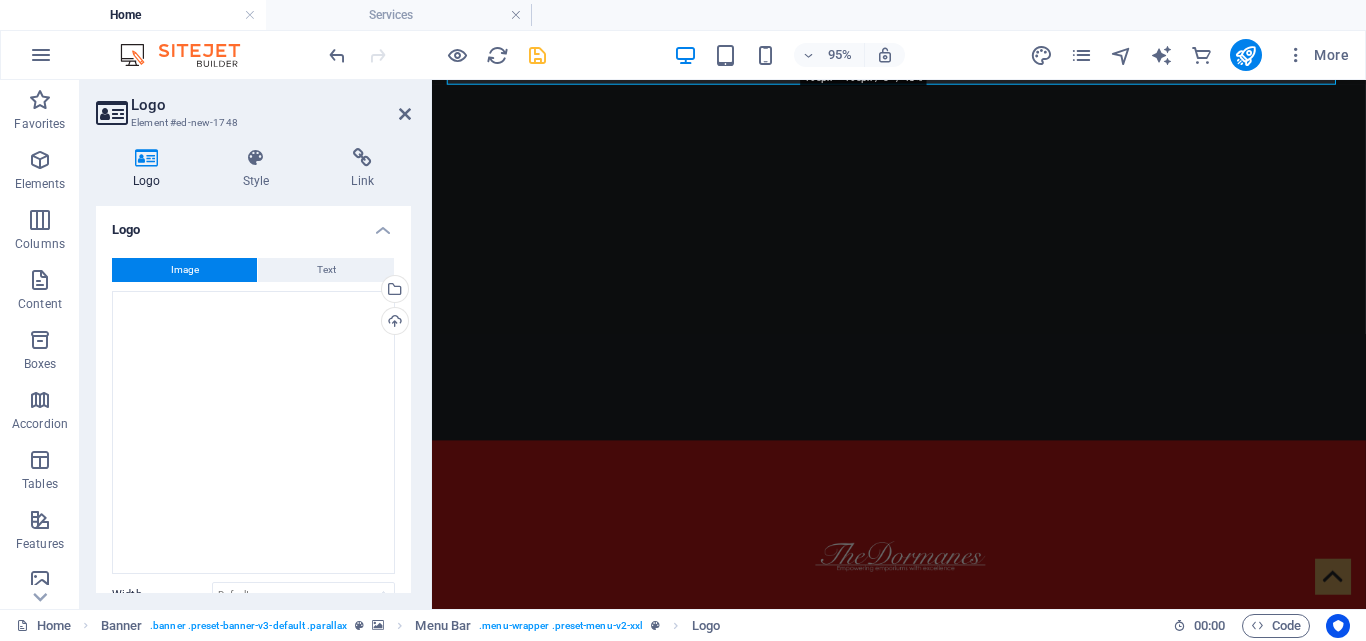 select on "px" 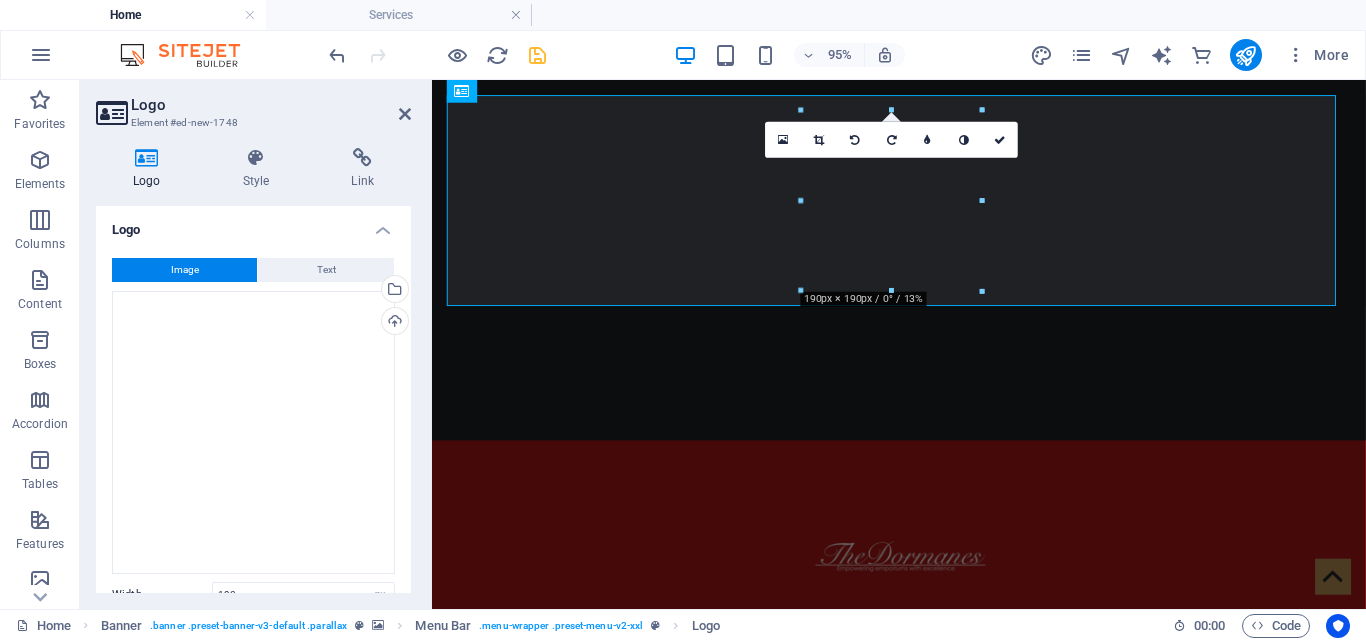 scroll, scrollTop: 0, scrollLeft: 0, axis: both 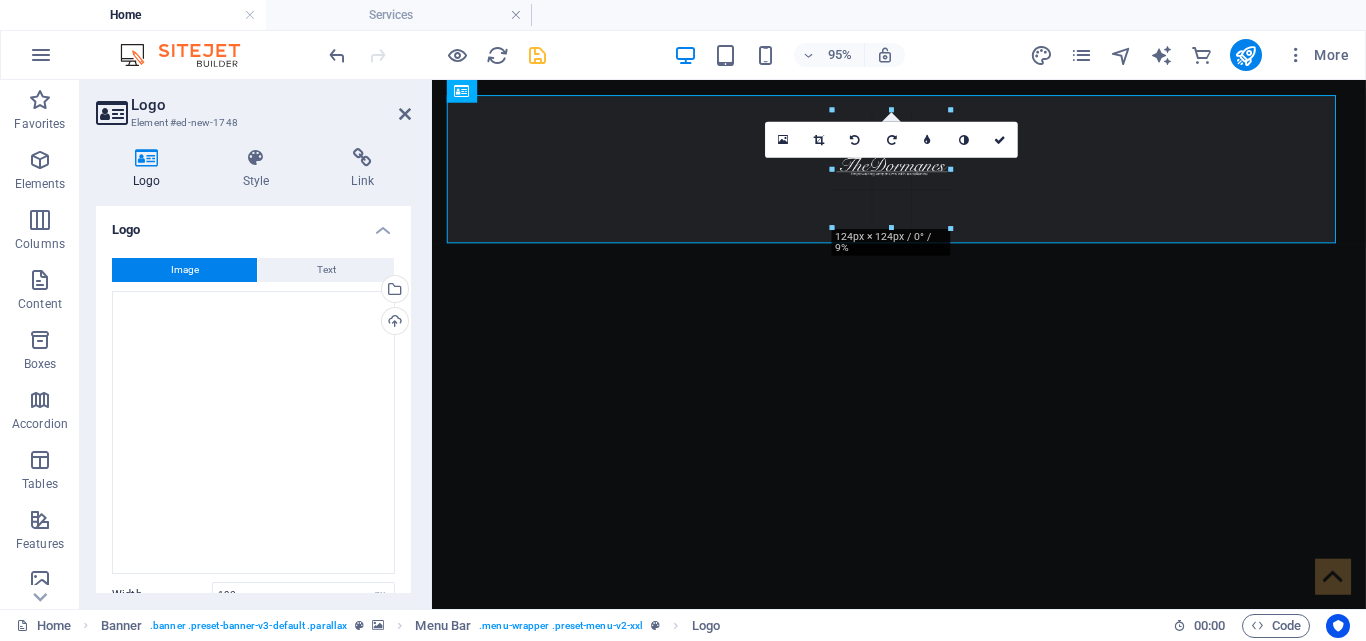 drag, startPoint x: 801, startPoint y: 200, endPoint x: 862, endPoint y: 228, distance: 67.11929 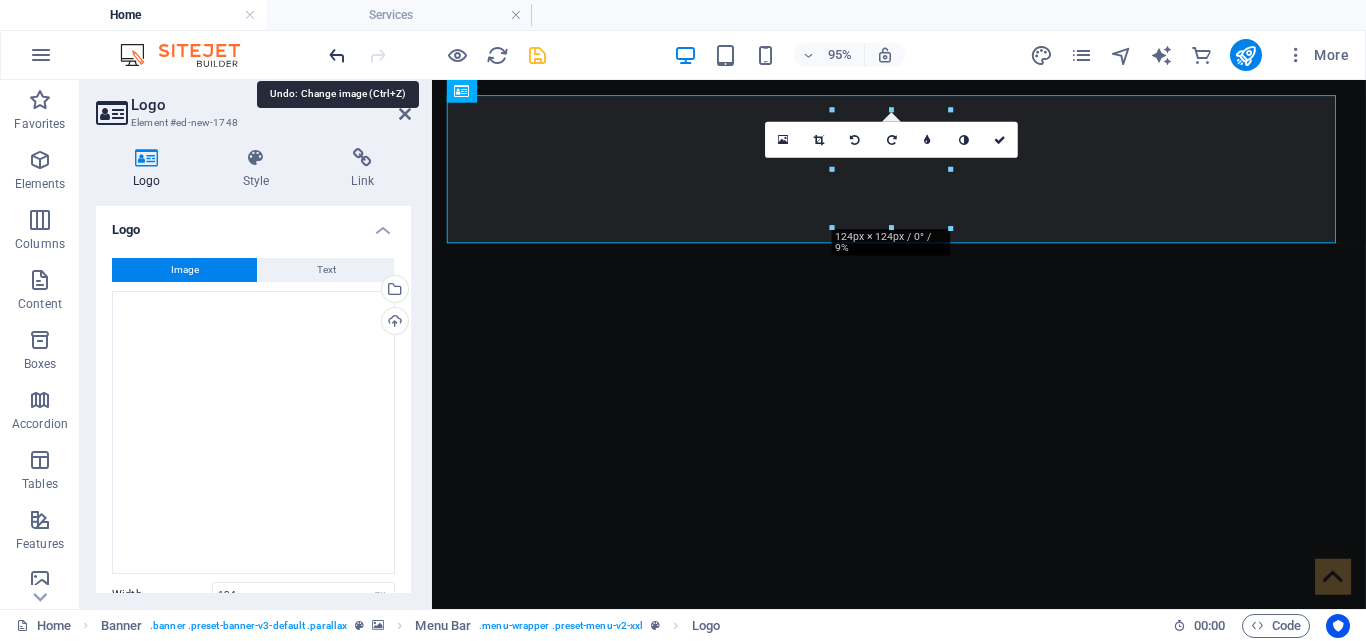 click at bounding box center [337, 55] 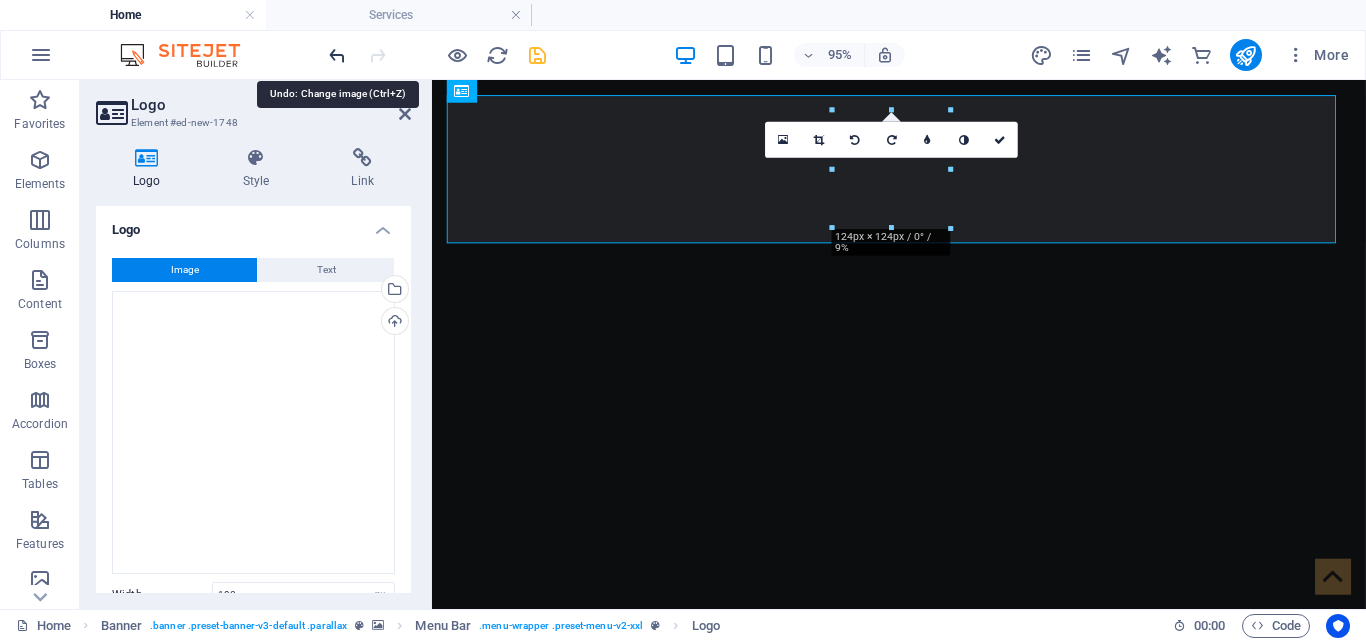 click at bounding box center (337, 55) 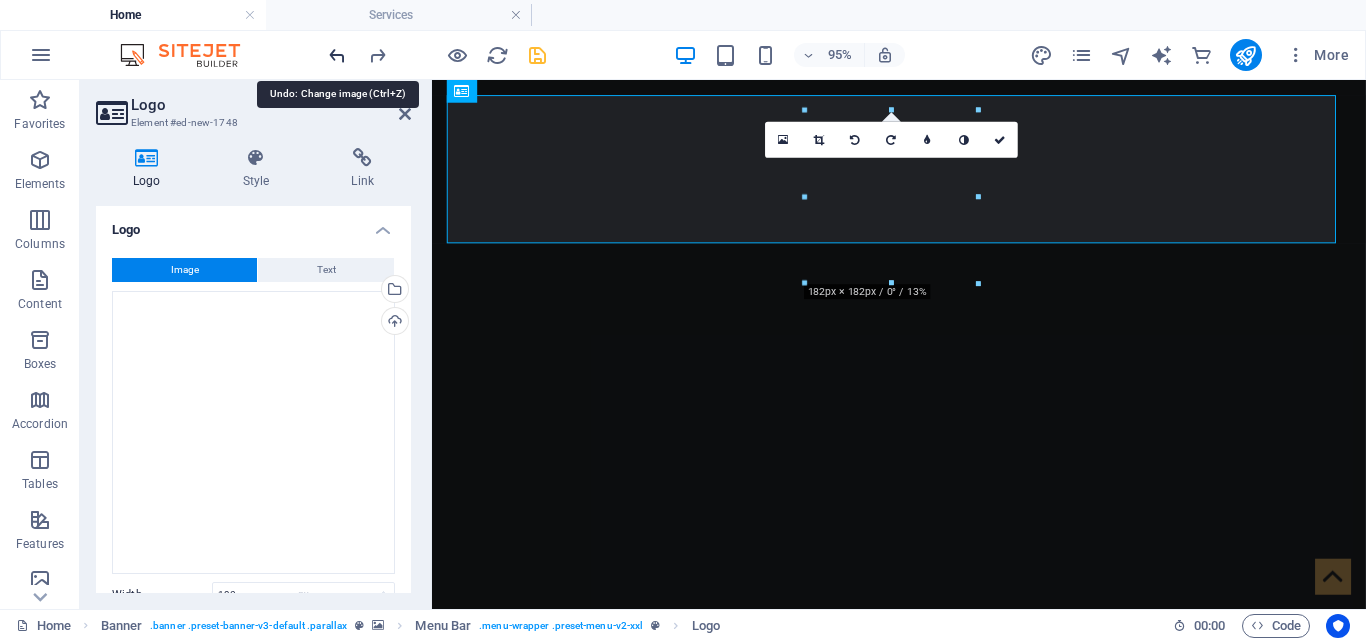 type 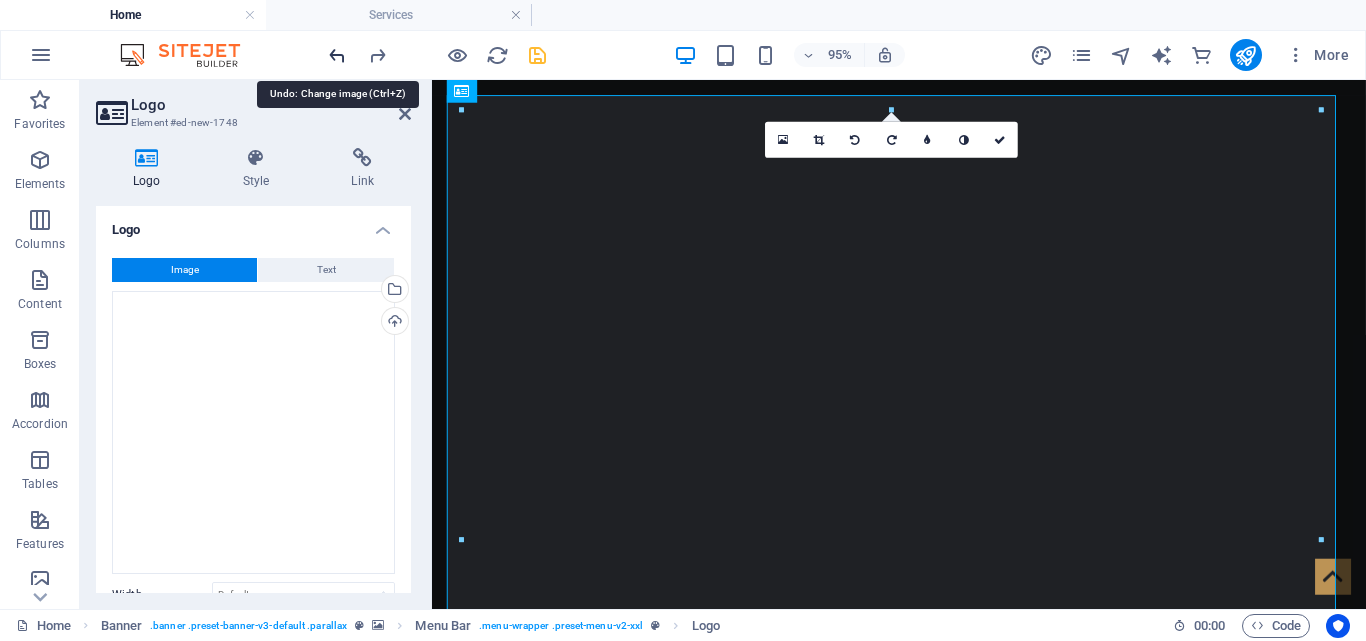 click at bounding box center (337, 55) 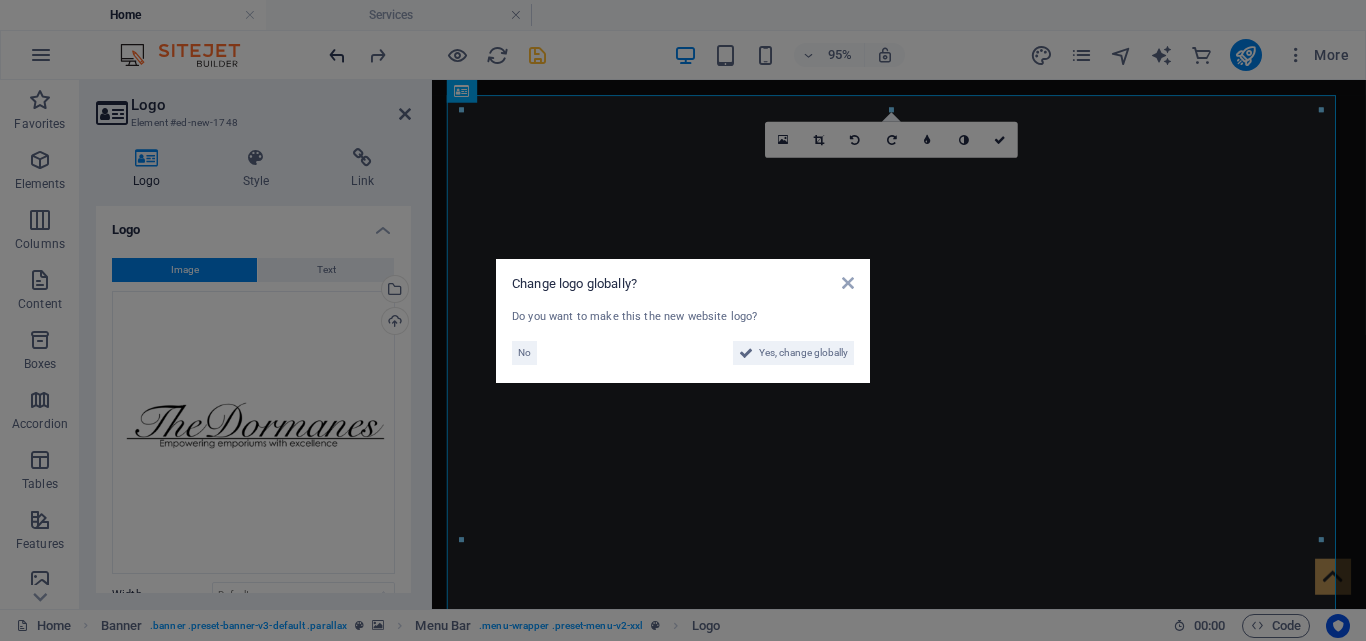 click on "Change logo globally? Do you want to make this the new website logo? No Yes, change globally" at bounding box center [683, 320] 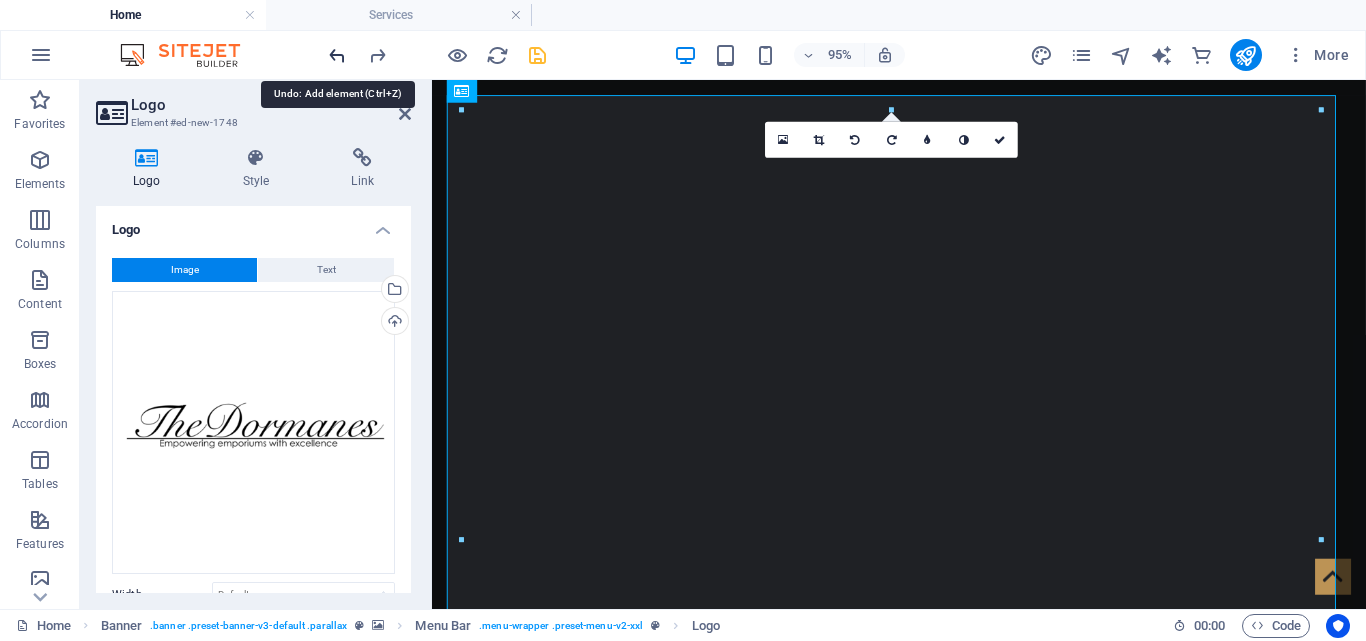 click at bounding box center [337, 55] 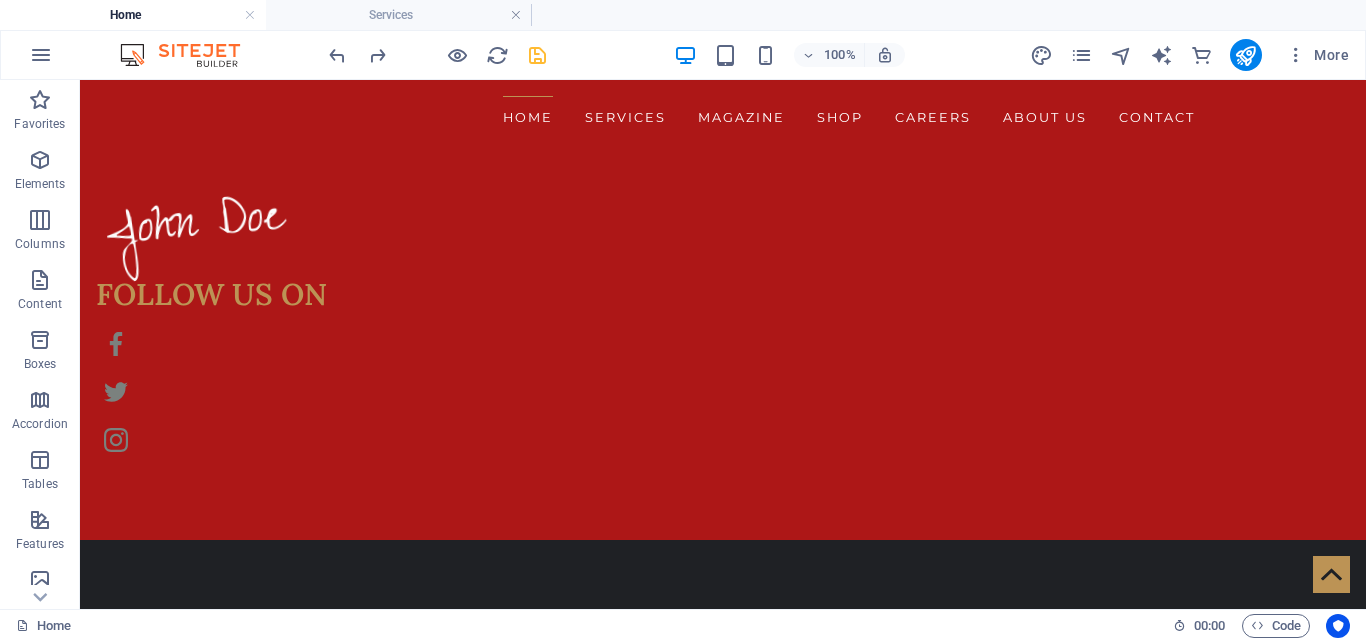 scroll, scrollTop: 1505, scrollLeft: 0, axis: vertical 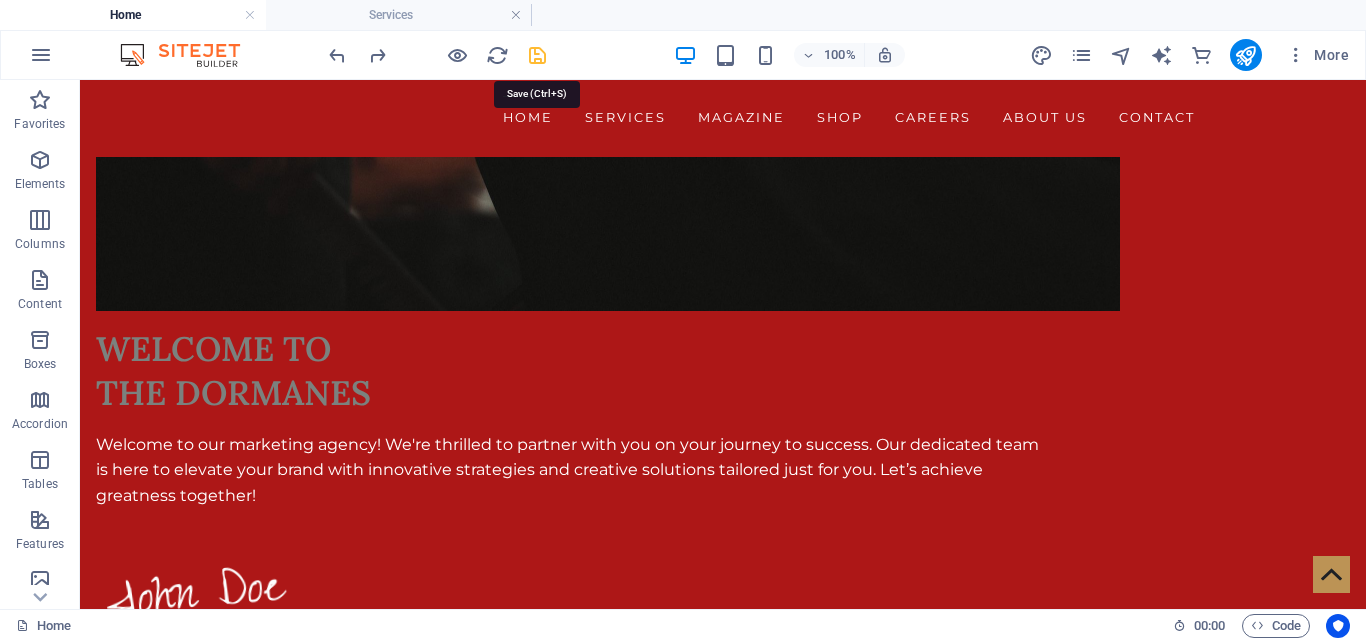 click at bounding box center [537, 55] 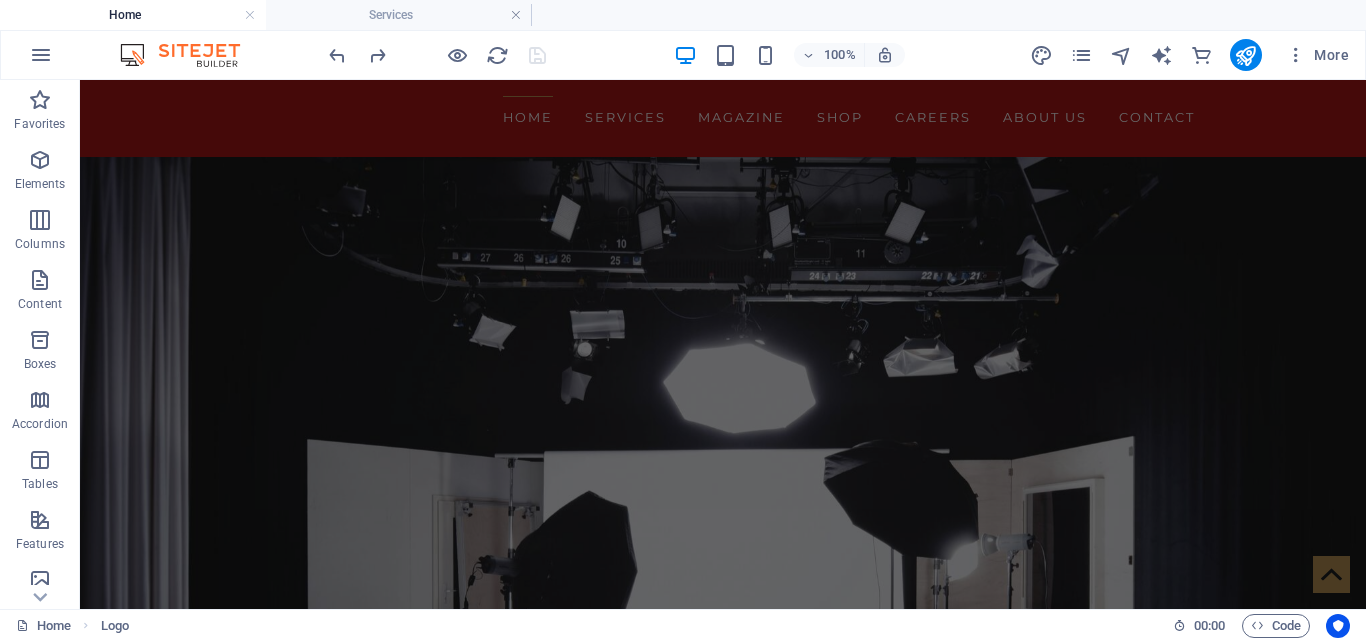 scroll, scrollTop: 3158, scrollLeft: 0, axis: vertical 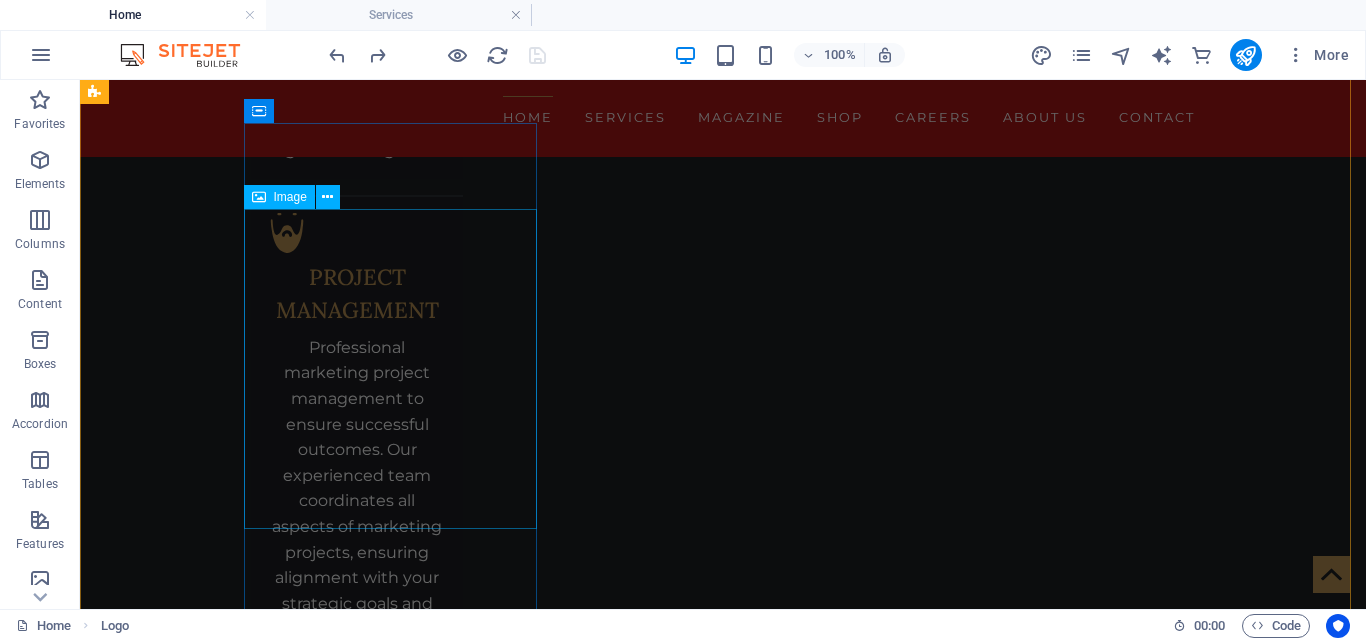 click at bounding box center [242, 8322] 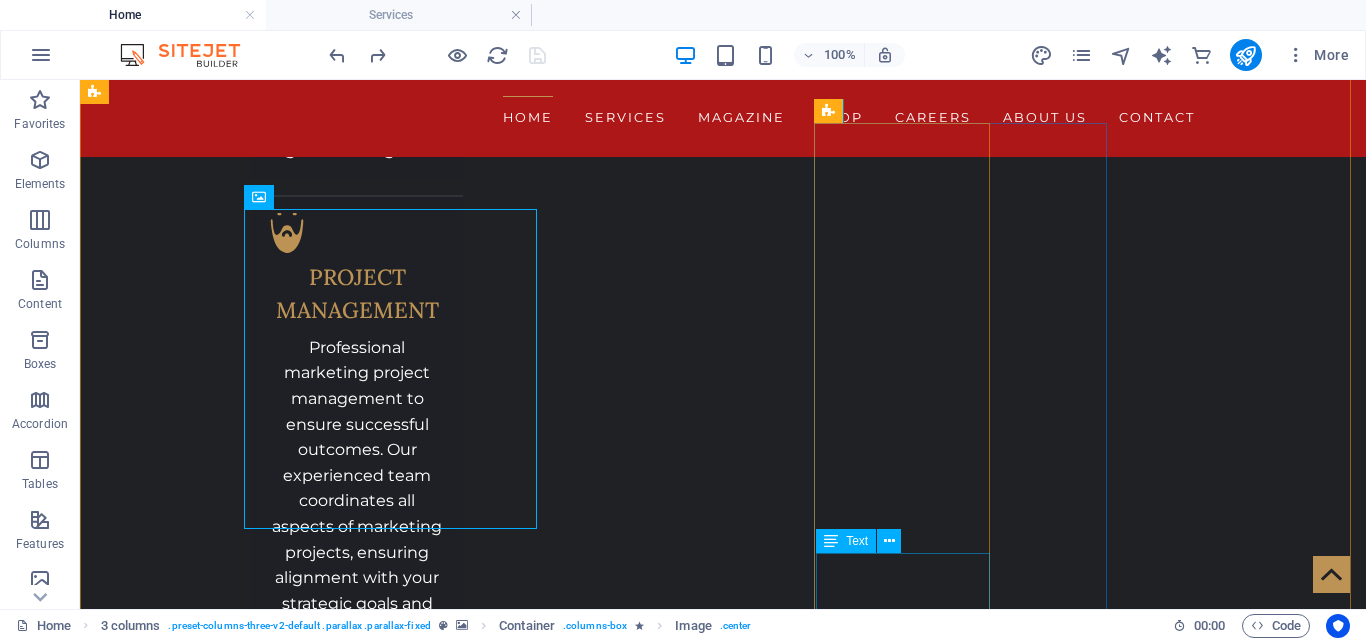 click on "Sunday CLOSED" at bounding box center (243, 10158) 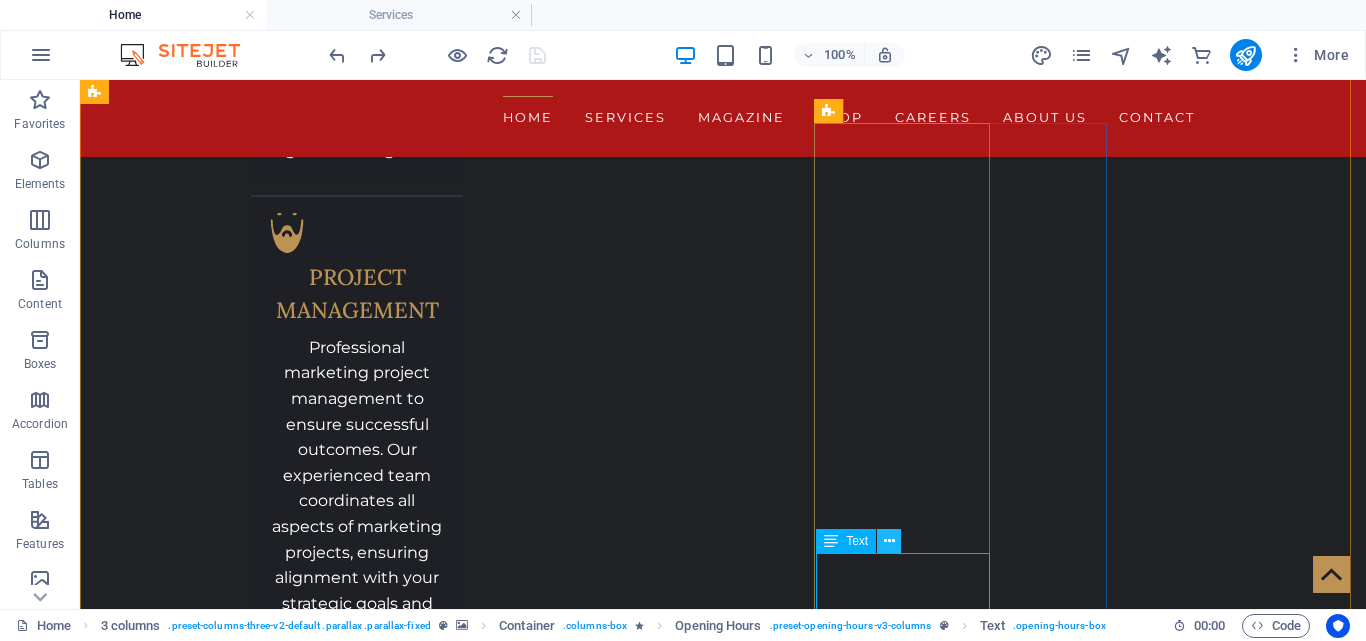 click at bounding box center [889, 541] 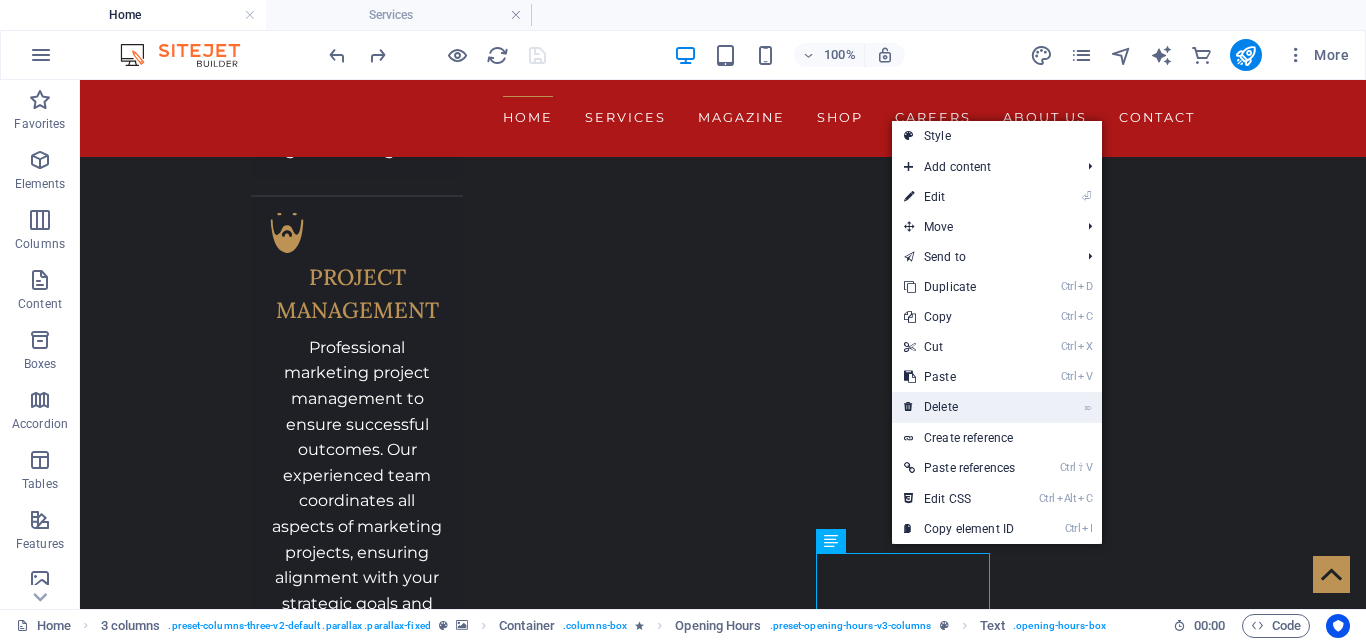 click on "⌦  Delete" at bounding box center (959, 407) 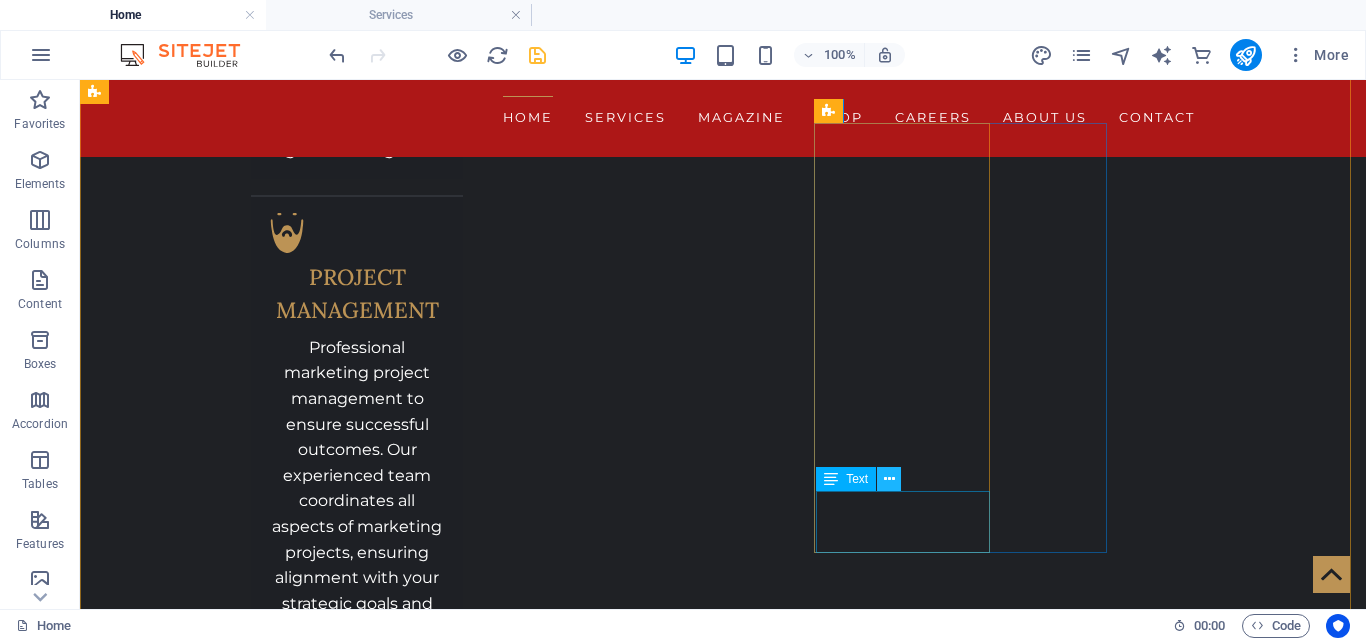 click at bounding box center (889, 479) 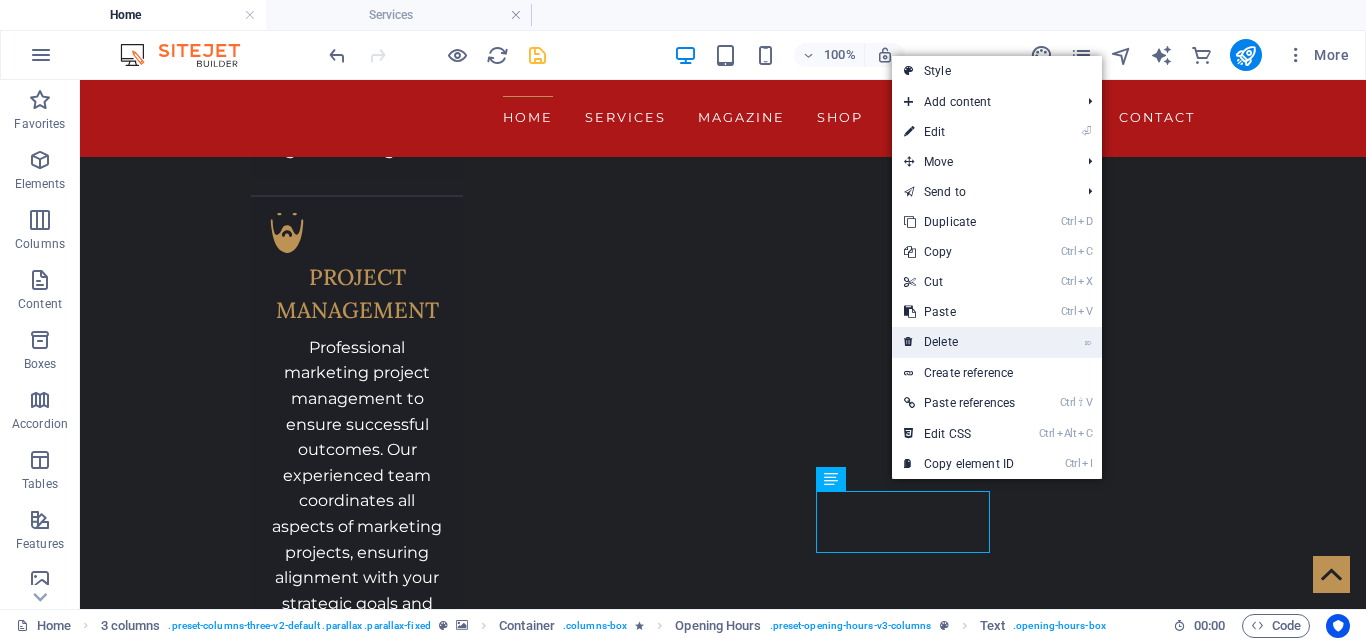click on "⌦  Delete" at bounding box center (959, 342) 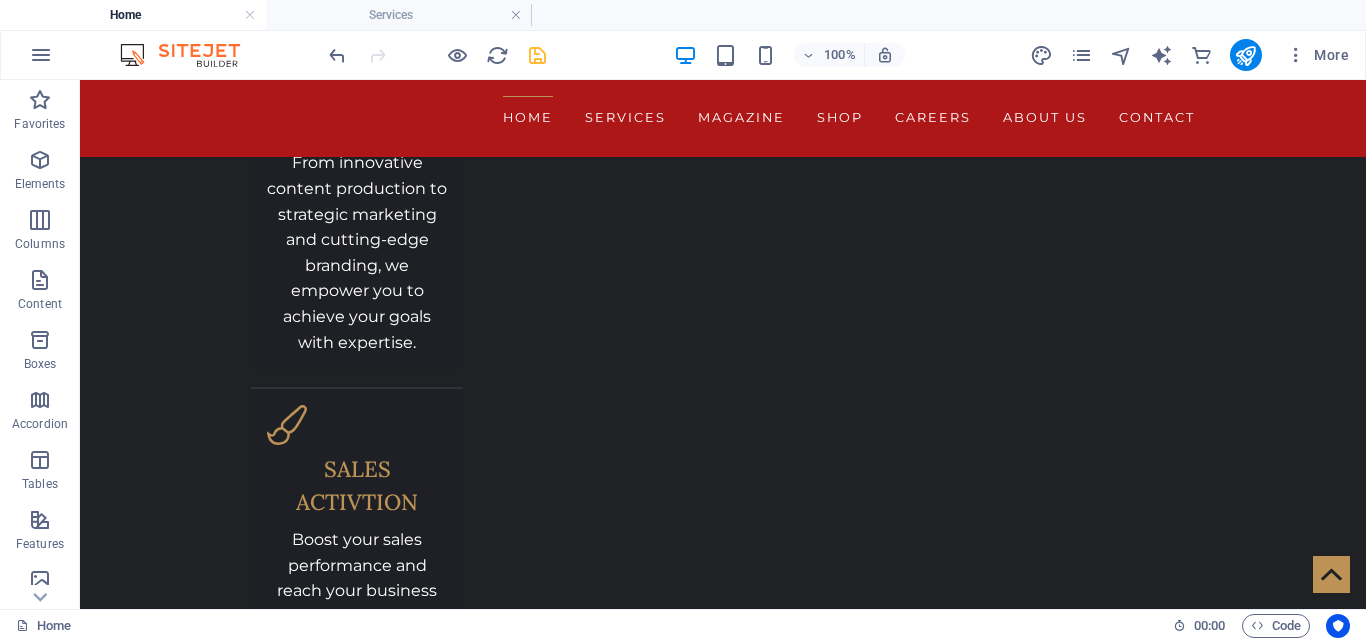 scroll, scrollTop: 4571, scrollLeft: 0, axis: vertical 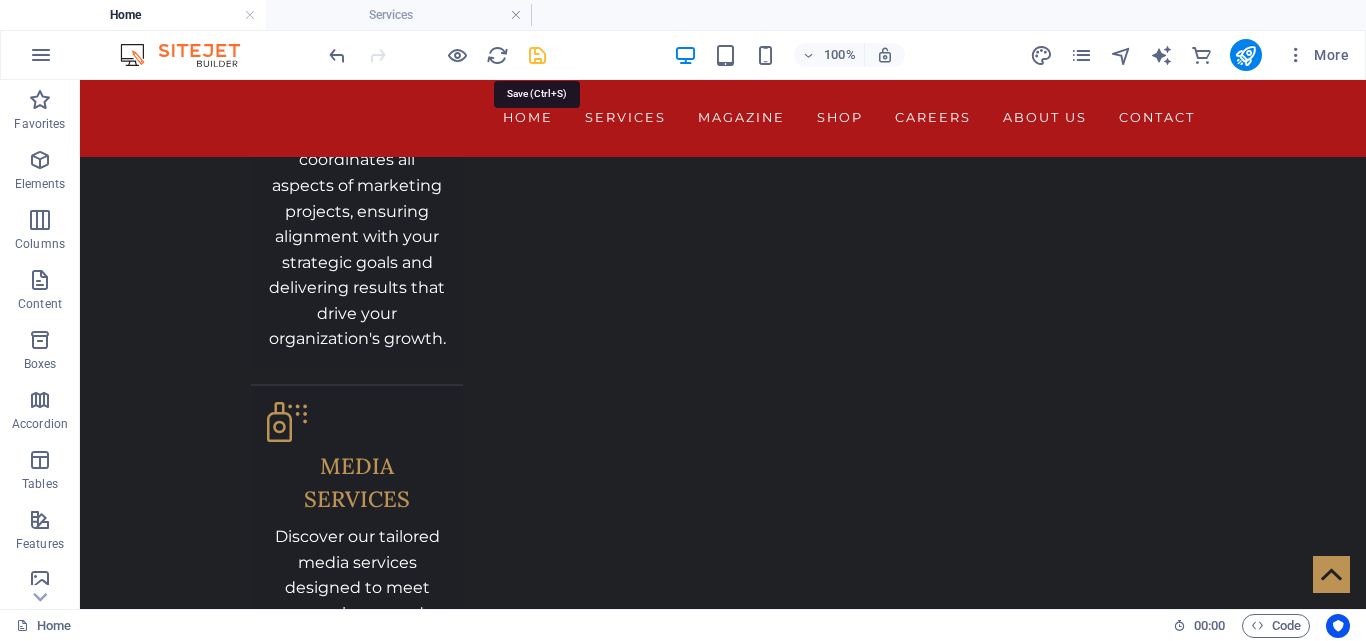 click at bounding box center (537, 55) 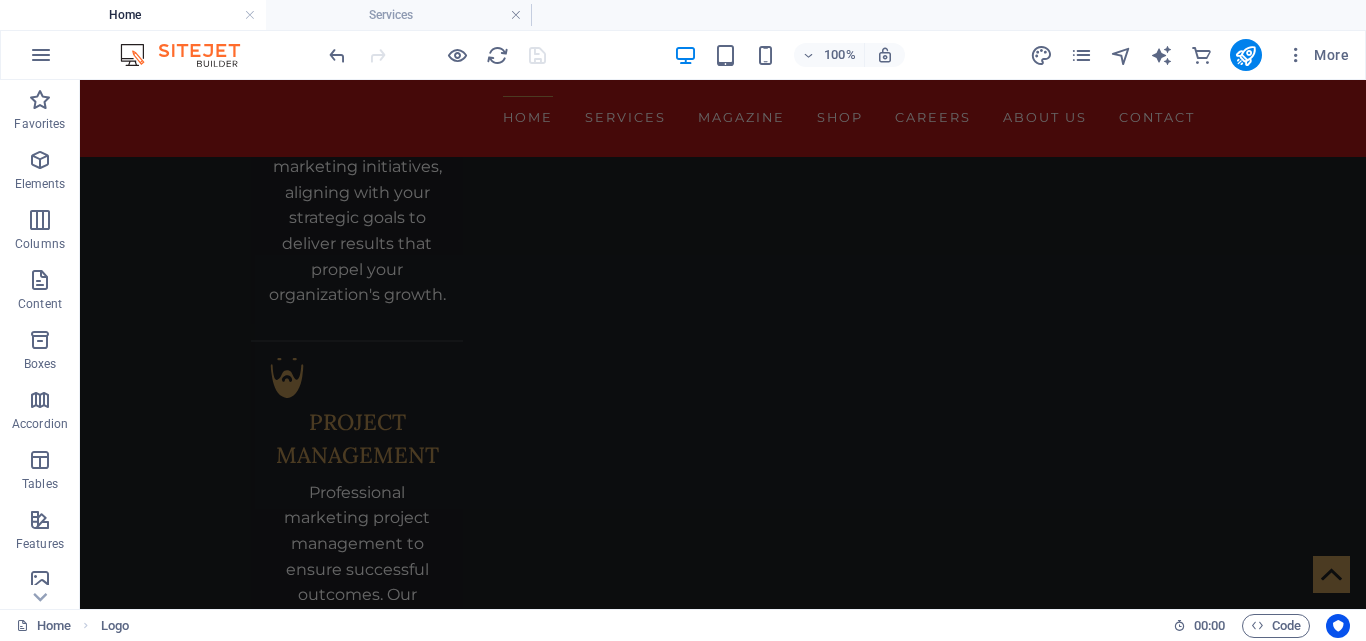 scroll, scrollTop: 3479, scrollLeft: 0, axis: vertical 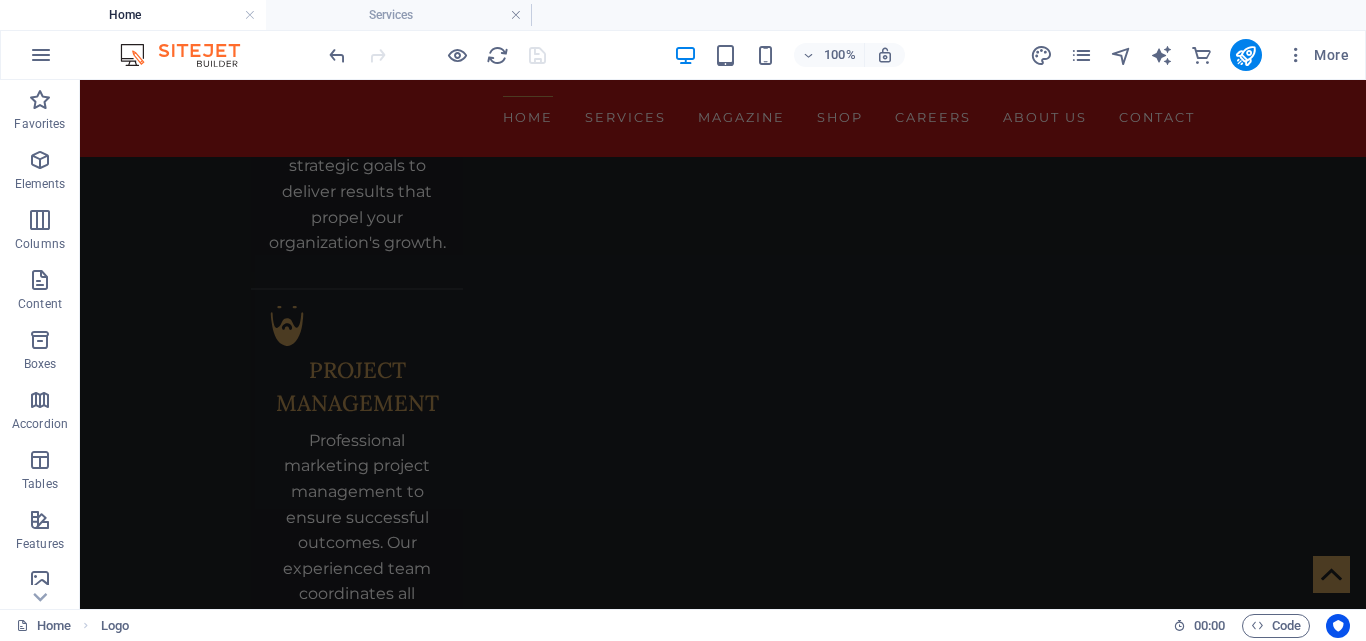 click at bounding box center (146, 9315) 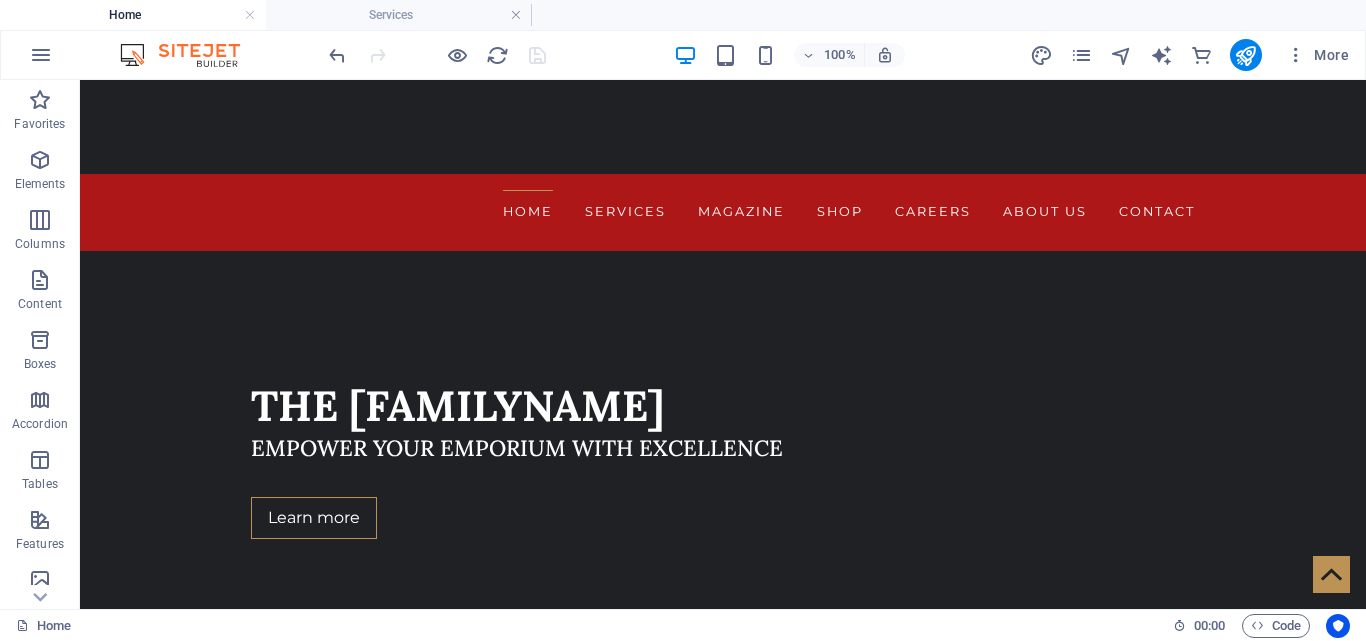 scroll, scrollTop: 445, scrollLeft: 0, axis: vertical 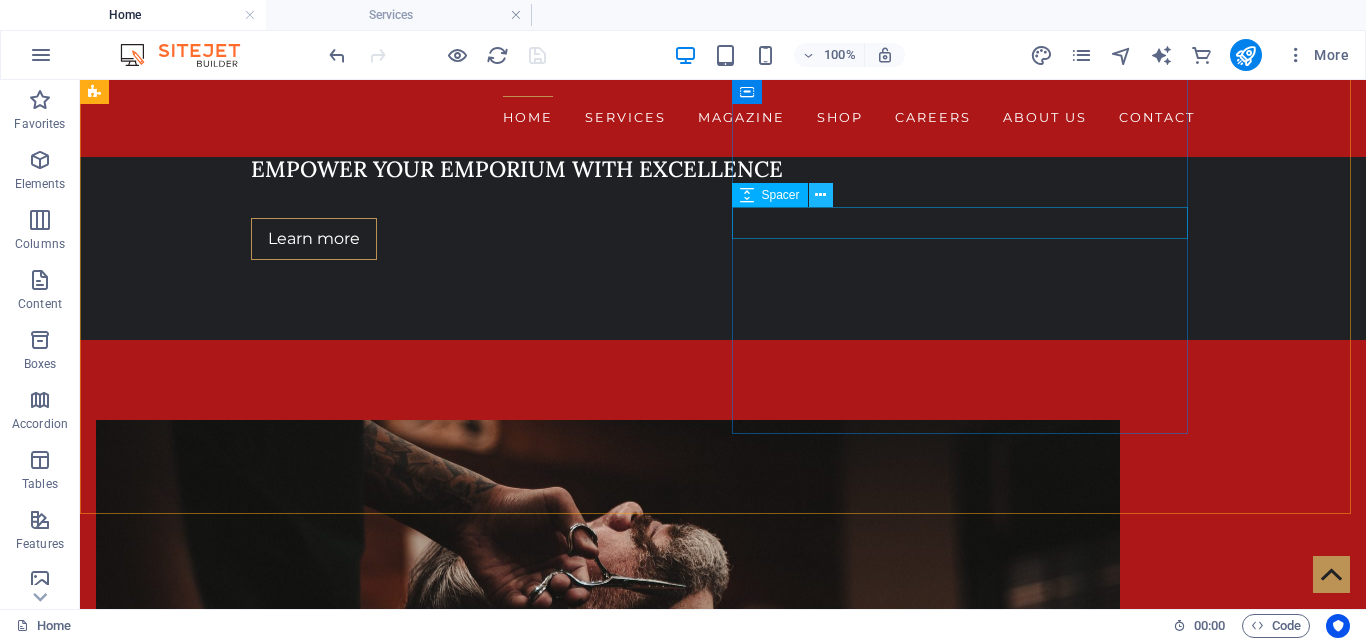 click at bounding box center [821, 195] 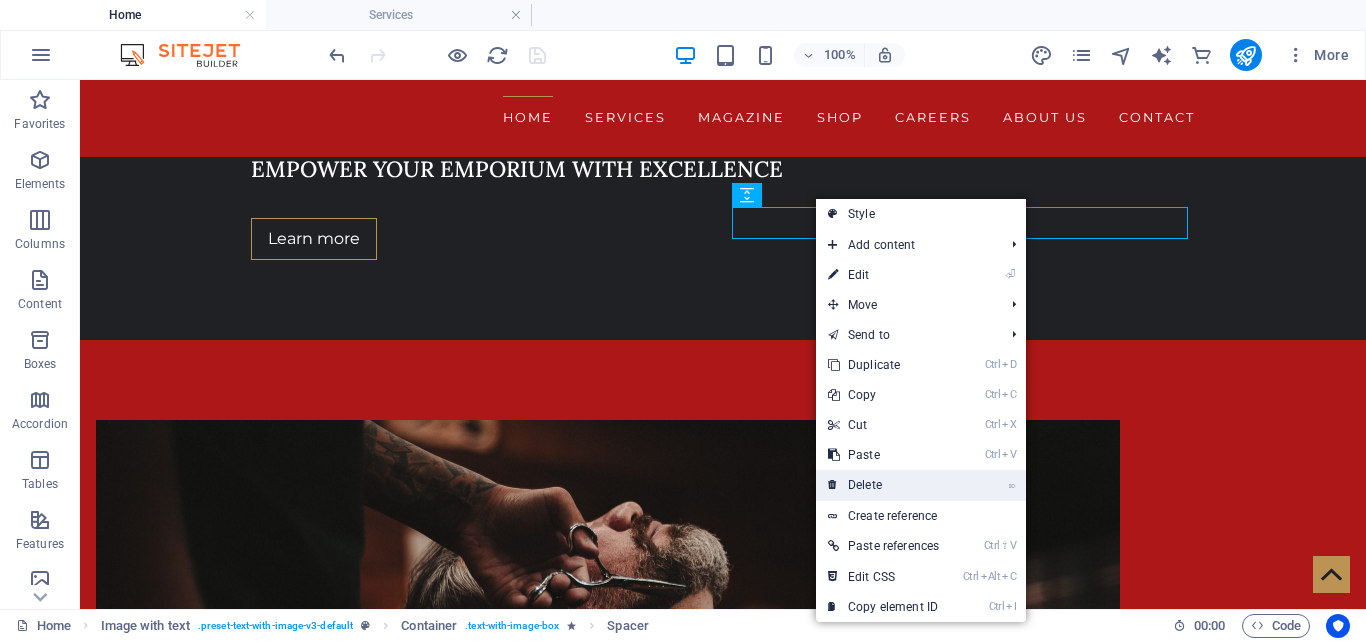 click on "⌦  Delete" at bounding box center (883, 485) 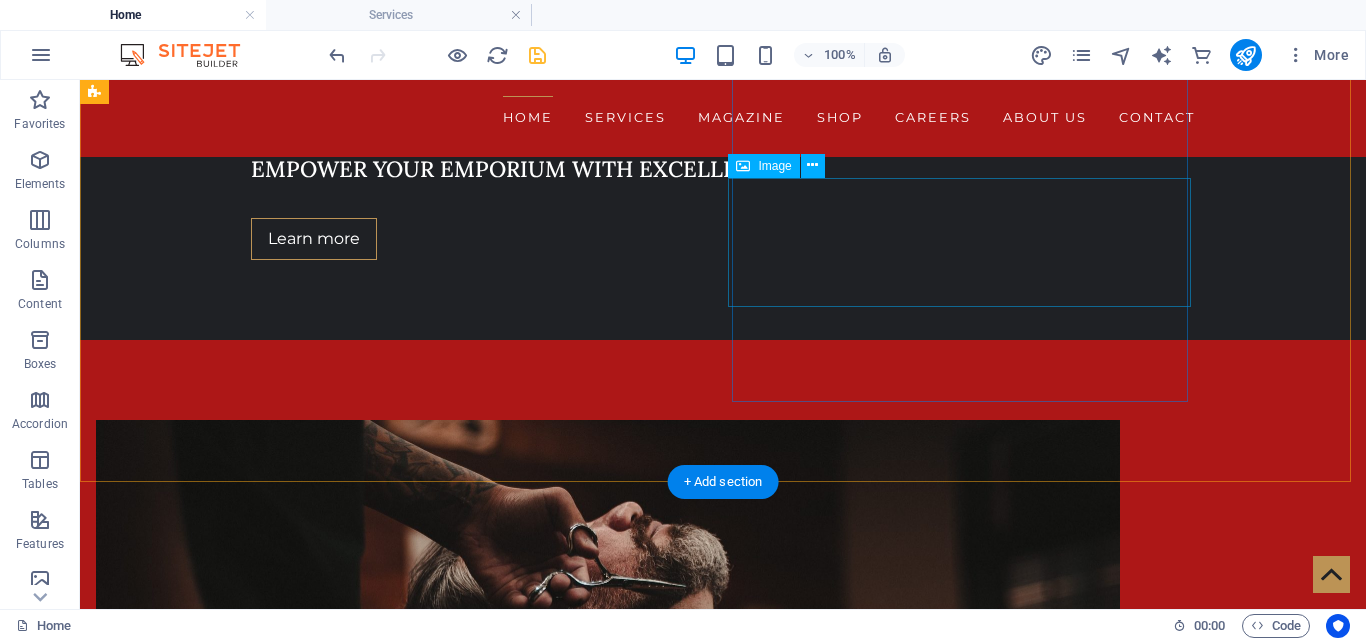 click at bounding box center [568, 1334] 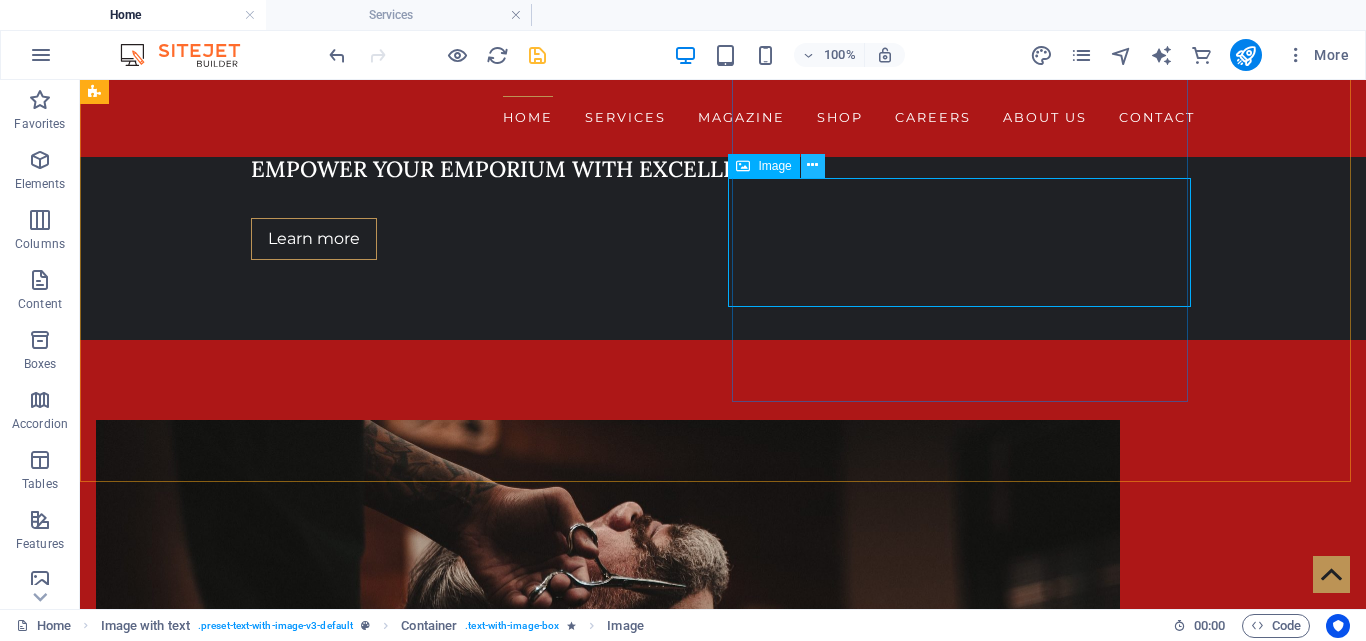 click at bounding box center (812, 165) 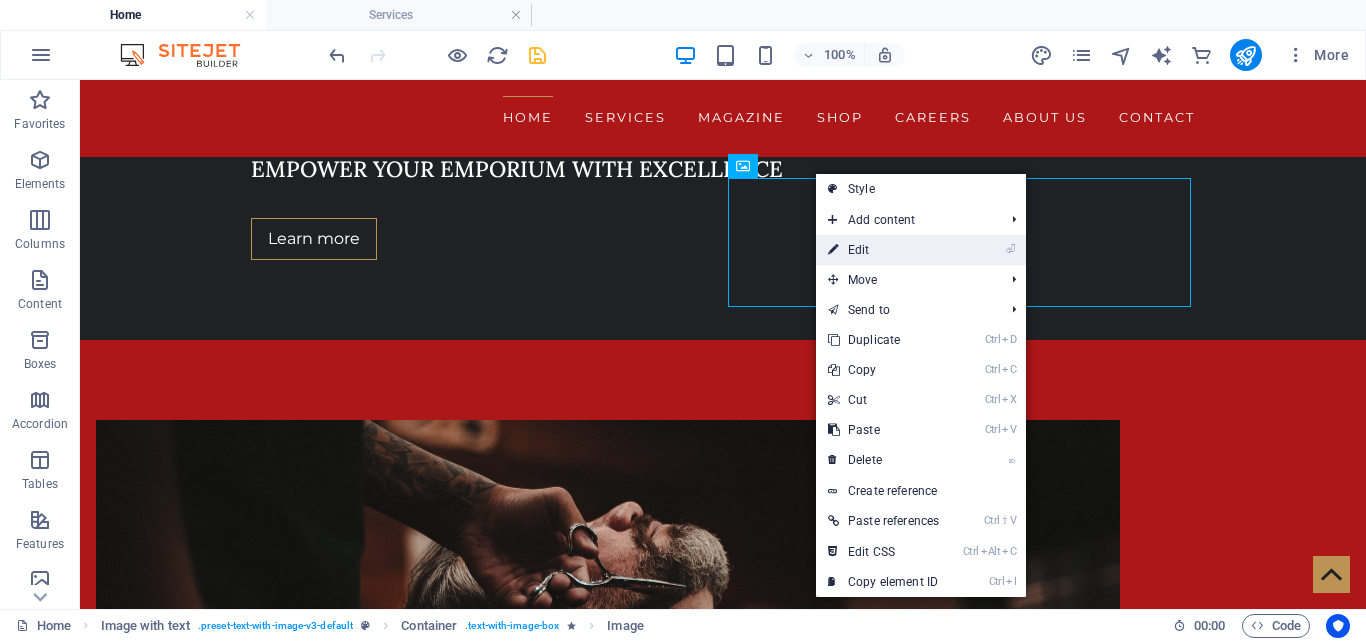 click on "⏎  Edit" at bounding box center (883, 250) 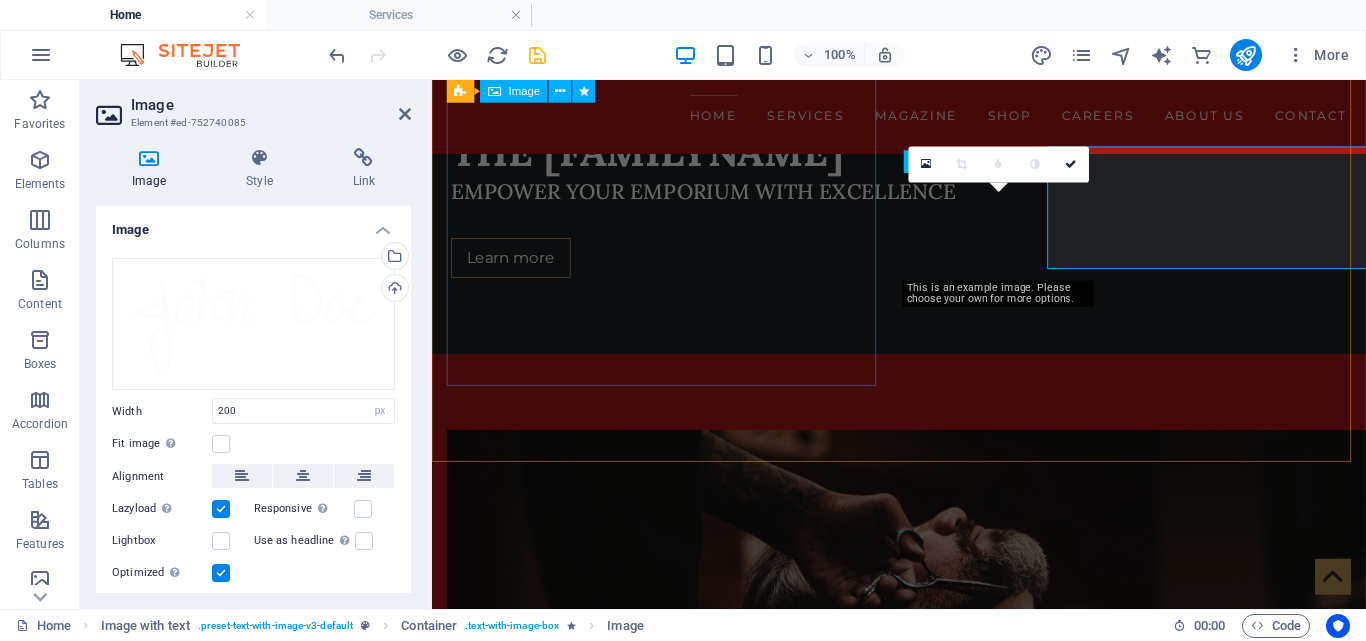 scroll, scrollTop: 742, scrollLeft: 0, axis: vertical 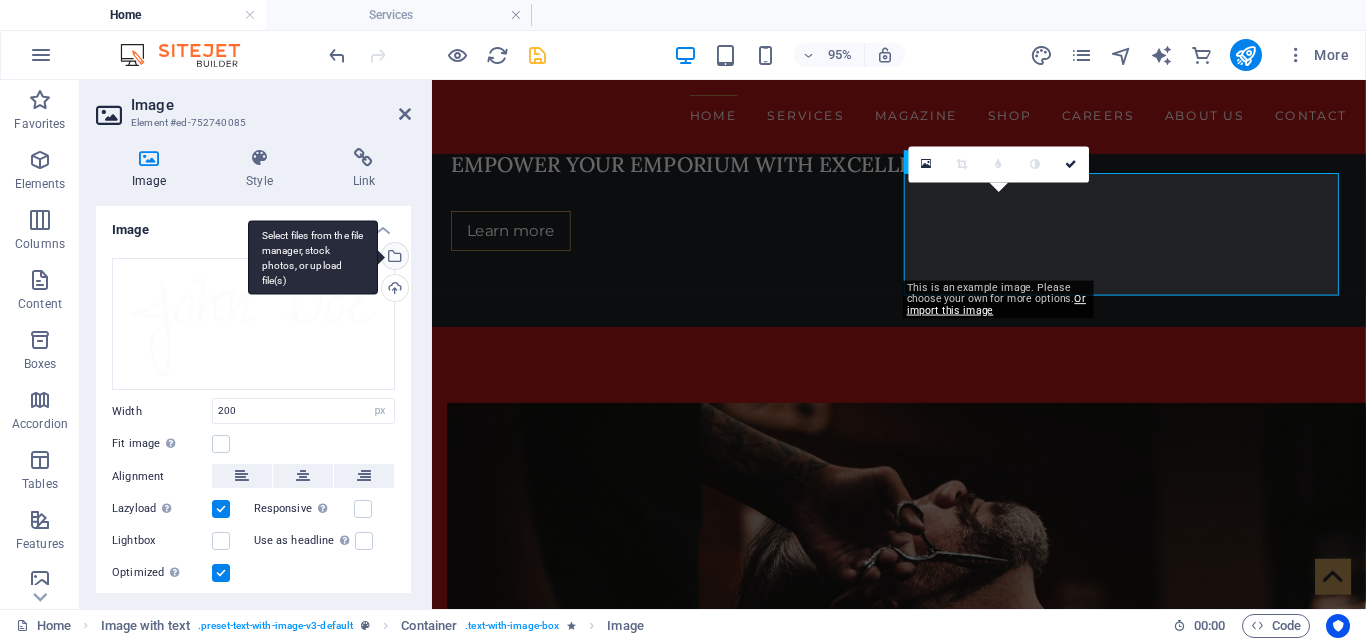 click on "Select files from the file manager, stock photos, or upload file(s)" at bounding box center (313, 257) 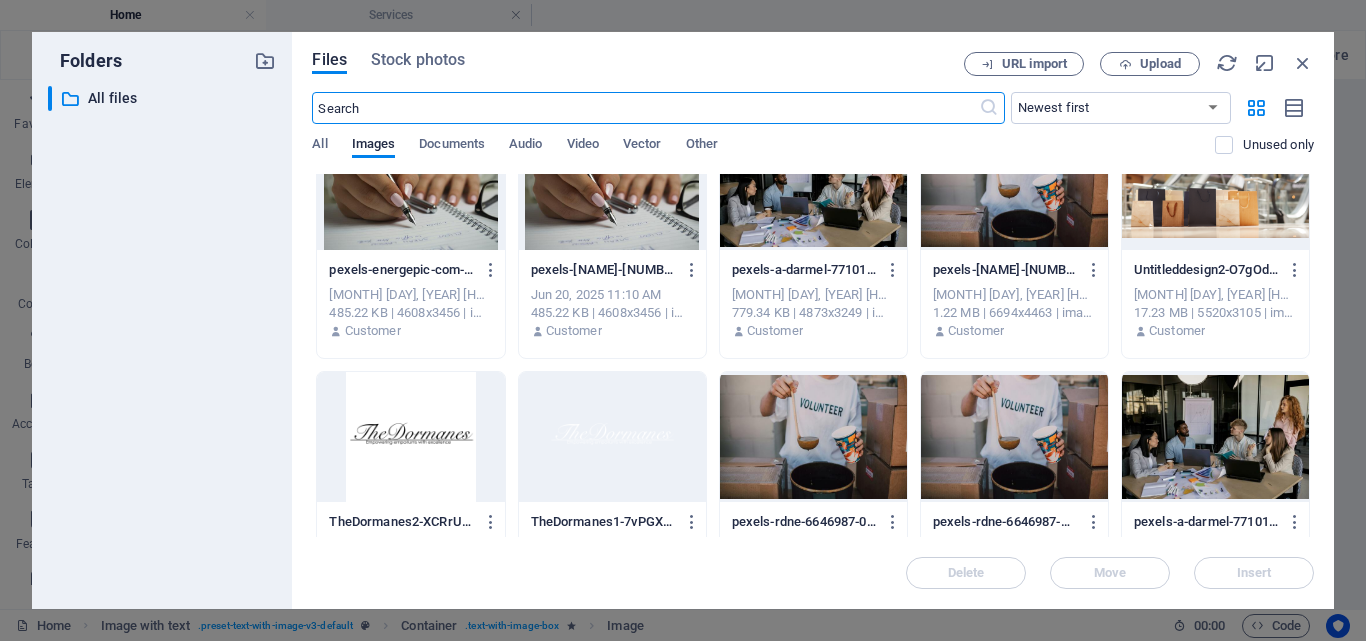 scroll, scrollTop: 1690, scrollLeft: 0, axis: vertical 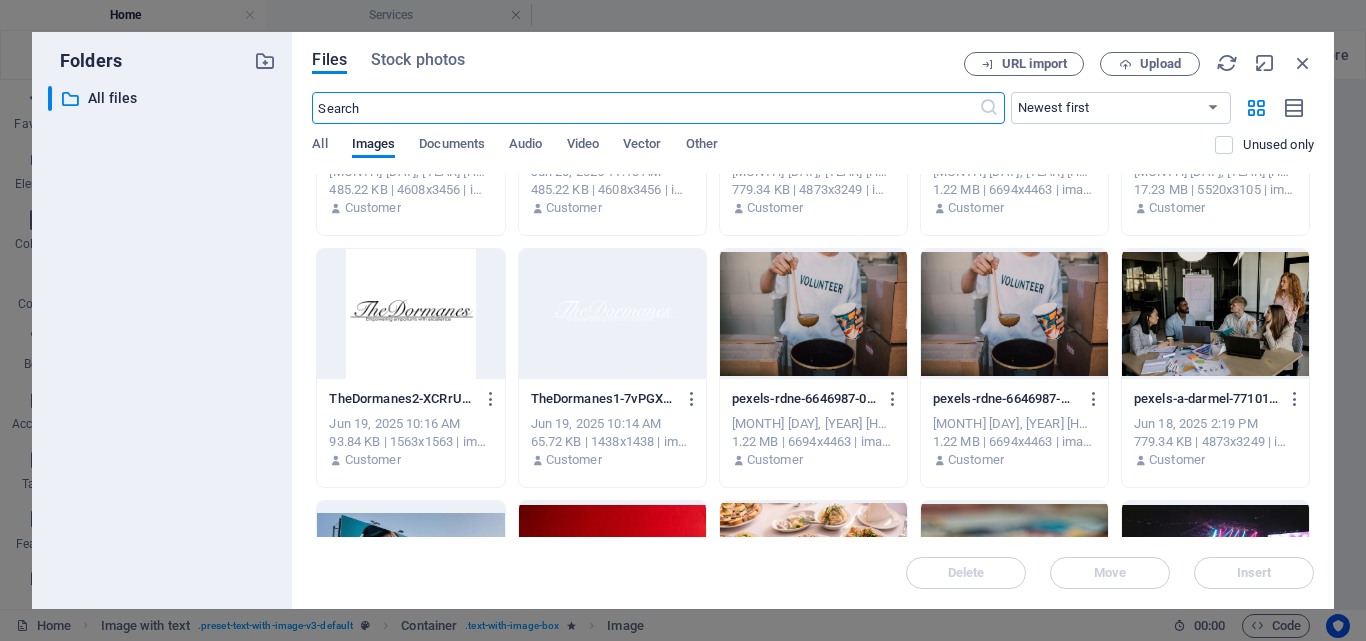 click at bounding box center (612, 314) 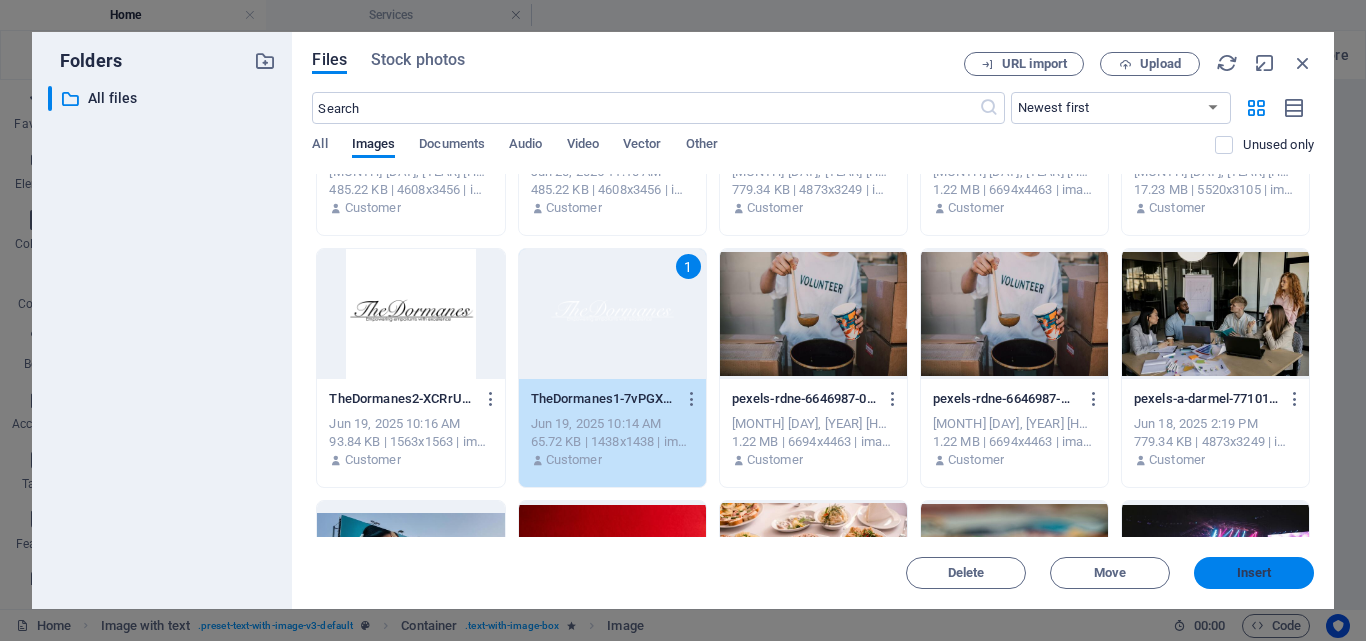 click on "Insert" at bounding box center [1254, 573] 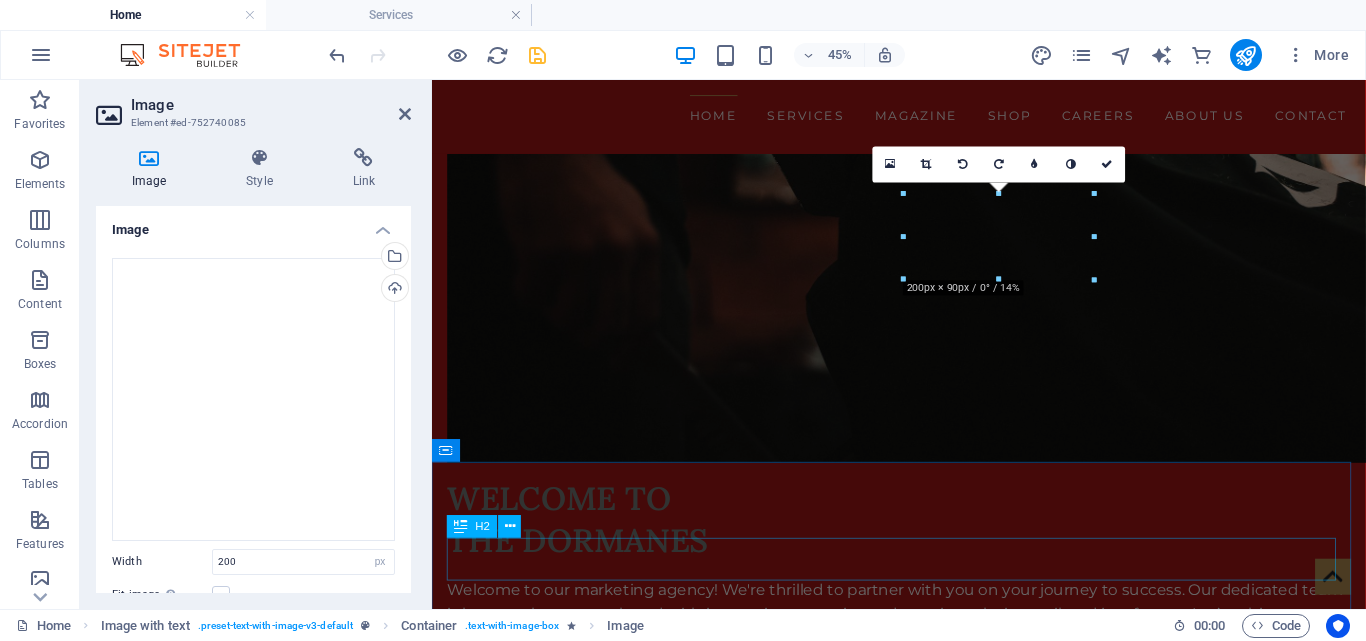 scroll, scrollTop: 742, scrollLeft: 0, axis: vertical 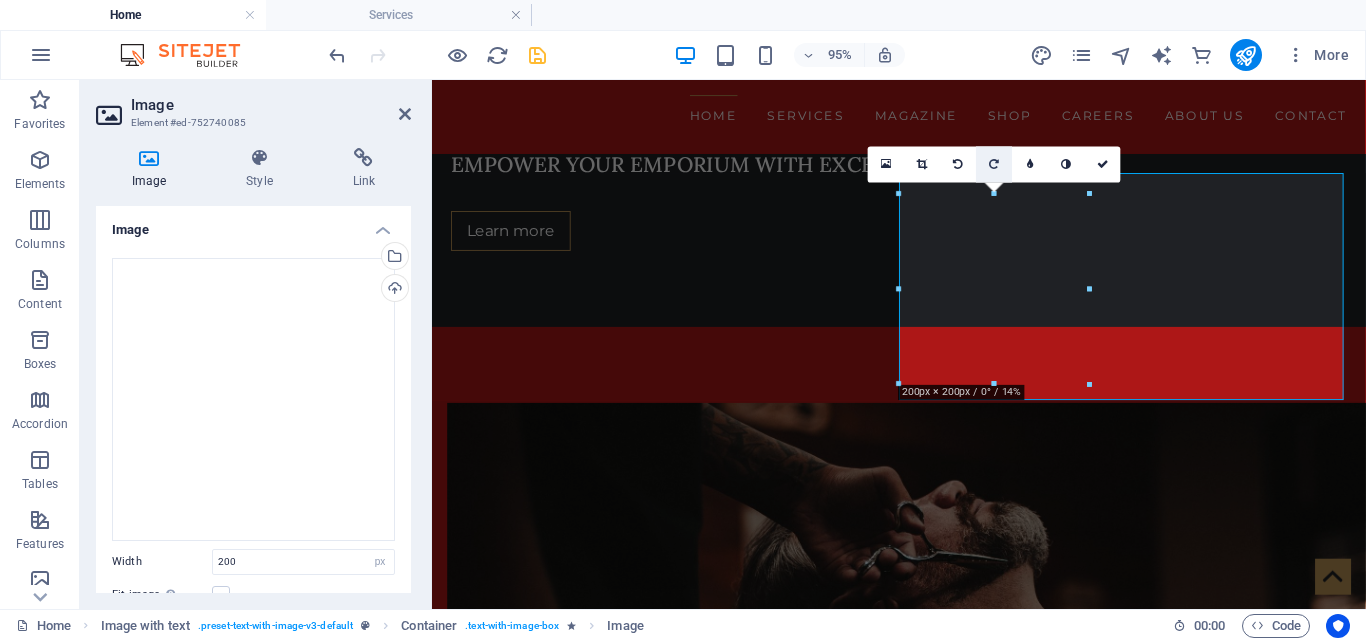 click at bounding box center (995, 164) 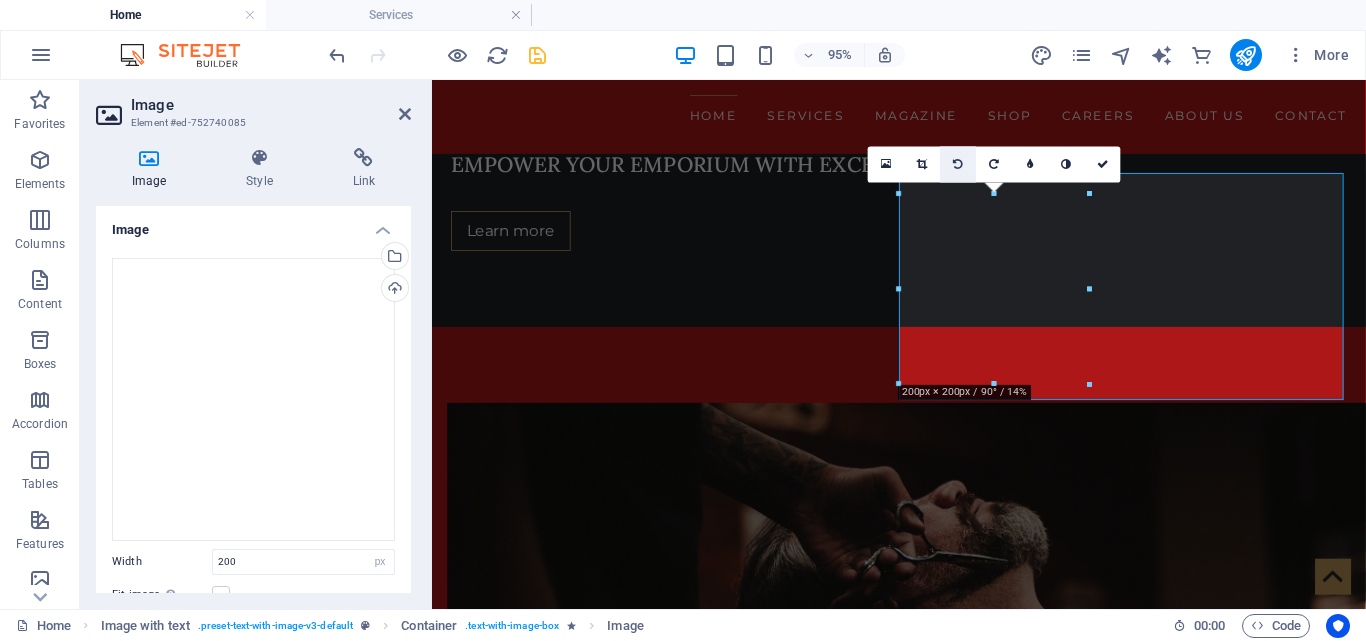 click at bounding box center [959, 164] 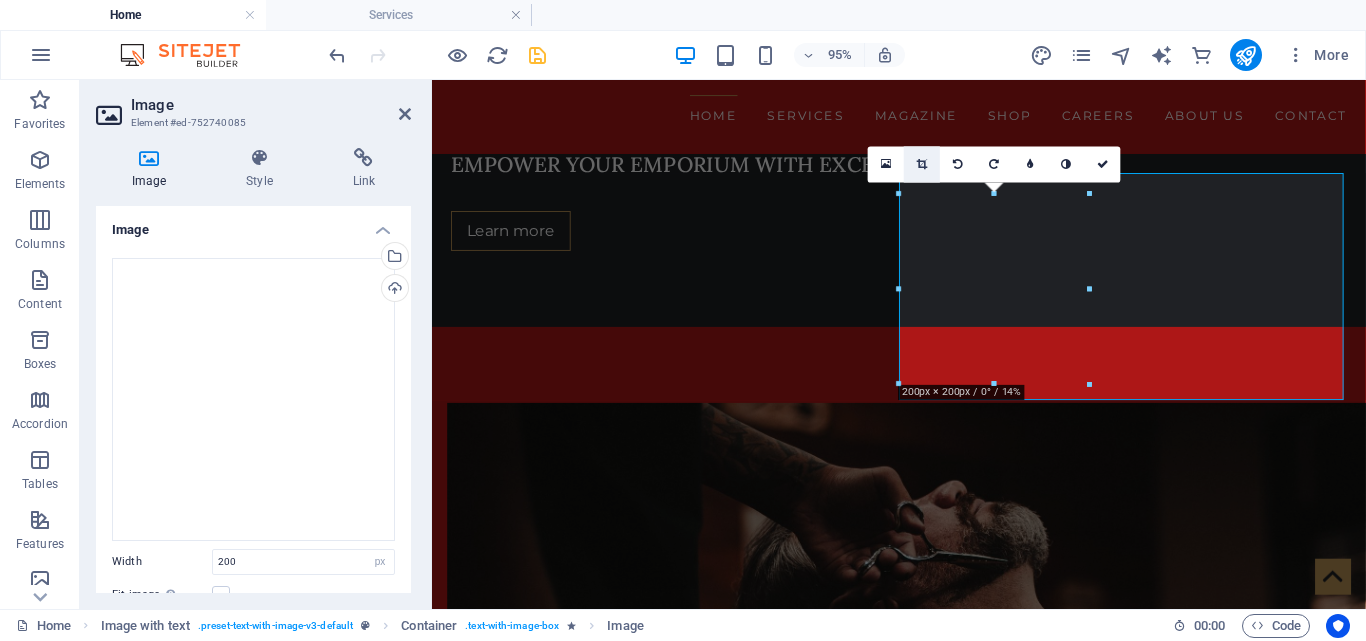 click at bounding box center (922, 164) 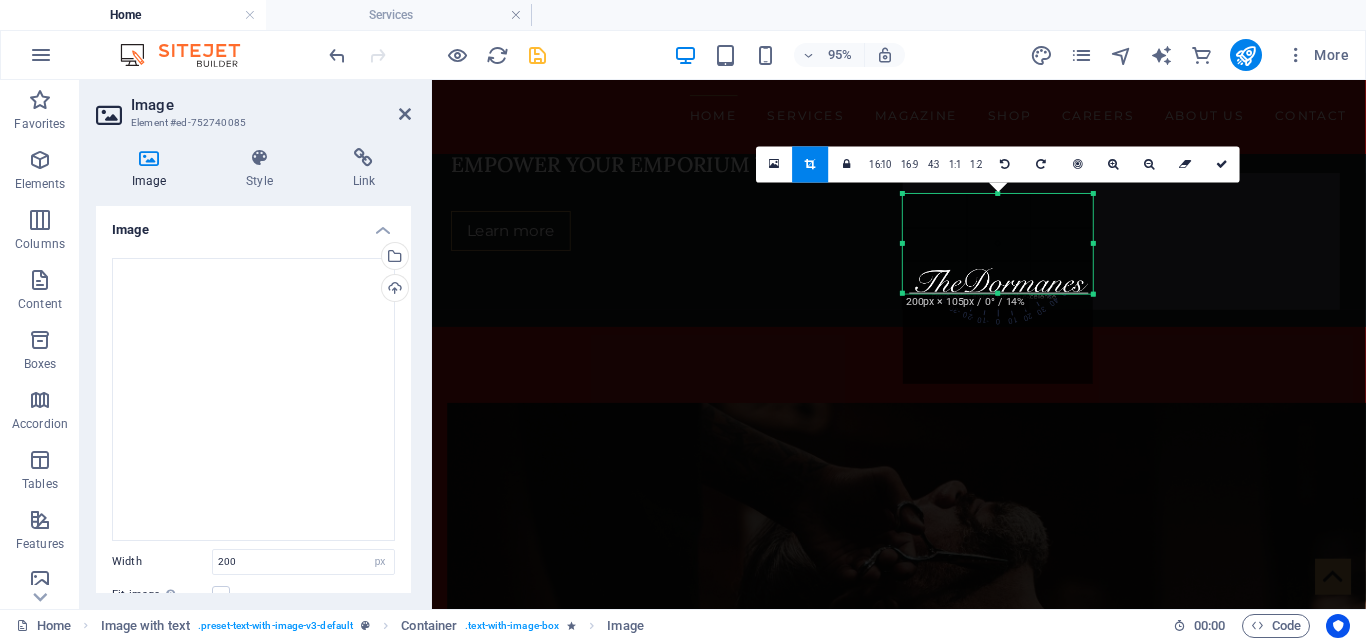 drag, startPoint x: 996, startPoint y: 383, endPoint x: 991, endPoint y: 288, distance: 95.131485 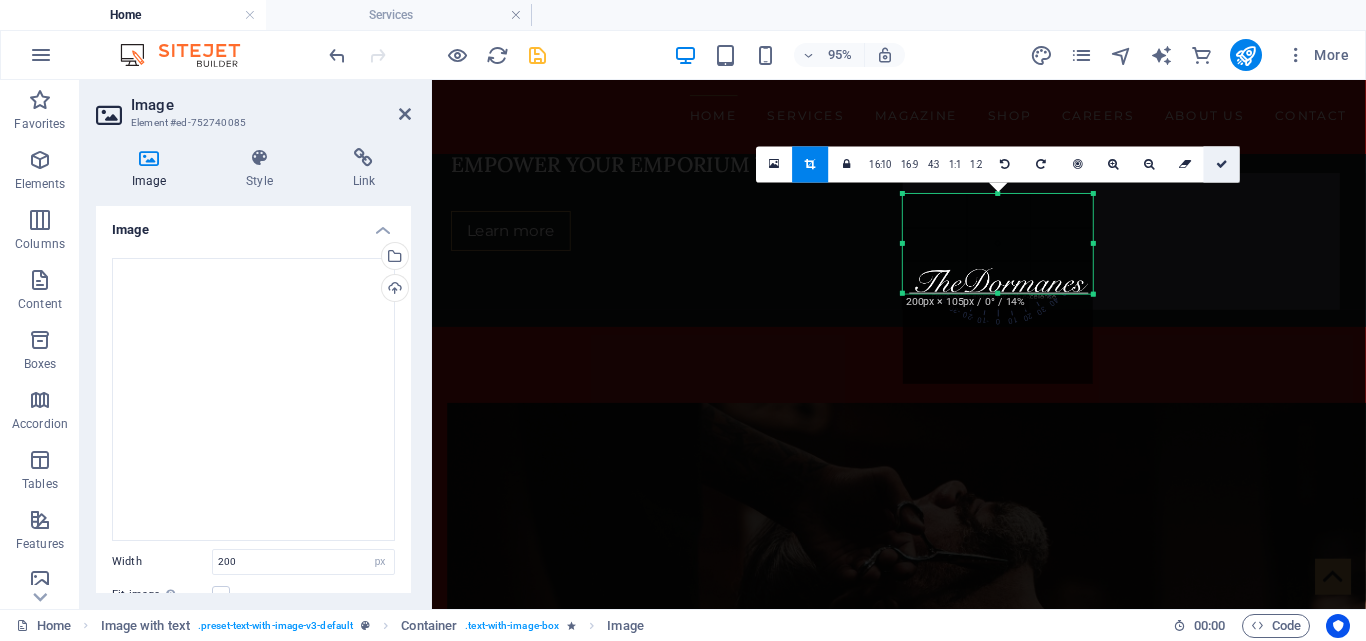 click at bounding box center [1222, 164] 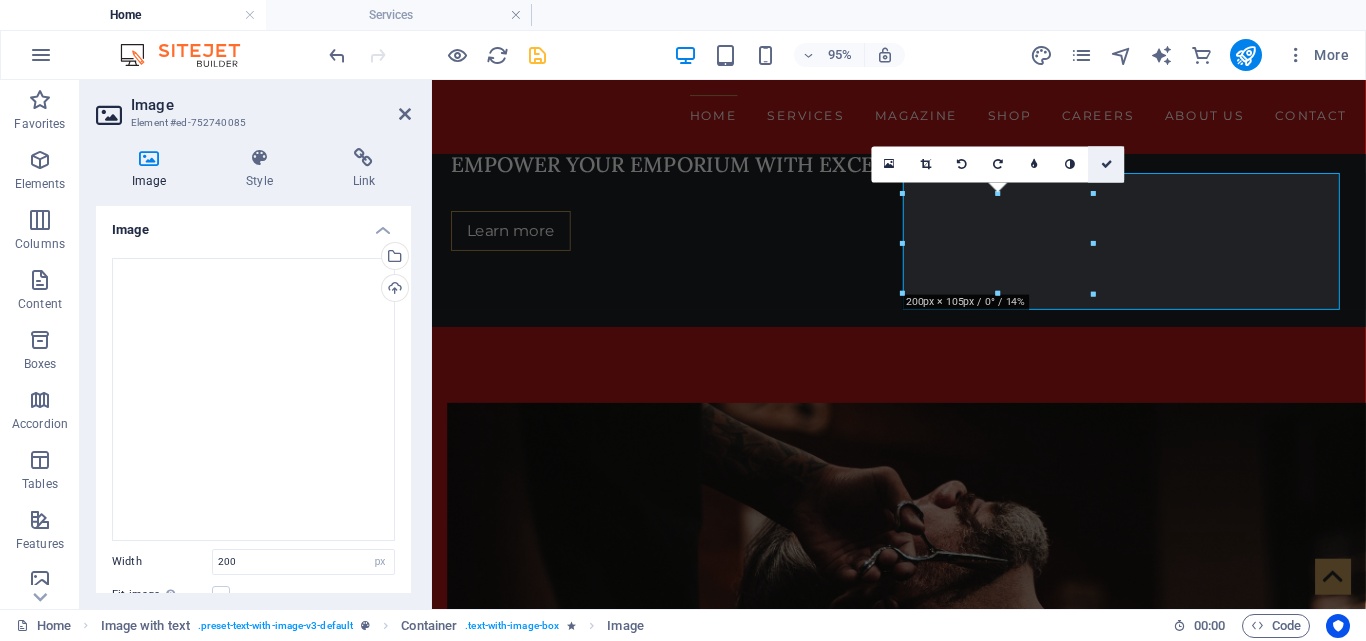 click at bounding box center [1107, 164] 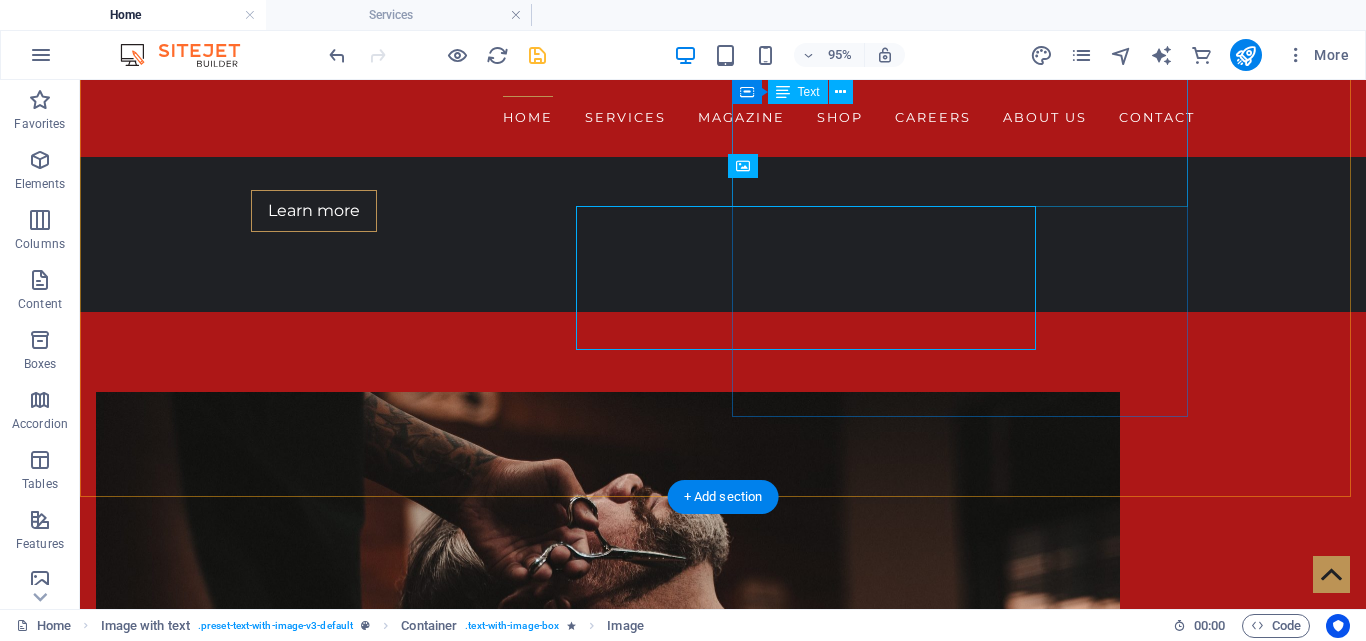 scroll, scrollTop: 714, scrollLeft: 0, axis: vertical 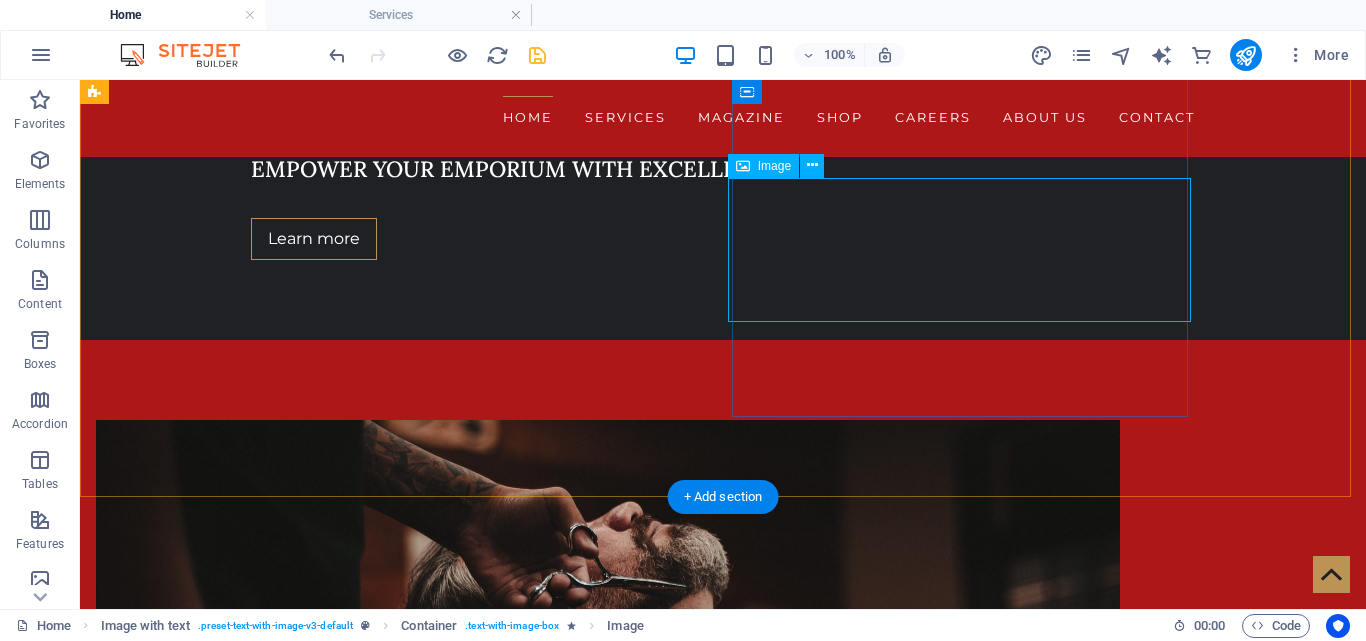 click at bounding box center [568, 1341] 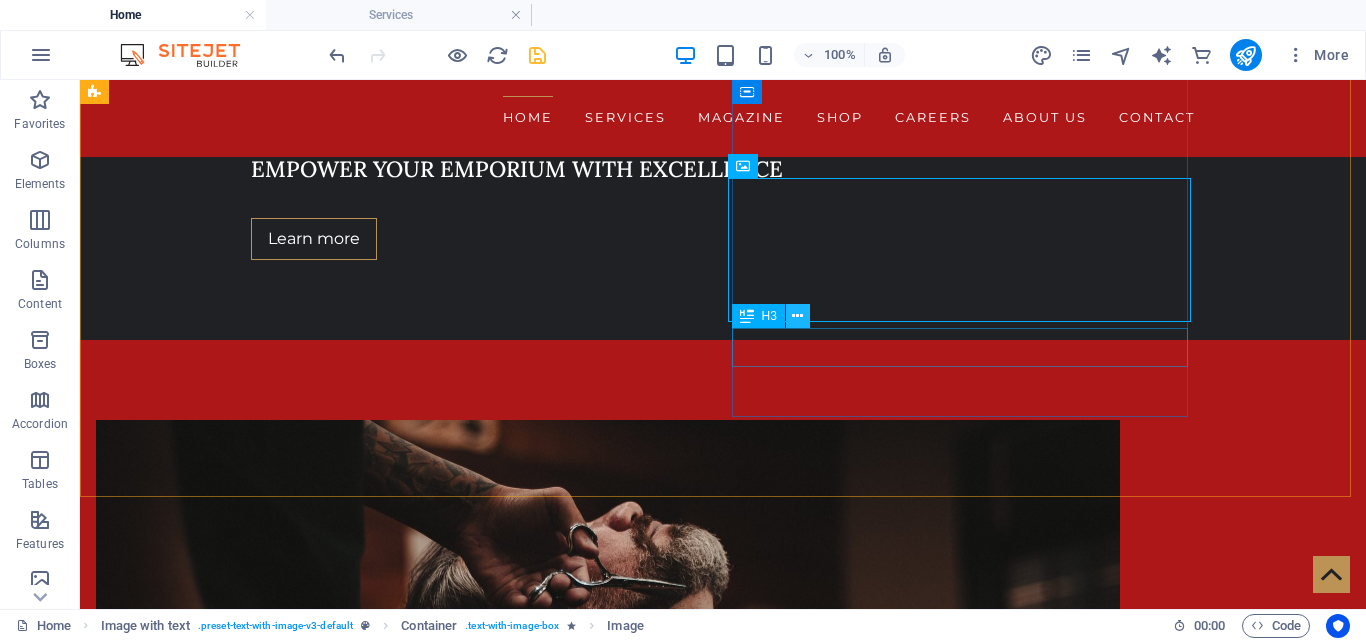 click at bounding box center [797, 316] 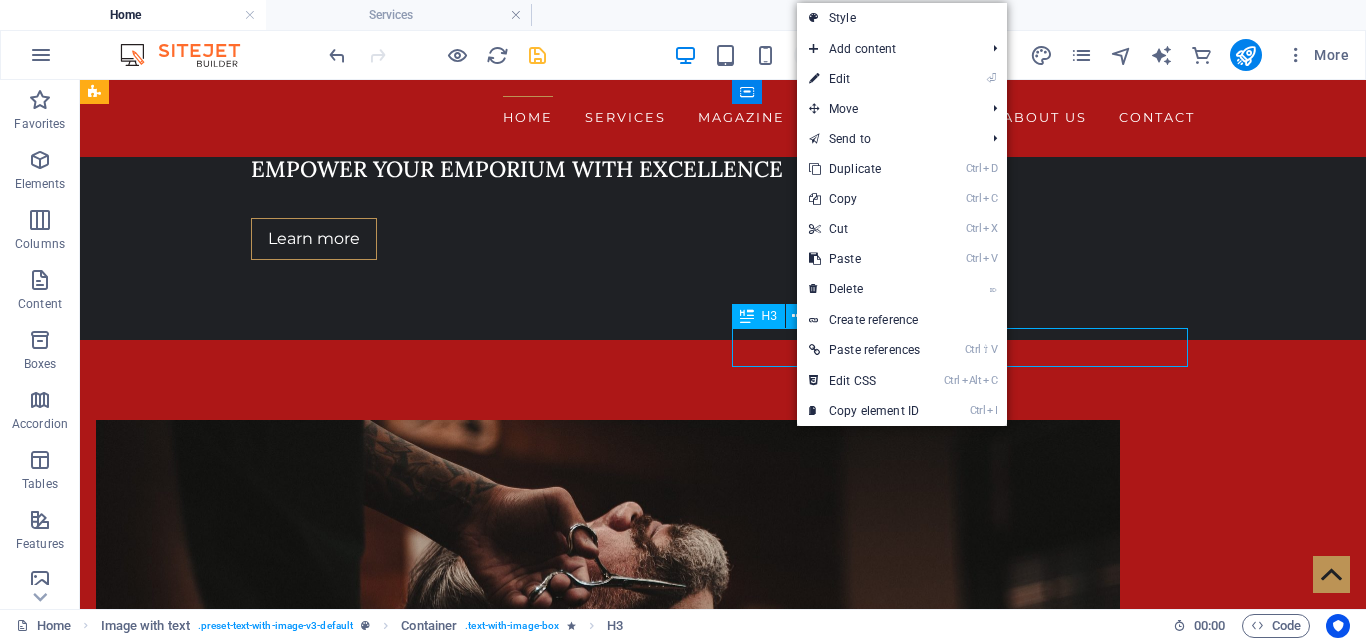 click on "H3" at bounding box center (769, 316) 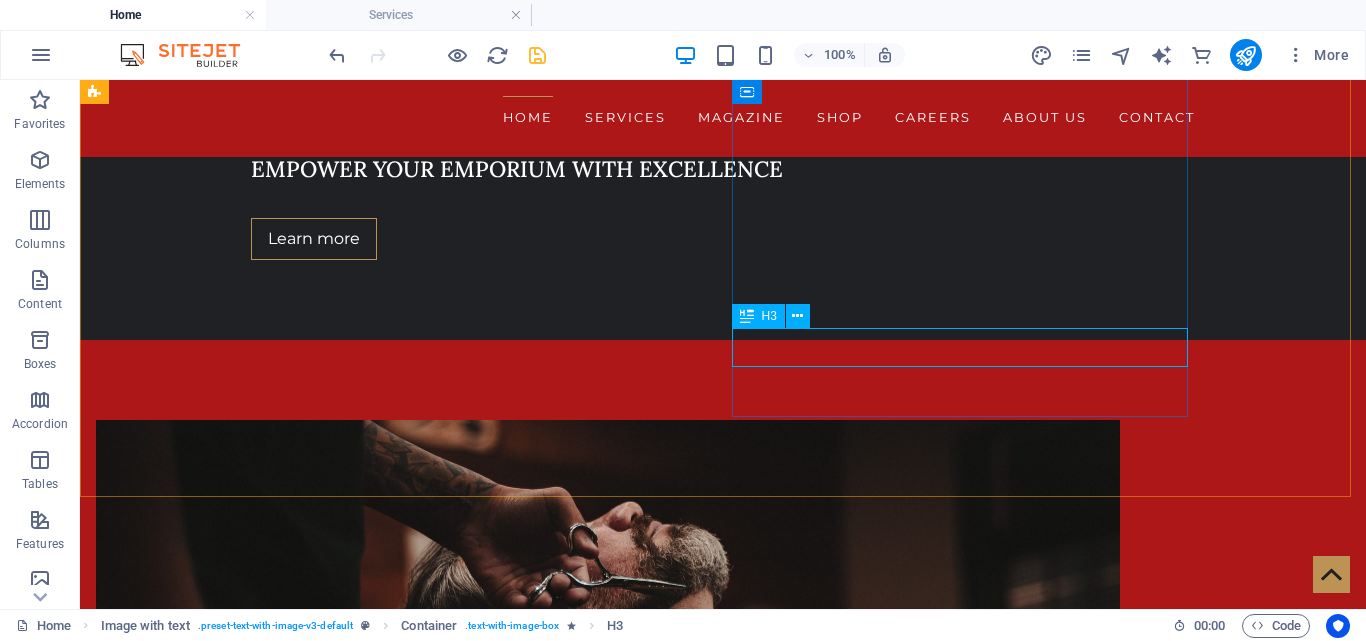 click on "H3" at bounding box center [758, 316] 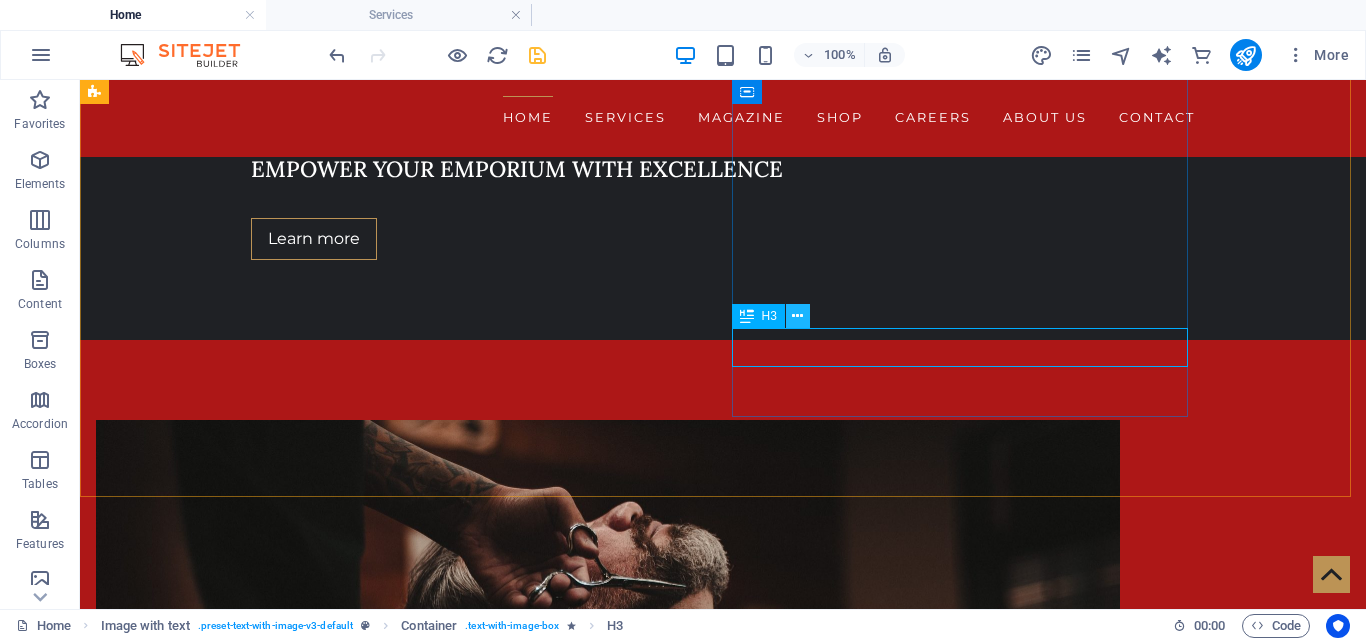 click at bounding box center [797, 316] 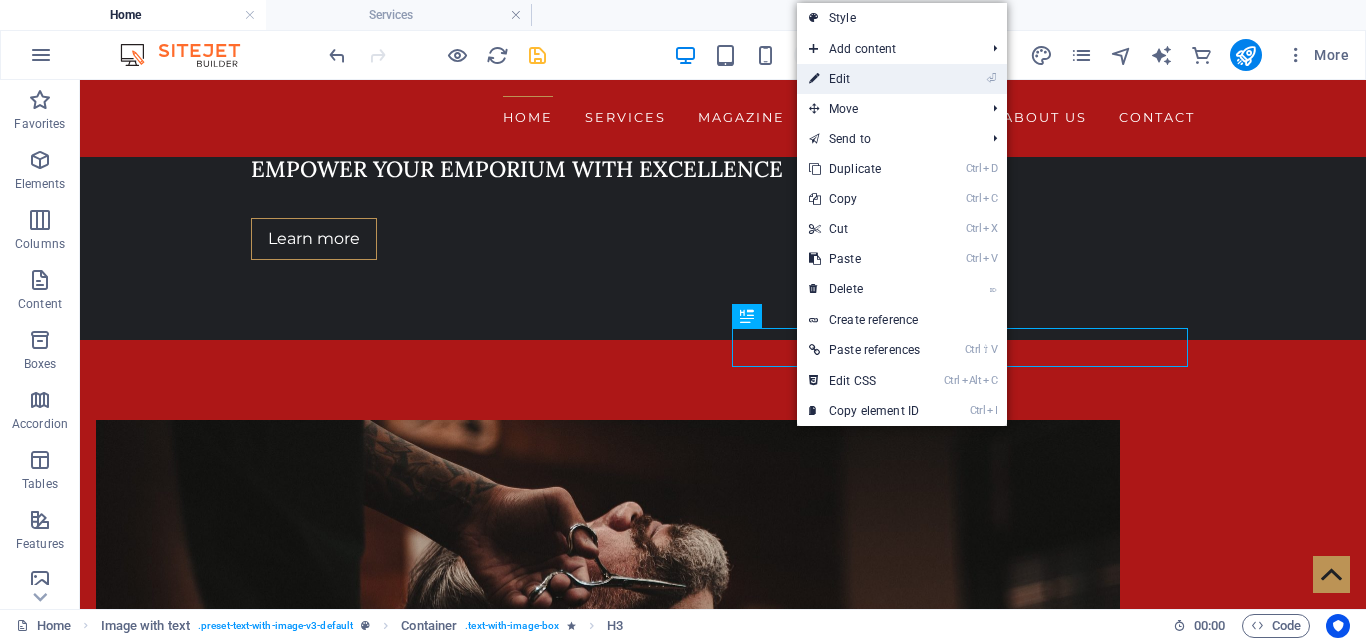 click on "⏎  Edit" at bounding box center [902, 79] 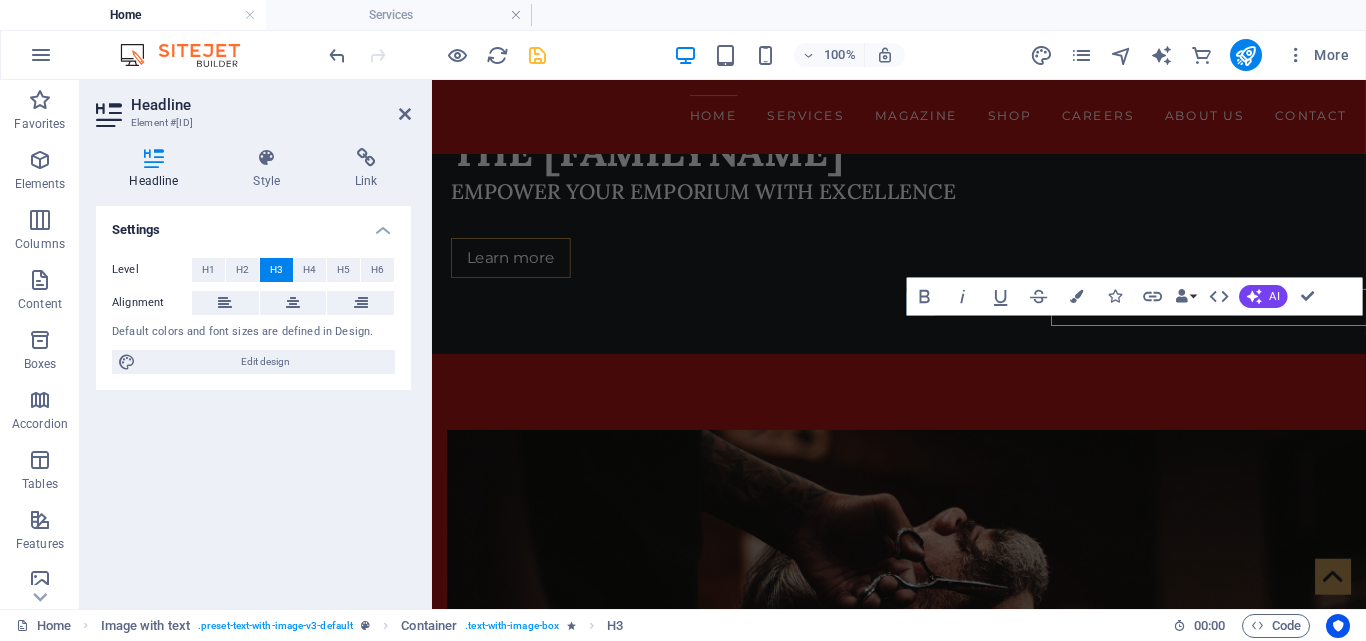 scroll, scrollTop: 742, scrollLeft: 0, axis: vertical 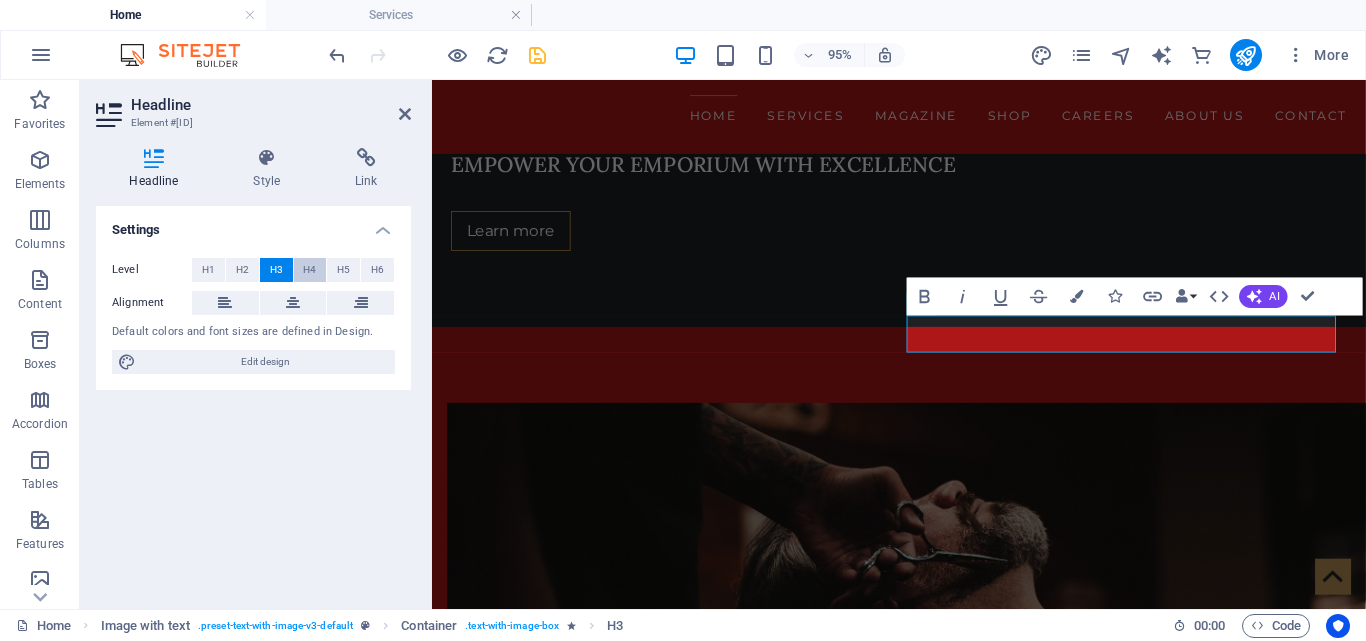 click on "H4" at bounding box center [310, 270] 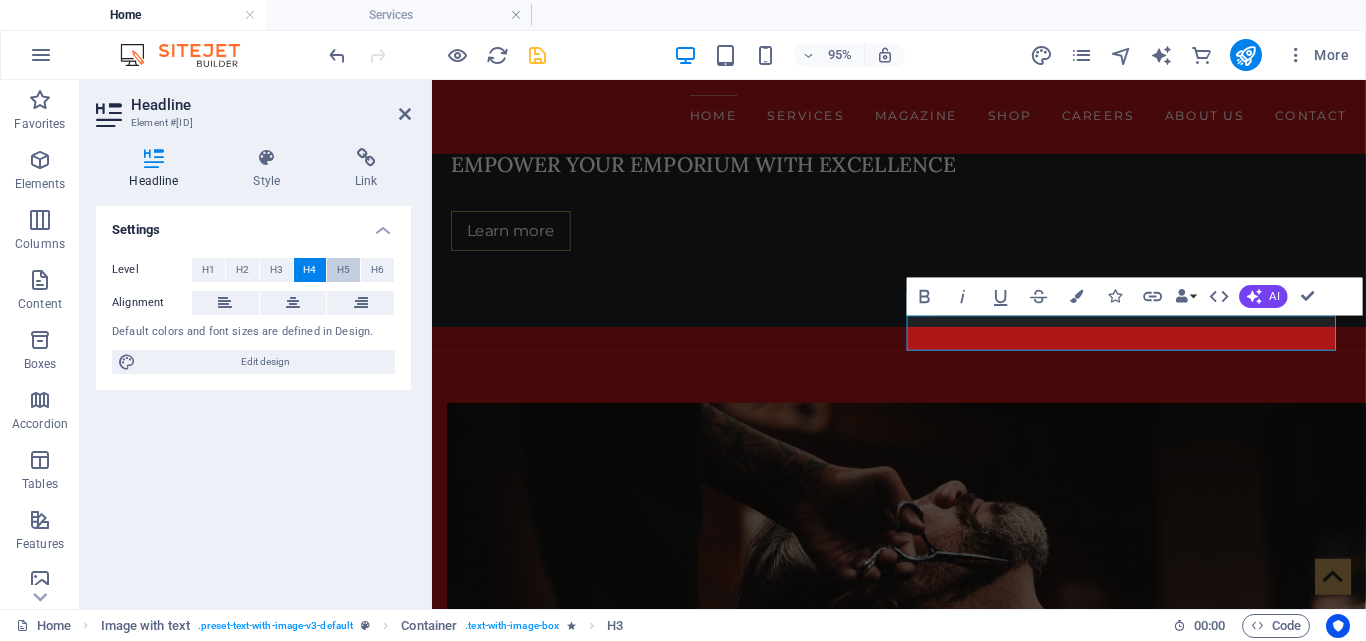 click on "H5" at bounding box center (343, 270) 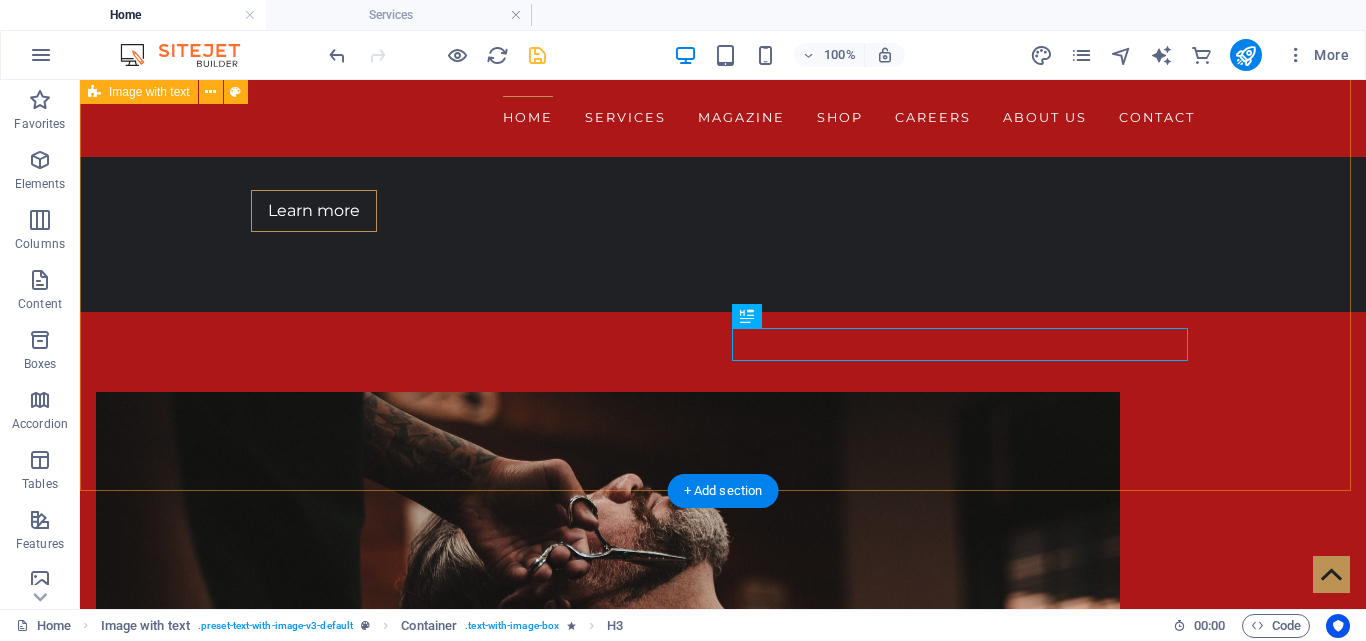scroll, scrollTop: 714, scrollLeft: 0, axis: vertical 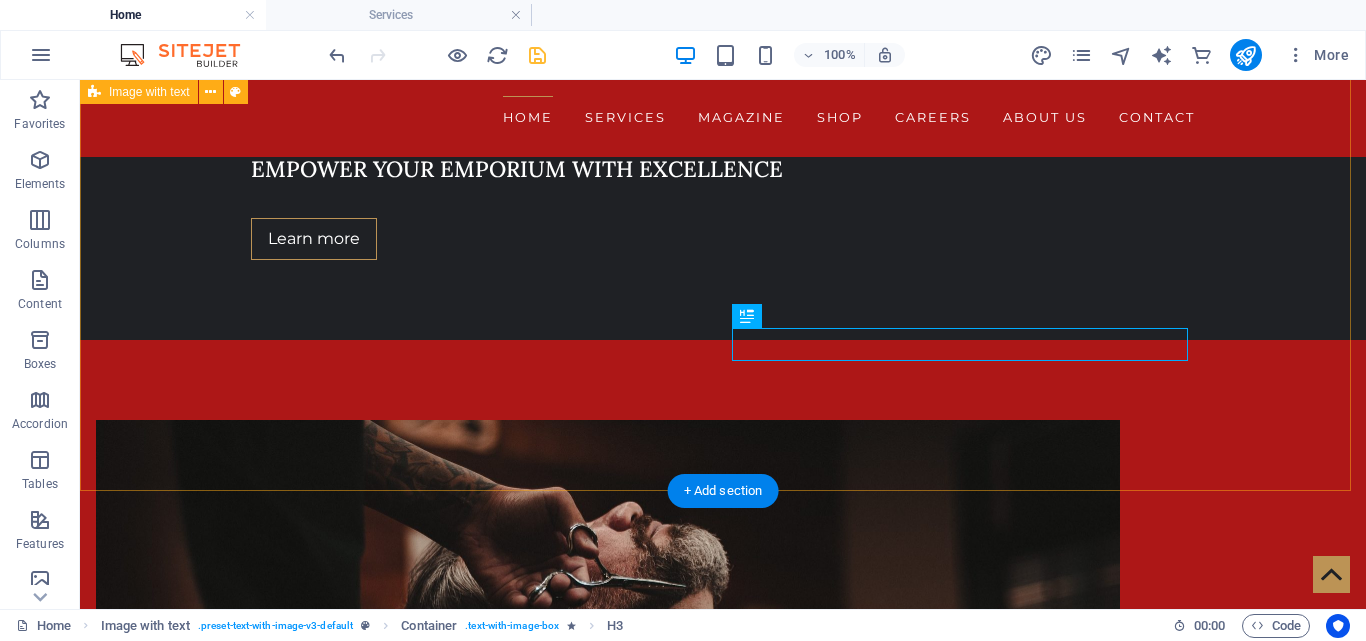 click on "WELCOME TO the dormanes Welcome to our marketing agency! We're thrilled to partner with you on your journey to success. Our dedicated team is here to elevate your brand with innovative strategies and creative solutions tailored just for you. Let’s achieve greatness together! FOLLOW US ON" at bounding box center [723, 1010] 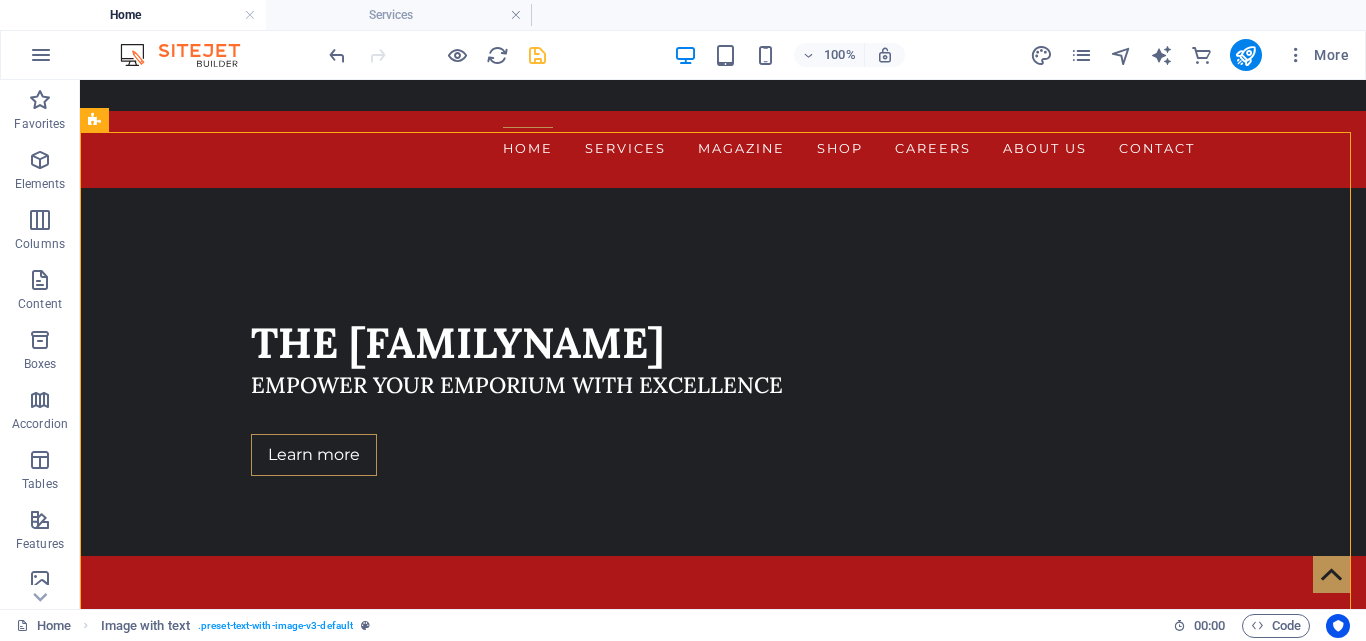 scroll, scrollTop: 477, scrollLeft: 0, axis: vertical 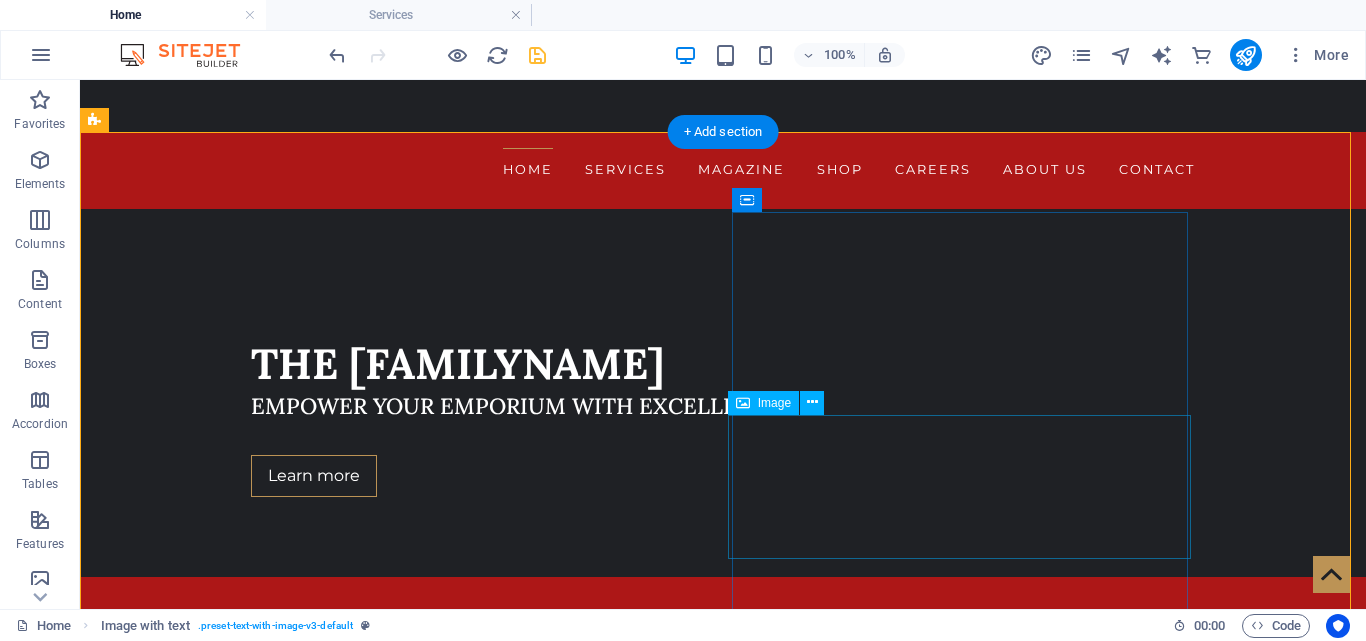 drag, startPoint x: 873, startPoint y: 646, endPoint x: 843, endPoint y: 539, distance: 111.12605 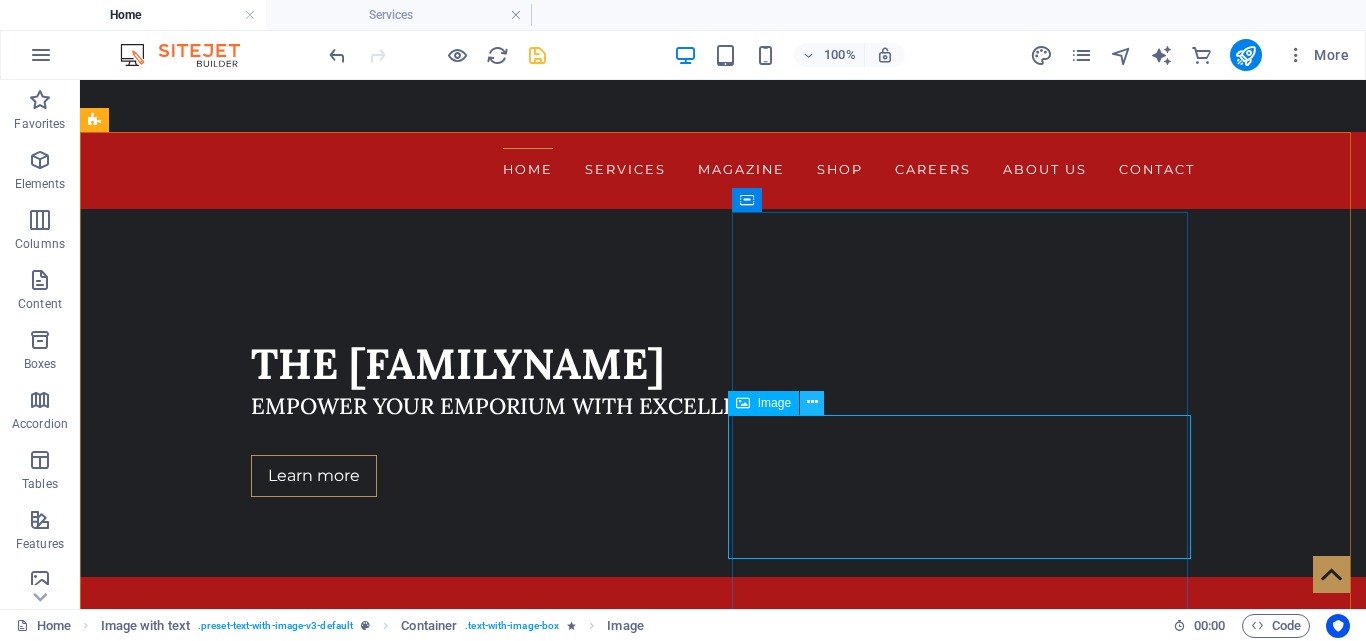 click at bounding box center [812, 402] 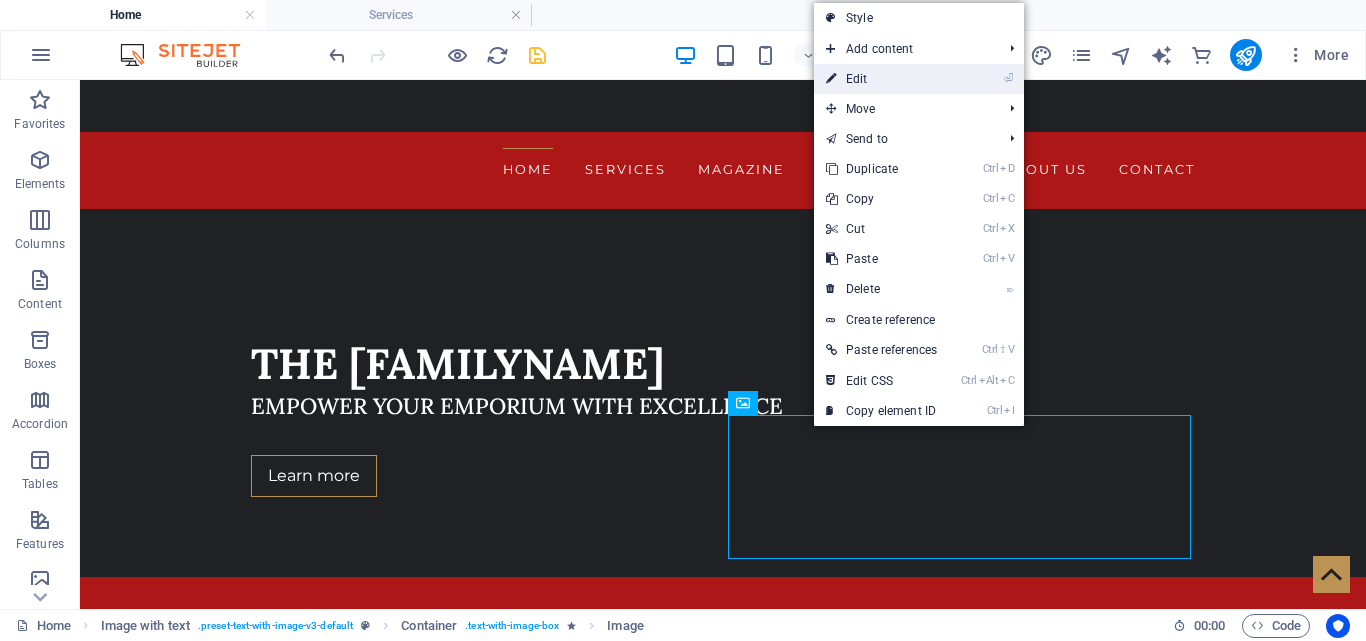 click on "⏎  Edit" at bounding box center (919, 79) 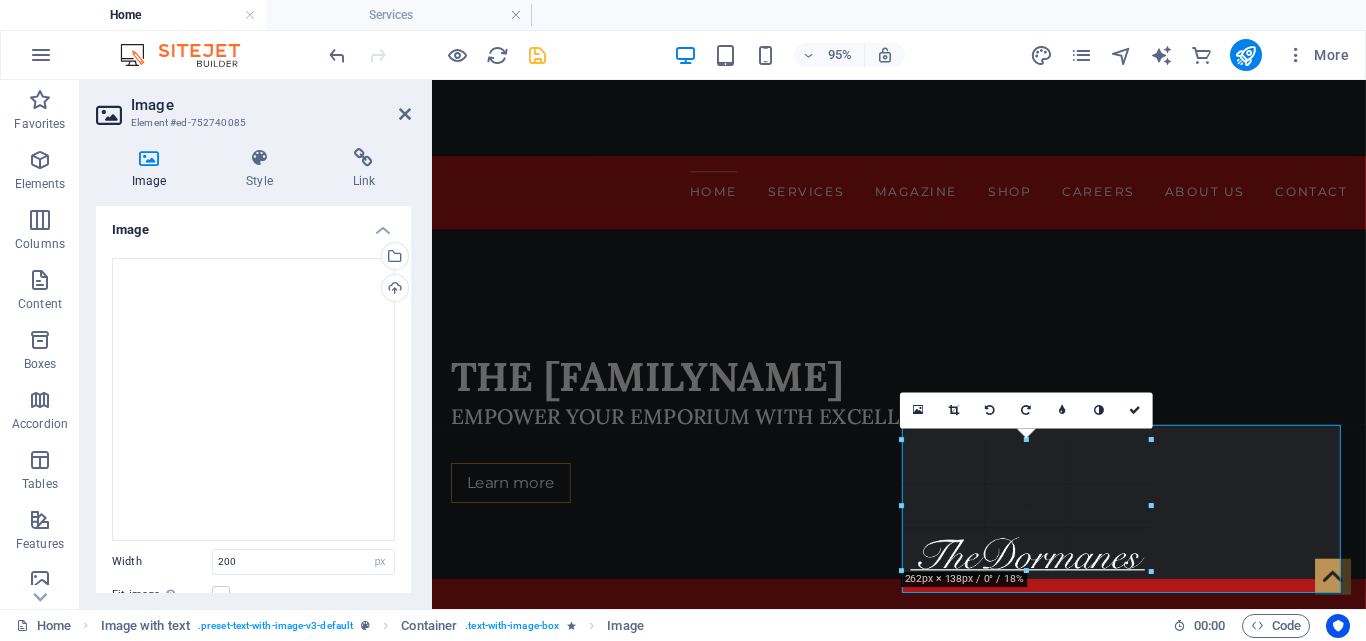 drag, startPoint x: 1093, startPoint y: 449, endPoint x: 1157, endPoint y: 437, distance: 65.11528 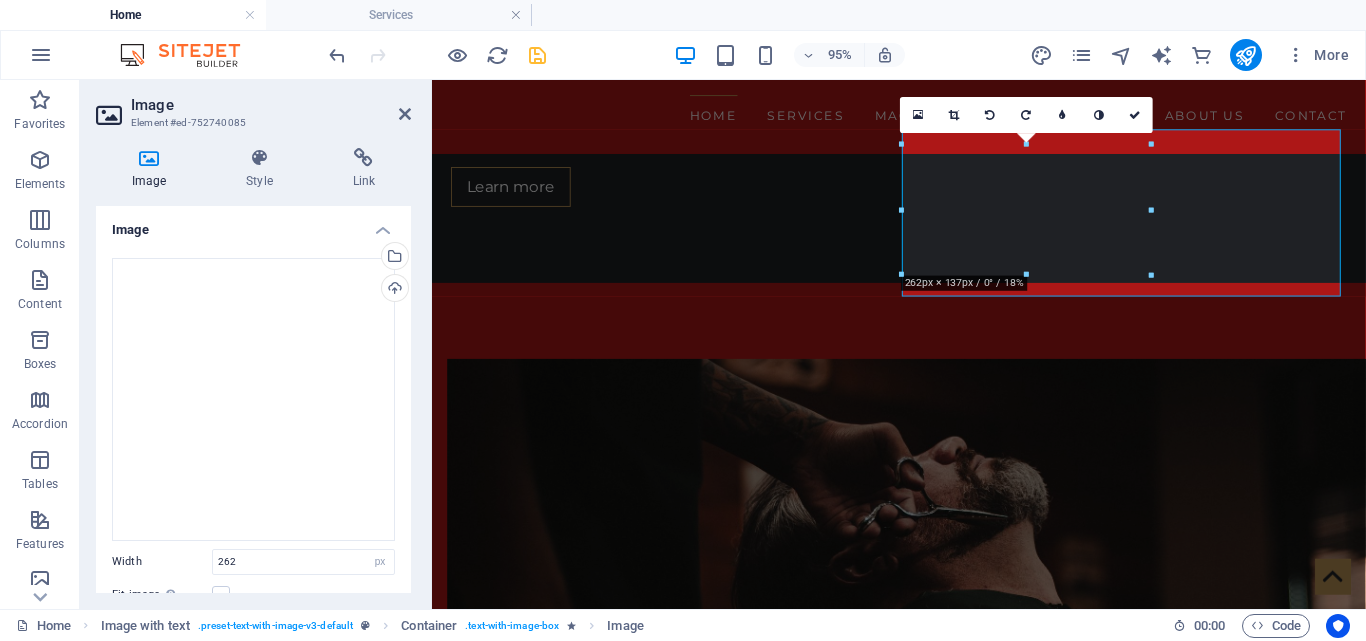scroll, scrollTop: 729, scrollLeft: 0, axis: vertical 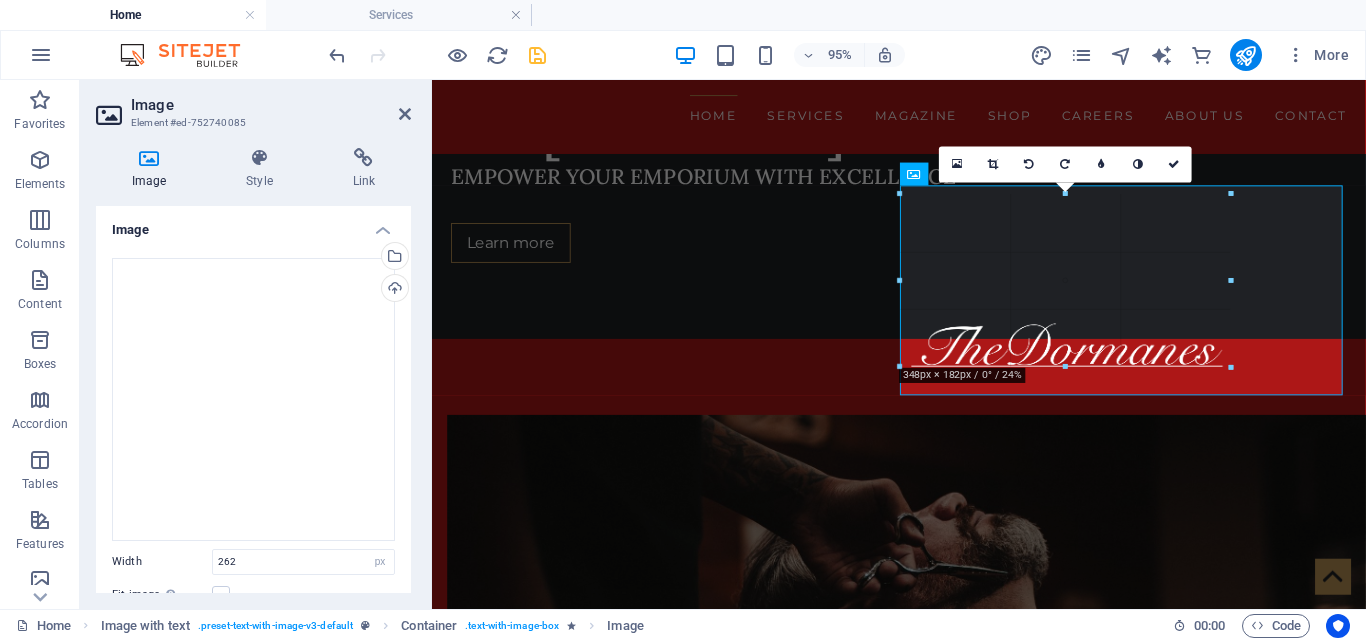 drag, startPoint x: 1151, startPoint y: 204, endPoint x: 1242, endPoint y: 193, distance: 91.66242 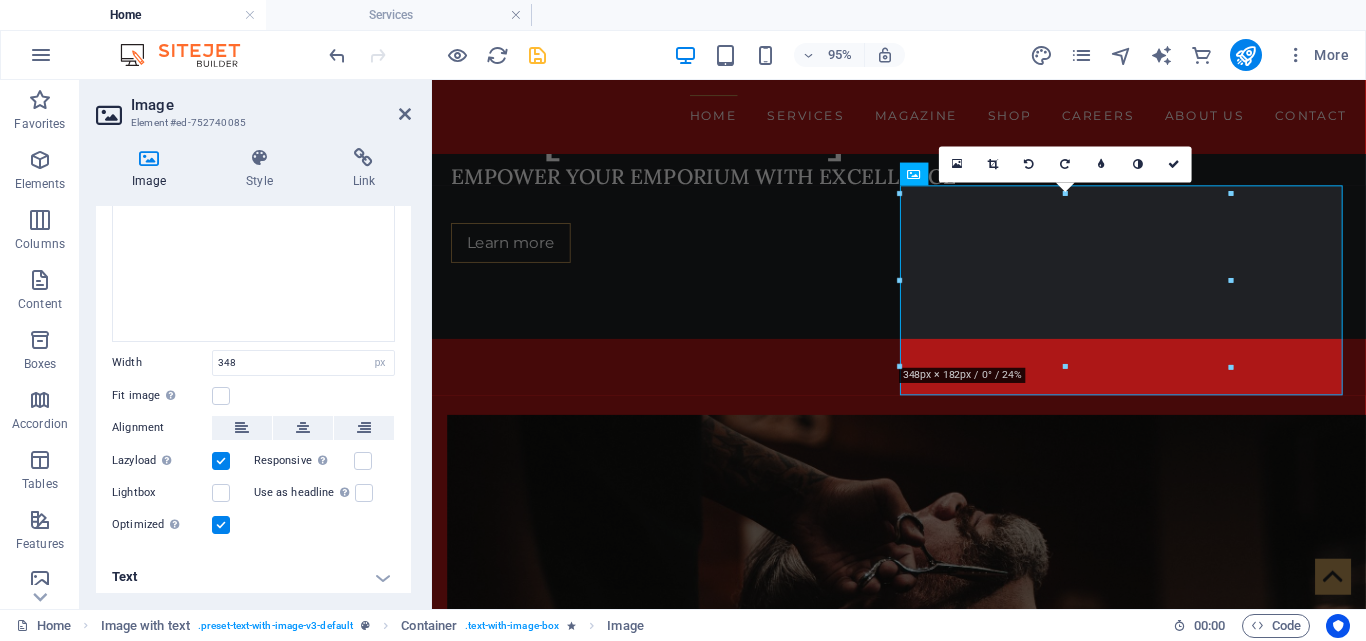 scroll, scrollTop: 203, scrollLeft: 0, axis: vertical 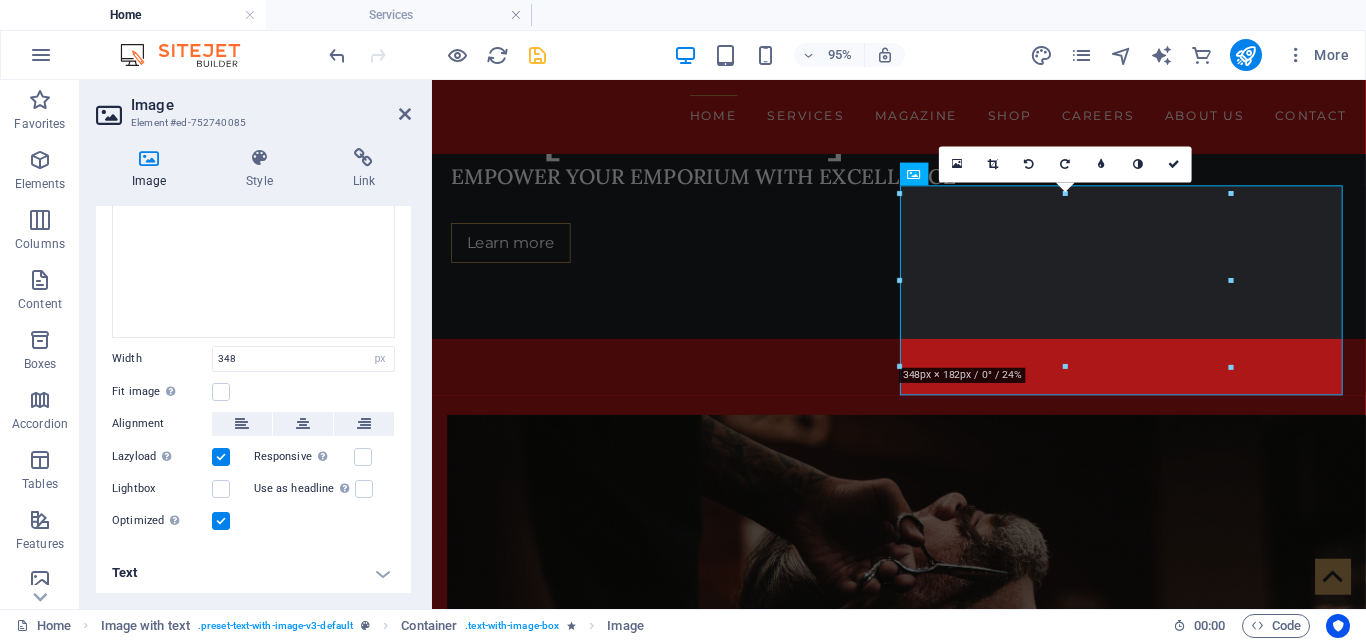 drag, startPoint x: 406, startPoint y: 504, endPoint x: 403, endPoint y: 524, distance: 20.22375 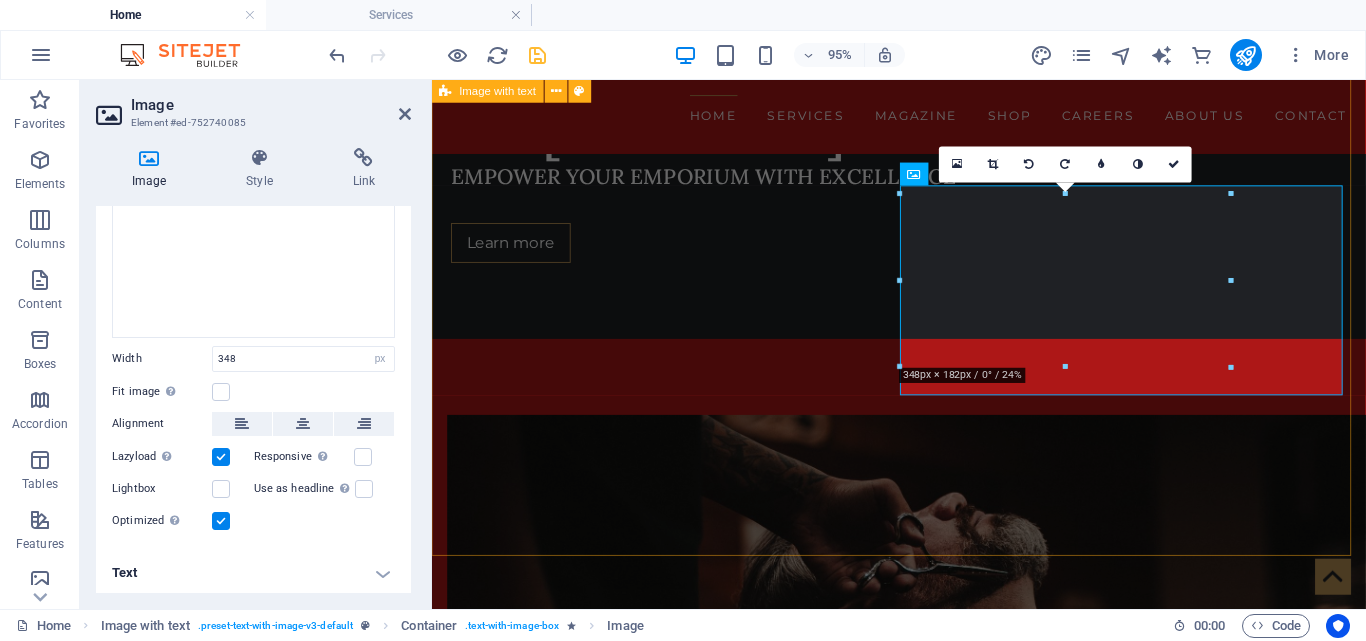 click on "WELCOME TO the dormanes Welcome to our marketing agency! We're thrilled to partner with you on your journey to success. Our dedicated team is here to elevate your brand with innovative strategies and creative solutions tailored just for you. Let’s achieve greatness together! FOLLOW US ON" at bounding box center [923, 1061] 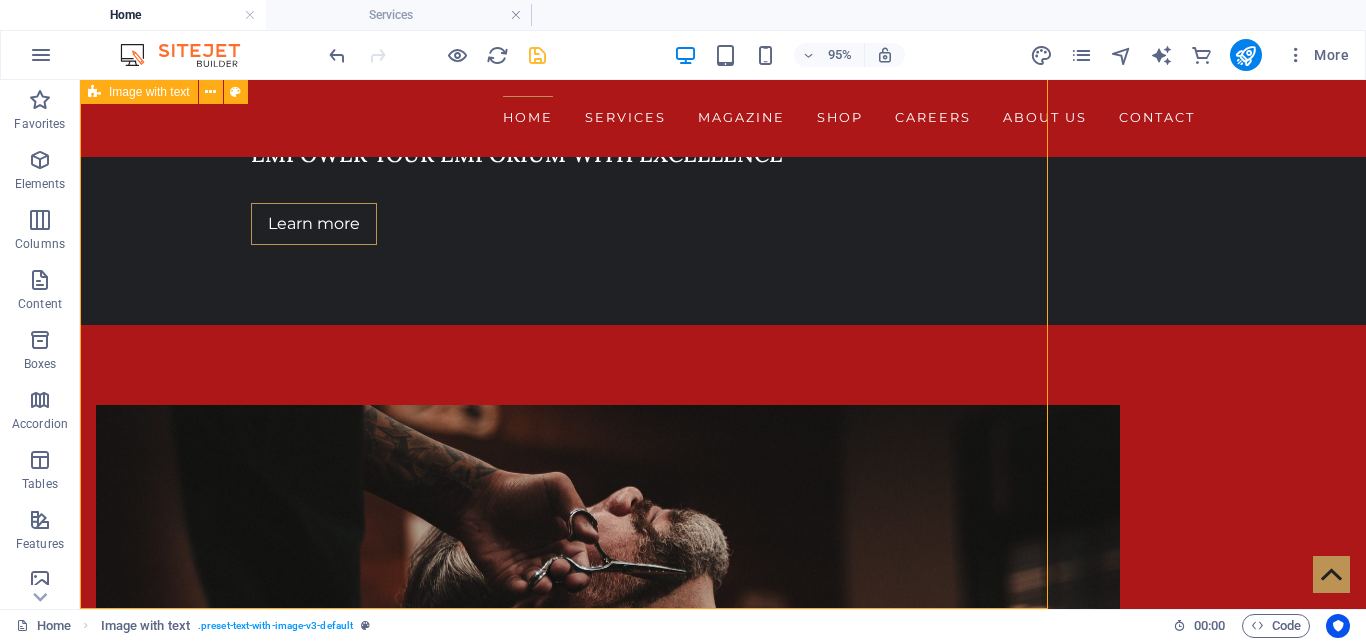 scroll, scrollTop: 701, scrollLeft: 0, axis: vertical 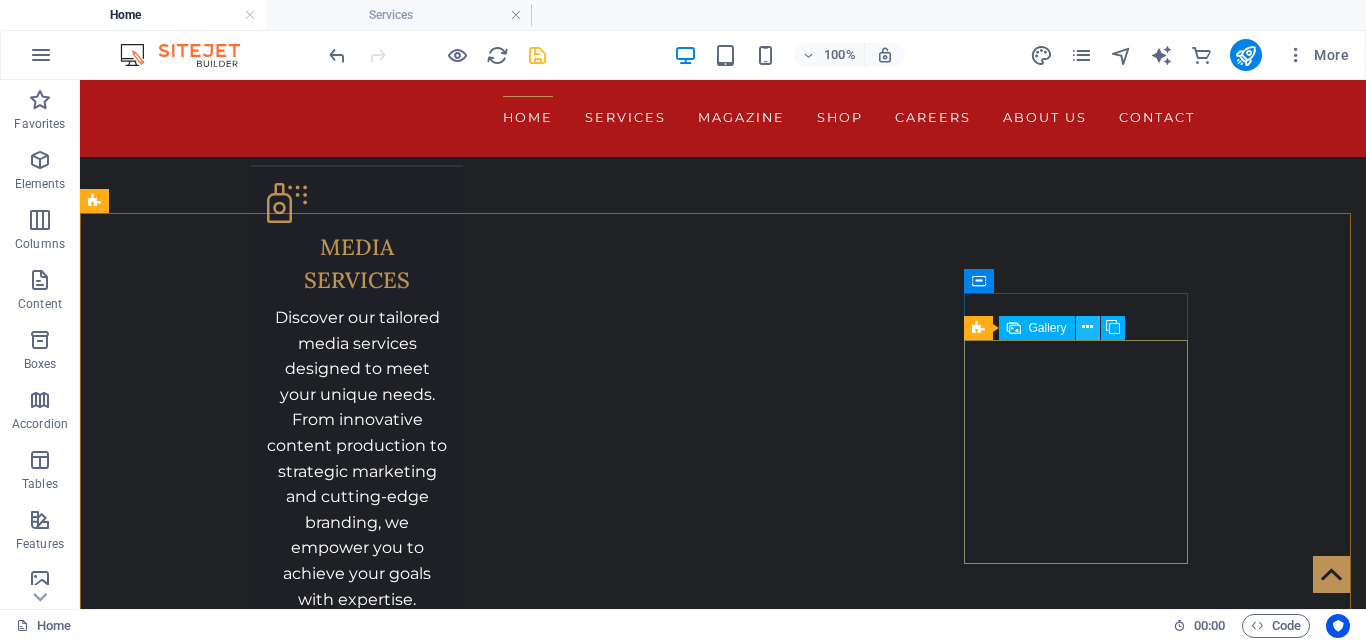 click at bounding box center [1087, 327] 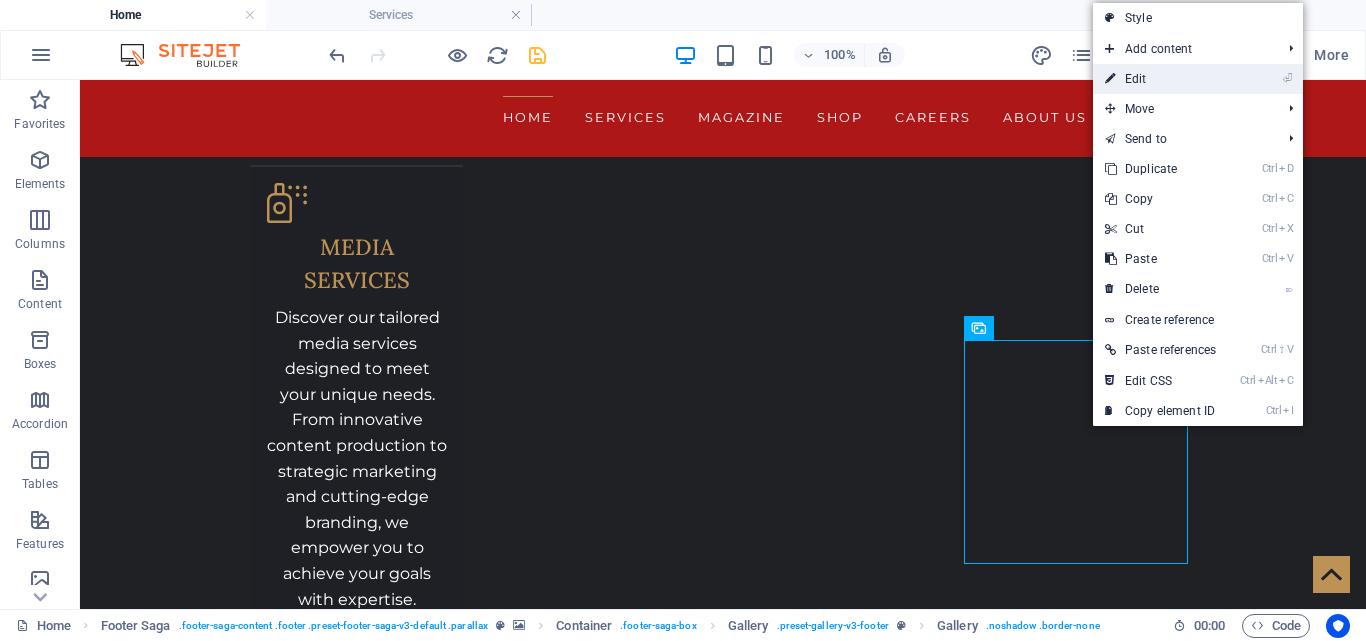 click on "⏎" at bounding box center [1287, 78] 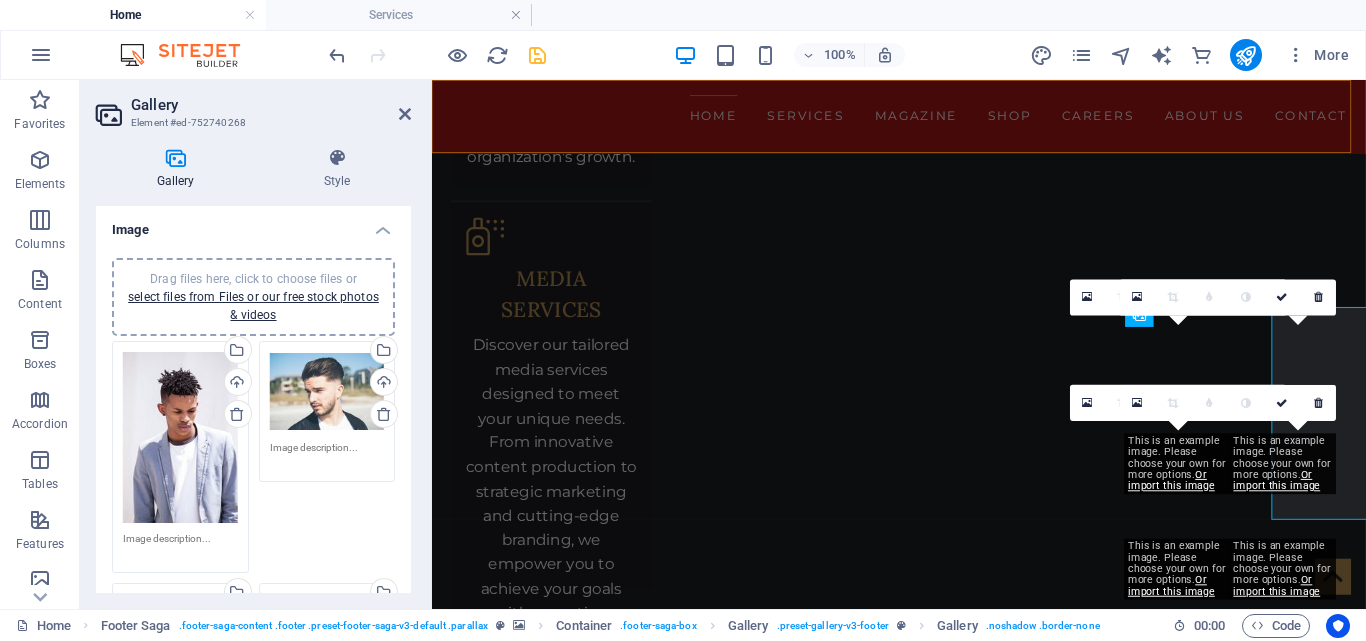 scroll, scrollTop: 4207, scrollLeft: 0, axis: vertical 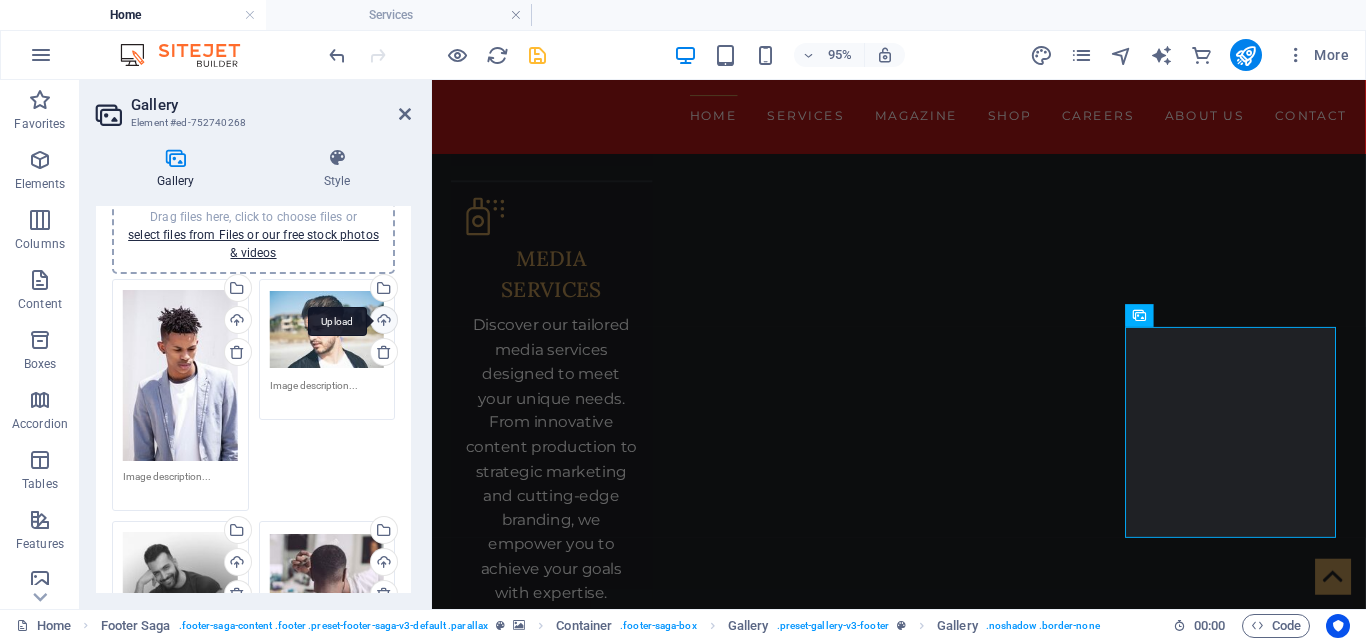 click on "Upload" at bounding box center [382, 322] 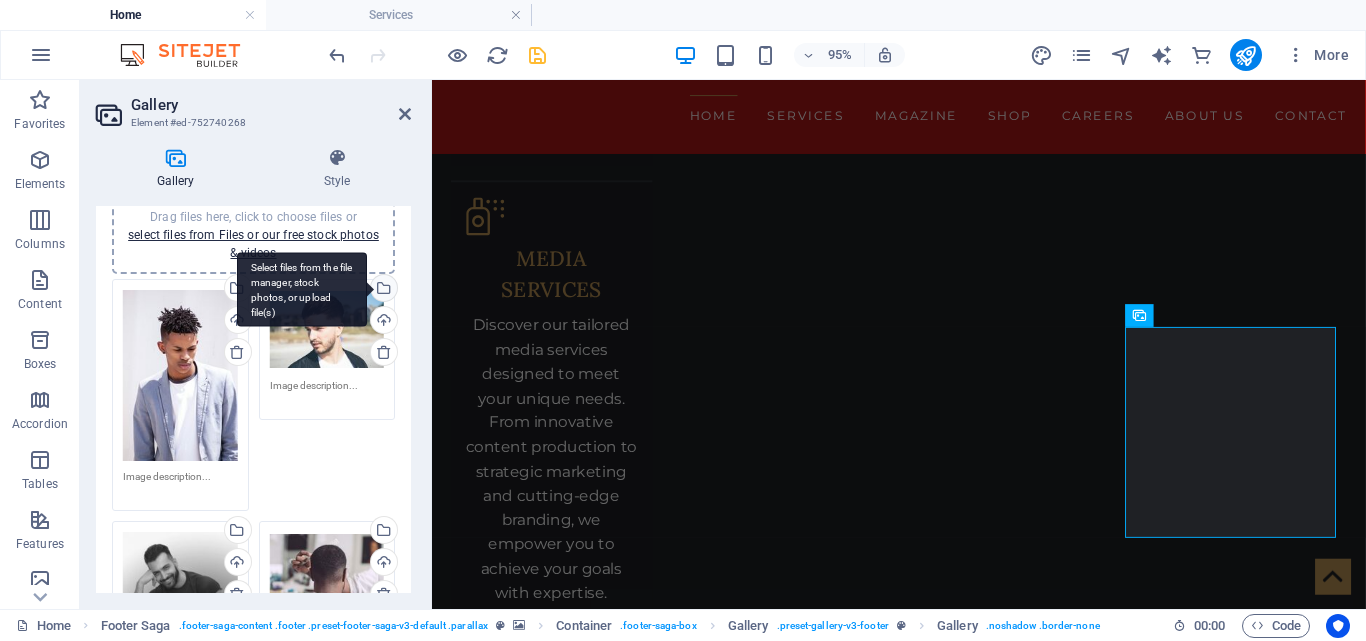 click on "Select files from the file manager, stock photos, or upload file(s)" at bounding box center (302, 289) 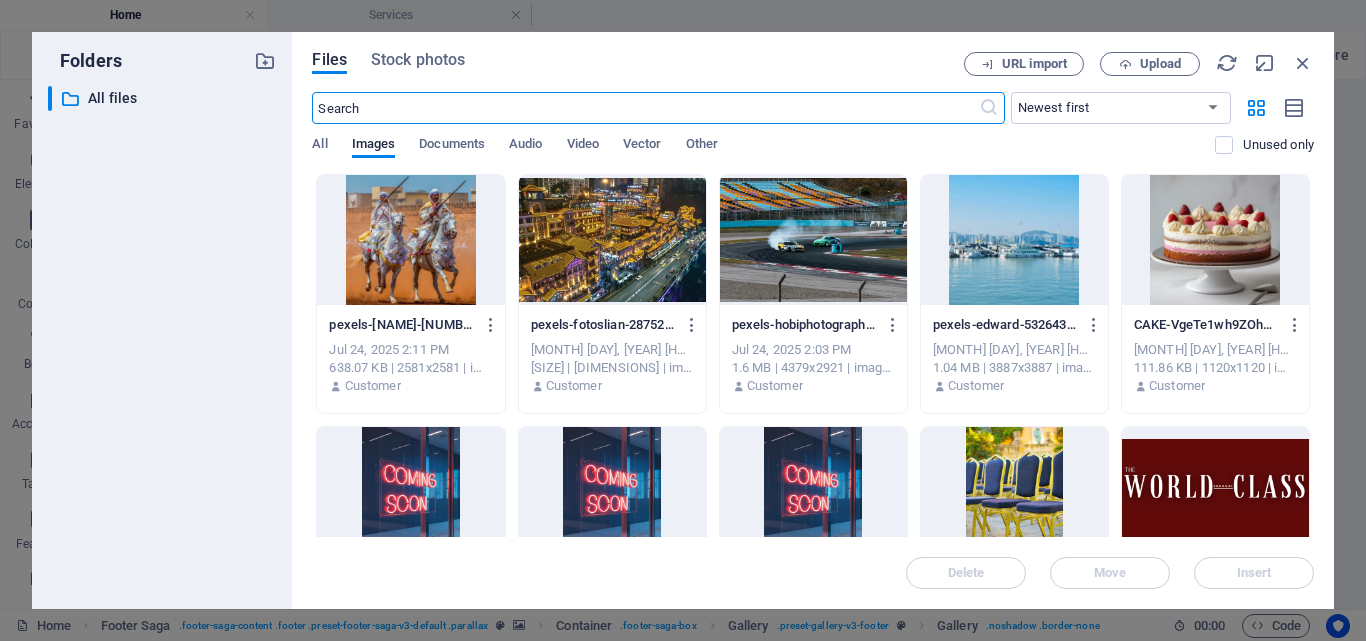scroll, scrollTop: 4620, scrollLeft: 0, axis: vertical 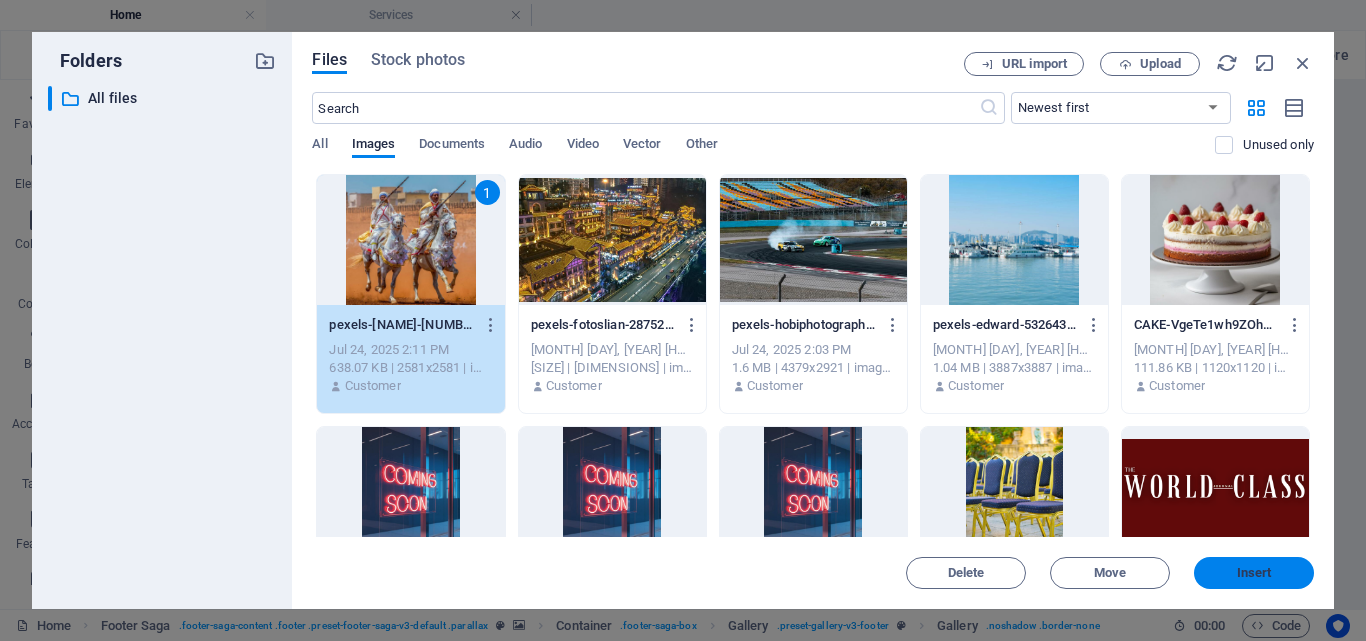 click on "Insert" at bounding box center [1254, 573] 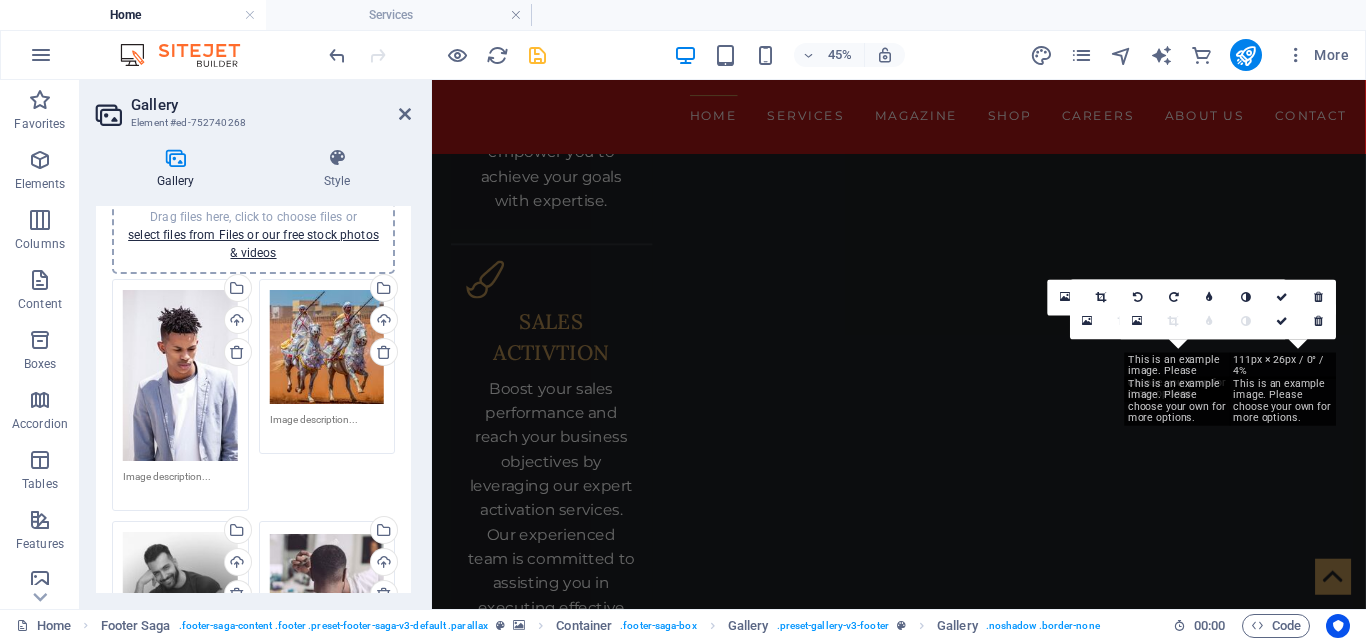 scroll, scrollTop: 4207, scrollLeft: 0, axis: vertical 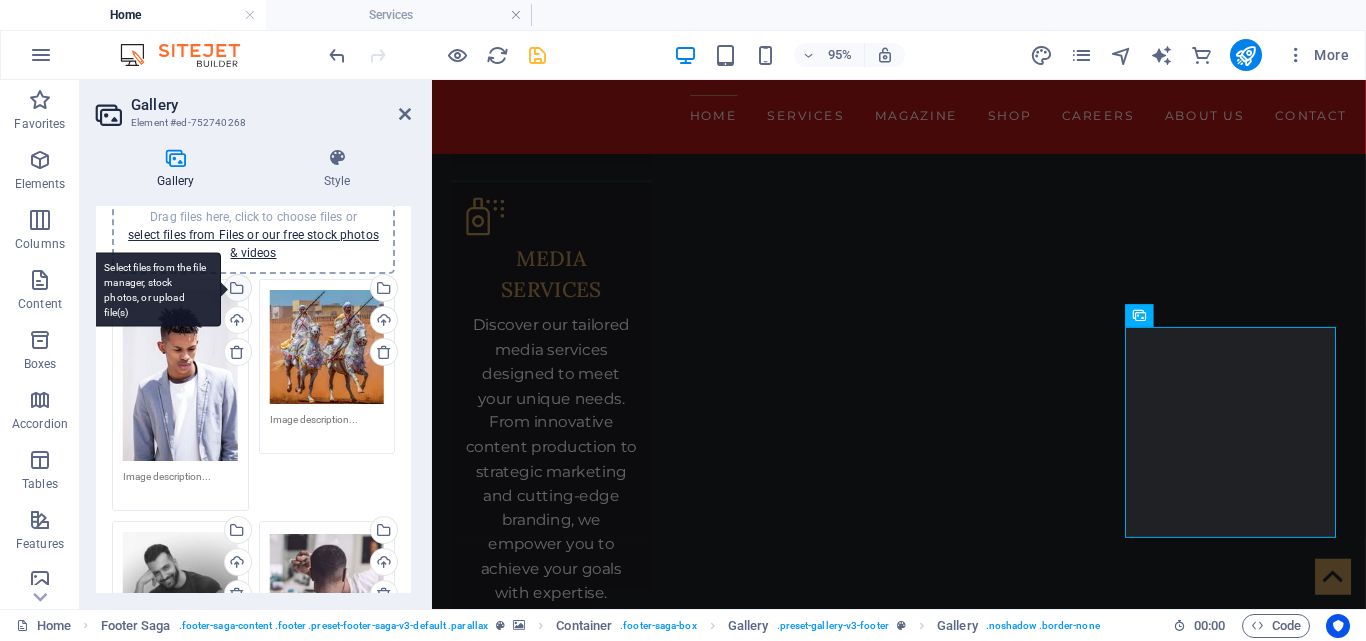 click on "Select files from the file manager, stock photos, or upload file(s)" at bounding box center (236, 290) 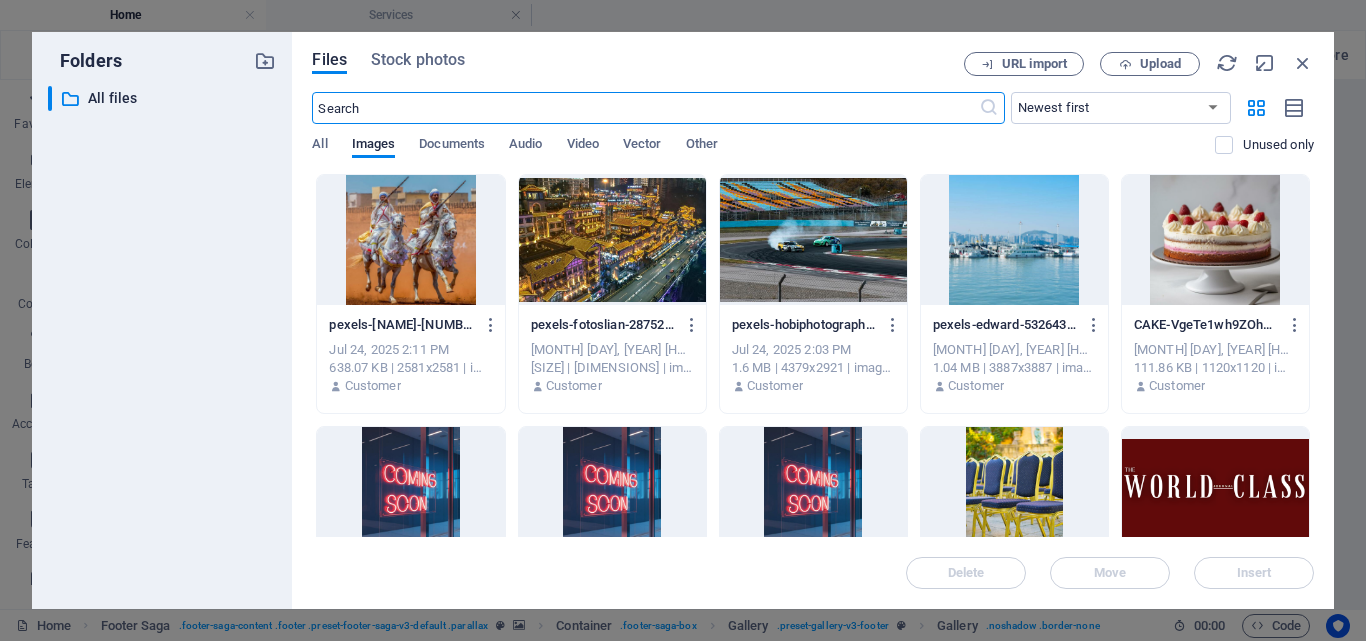 scroll, scrollTop: 4620, scrollLeft: 0, axis: vertical 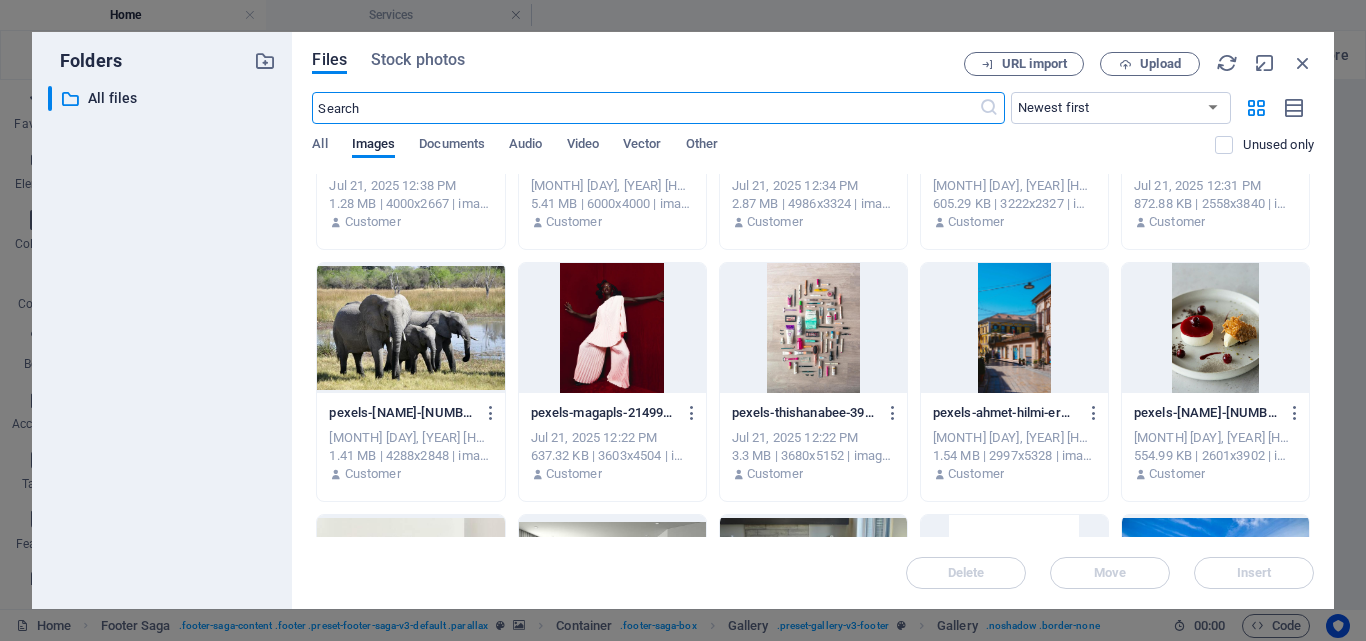 click at bounding box center [1215, 328] 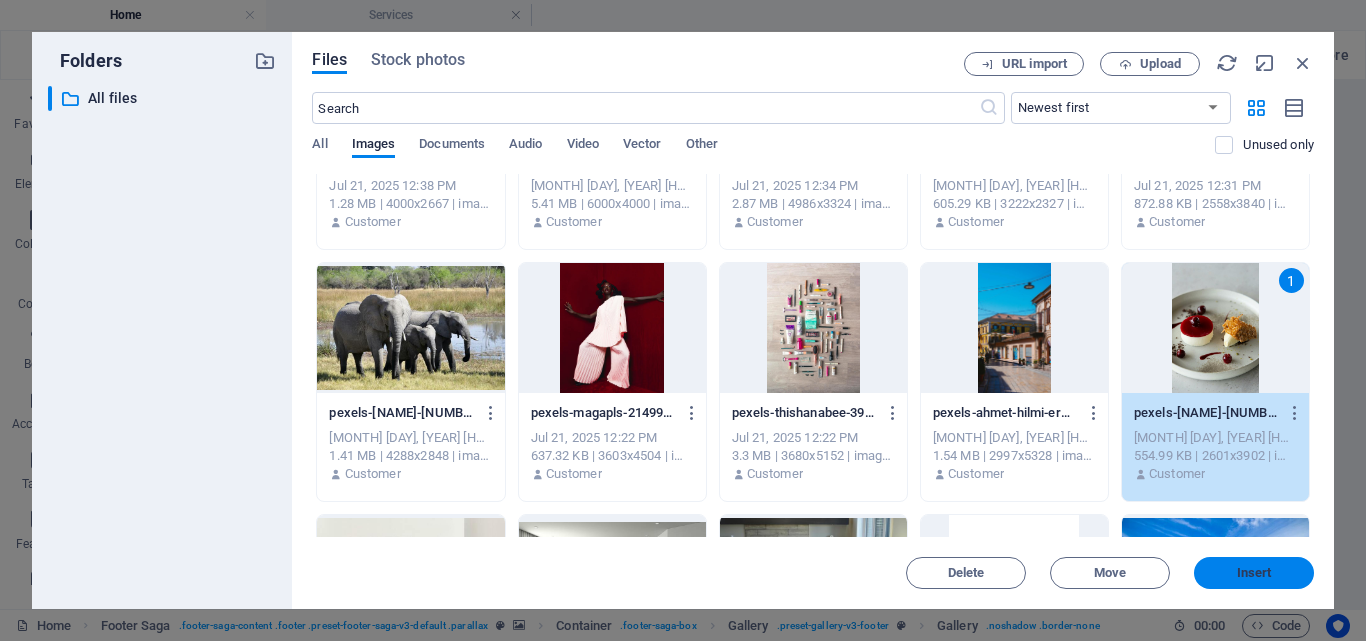 click on "Insert" at bounding box center (1254, 573) 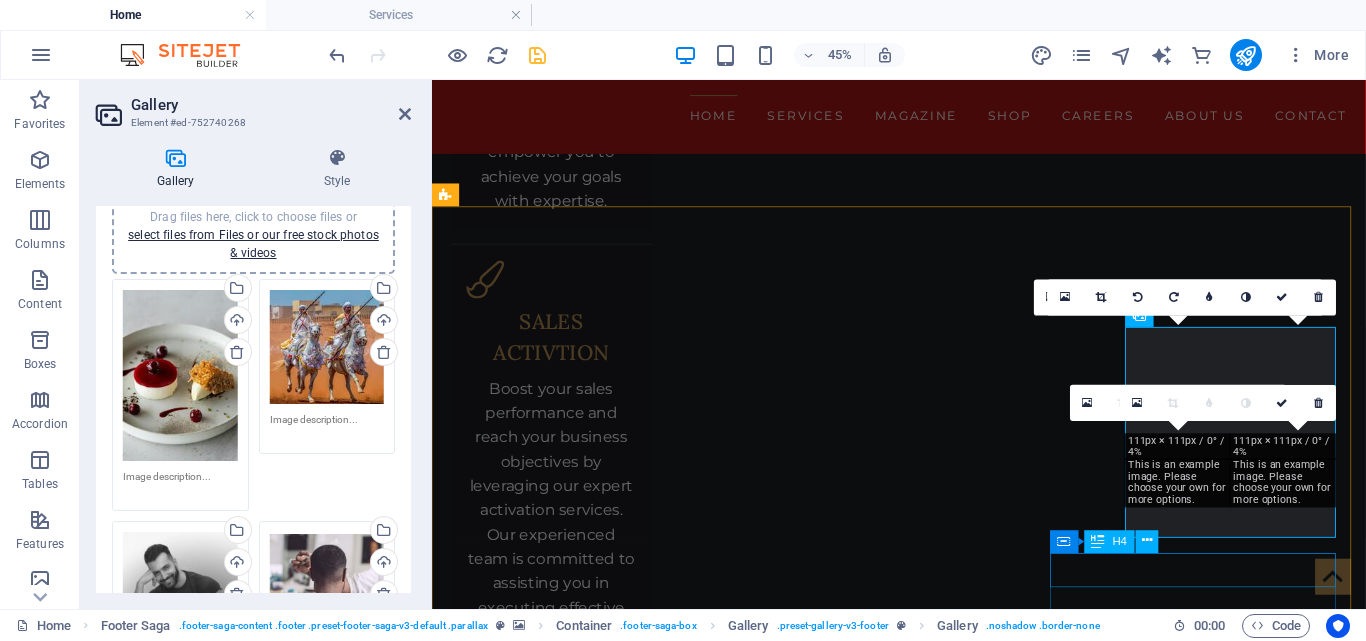 scroll, scrollTop: 4207, scrollLeft: 0, axis: vertical 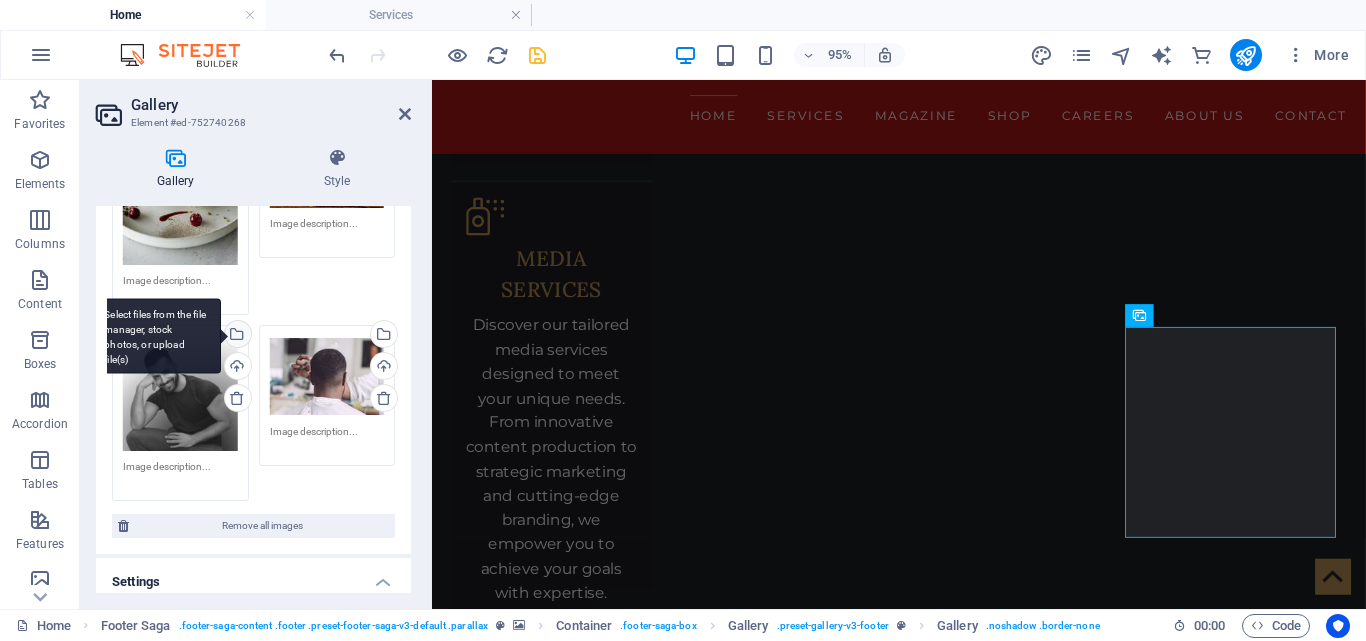 click on "Select files from the file manager, stock photos, or upload file(s)" at bounding box center (236, 336) 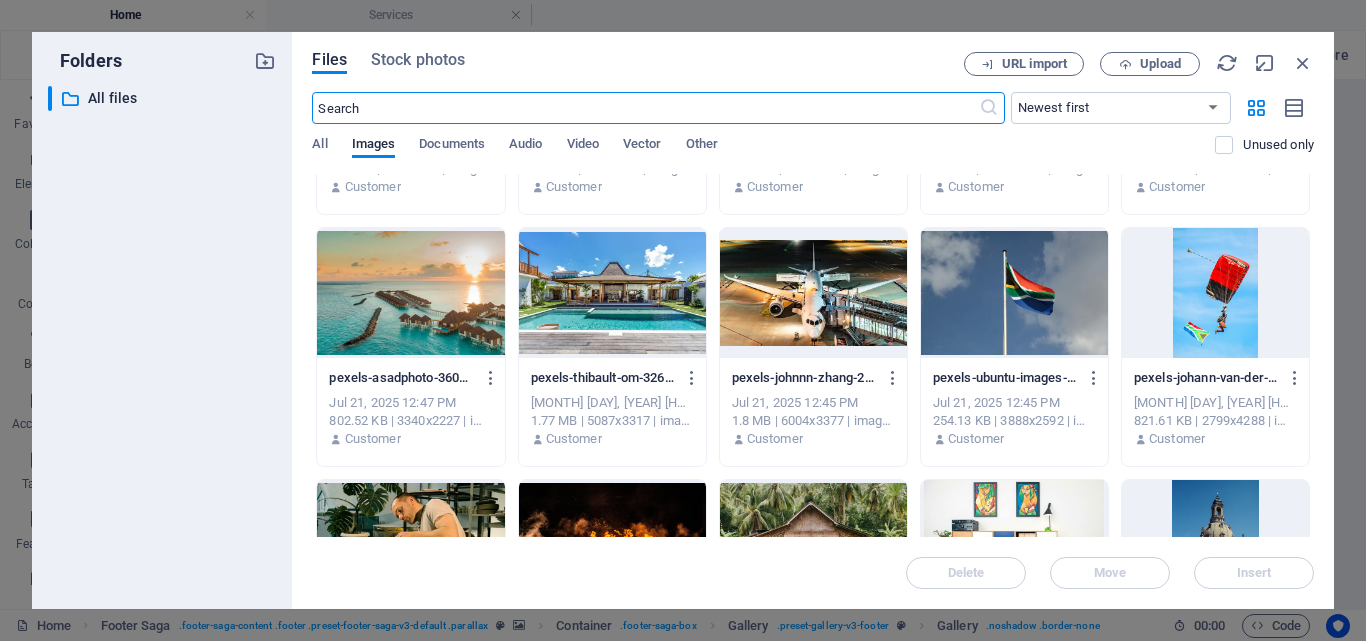 scroll, scrollTop: 776, scrollLeft: 0, axis: vertical 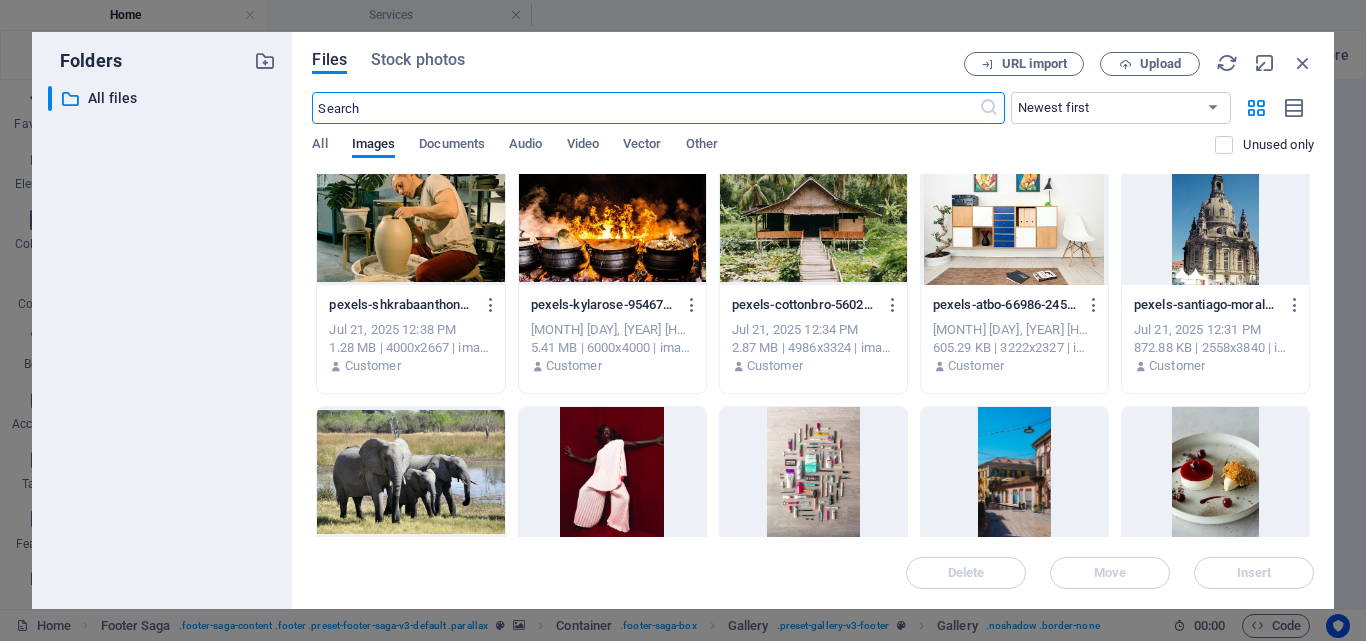 click at bounding box center [612, 472] 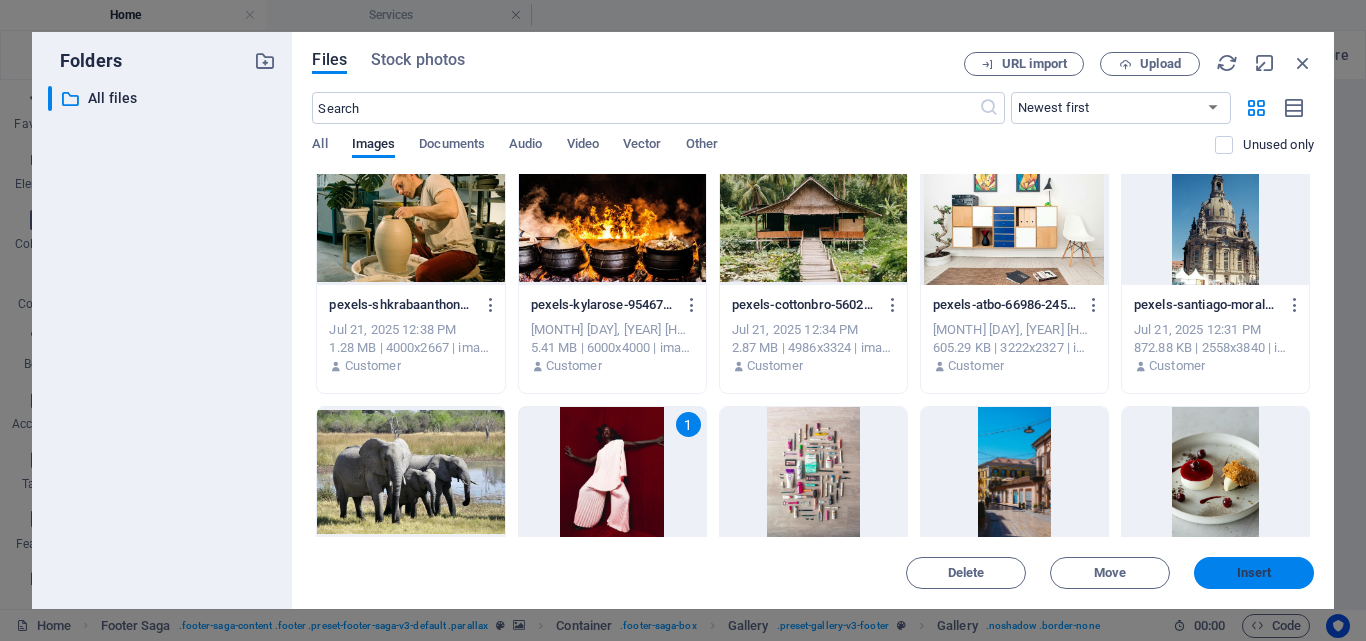 click on "Insert" at bounding box center [1254, 573] 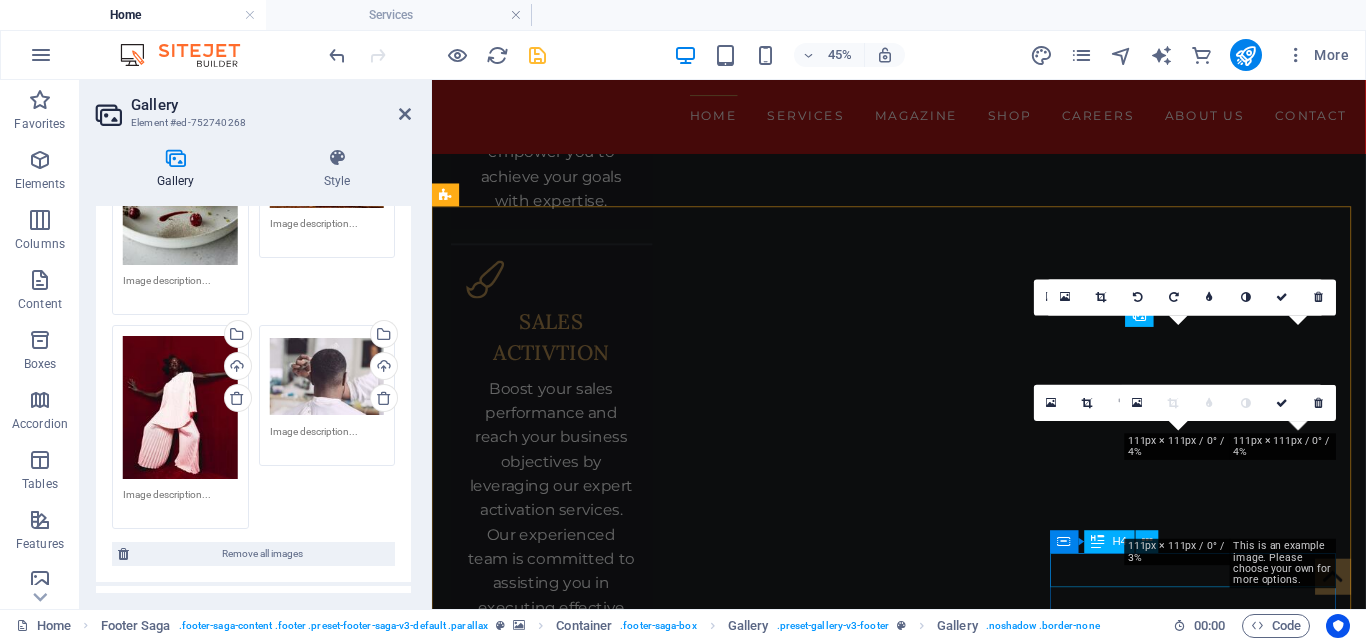 scroll, scrollTop: 4207, scrollLeft: 0, axis: vertical 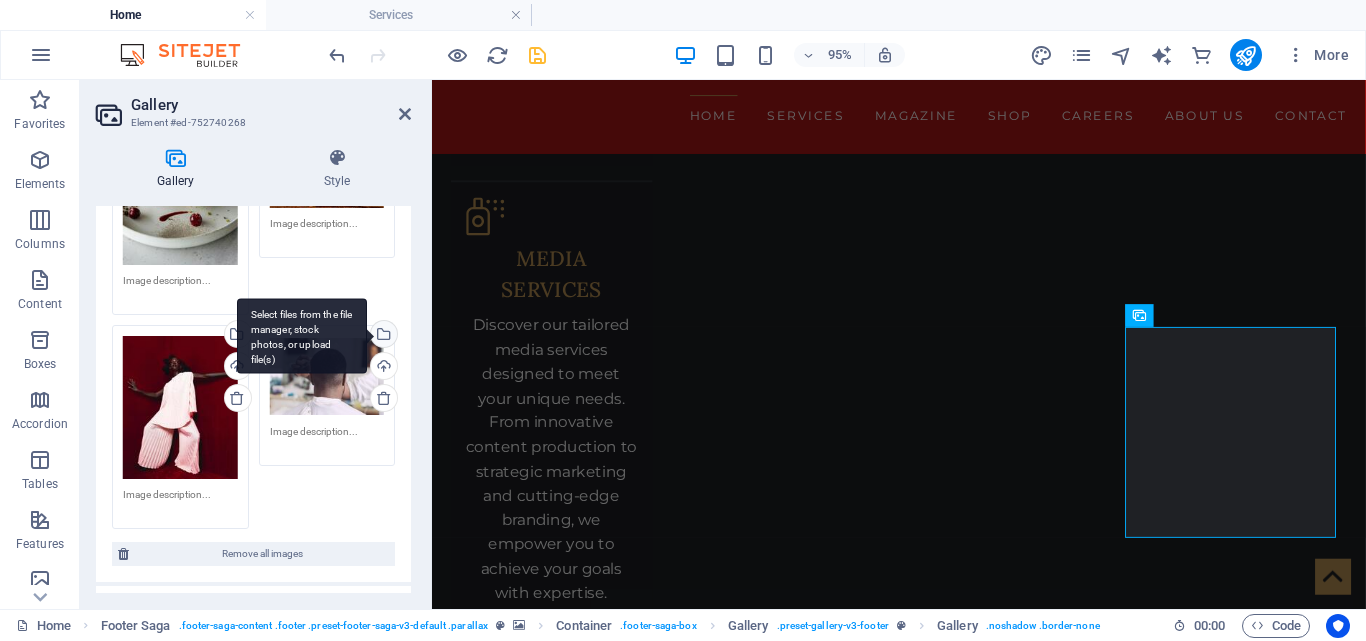 click on "Select files from the file manager, stock photos, or upload file(s)" at bounding box center (302, 336) 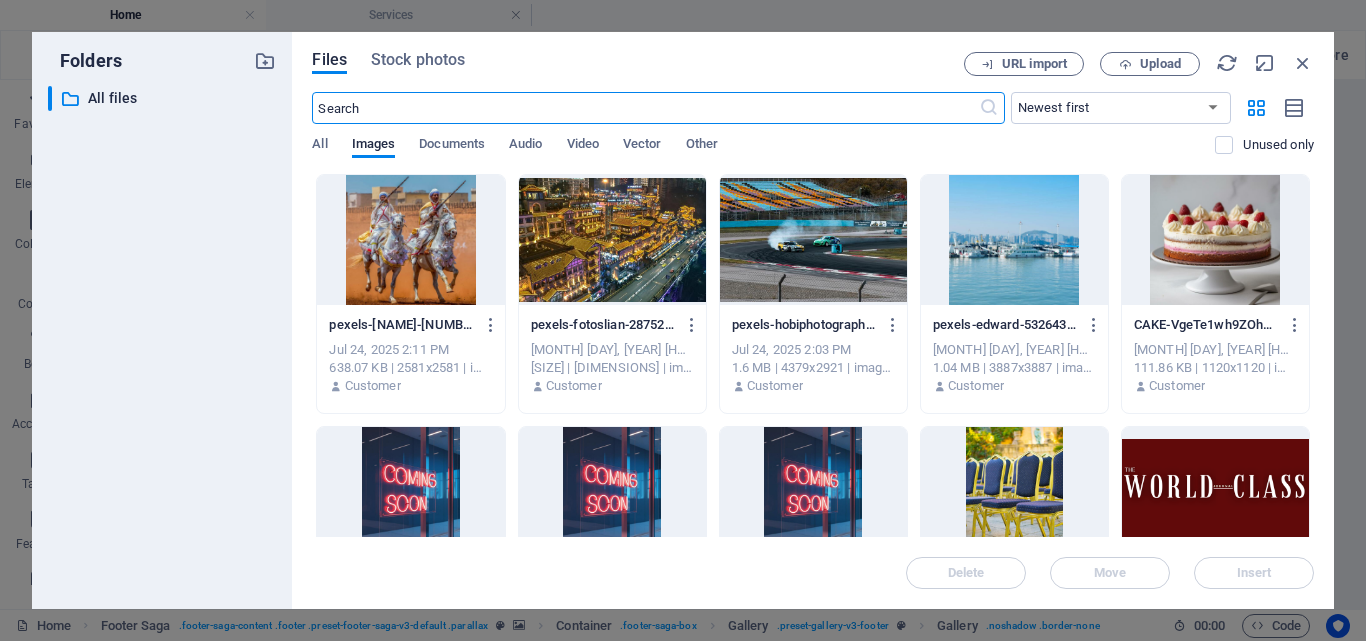 scroll, scrollTop: 4620, scrollLeft: 0, axis: vertical 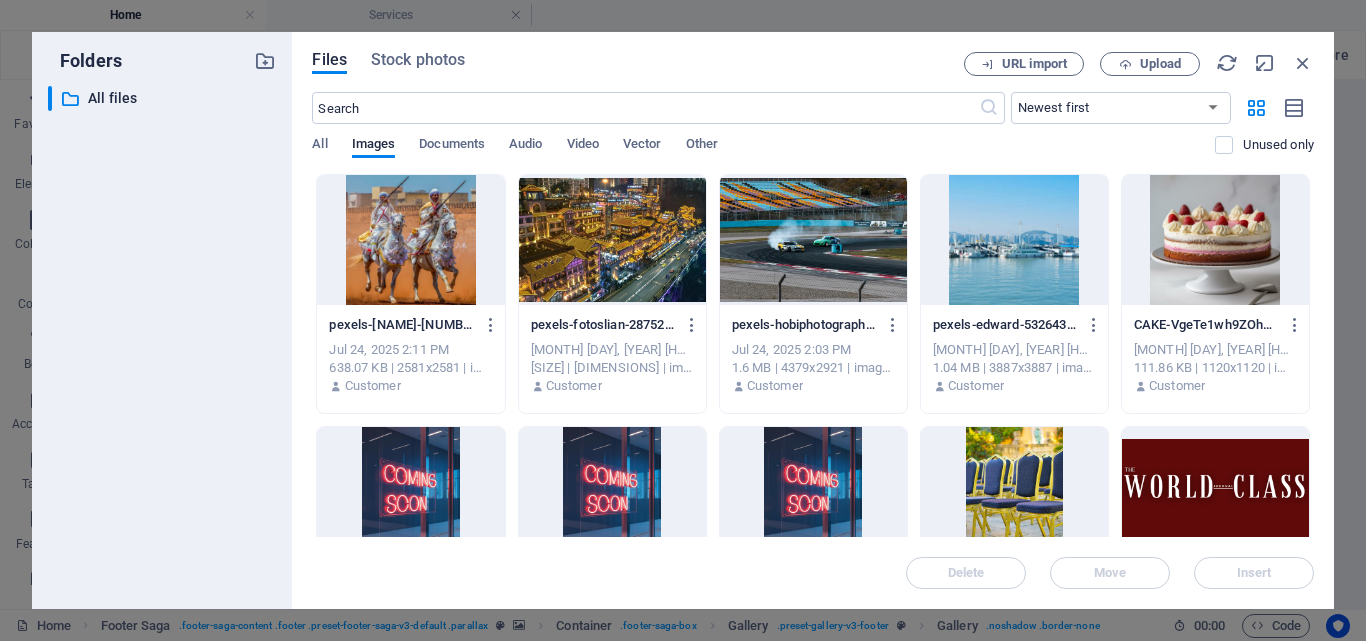 drag, startPoint x: 1315, startPoint y: 182, endPoint x: 1315, endPoint y: 243, distance: 61 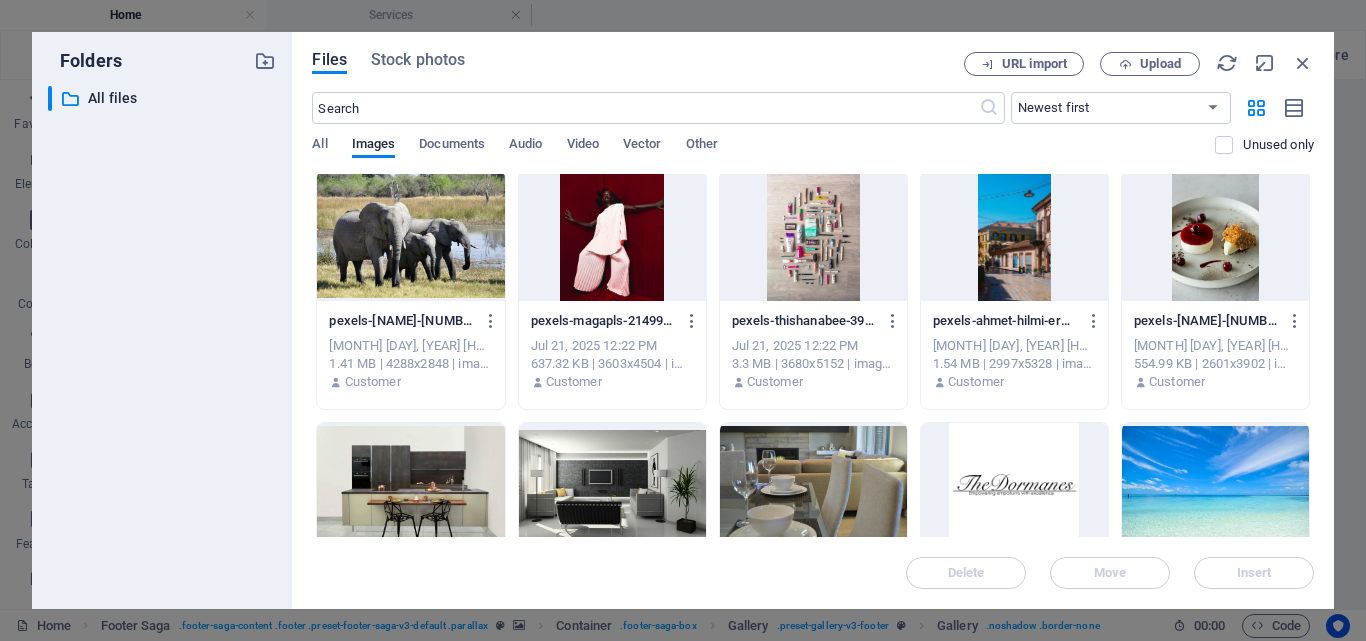scroll, scrollTop: 1118, scrollLeft: 0, axis: vertical 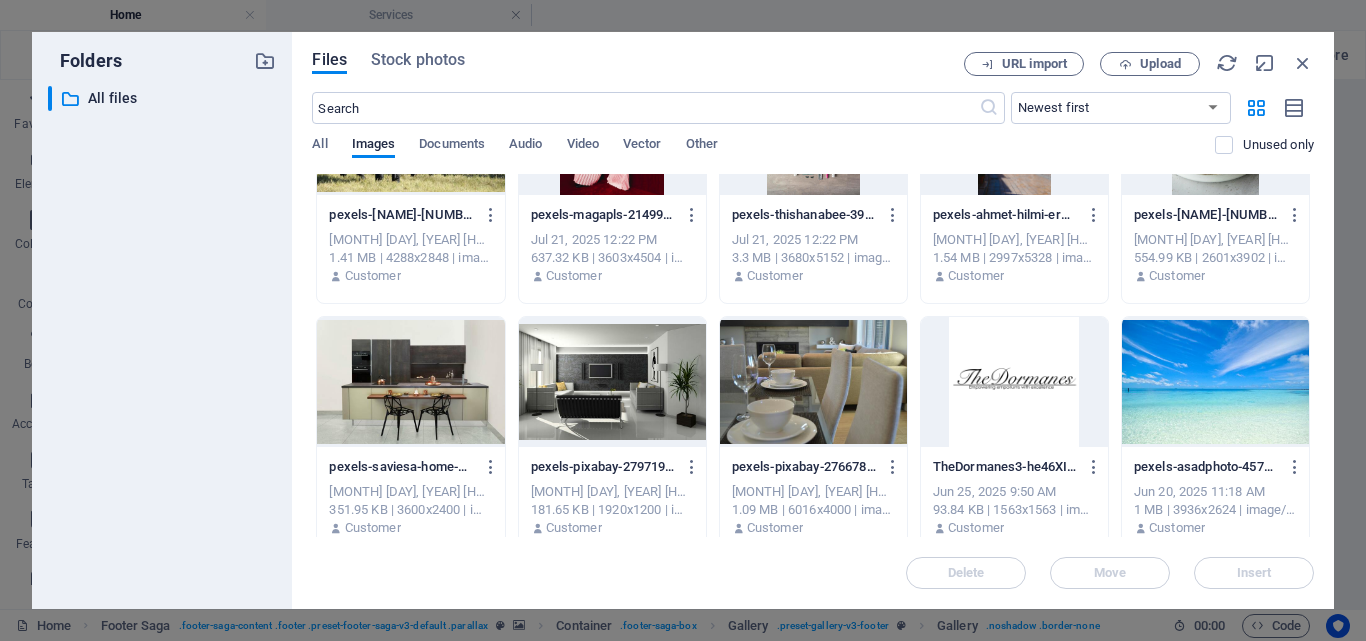 click on "Customer pexels-fotoslian-2875254-LswIpvgeo3zIt4hjCDKaqg.jpg pexels-fotoslian-2875254-LswIpvgeo3zIt4hjCDKaqg.jpg [MONTH] [DAY], [YEAR] [HOUR]:[MINUTE] [AM/PM] Customer pexels-hobiphotography-29654484-LGbpVv9gkqMzyOlGMktBiw.jpg pexels-hobiphotography-29654484-LGbpVv9gkqMzyOlGMktBiw.jpg [MONTH] [DAY], [YEAR] [HOUR]:[MINUTE] [AM/PM] Customer pexels-edward-532643054-33043438-KHJ5OoT4Sbl2RehQYXiAgg.jpg pexels-edward-532643054-33043438-KHJ5OoT4Sbl2RehQYXiAgg.jpg [MONTH] [DAY], [YEAR] [HOUR]:[MINUTE] [AM/PM] Customer CAKE-VgeTe1wh9ZOhMOrVGrFaDg.jpg CAKE-VgeTe1wh9ZOhMOrVGrFaDg.jpg [MONTH] [DAY], [YEAR] [HOUR]:[MINUTE] [AM/PM] Customer neoncomingsoonsignplacedonaglasswindowatnight1-eUTQrjrp4pD0EhPFfjld8w.jpg neoncomingsoonsignplacedonaglasswindowatnight1-eUTQrjrp4pD0EhPFfjld8w.jpg [MONTH] [DAY], [YEAR] [HOUR]:[MINUTE] [AM/PM]" at bounding box center [813, 436] 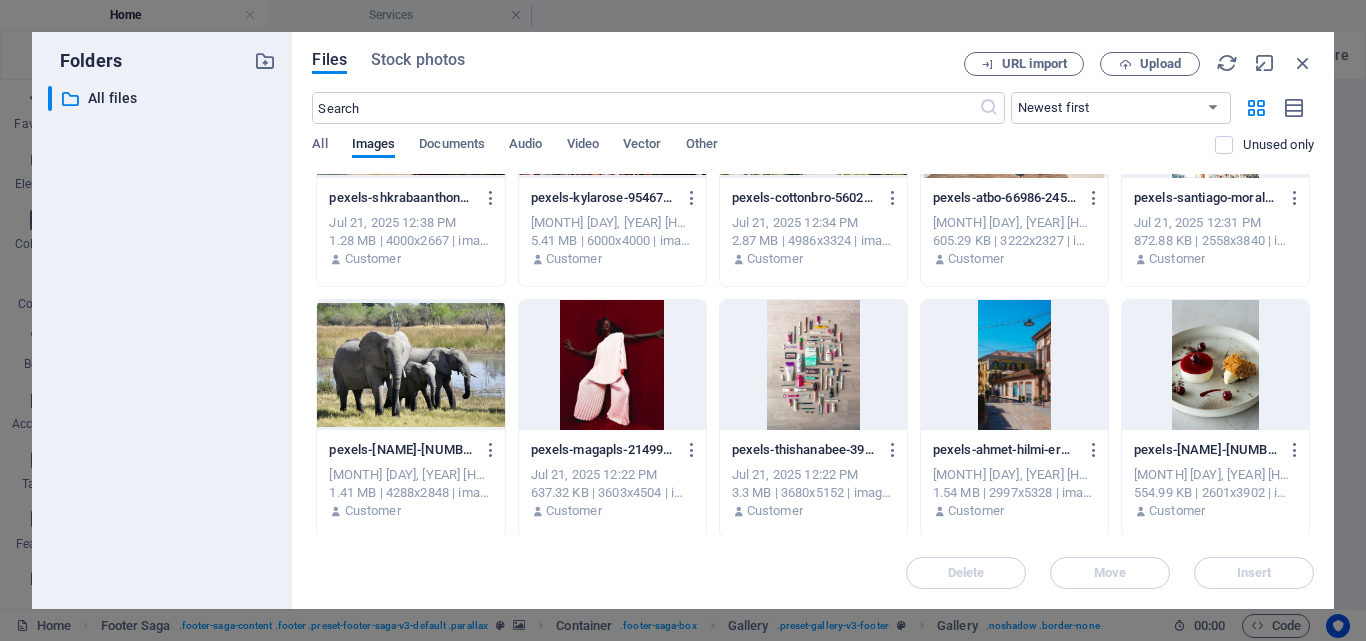 scroll, scrollTop: 837, scrollLeft: 0, axis: vertical 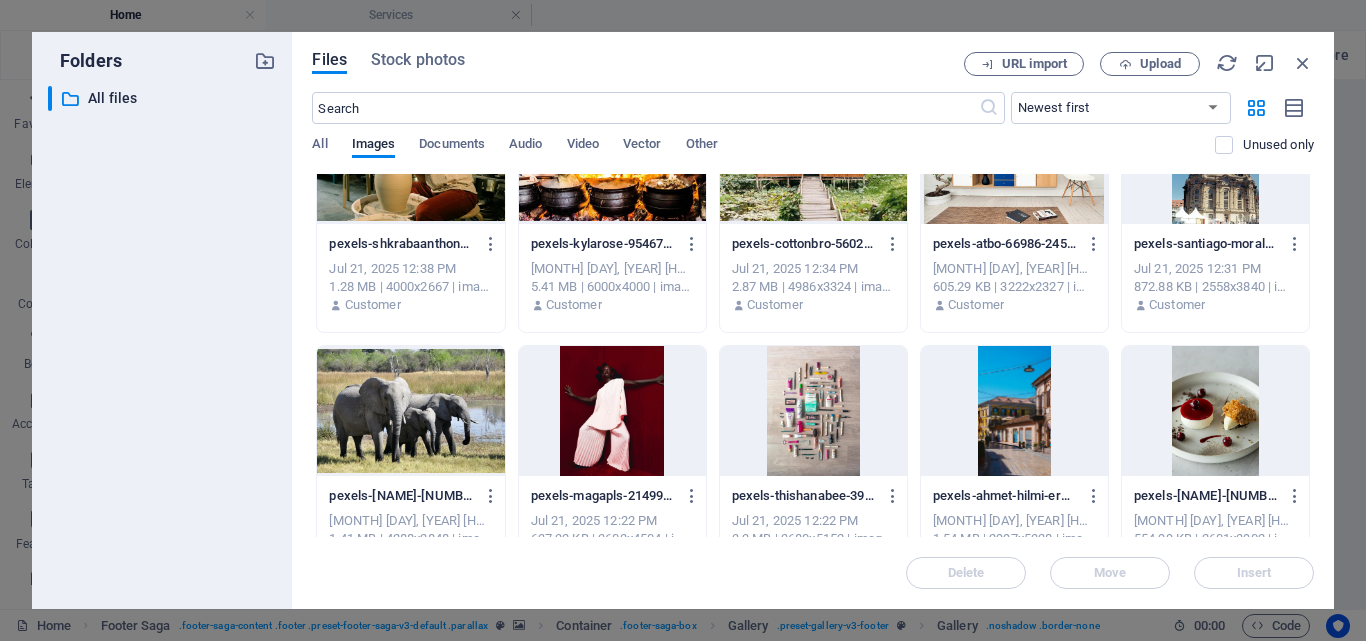 click at bounding box center (410, 411) 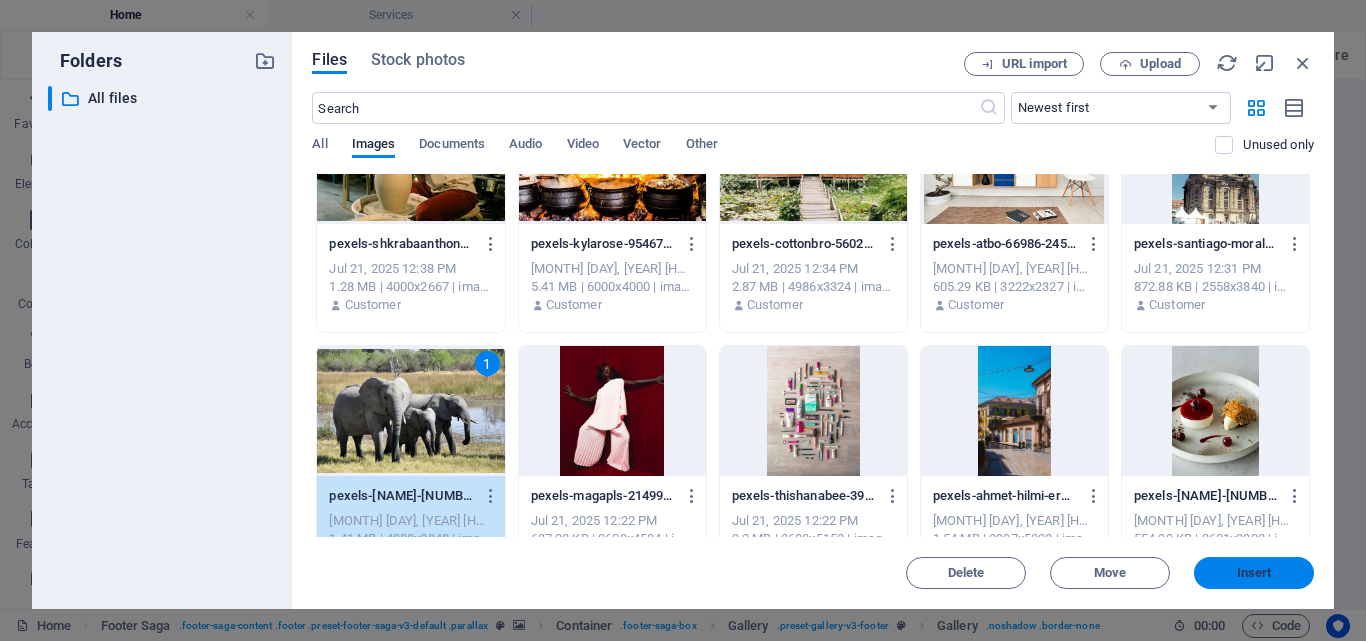 click on "Insert" at bounding box center (1254, 573) 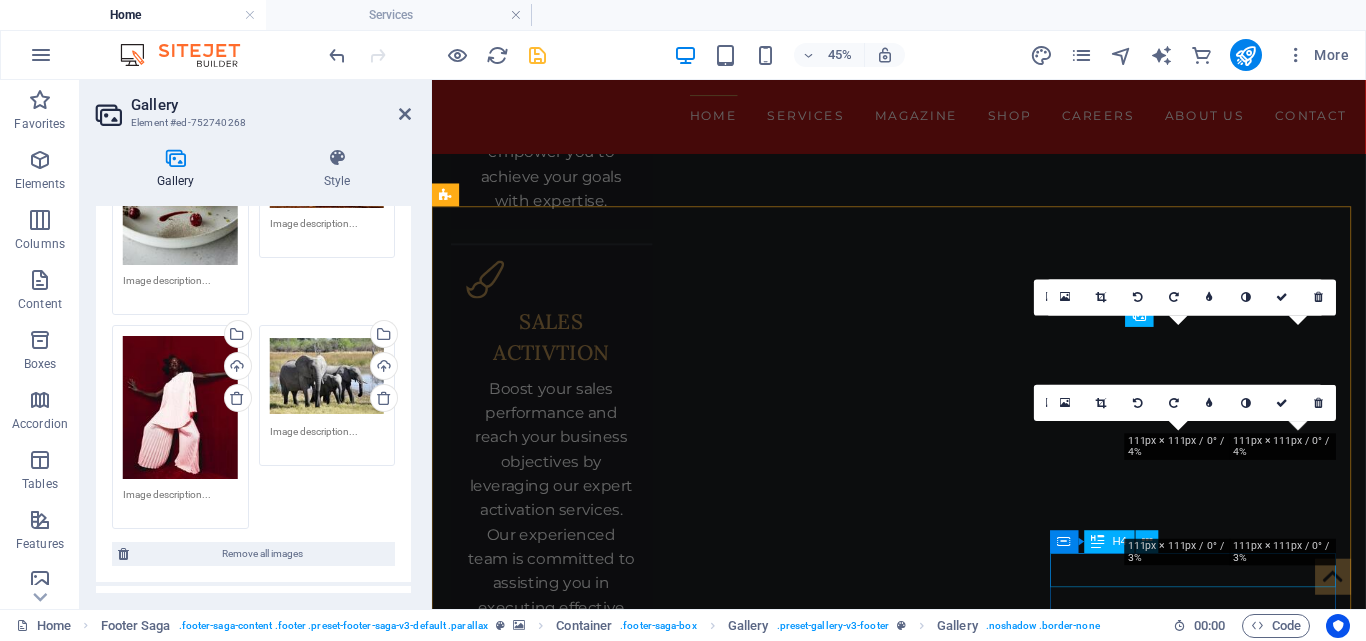 scroll, scrollTop: 4207, scrollLeft: 0, axis: vertical 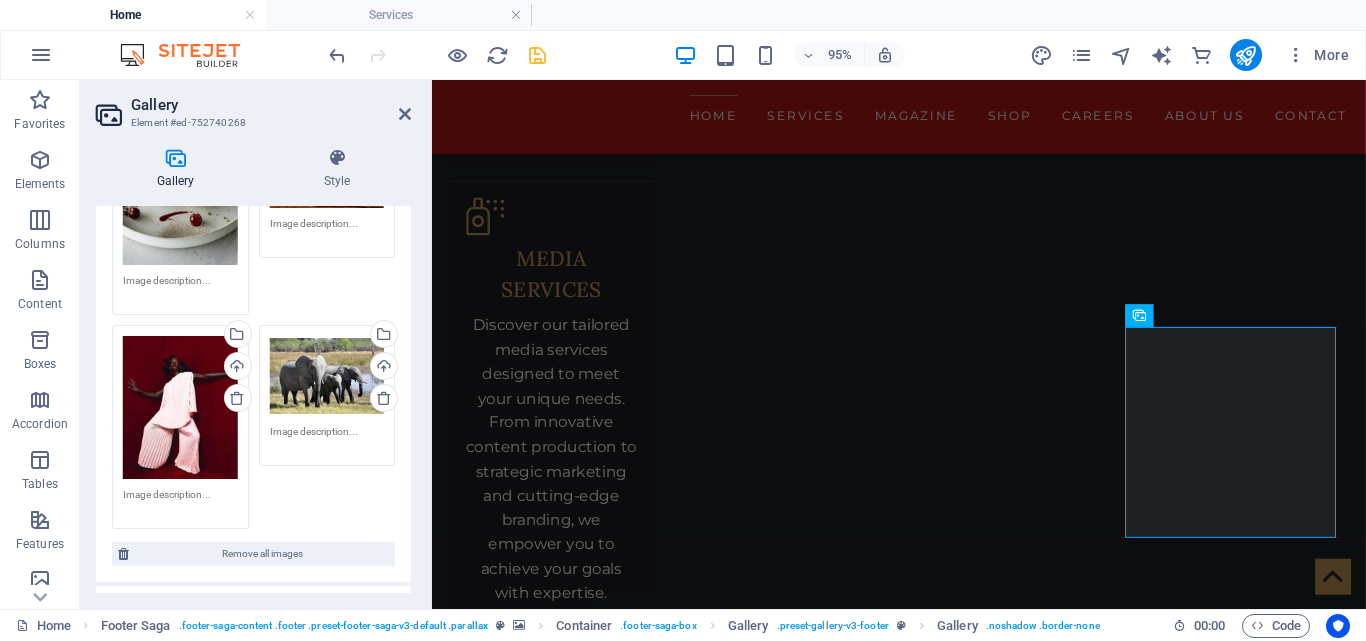 click at bounding box center (923, 9257) 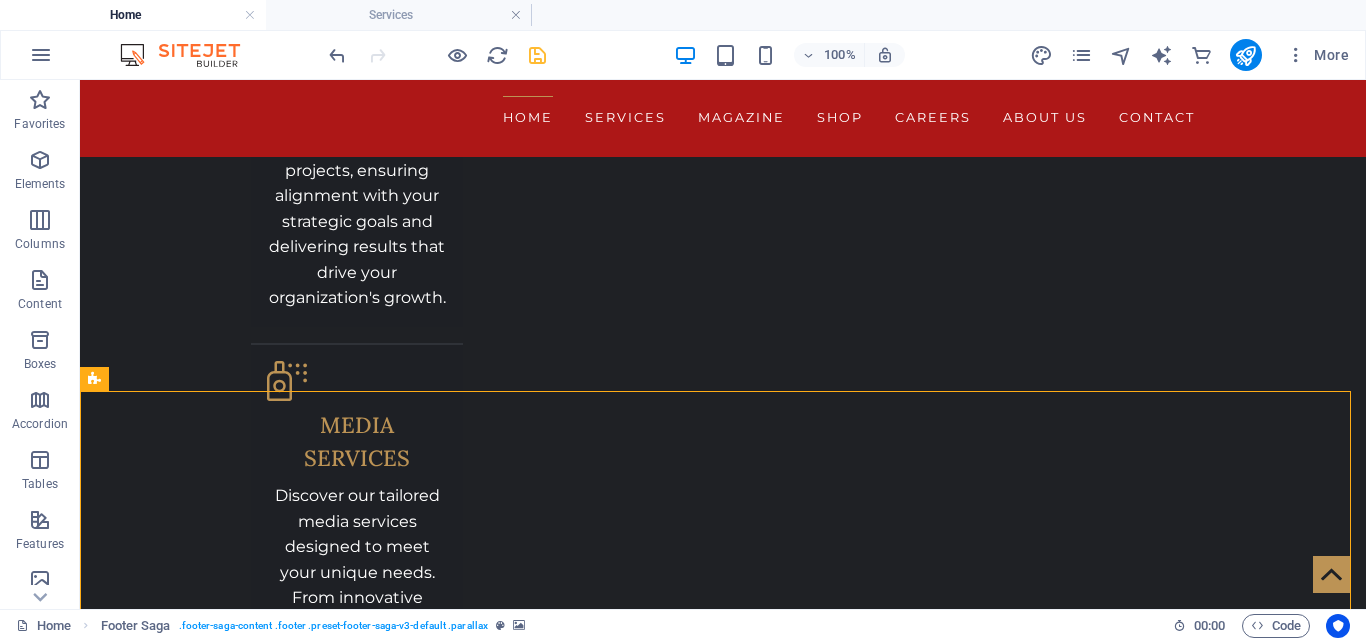 scroll, scrollTop: 4196, scrollLeft: 0, axis: vertical 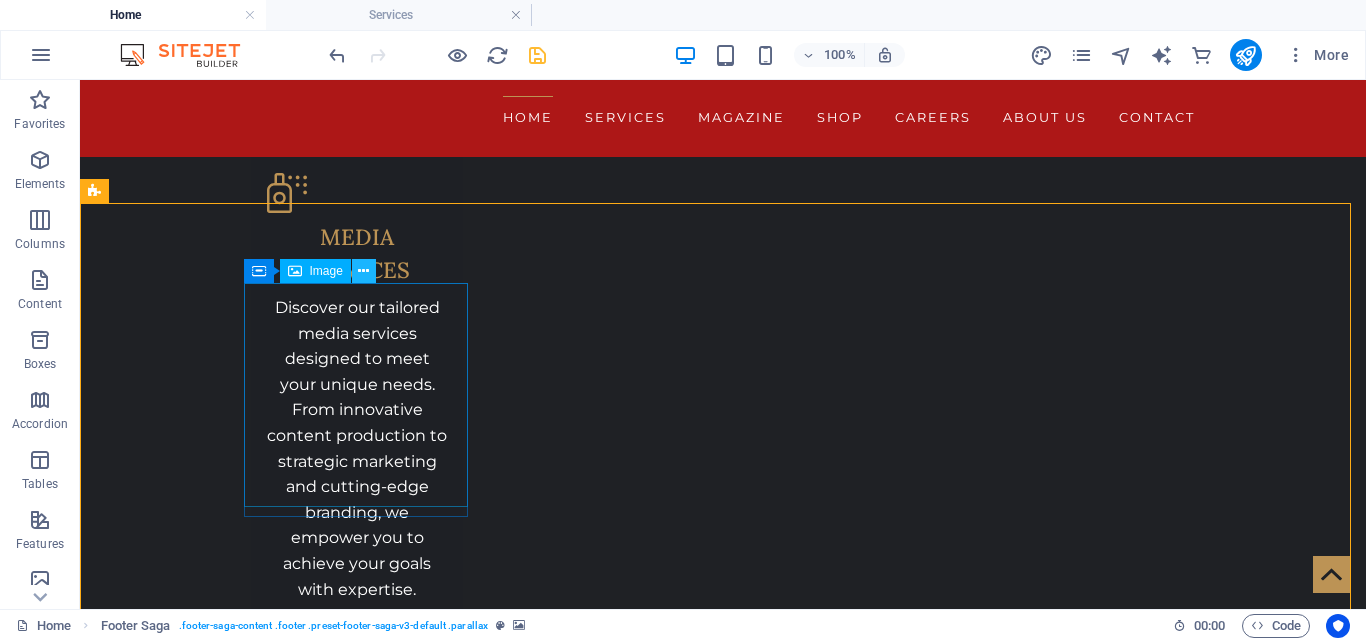 click at bounding box center (364, 271) 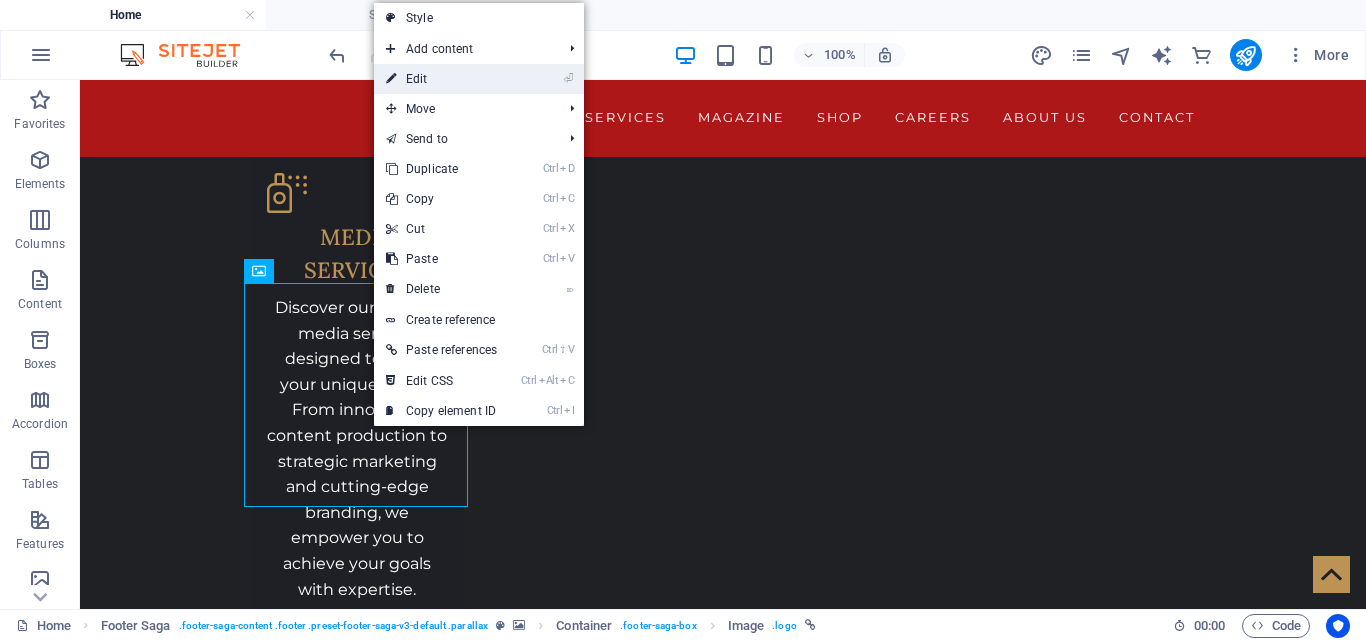click on "⏎" at bounding box center [568, 78] 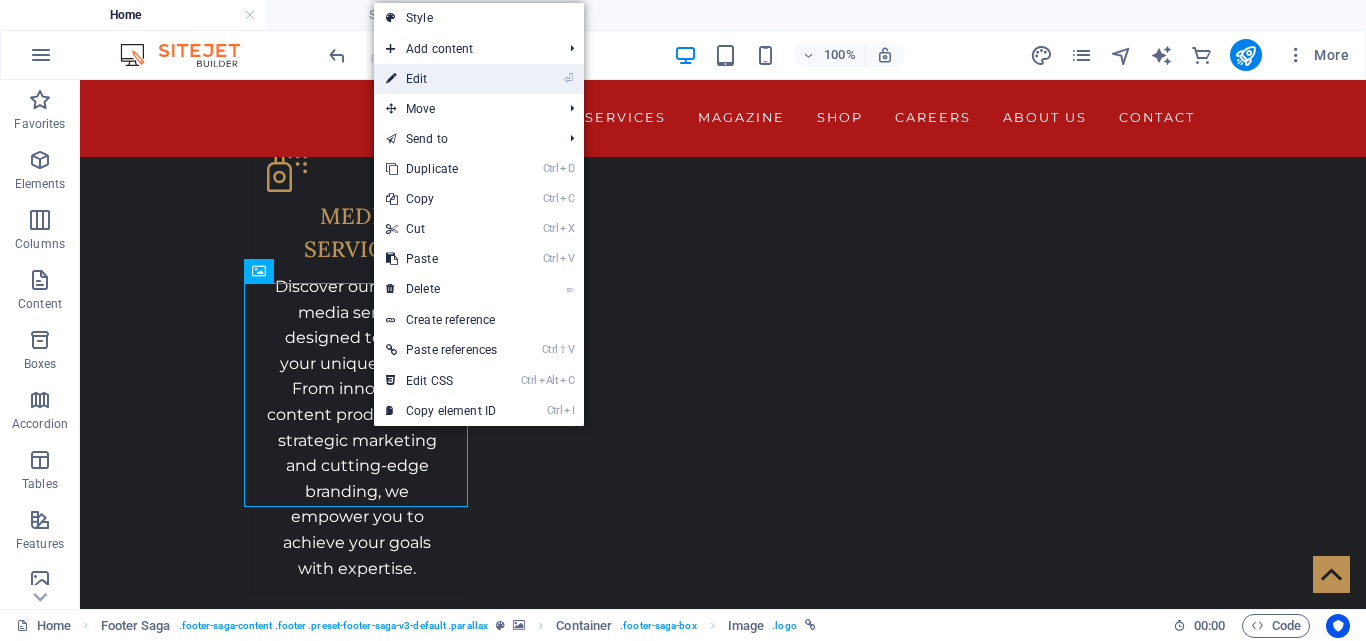 select on "%" 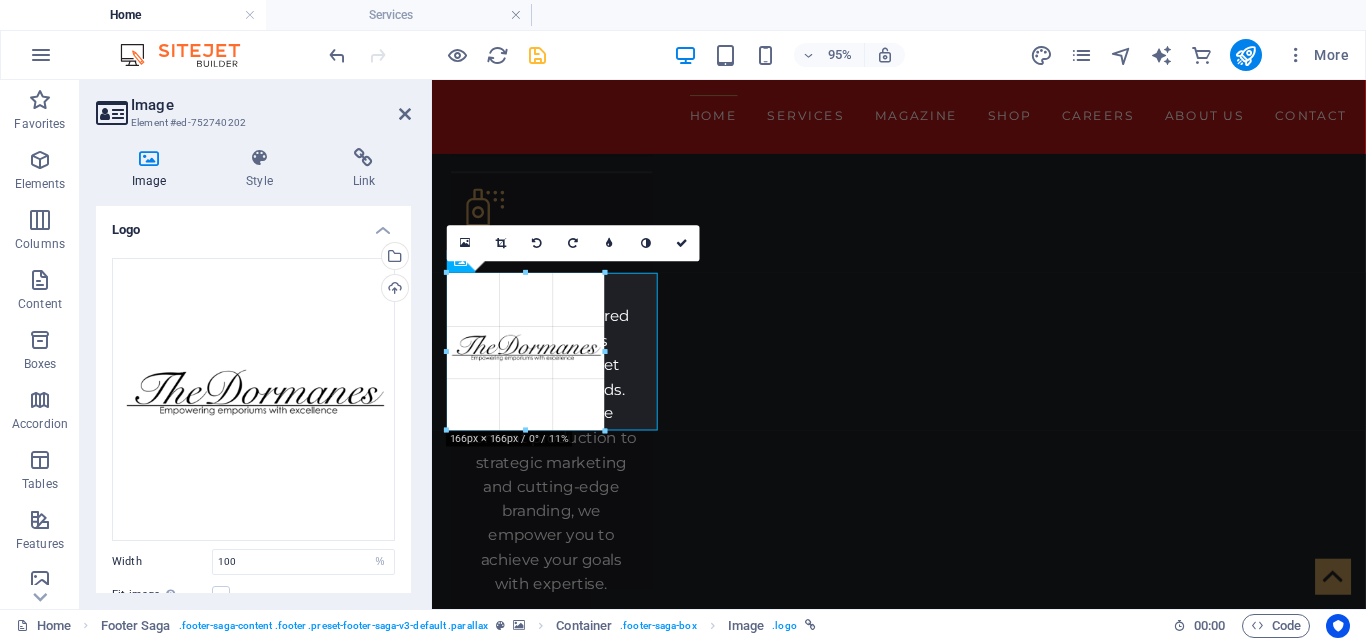 drag, startPoint x: 125, startPoint y: 421, endPoint x: 541, endPoint y: 425, distance: 416.01923 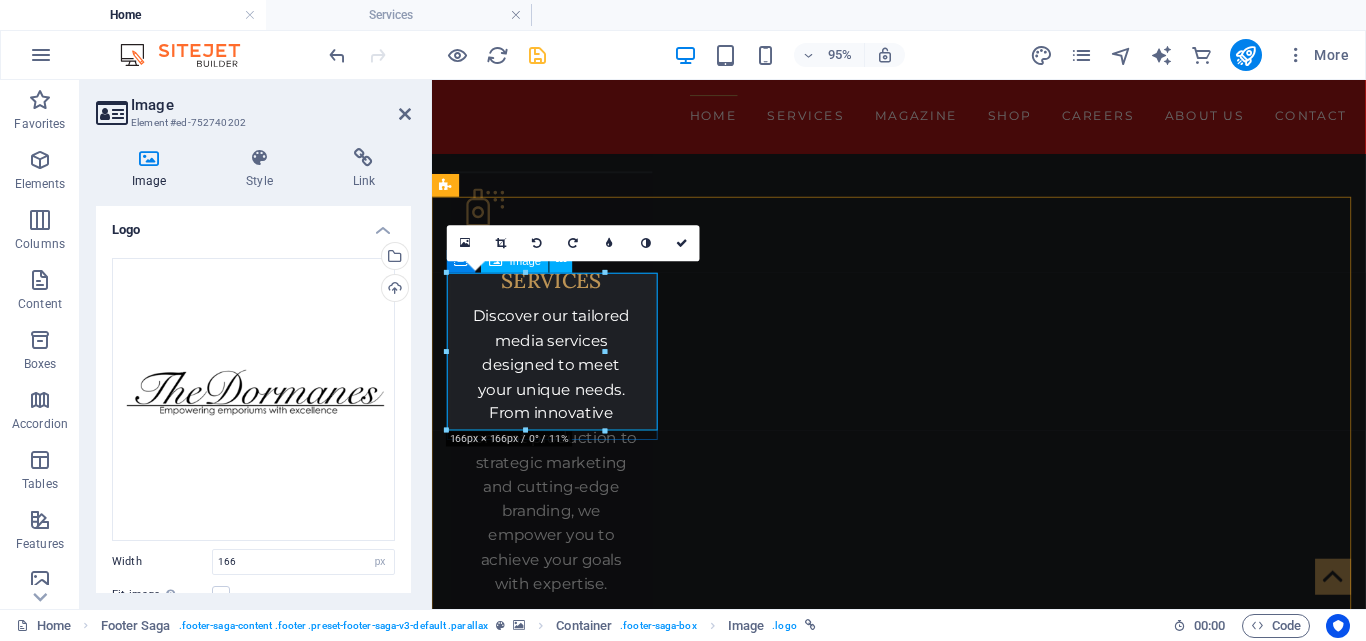 drag, startPoint x: 958, startPoint y: 508, endPoint x: 528, endPoint y: 431, distance: 436.83978 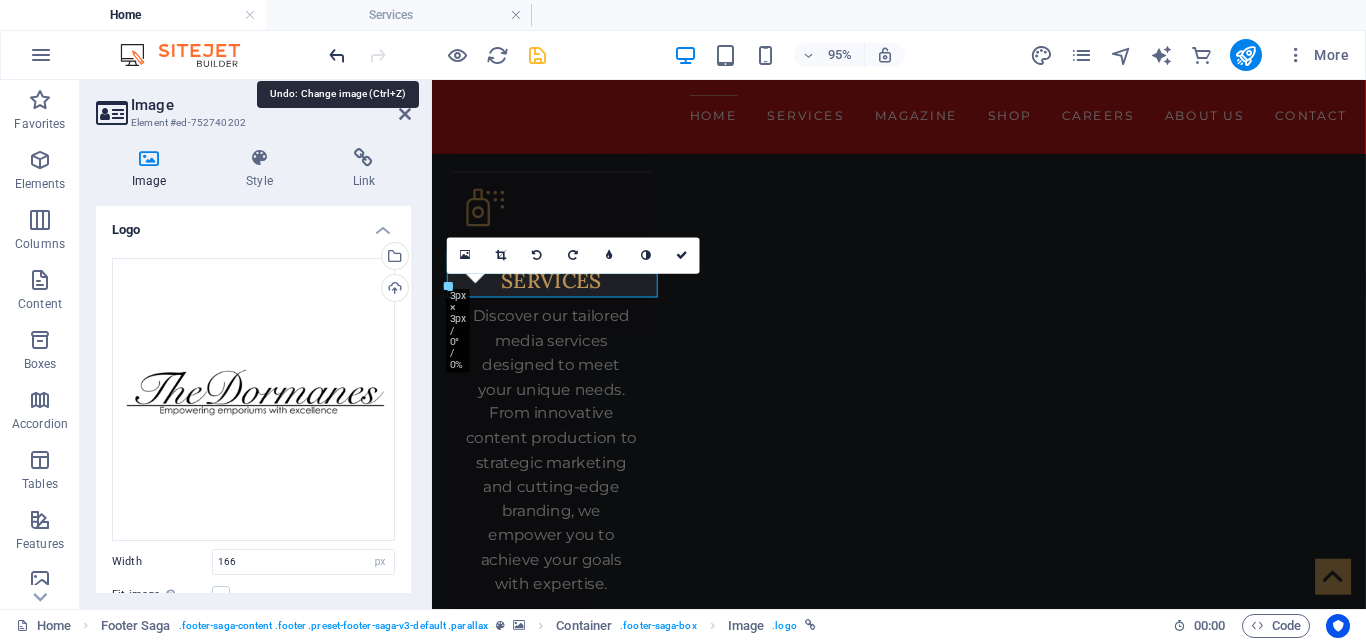 click at bounding box center (337, 55) 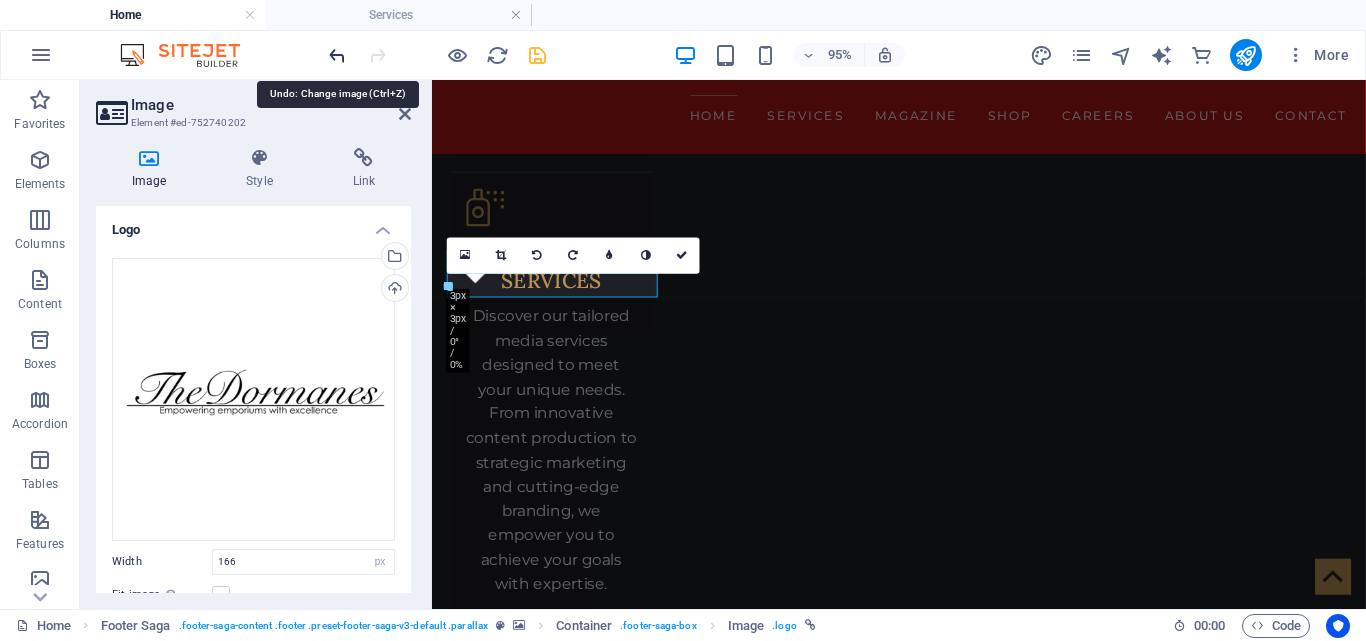 type on "166" 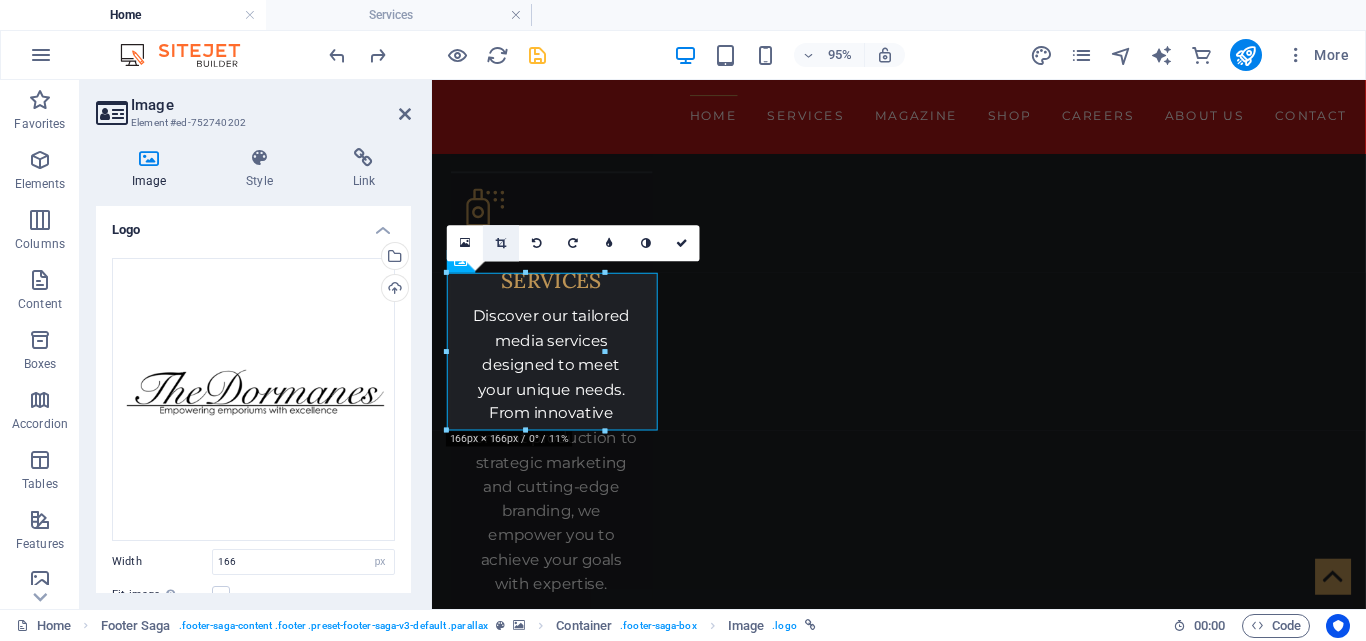 click at bounding box center (501, 243) 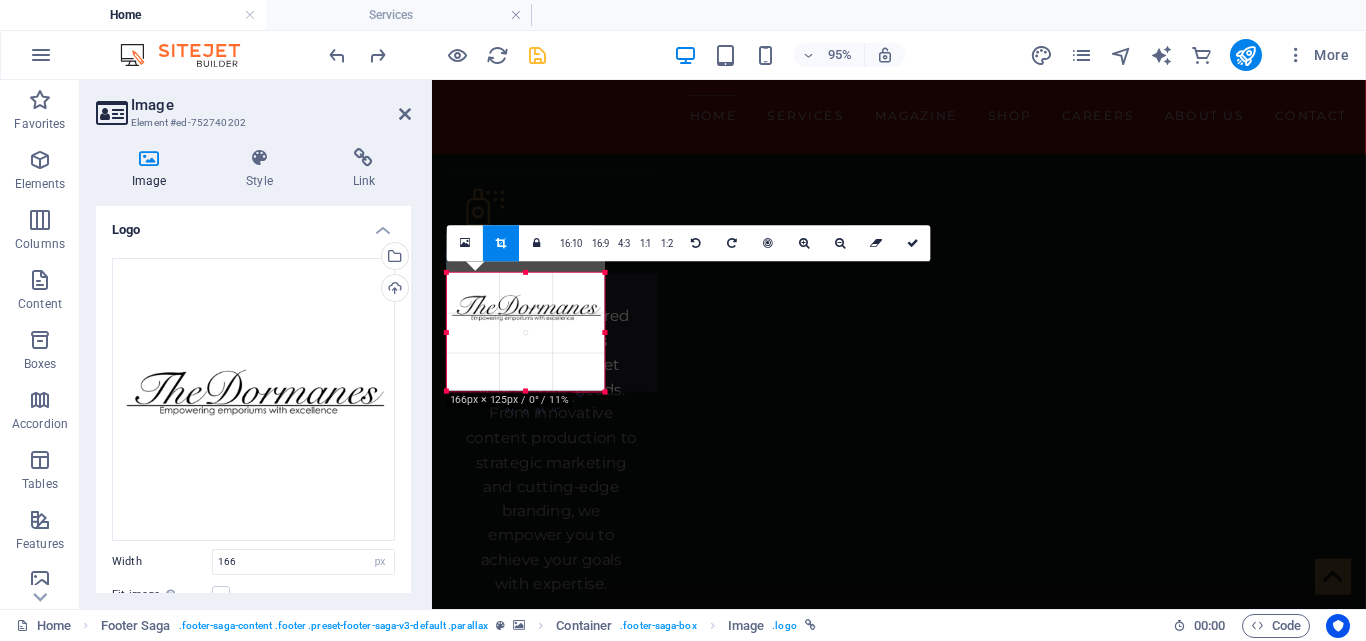 drag, startPoint x: 524, startPoint y: 275, endPoint x: 530, endPoint y: 317, distance: 42.426407 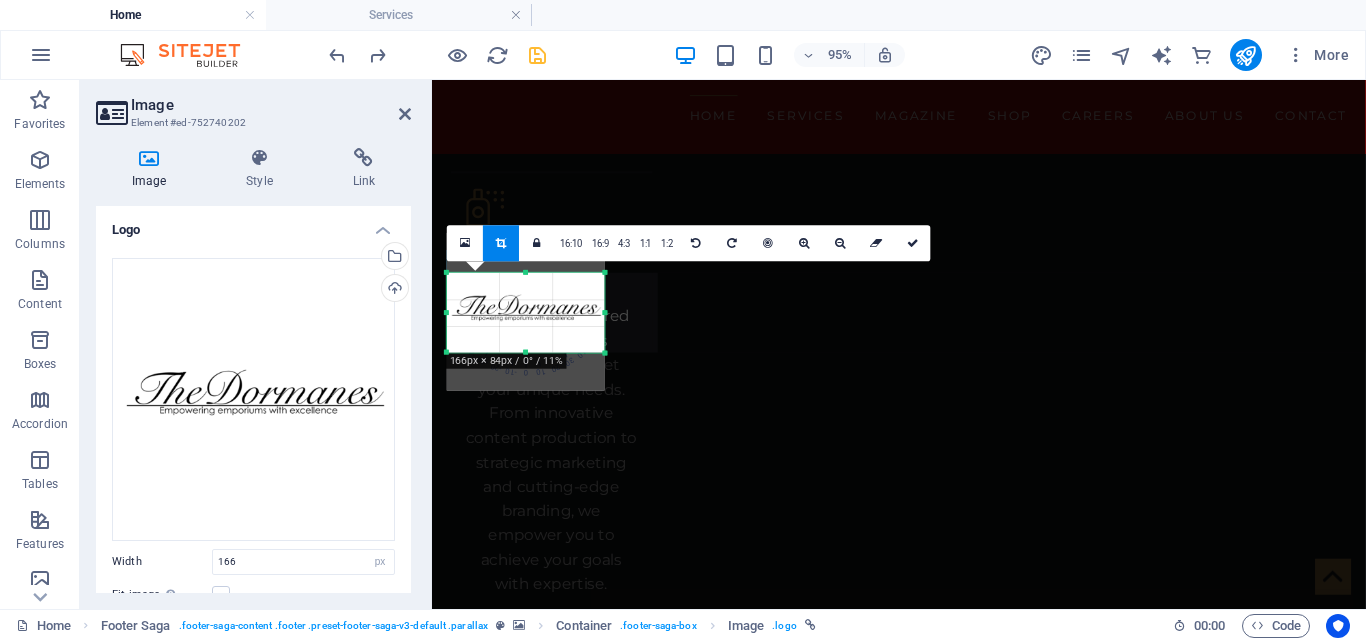 drag, startPoint x: 527, startPoint y: 391, endPoint x: 526, endPoint y: 351, distance: 40.012497 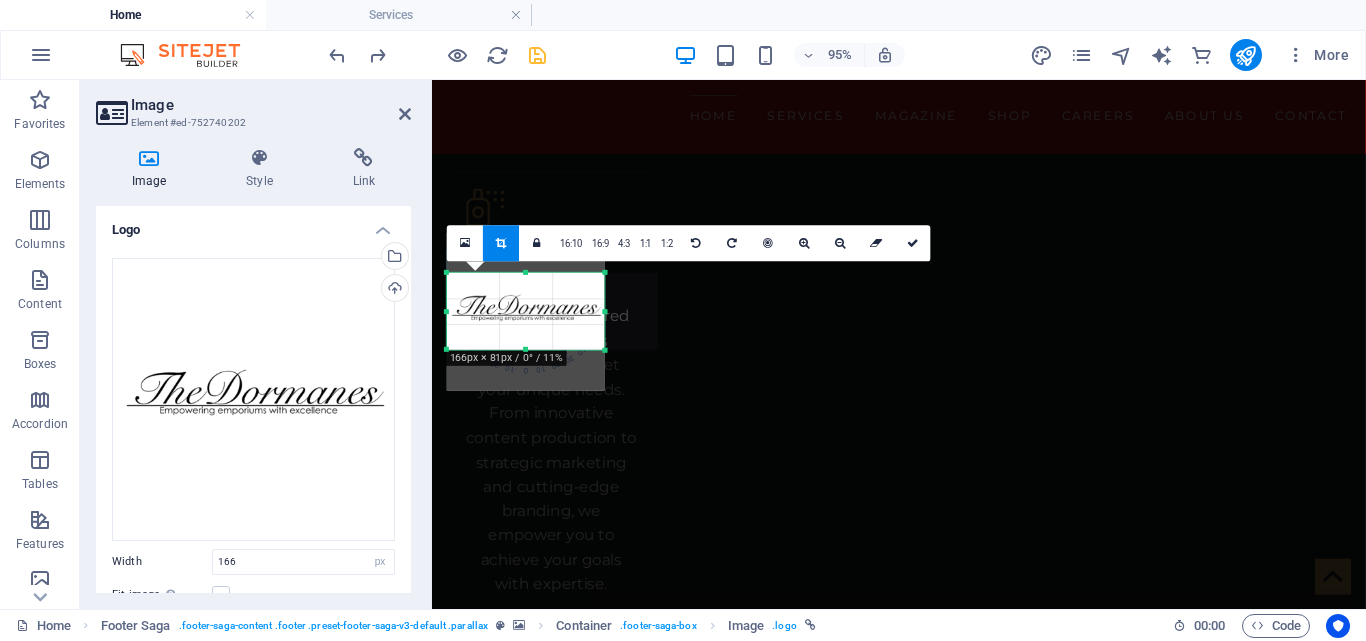 click at bounding box center (526, 350) 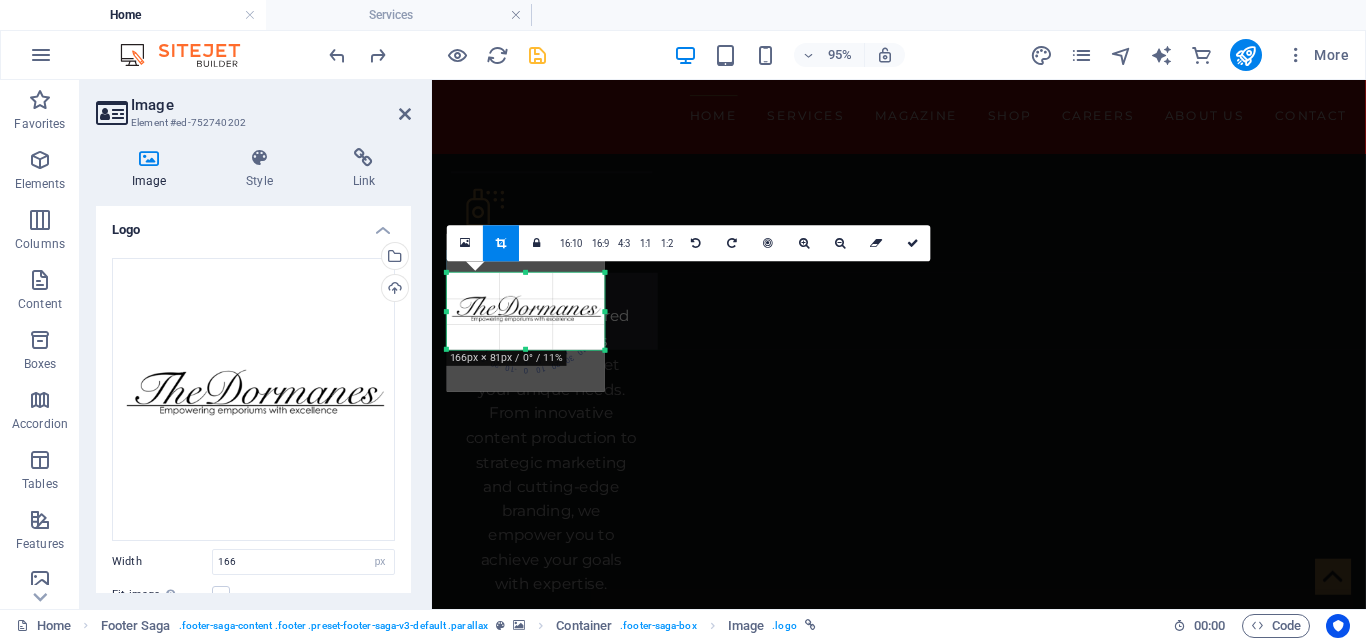 click at bounding box center [526, 312] 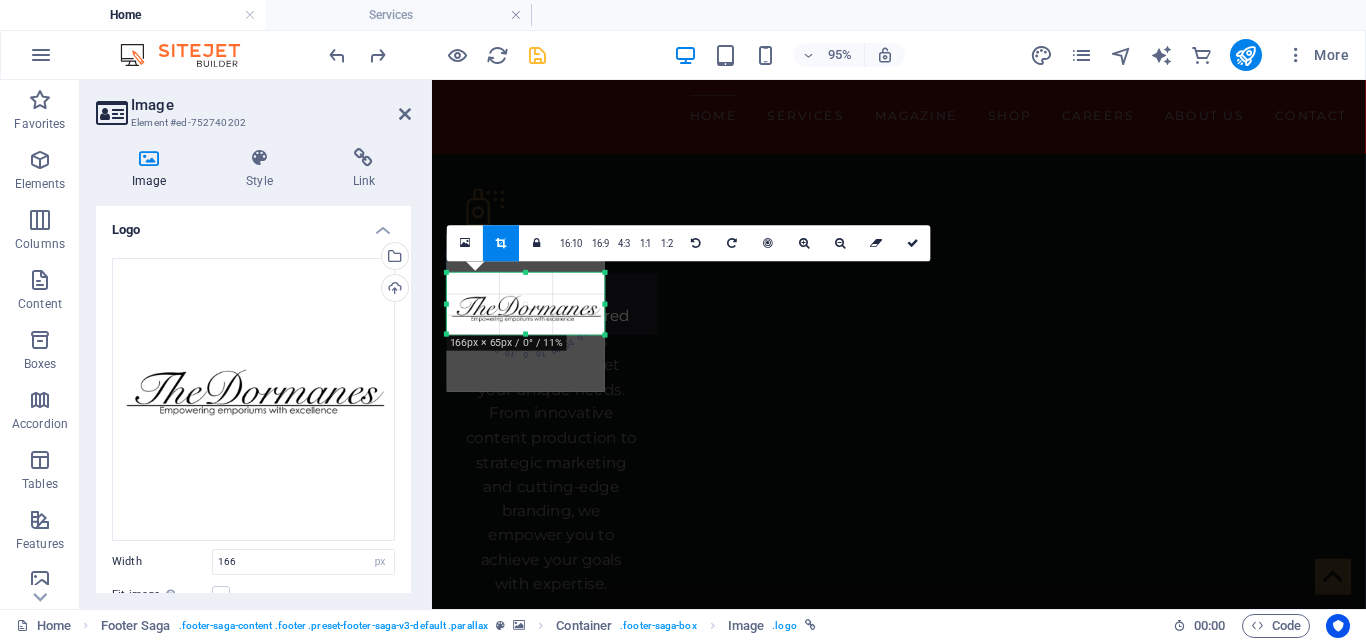 drag, startPoint x: 528, startPoint y: 352, endPoint x: 526, endPoint y: 336, distance: 16.124516 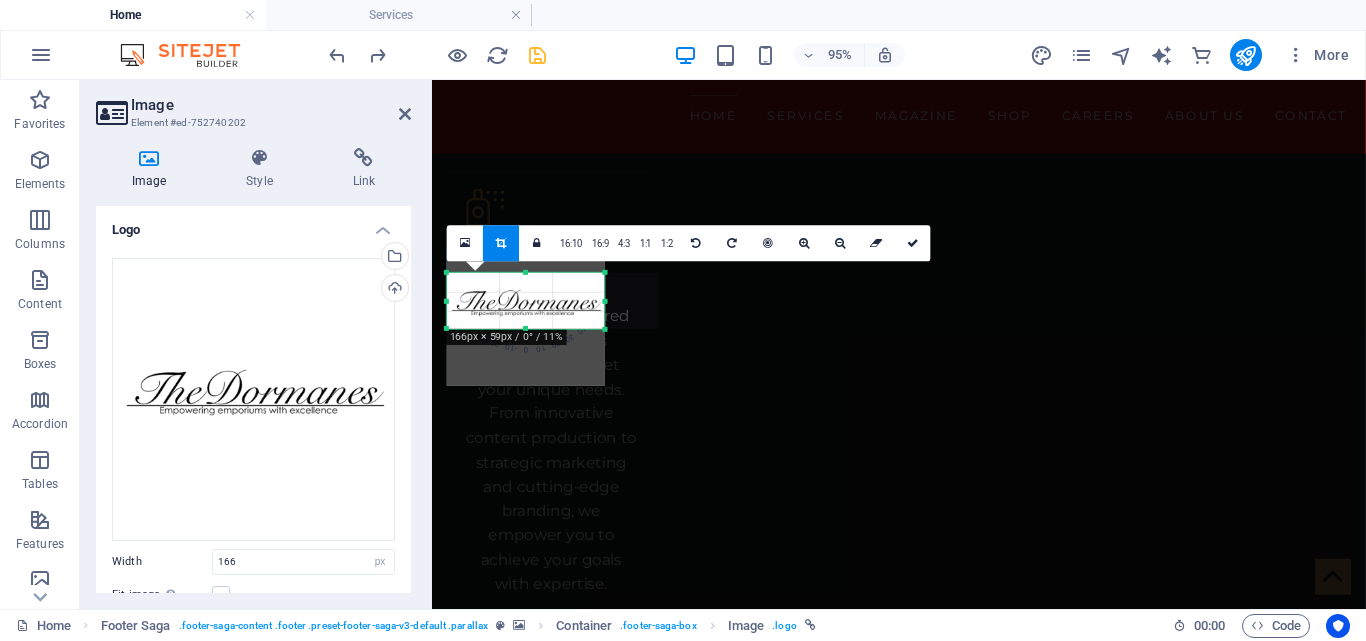 click on "180 170 160 150 140 130 120 110 100 90 80 70 60 50 40 30 20 10 0 -10 -20 -30 -40 -50 -60 -70 -80 -90 -100 -110 -120 -130 -140 -150 -160 -170 166px × 59px / 0° / 11% 16:10 16:9 4:3 1:1 1:2 0" at bounding box center [526, 301] 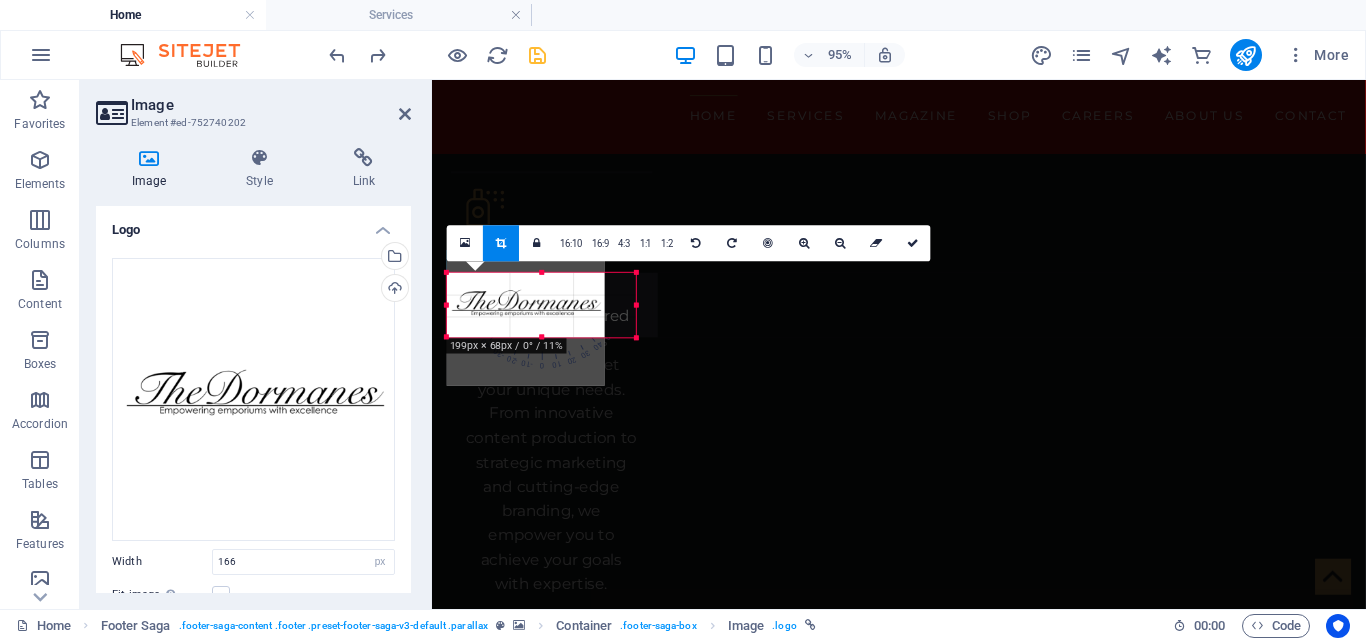 drag, startPoint x: 607, startPoint y: 333, endPoint x: 640, endPoint y: 342, distance: 34.20526 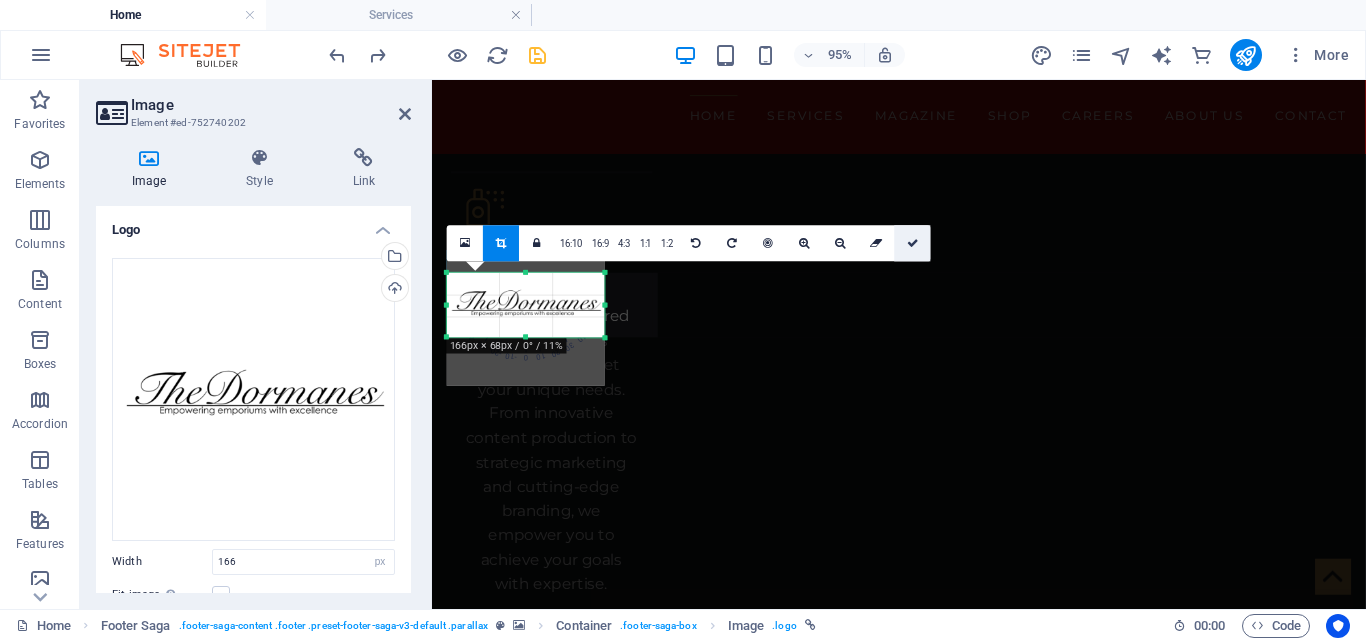 click at bounding box center [913, 243] 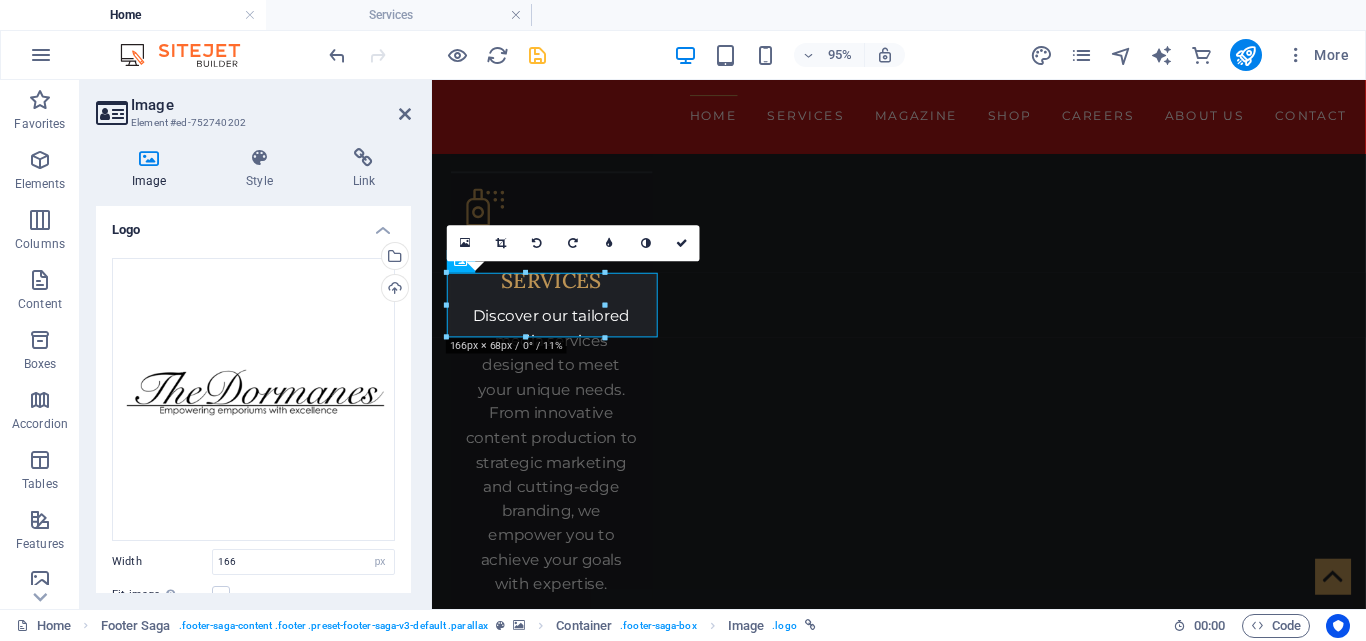 click at bounding box center [923, 9252] 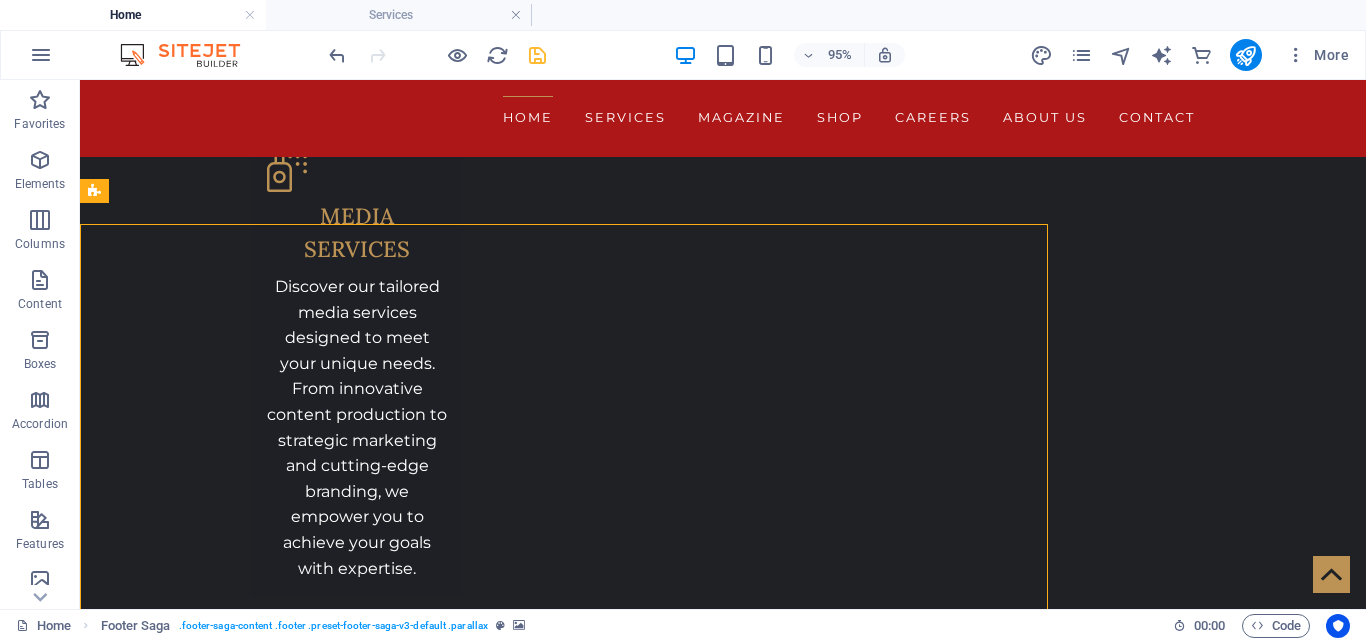 scroll, scrollTop: 4196, scrollLeft: 0, axis: vertical 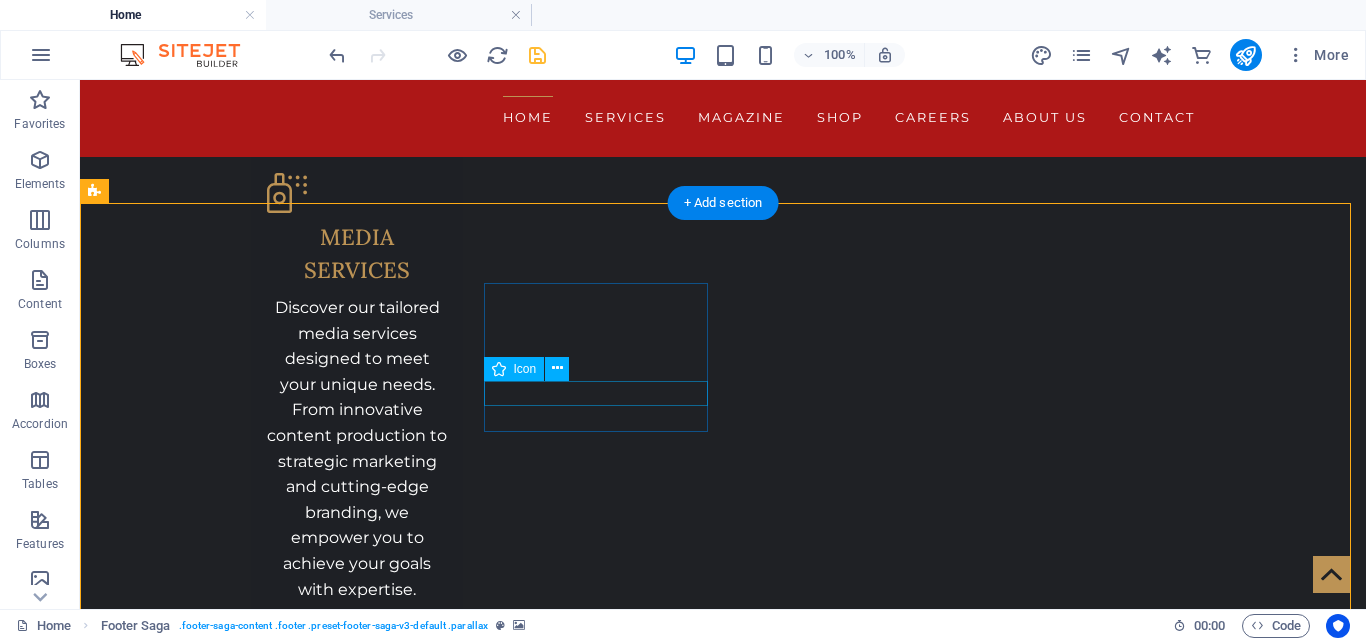 click at bounding box center (568, 10661) 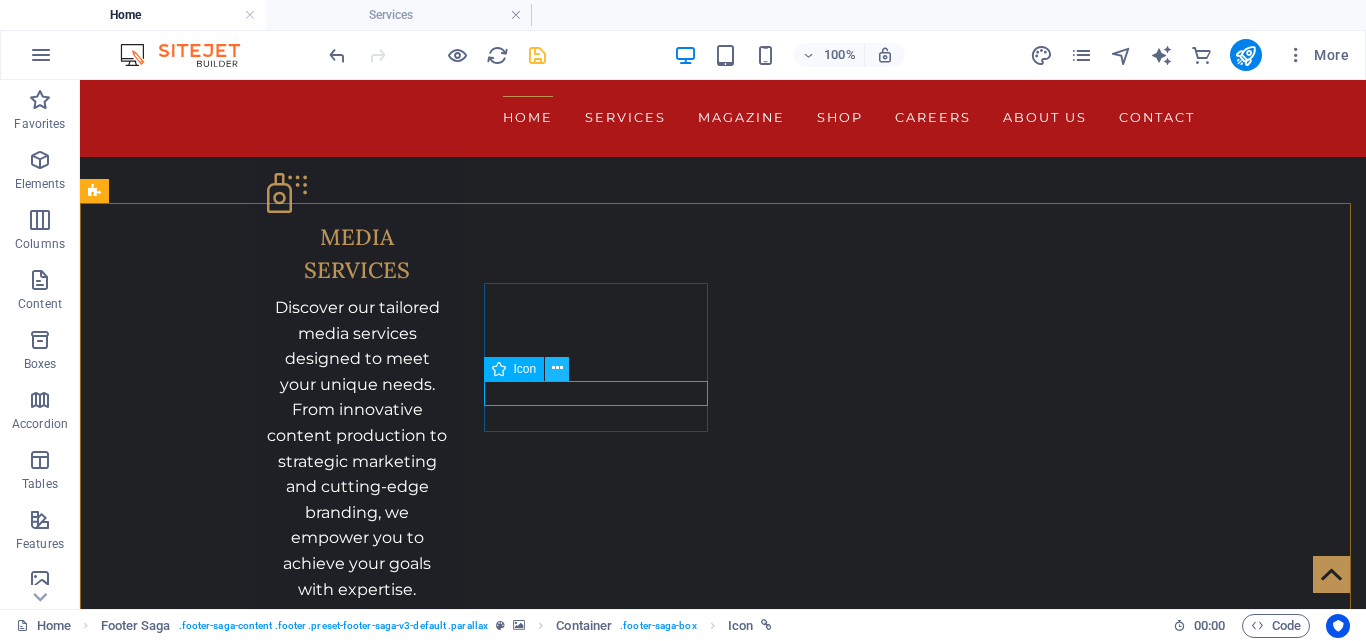 click at bounding box center (557, 368) 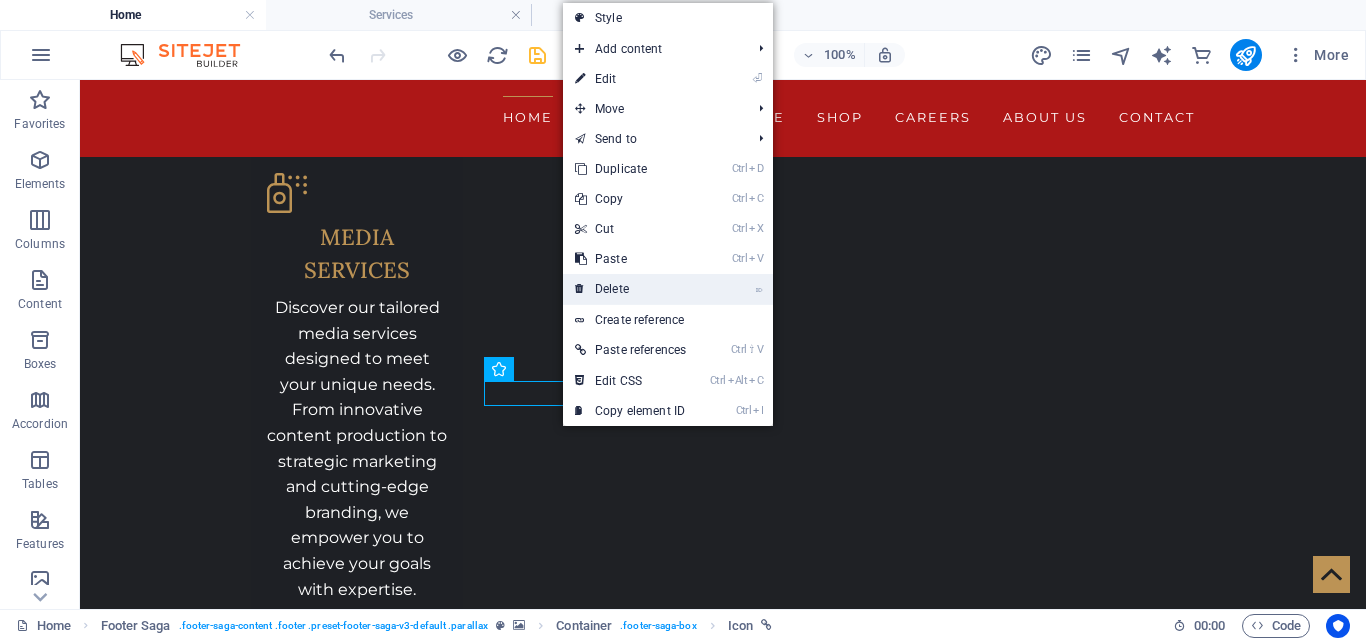 click on "⌦  Delete" at bounding box center (630, 289) 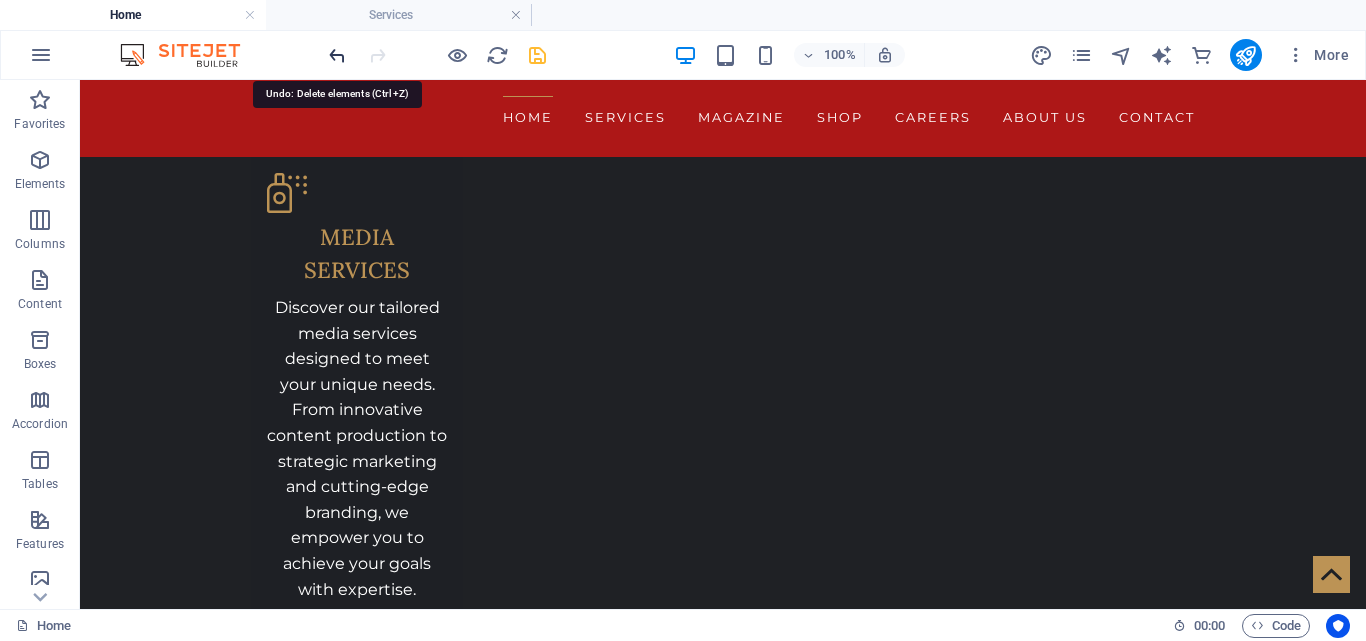 click at bounding box center (337, 55) 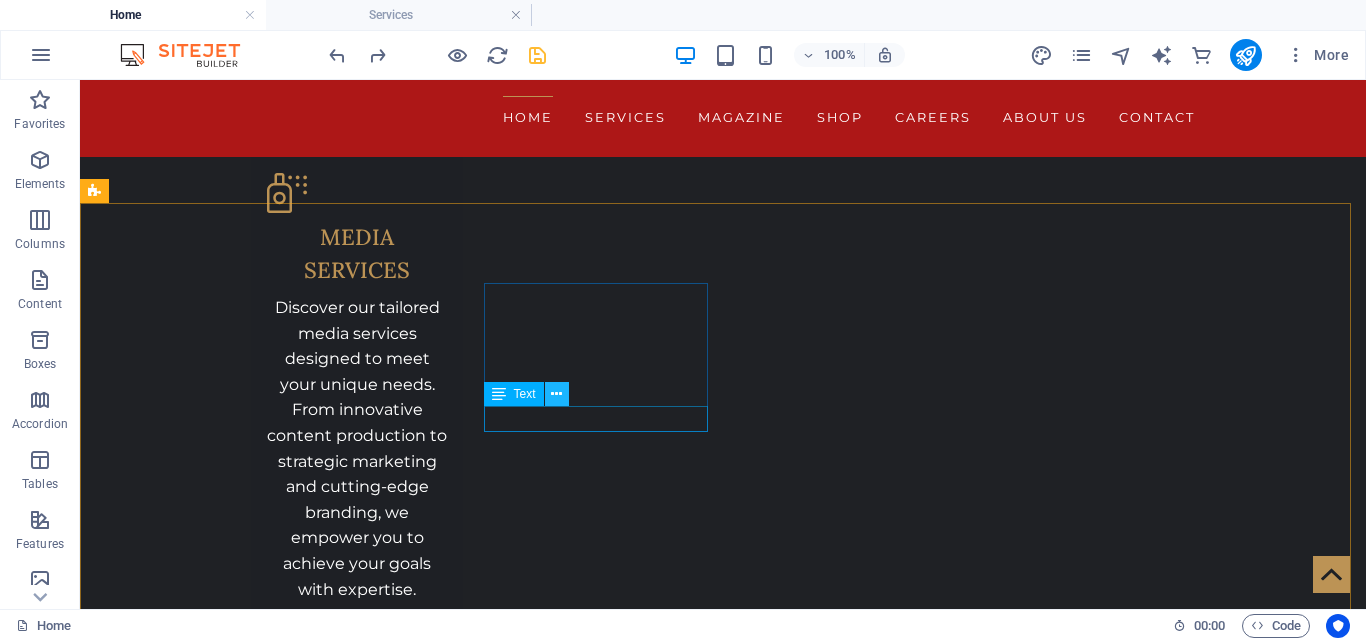 click at bounding box center (556, 394) 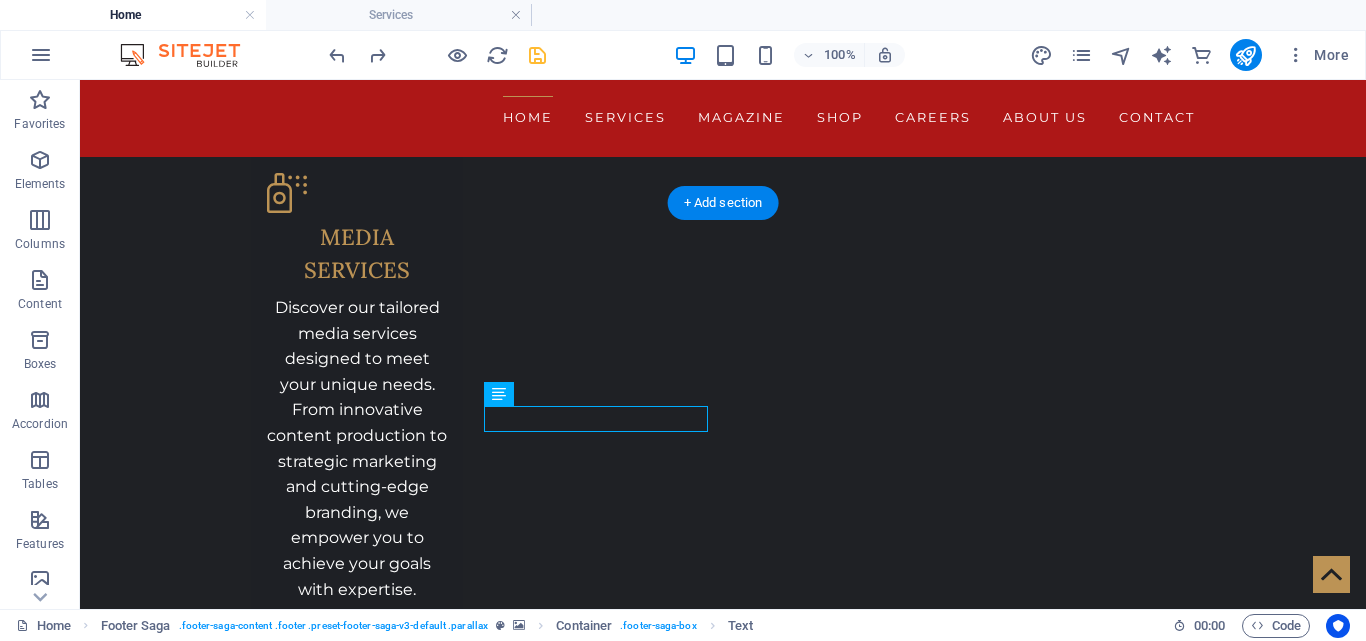 click at bounding box center [723, 9959] 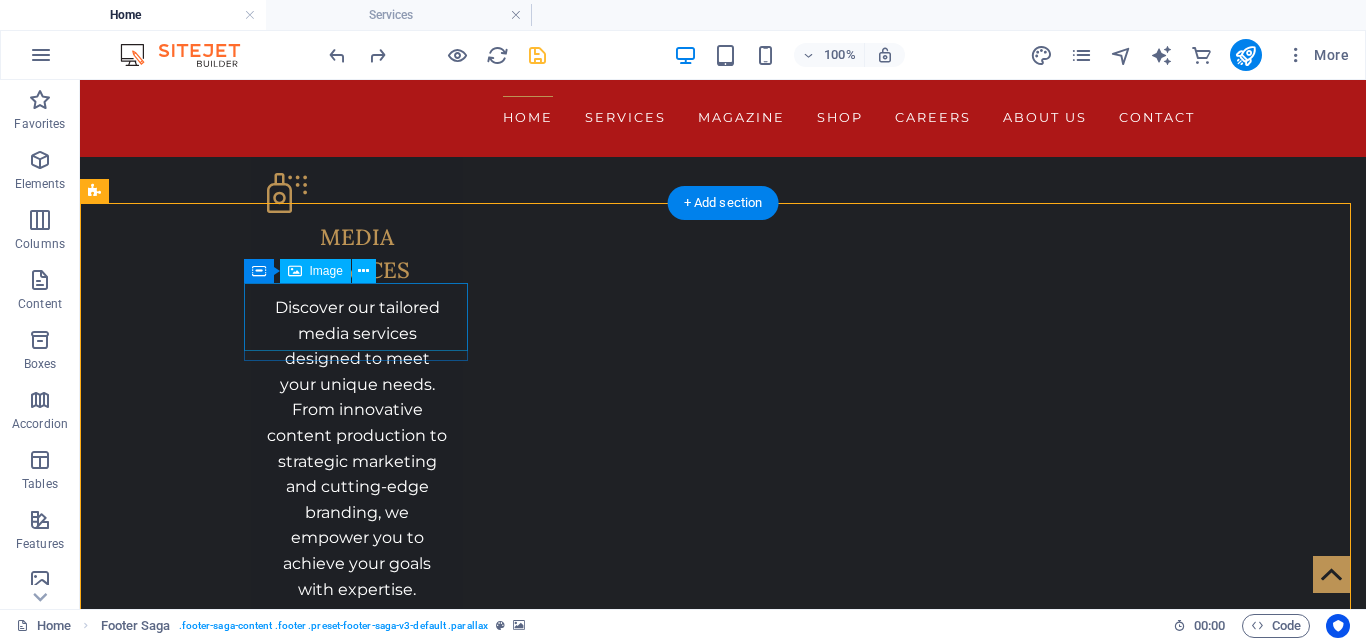 click at bounding box center [568, 10448] 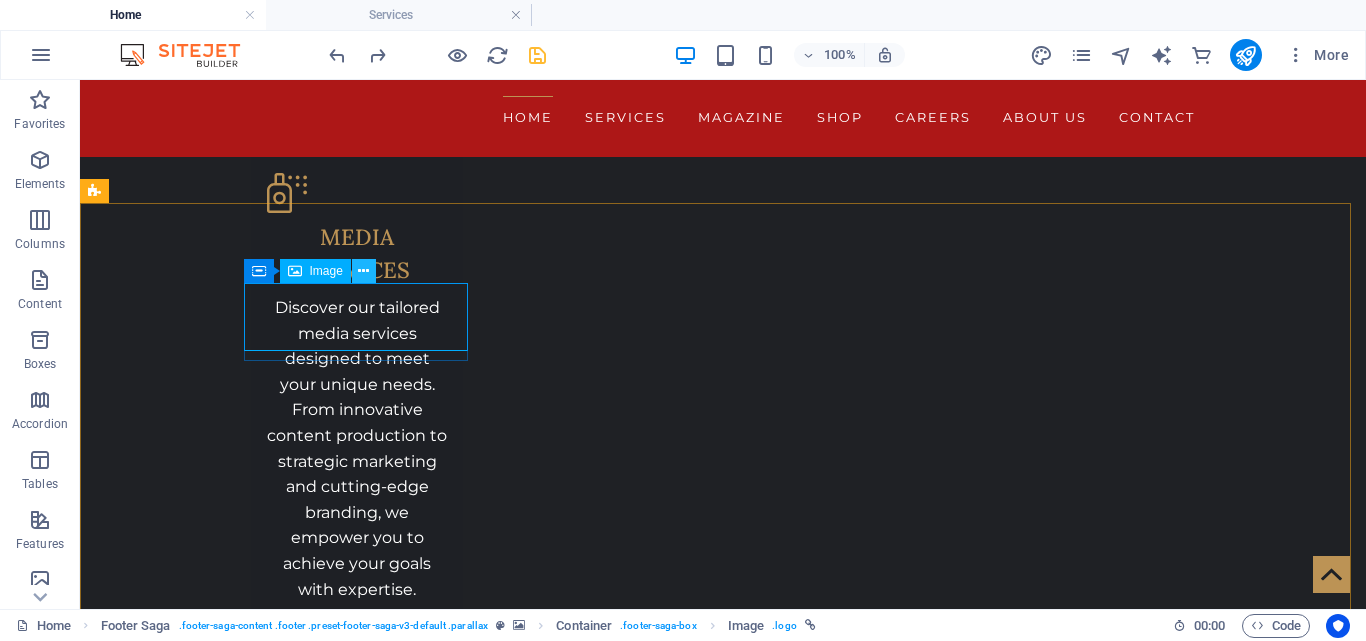 click at bounding box center [363, 271] 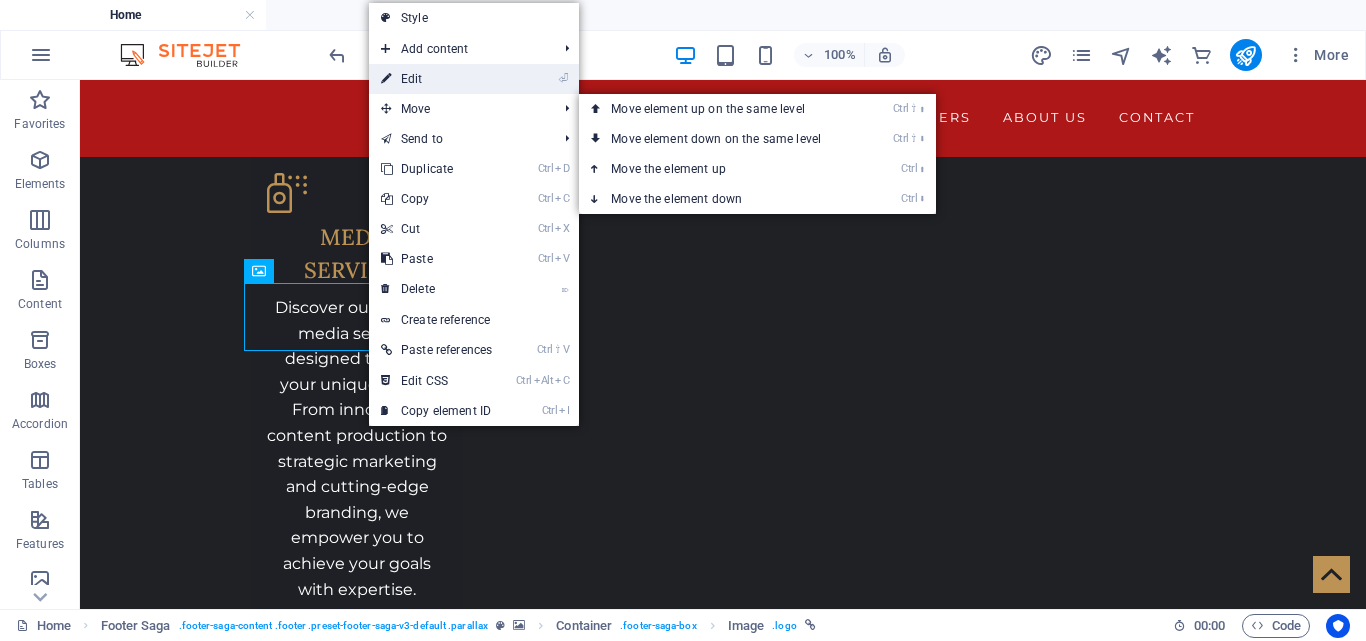 click on "⏎  Edit" at bounding box center [436, 79] 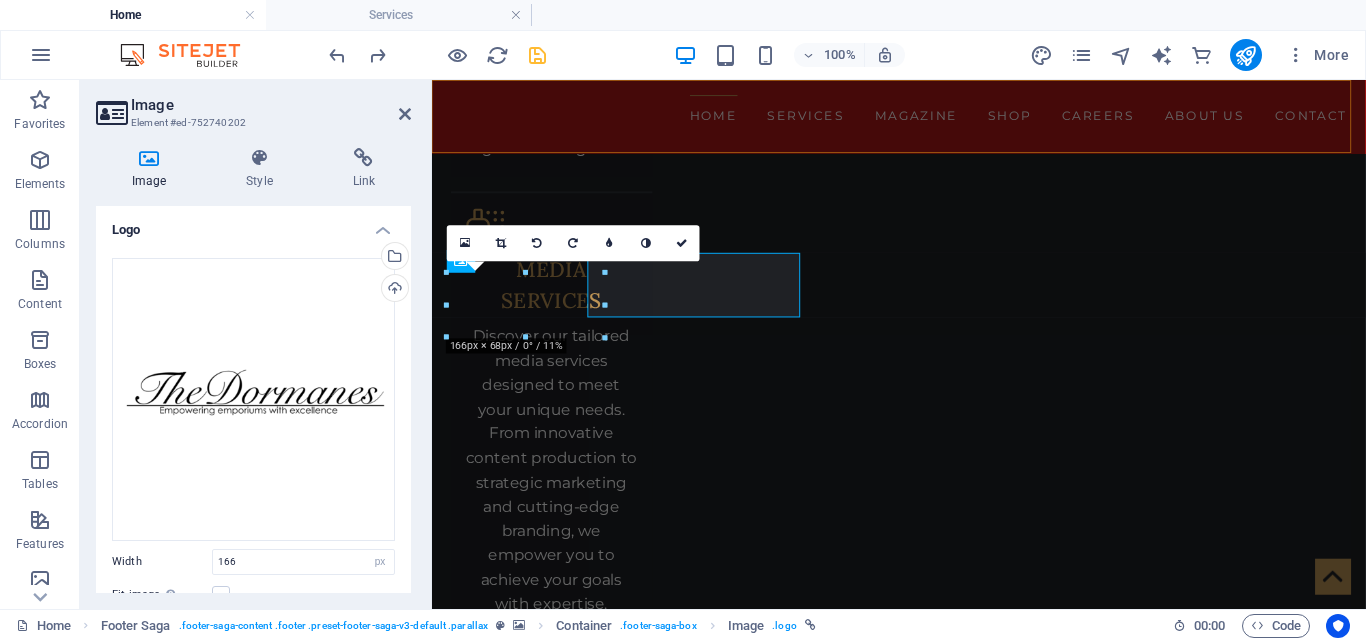 scroll, scrollTop: 4217, scrollLeft: 0, axis: vertical 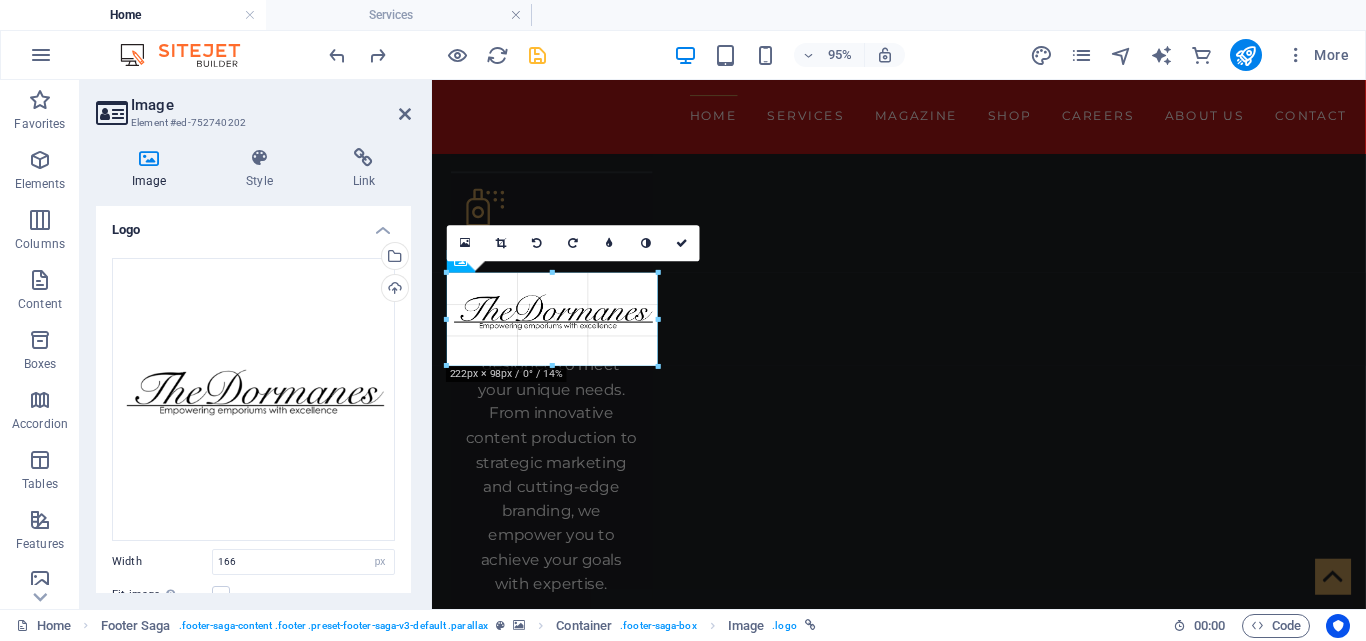 drag, startPoint x: 603, startPoint y: 339, endPoint x: 626, endPoint y: 369, distance: 37.802116 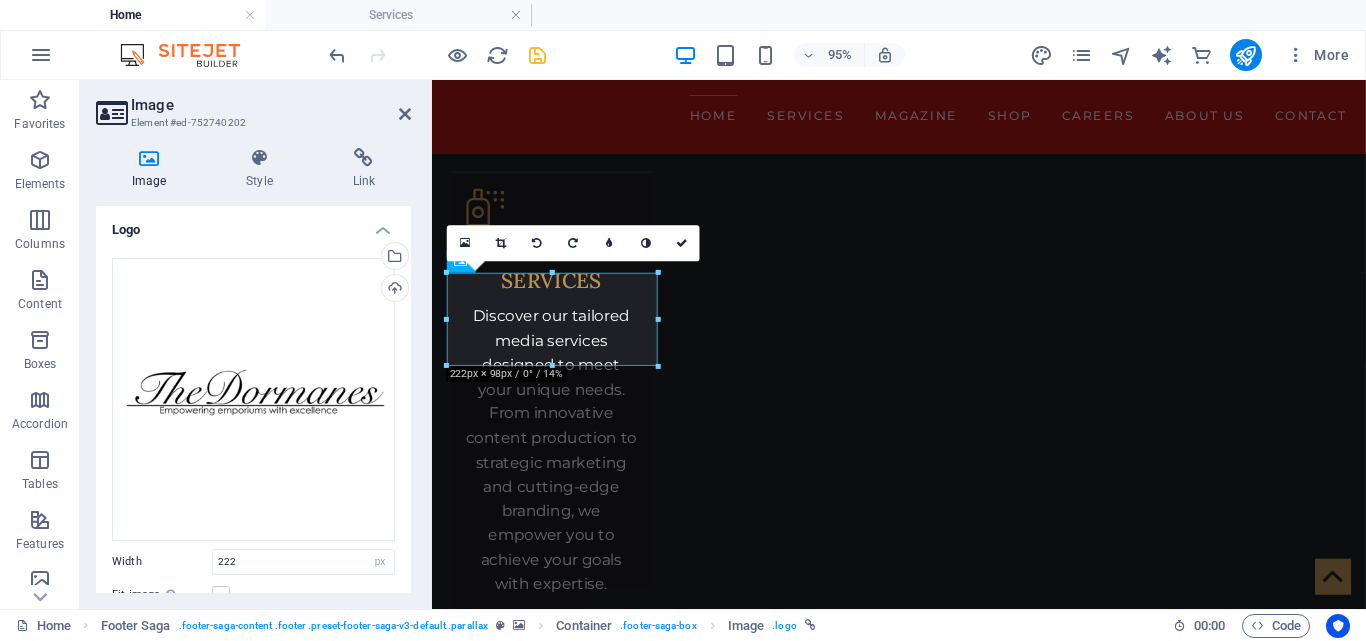 type on "222" 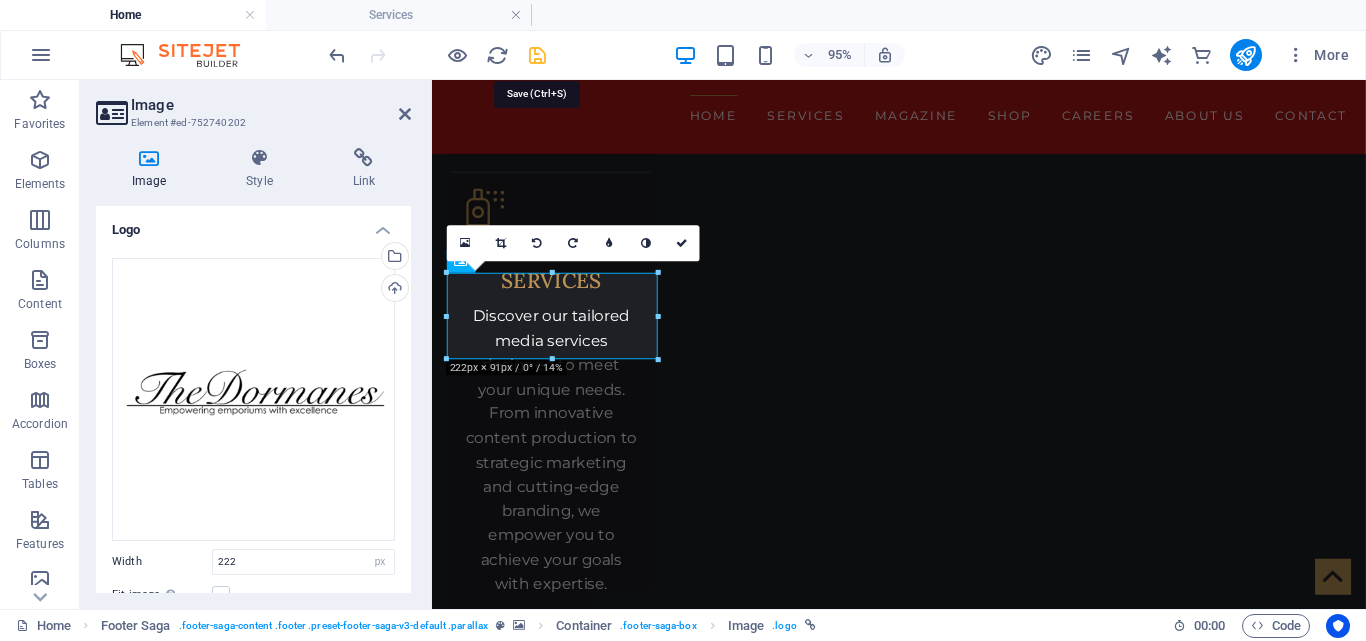 click at bounding box center (537, 55) 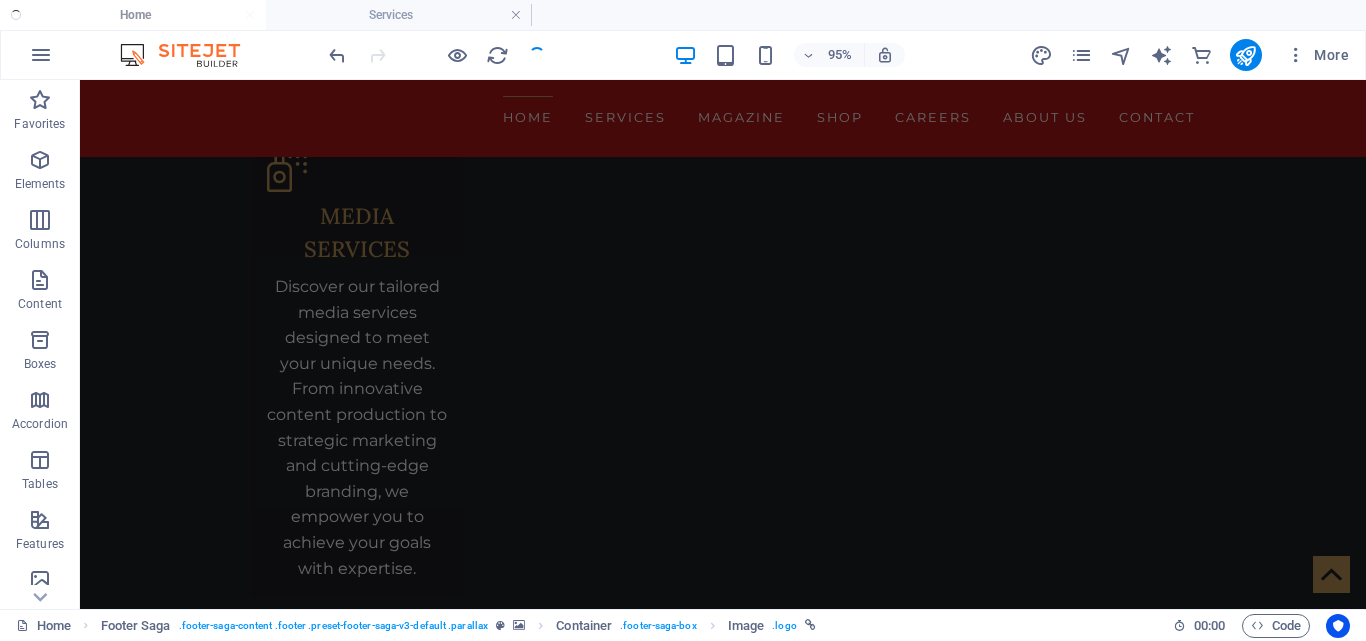 scroll, scrollTop: 4196, scrollLeft: 0, axis: vertical 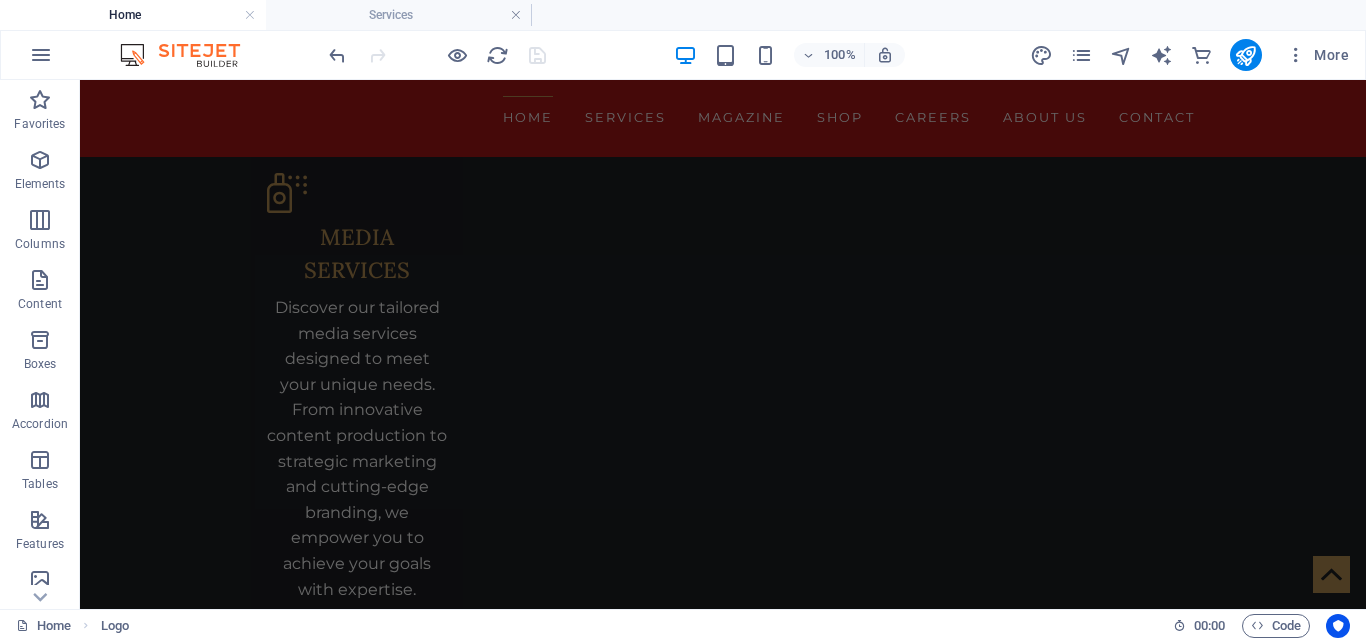 click at bounding box center [723, 9959] 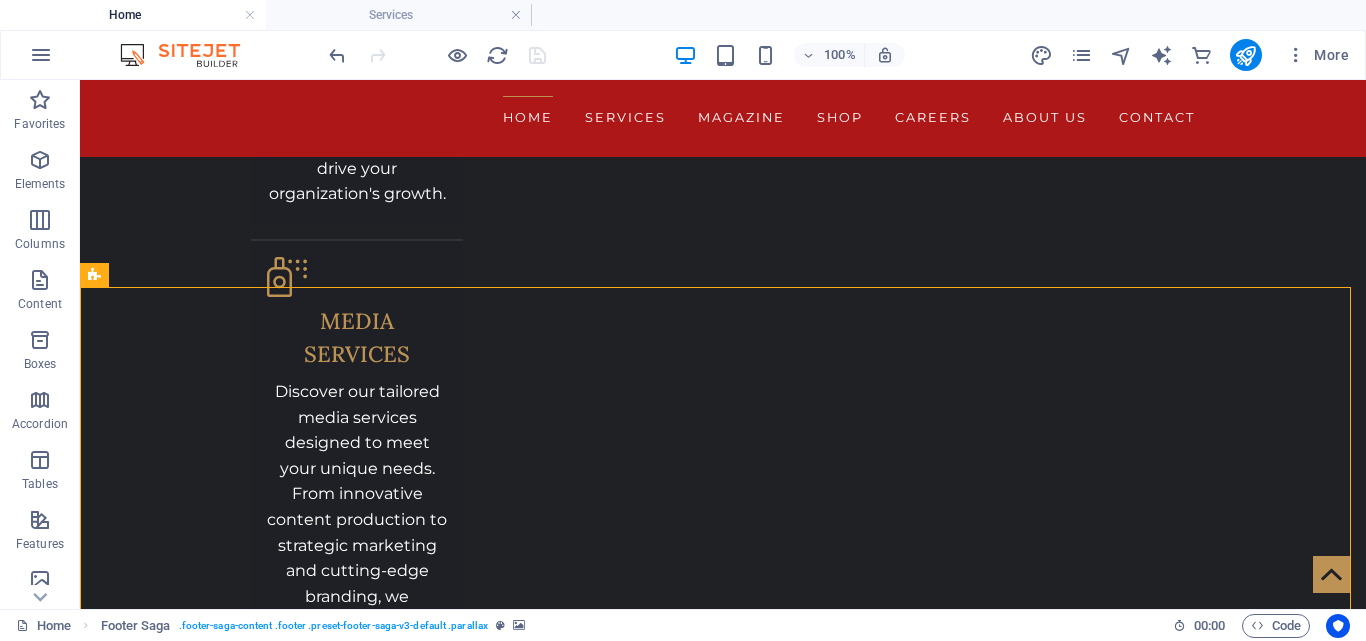 scroll, scrollTop: 4081, scrollLeft: 0, axis: vertical 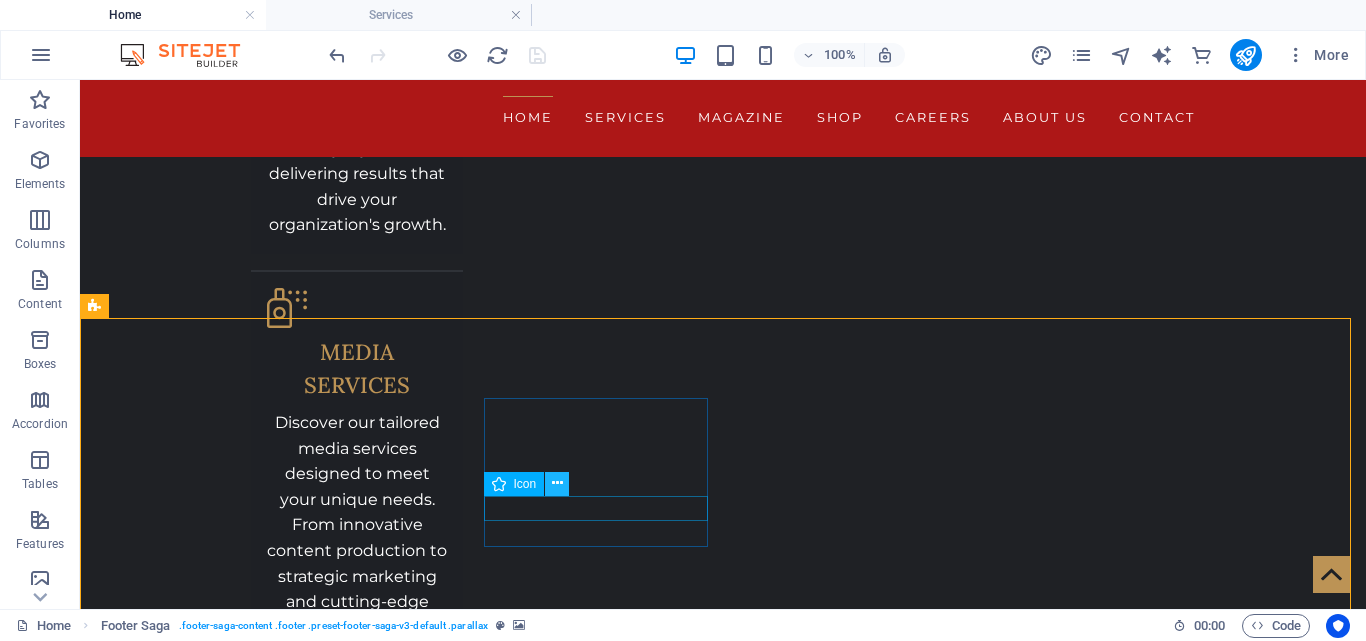 click at bounding box center (557, 483) 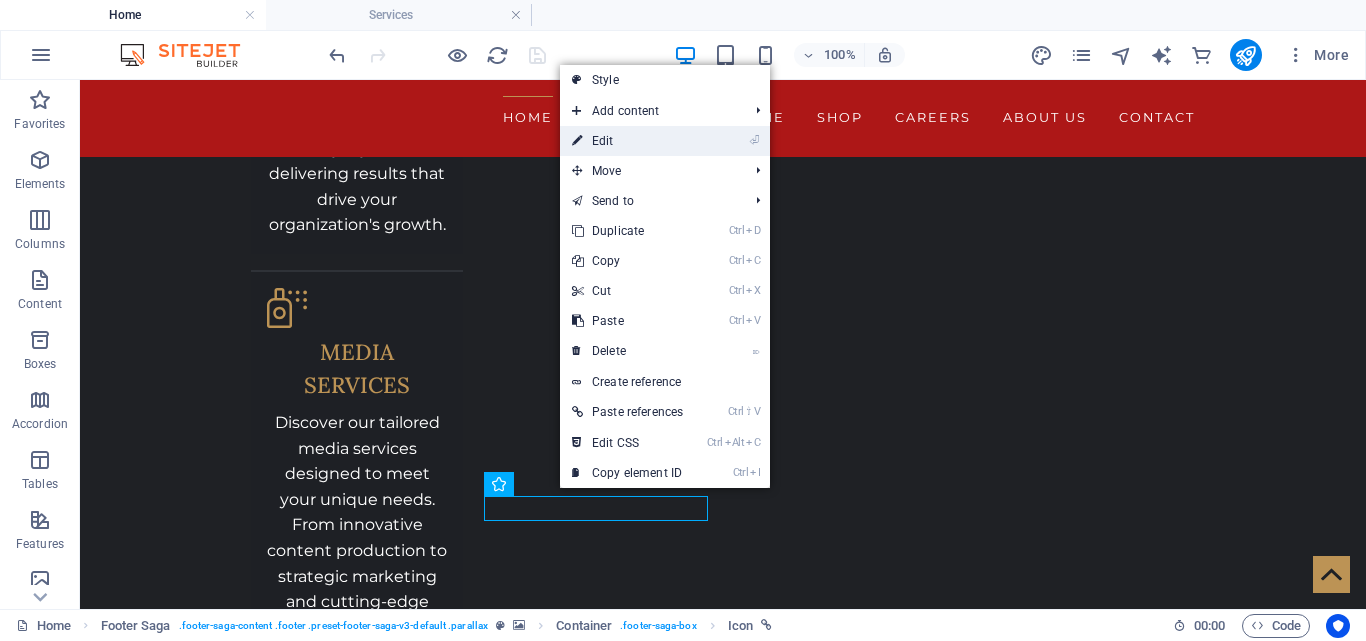 click on "⏎  Edit" at bounding box center [665, 141] 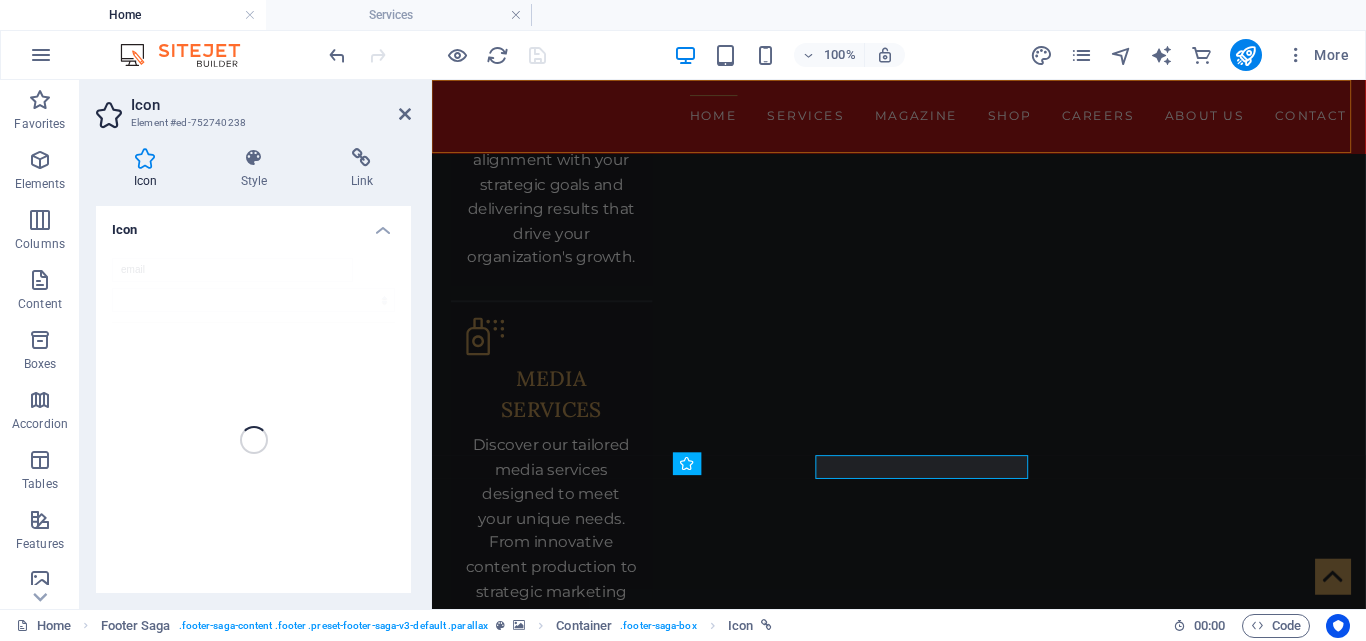 scroll, scrollTop: 4102, scrollLeft: 0, axis: vertical 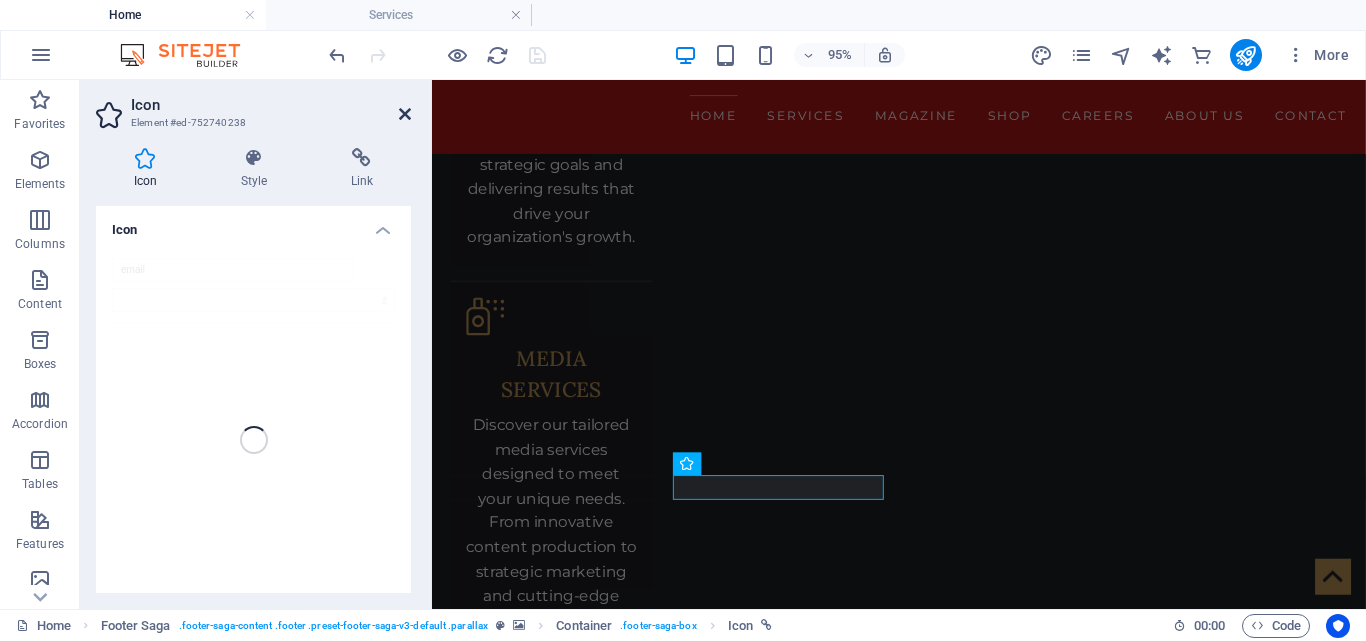 click at bounding box center [405, 114] 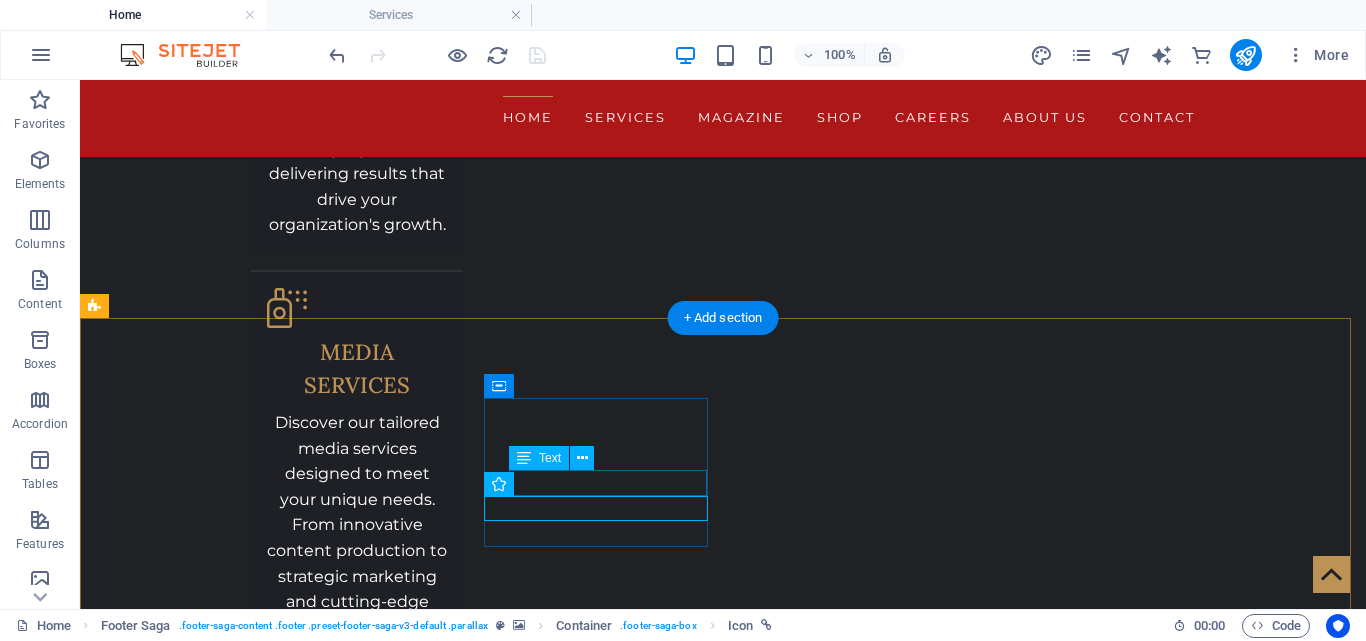 click on "+[NUMBER]" at bounding box center [143, 10773] 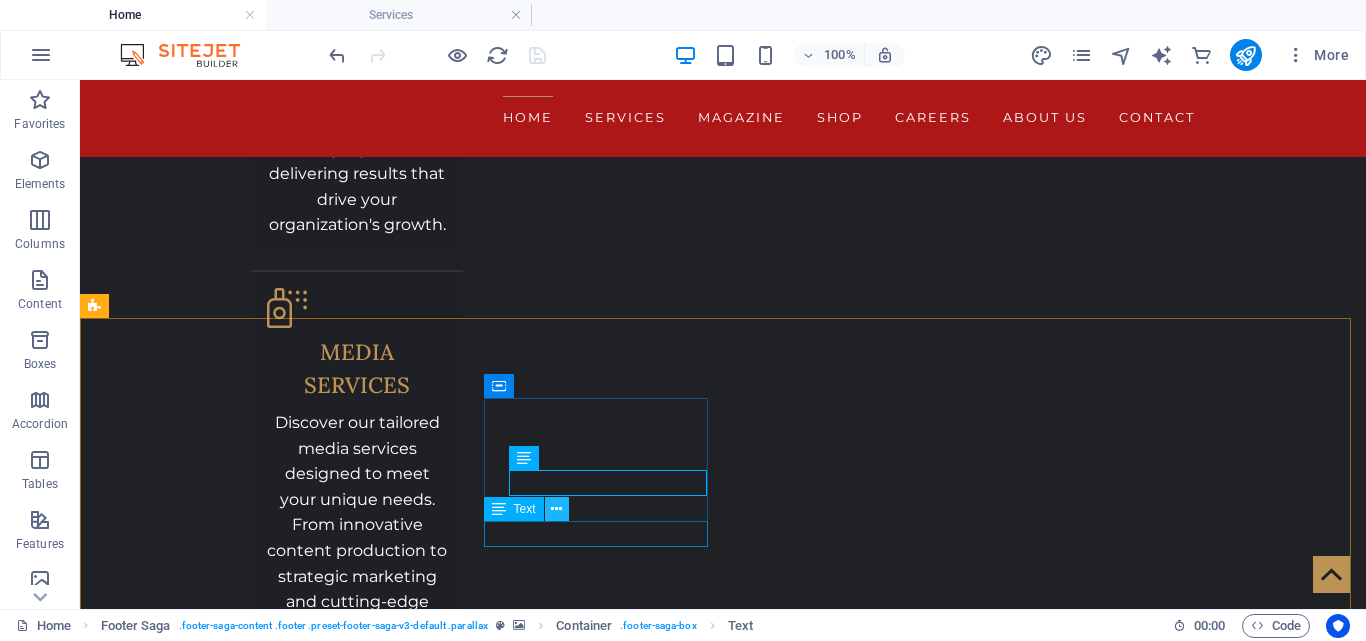 click at bounding box center [556, 509] 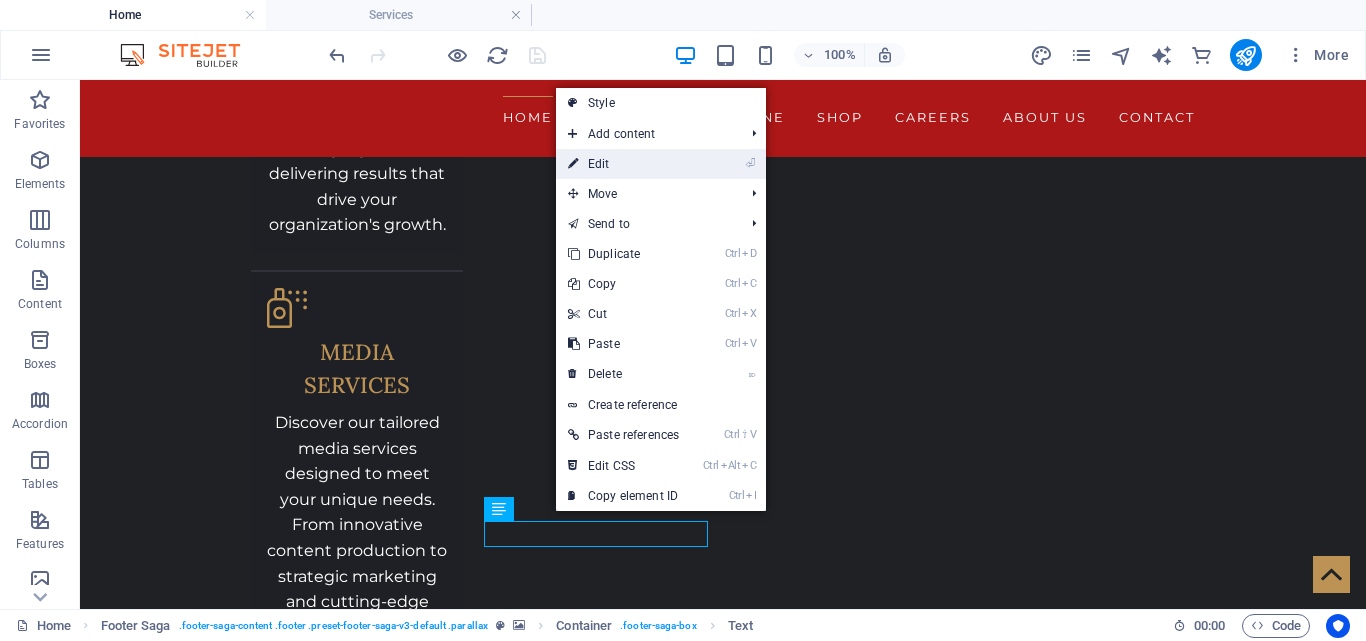 click on "⏎  Edit" at bounding box center (661, 164) 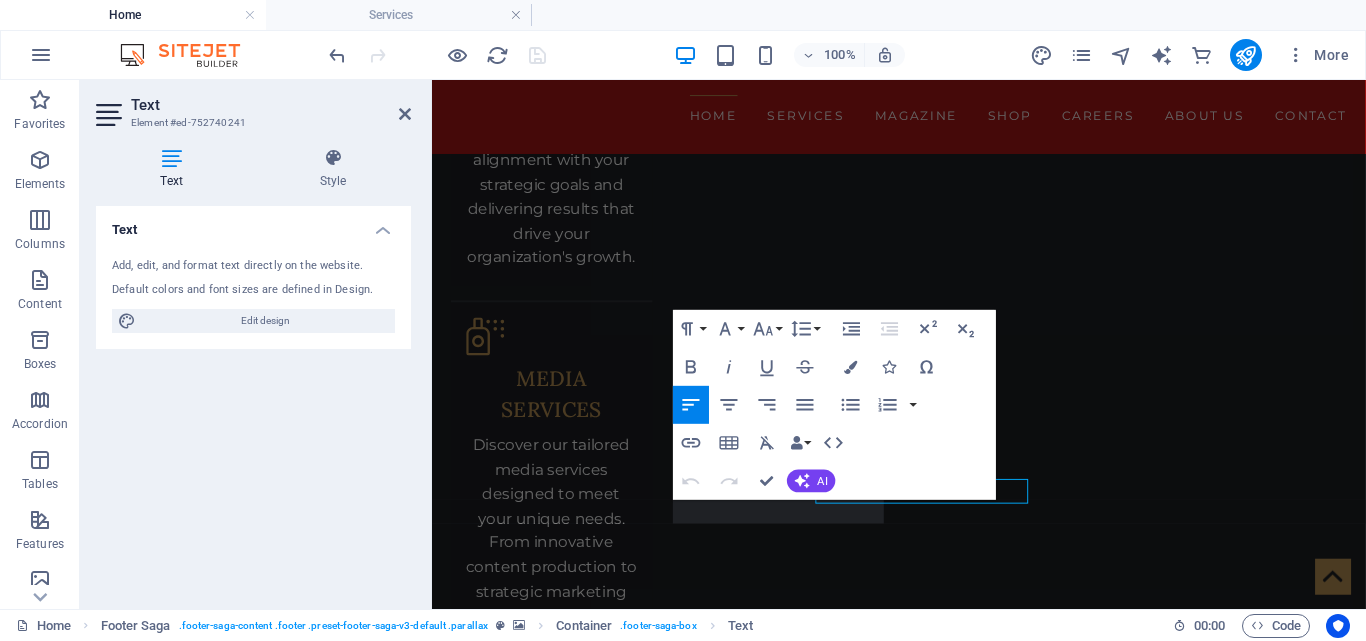 scroll, scrollTop: 4102, scrollLeft: 0, axis: vertical 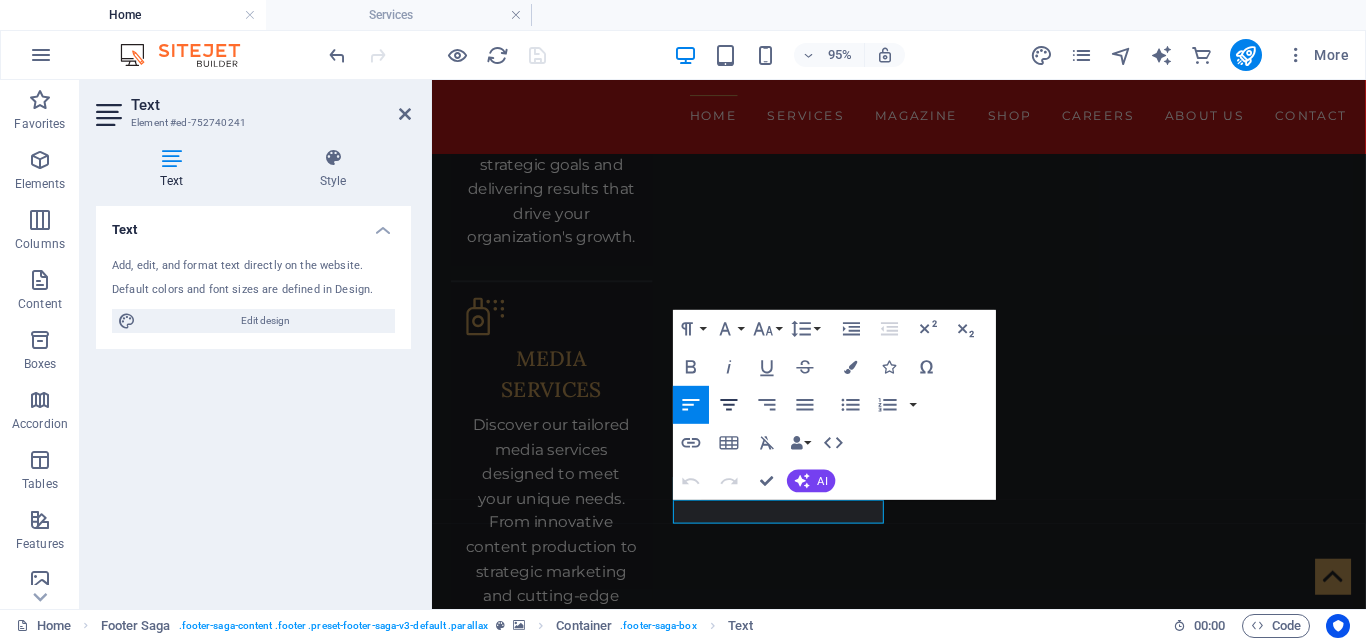 click on "Align Center" at bounding box center [729, 405] 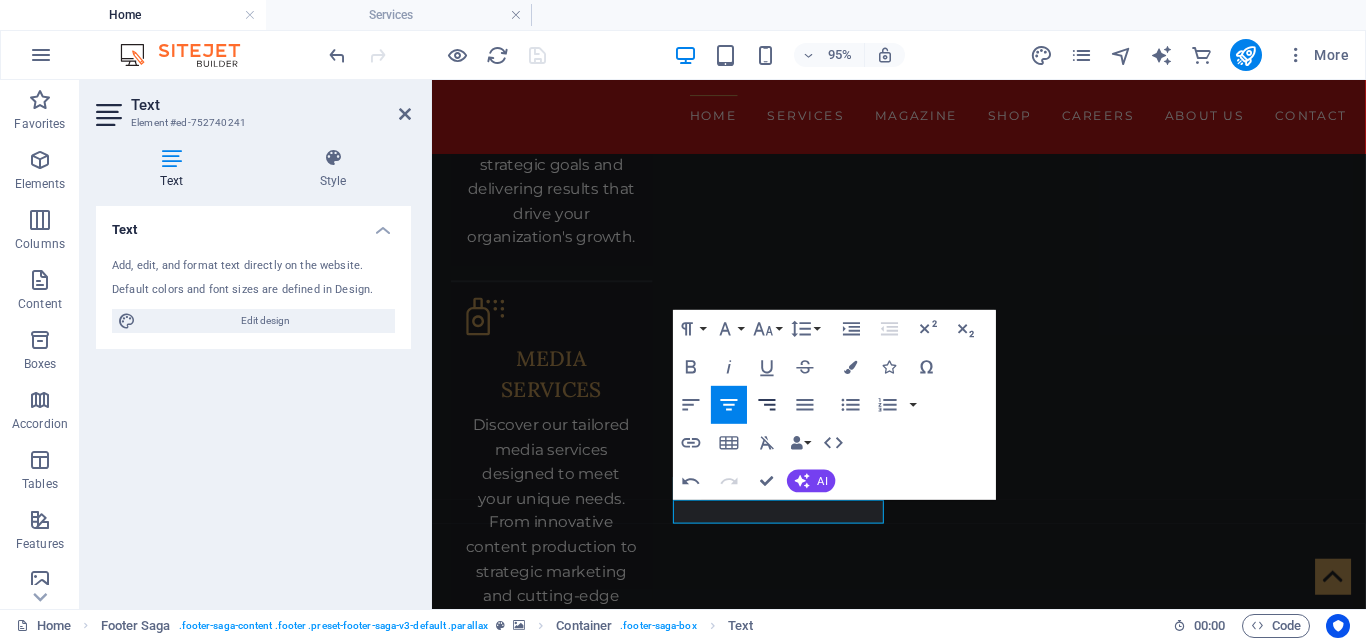 click 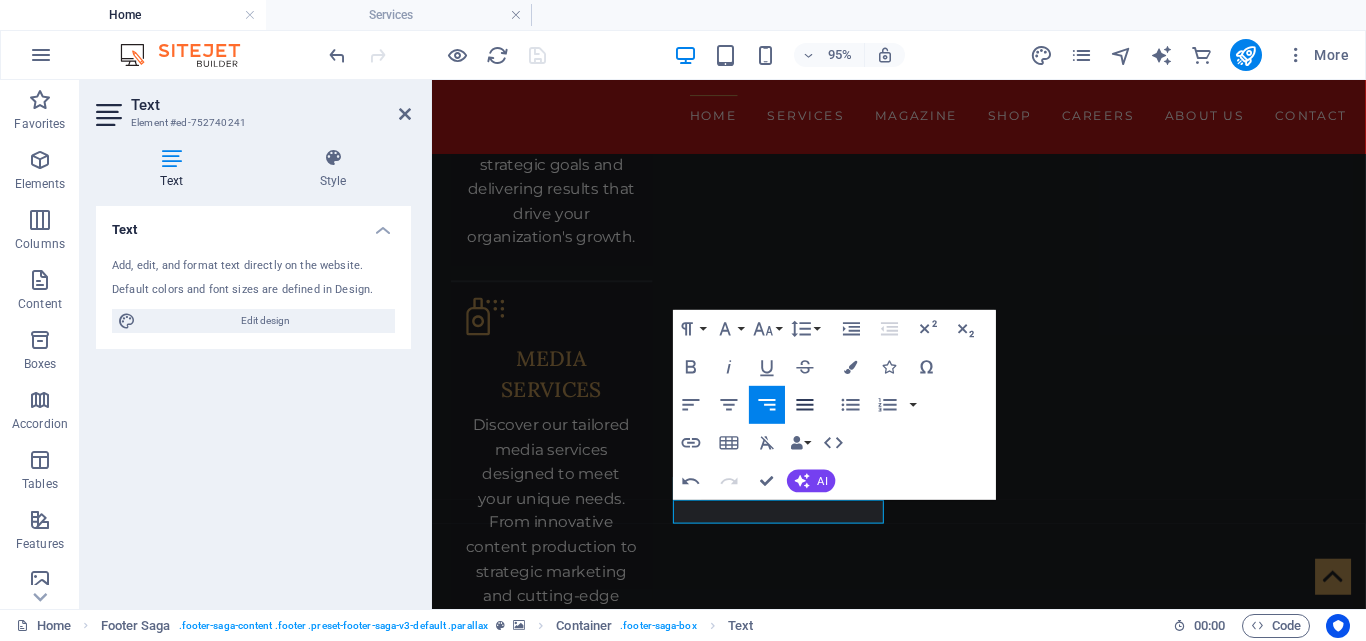 click 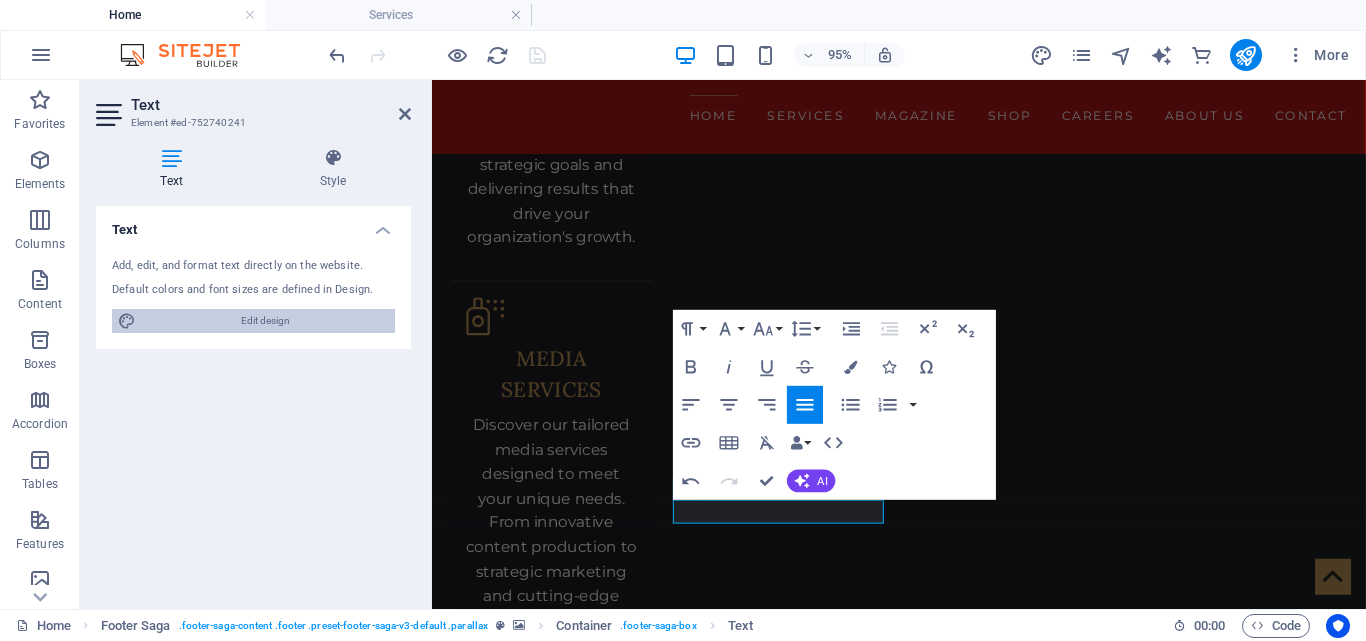 click on "Edit design" at bounding box center (265, 321) 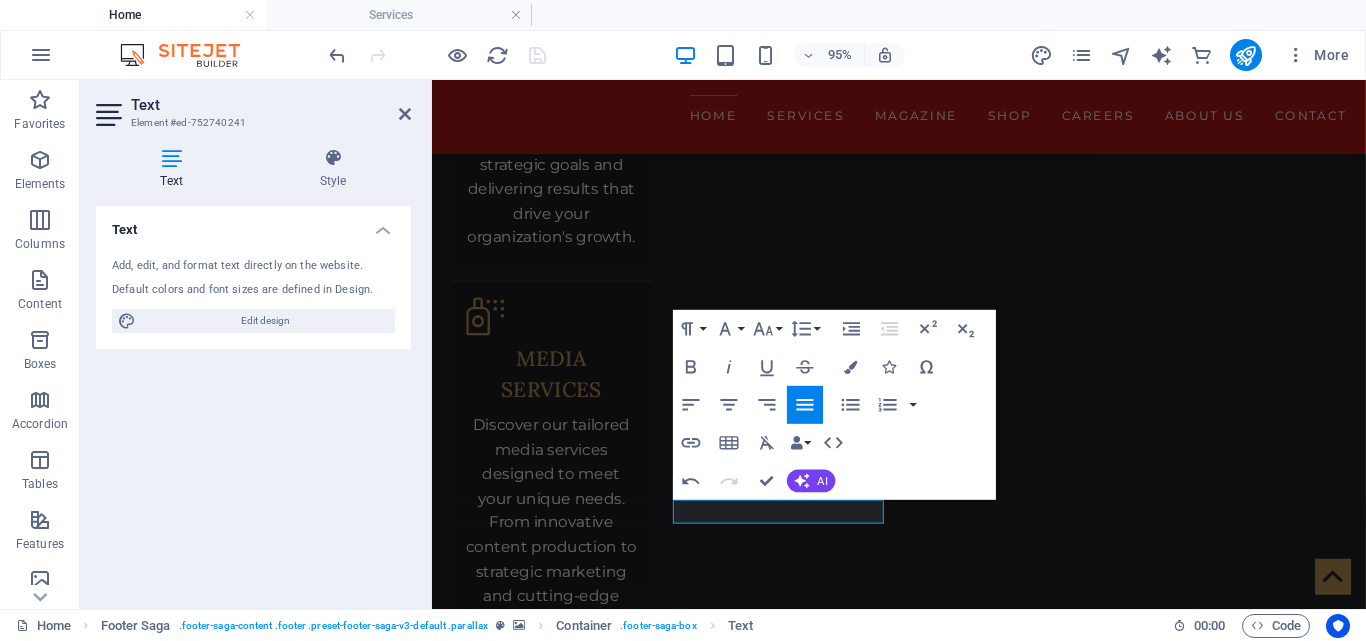 select on "800" 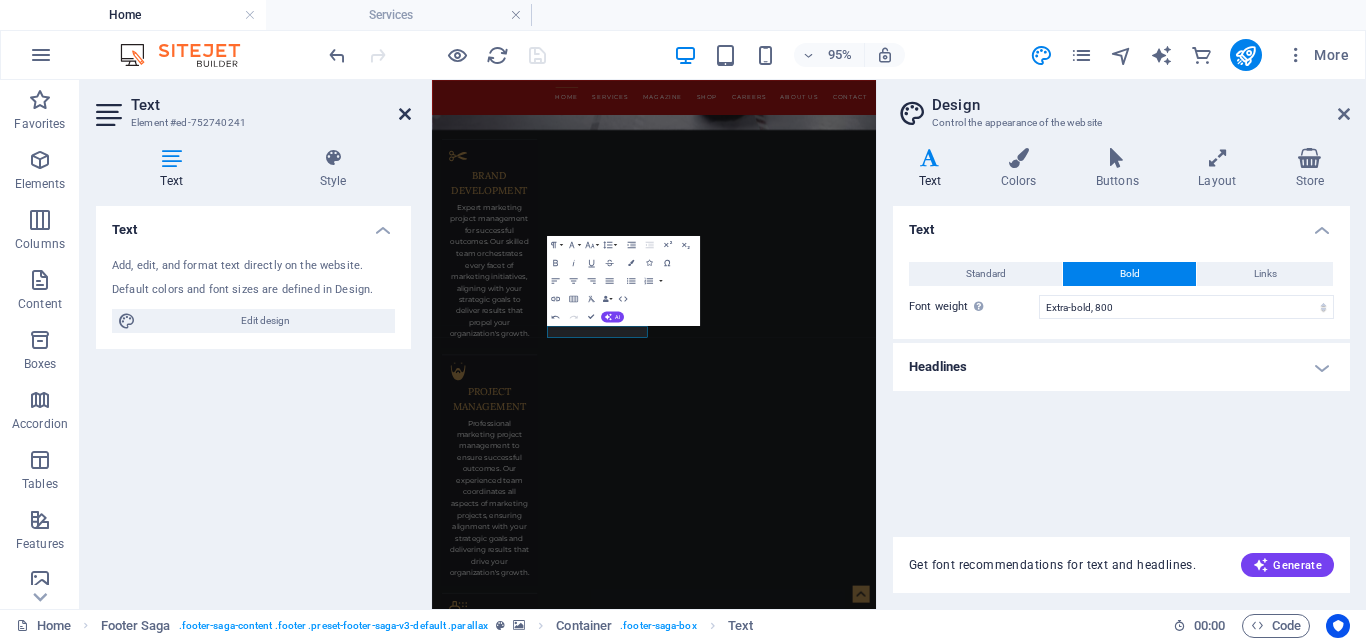 scroll, scrollTop: 4620, scrollLeft: 0, axis: vertical 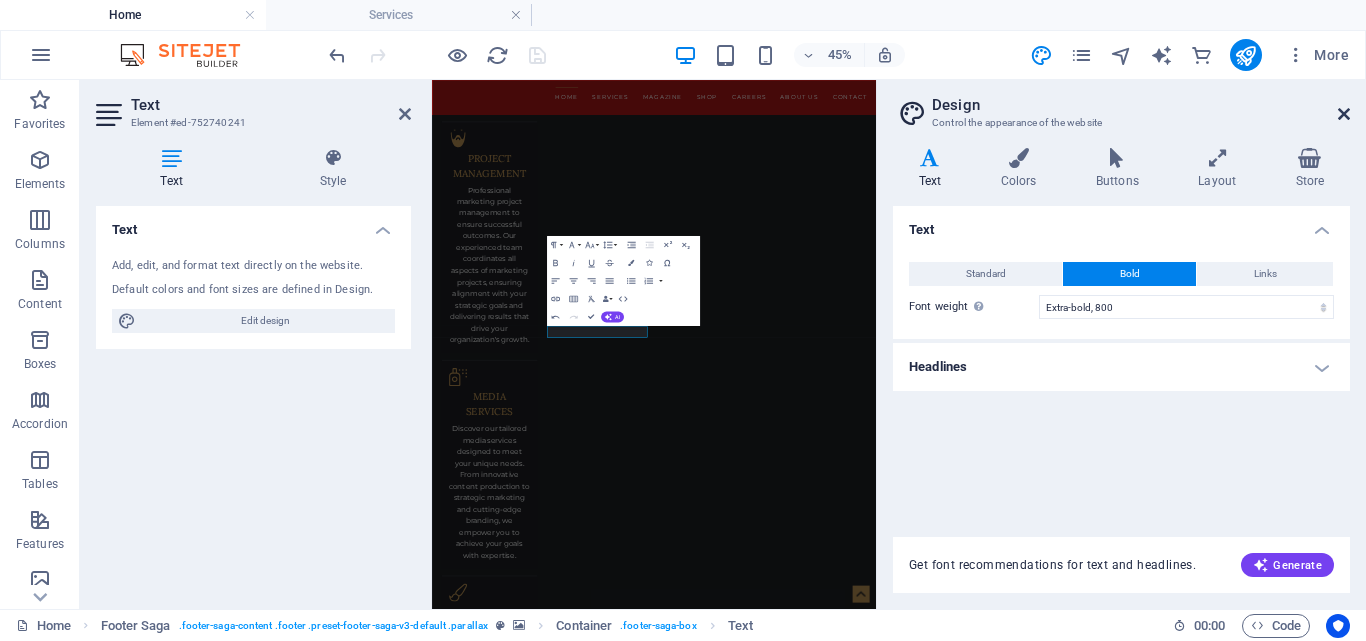 click at bounding box center (1344, 114) 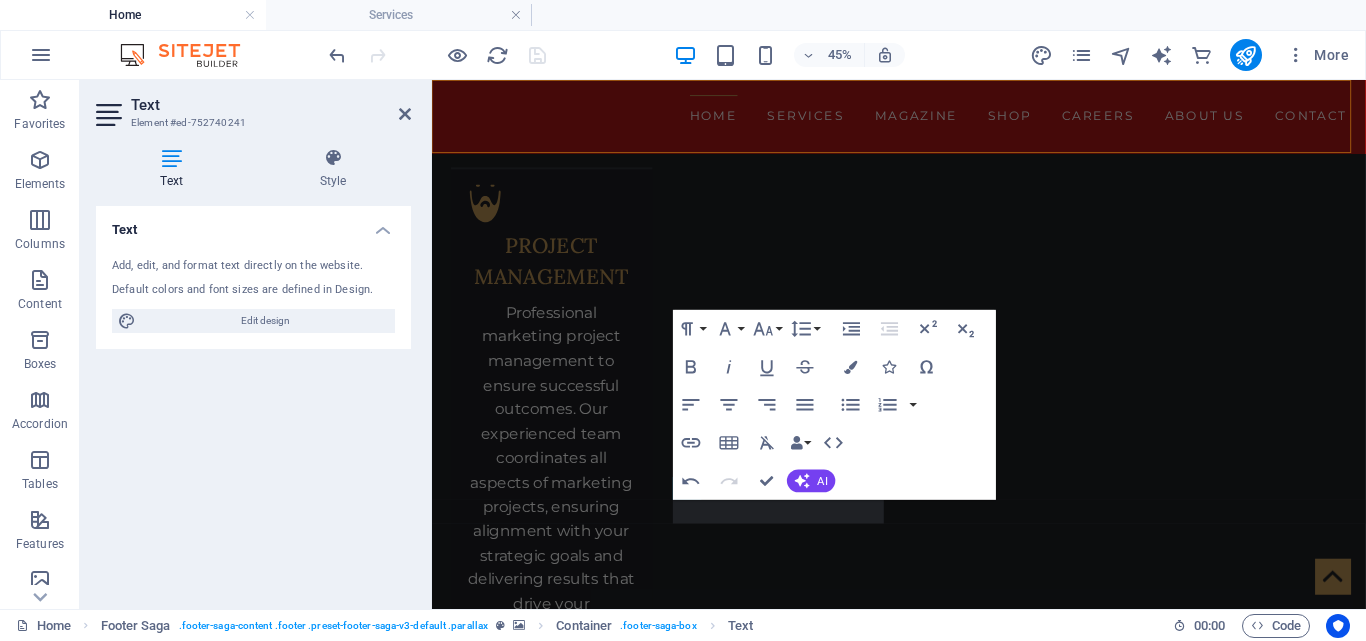 scroll, scrollTop: 4102, scrollLeft: 0, axis: vertical 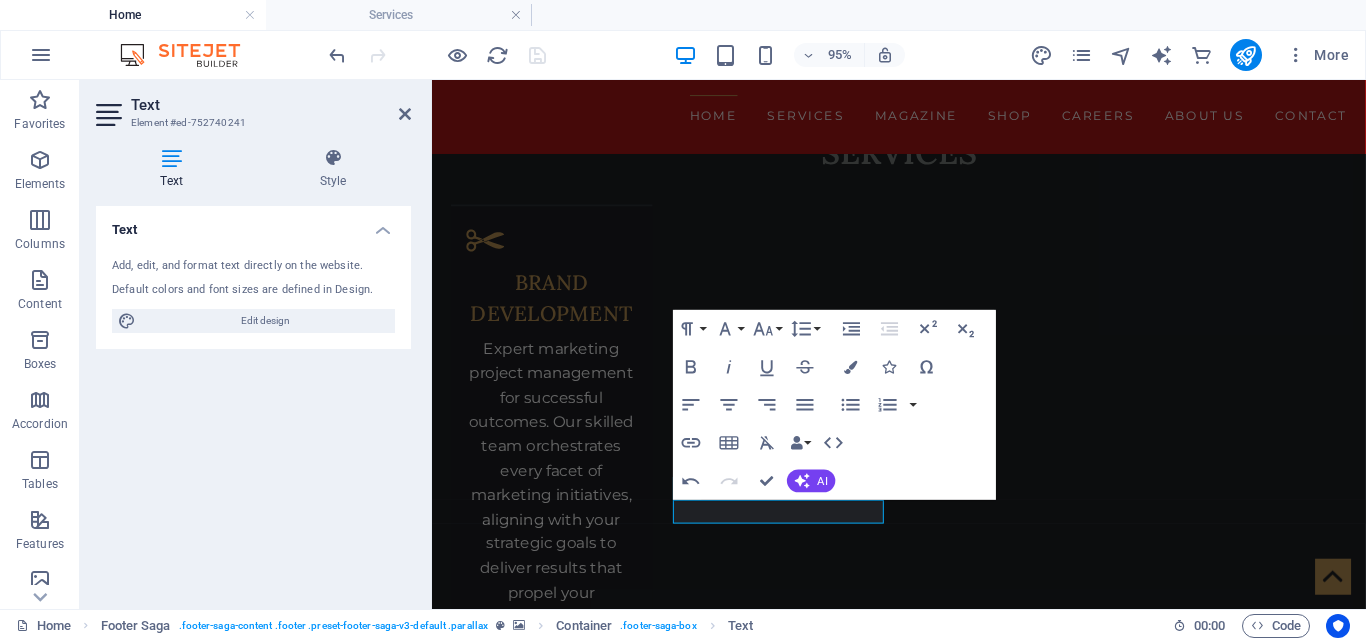 click at bounding box center (923, 10082) 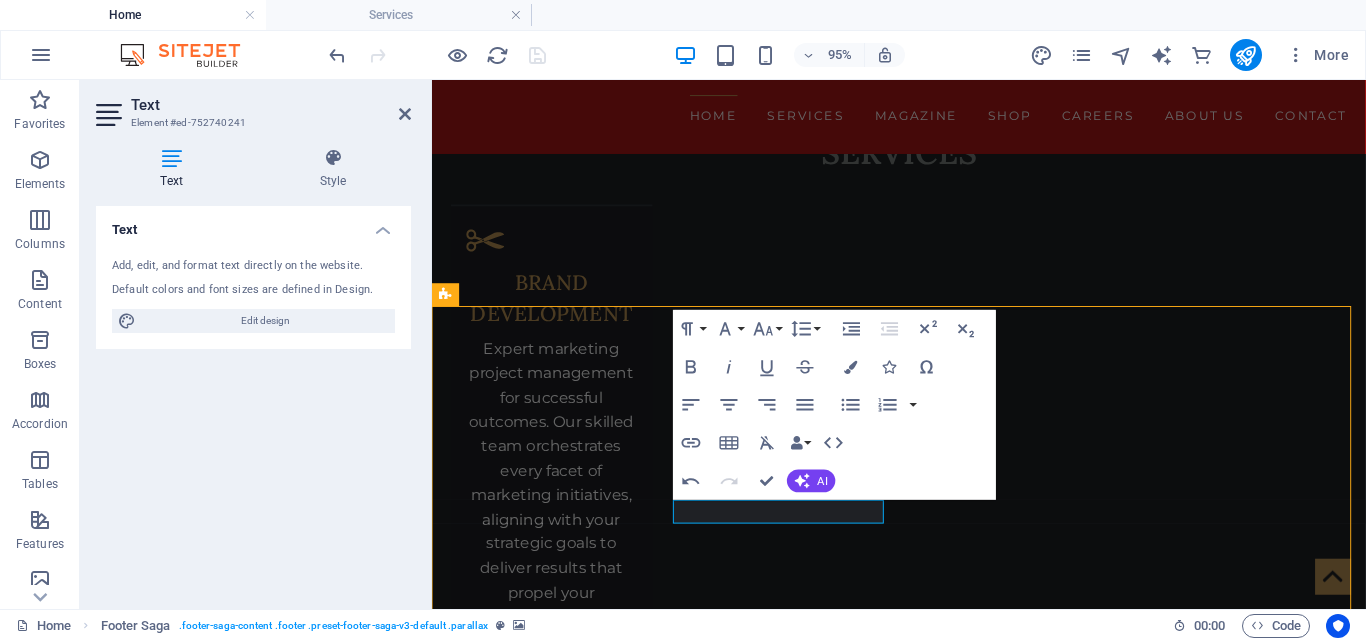 scroll, scrollTop: 4081, scrollLeft: 0, axis: vertical 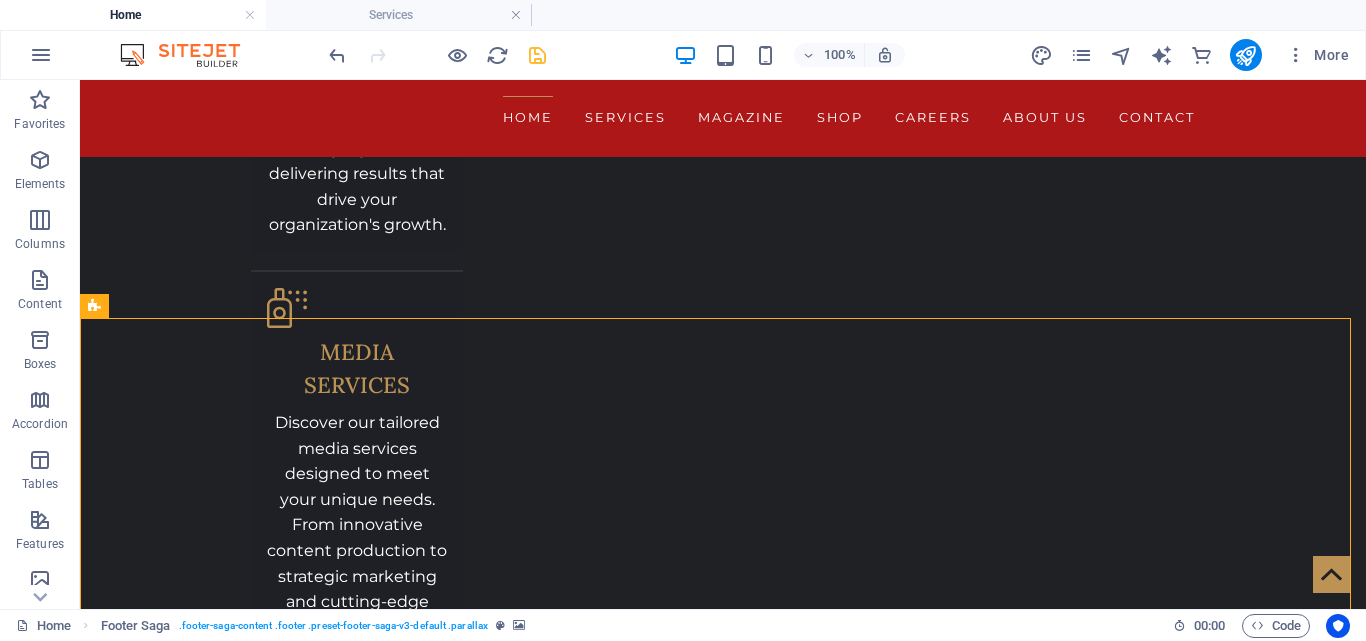 click at bounding box center (723, 10017) 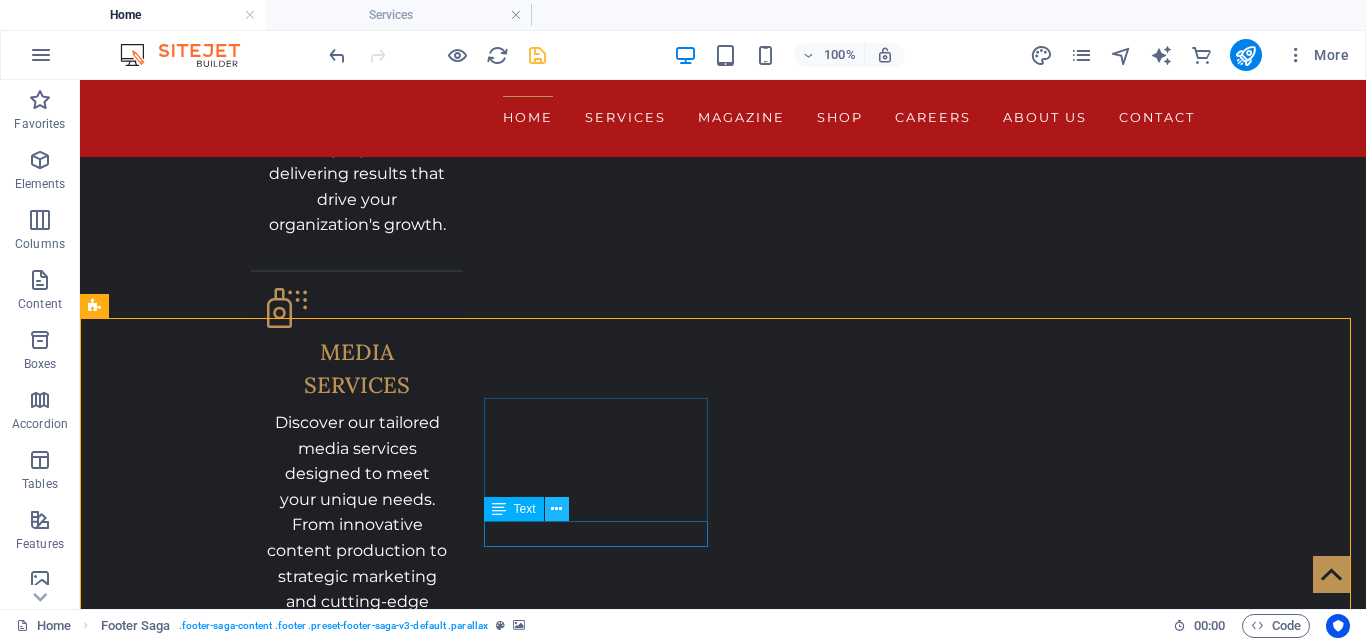 click at bounding box center (556, 509) 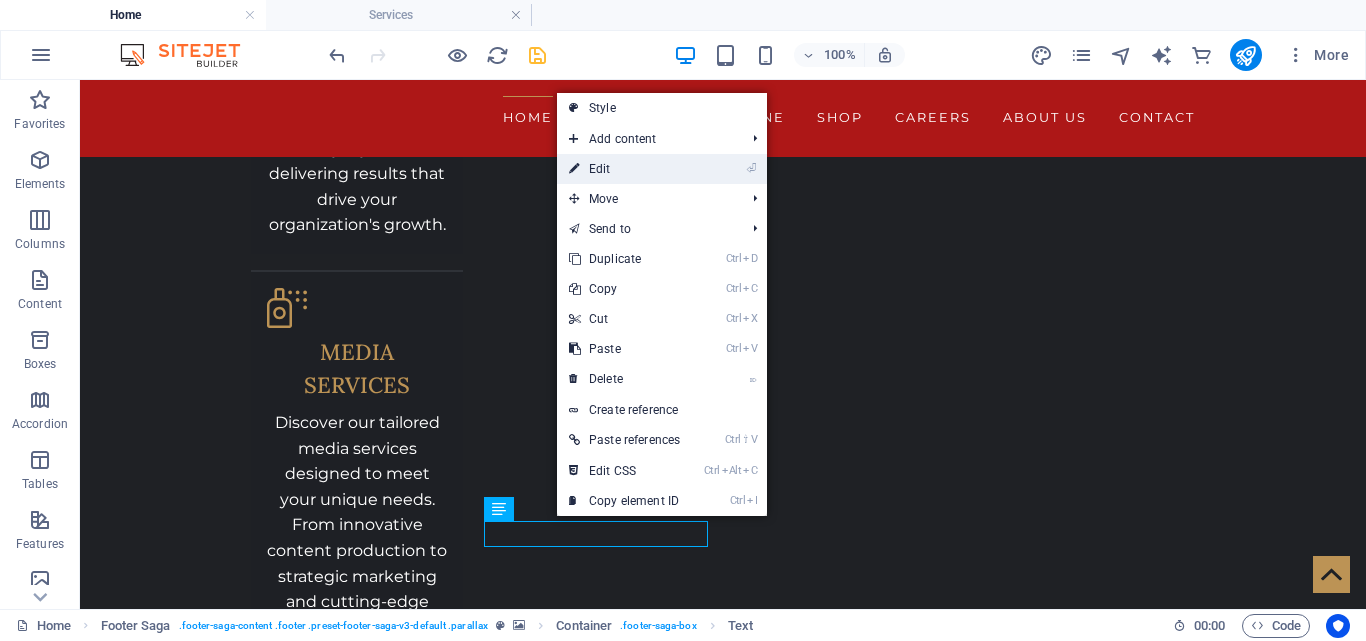 click on "⏎" at bounding box center [751, 168] 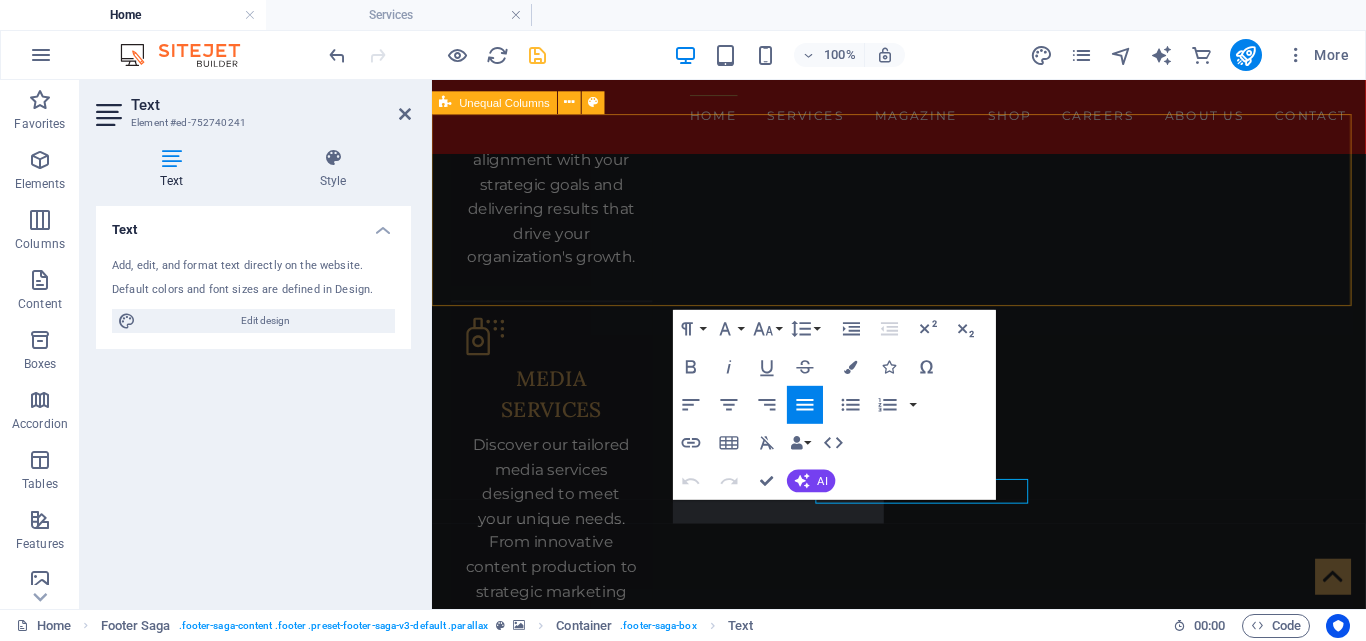 scroll, scrollTop: 4102, scrollLeft: 0, axis: vertical 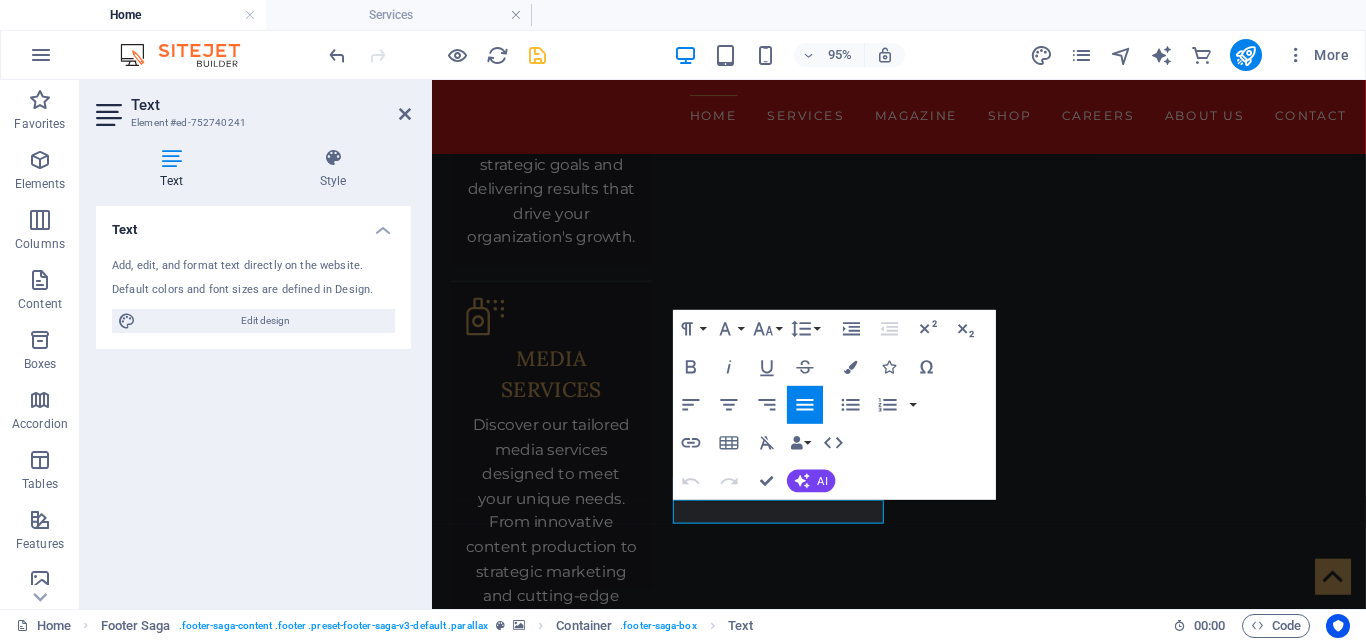 click at bounding box center (923, 9310) 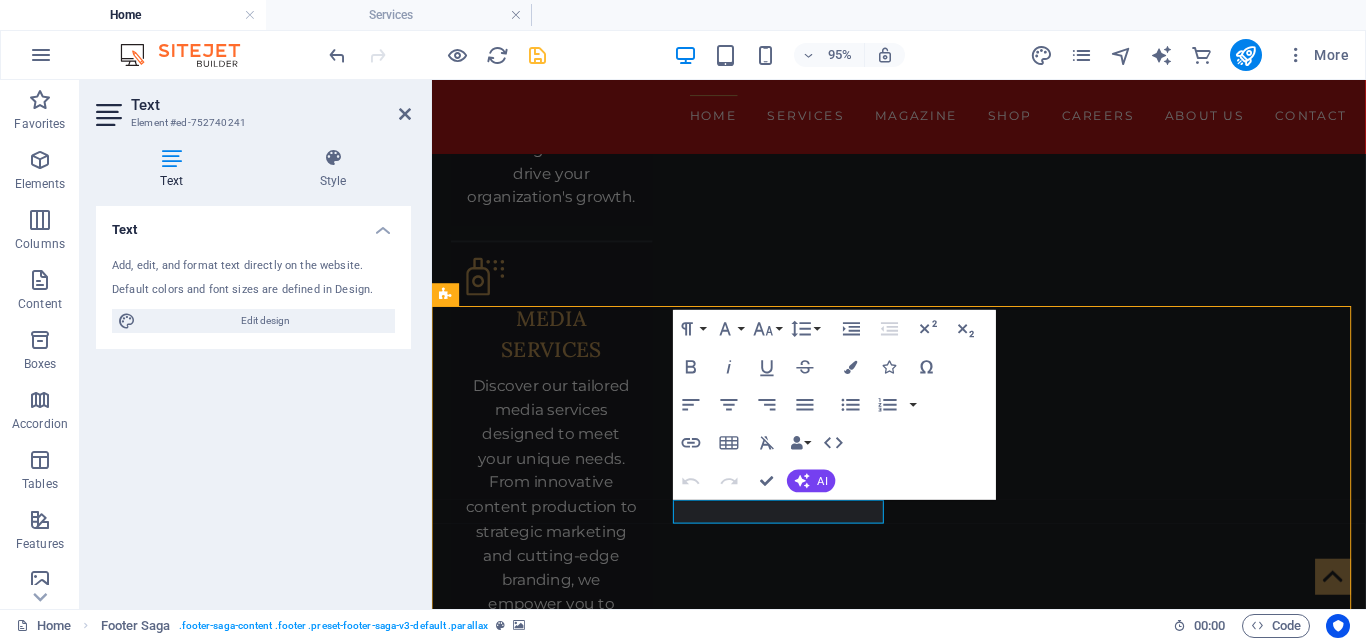 scroll, scrollTop: 4081, scrollLeft: 0, axis: vertical 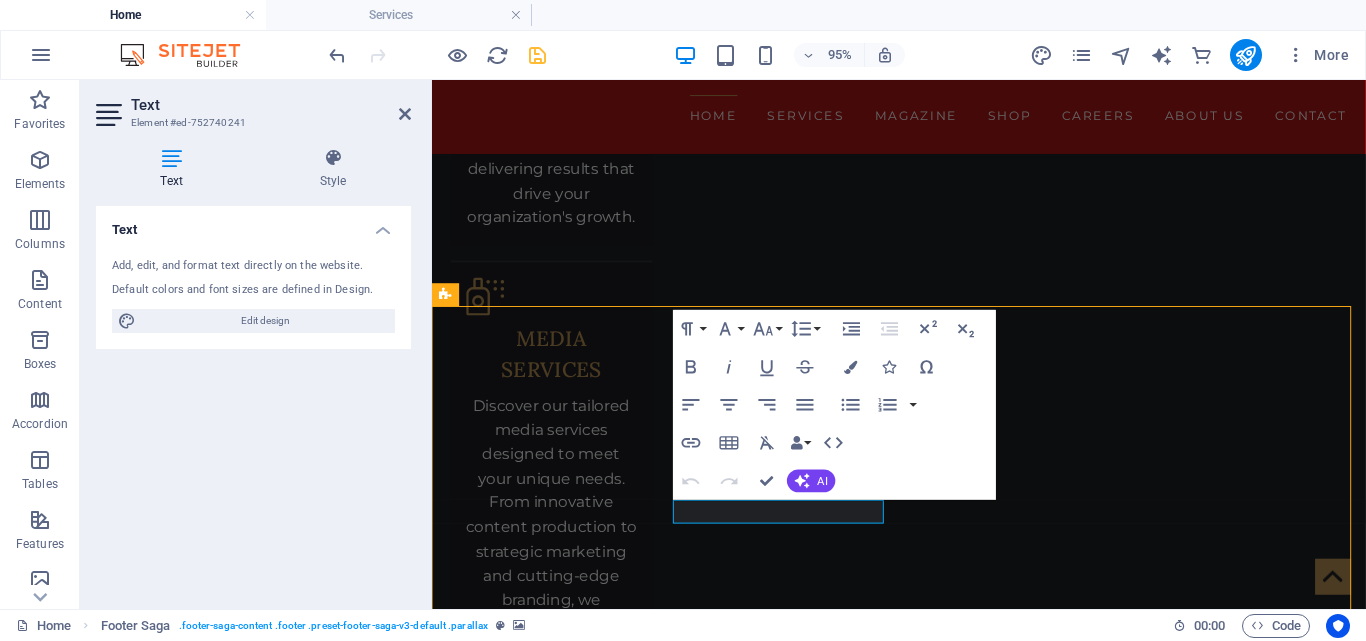 click at bounding box center [920, 10066] 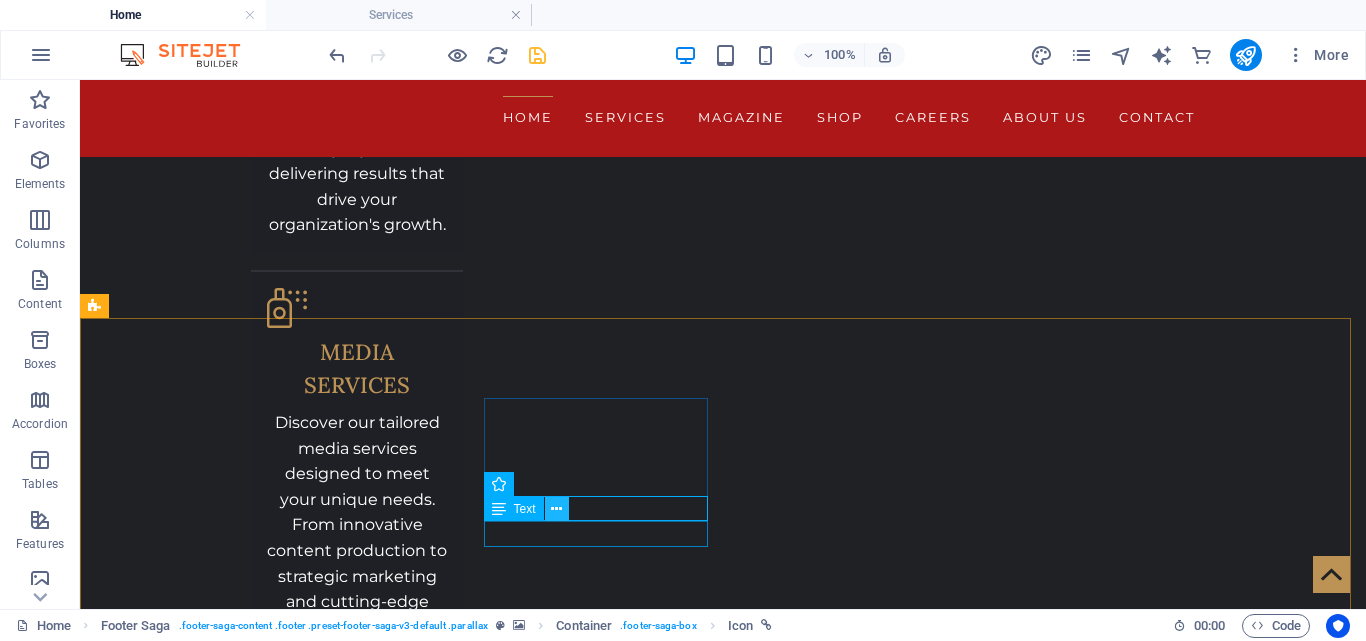 click at bounding box center (556, 509) 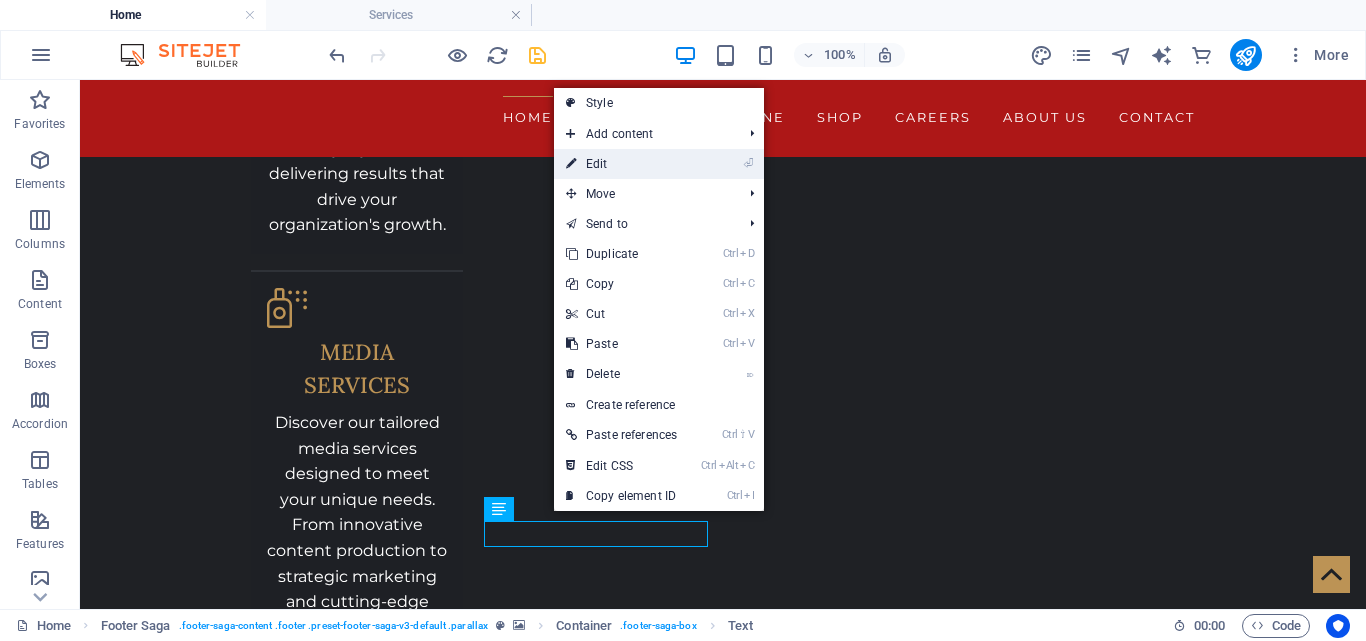 click on "⏎  Edit" at bounding box center (659, 164) 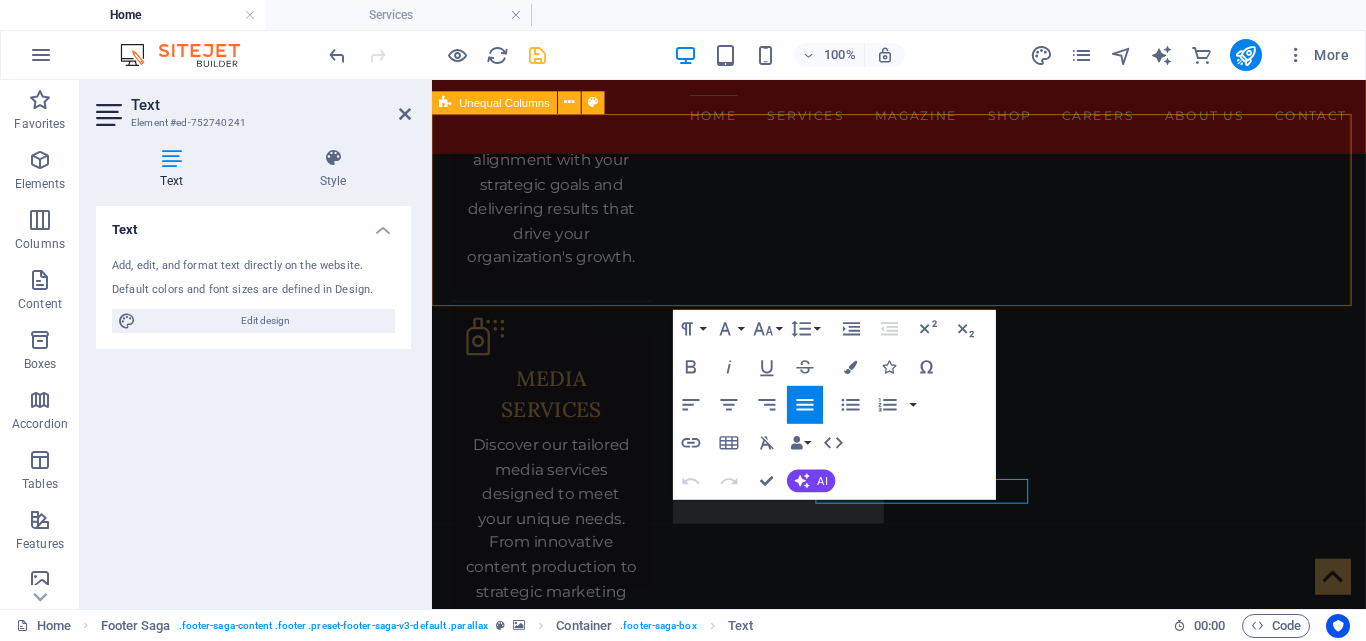 scroll, scrollTop: 4102, scrollLeft: 0, axis: vertical 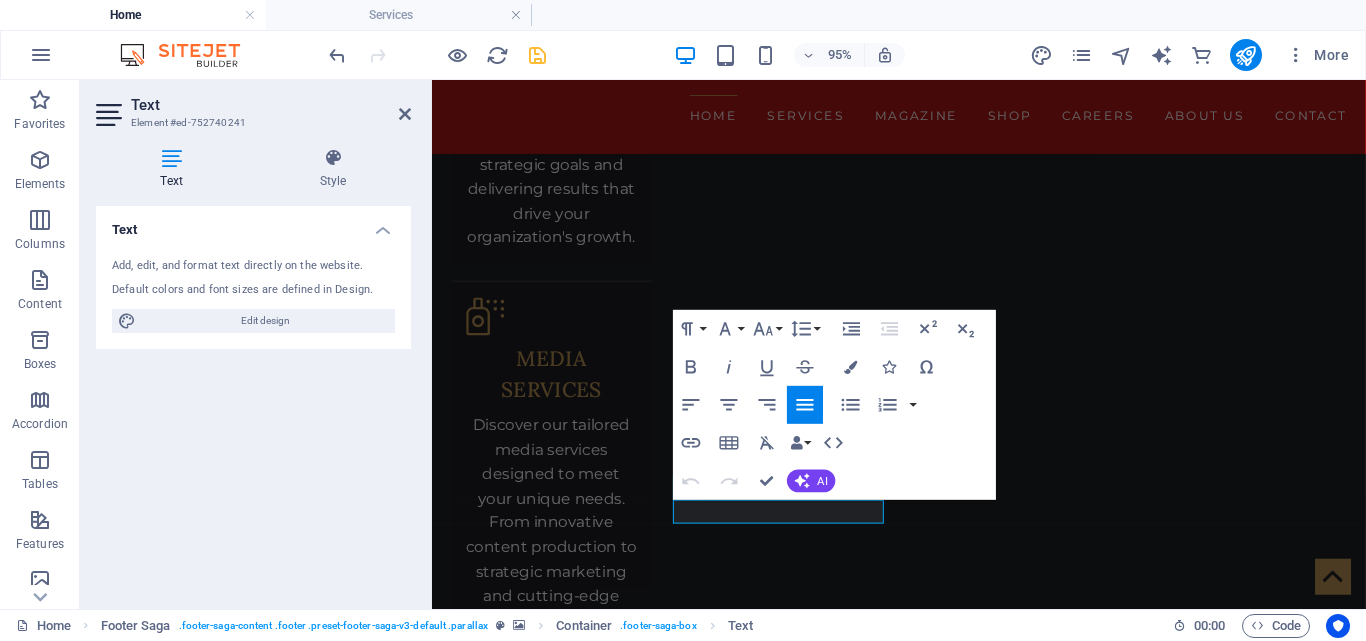 click at bounding box center (923, 9310) 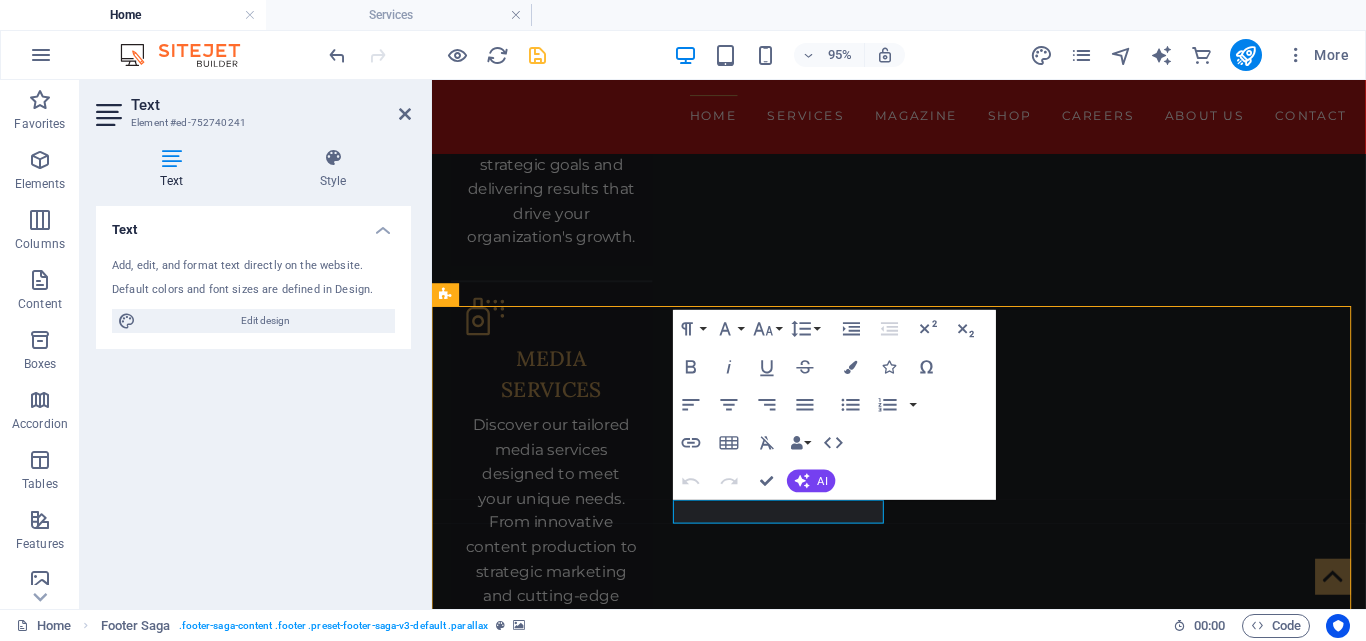 scroll, scrollTop: 4081, scrollLeft: 0, axis: vertical 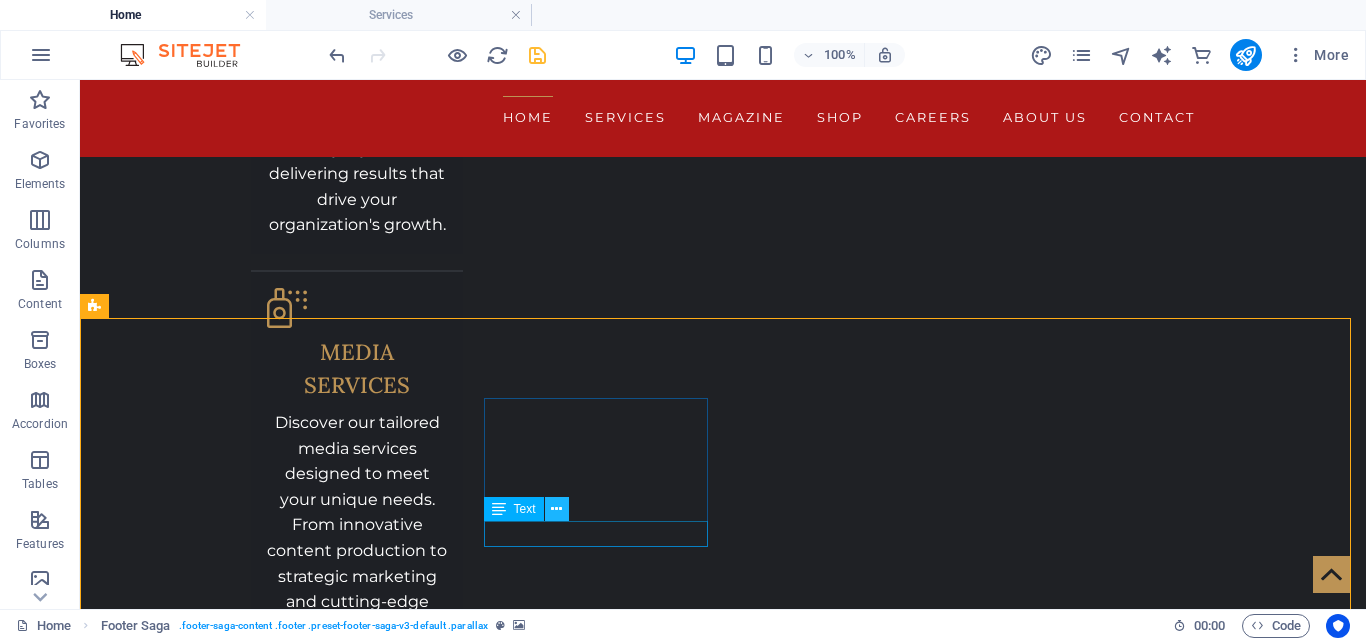 click at bounding box center [556, 509] 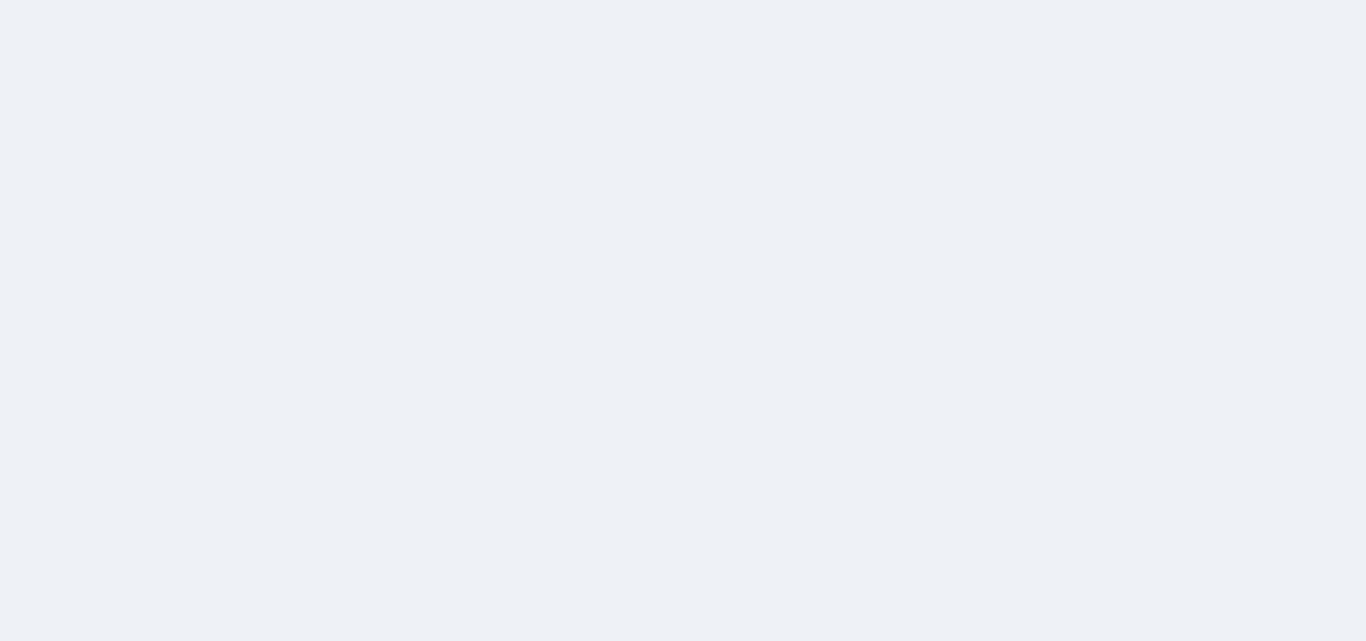 scroll, scrollTop: 0, scrollLeft: 0, axis: both 